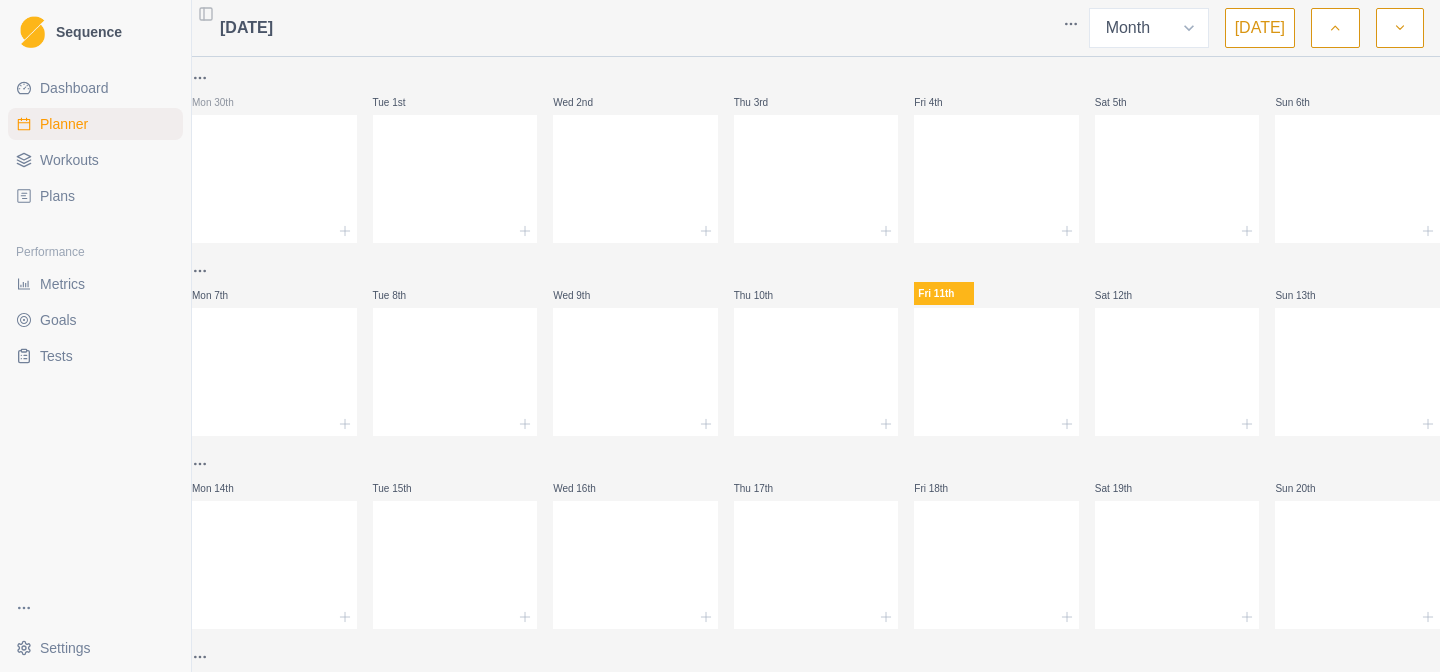 select on "month" 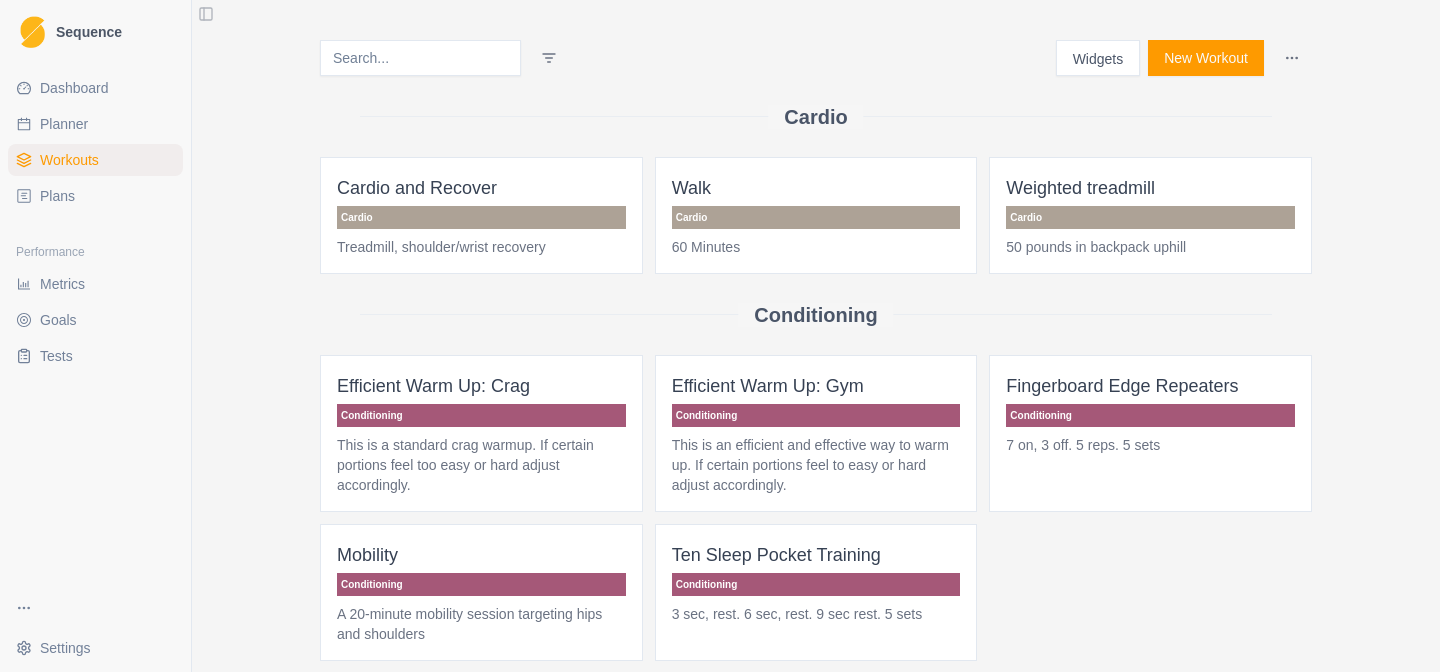 click on "New Workout" at bounding box center [1206, 58] 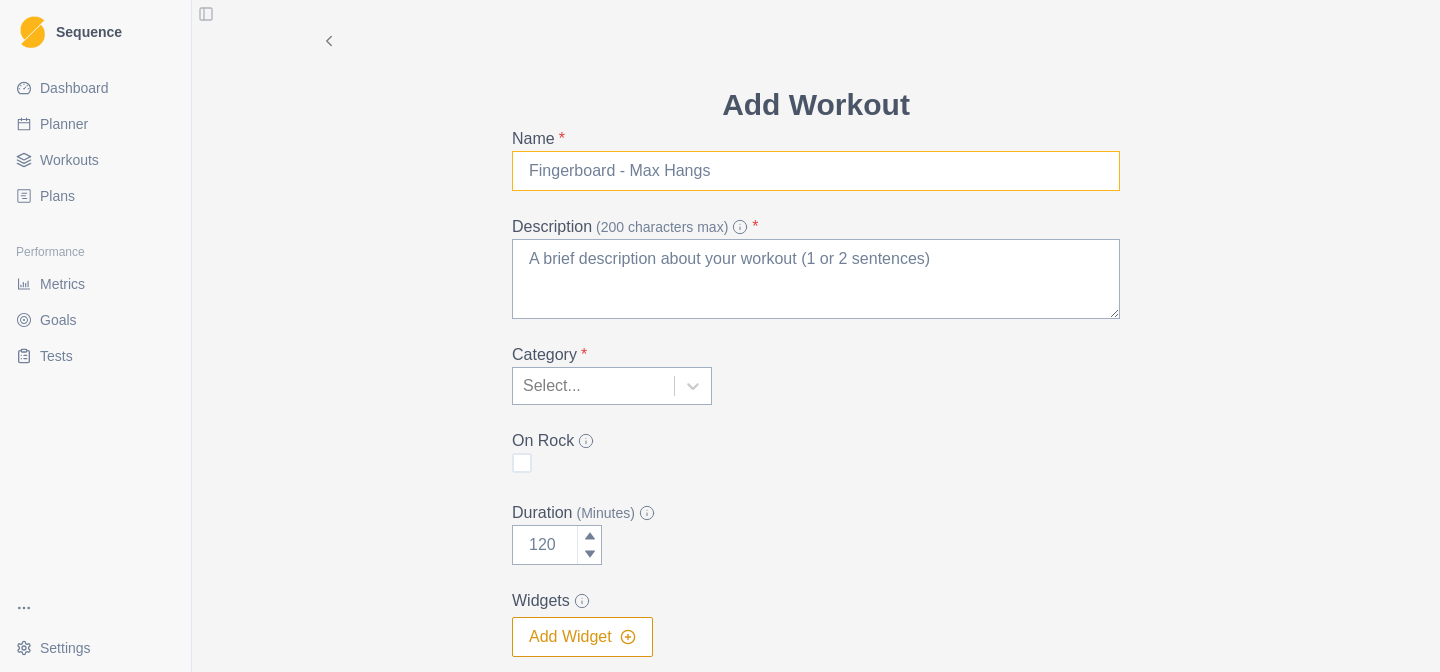 click on "Name *" at bounding box center [816, 171] 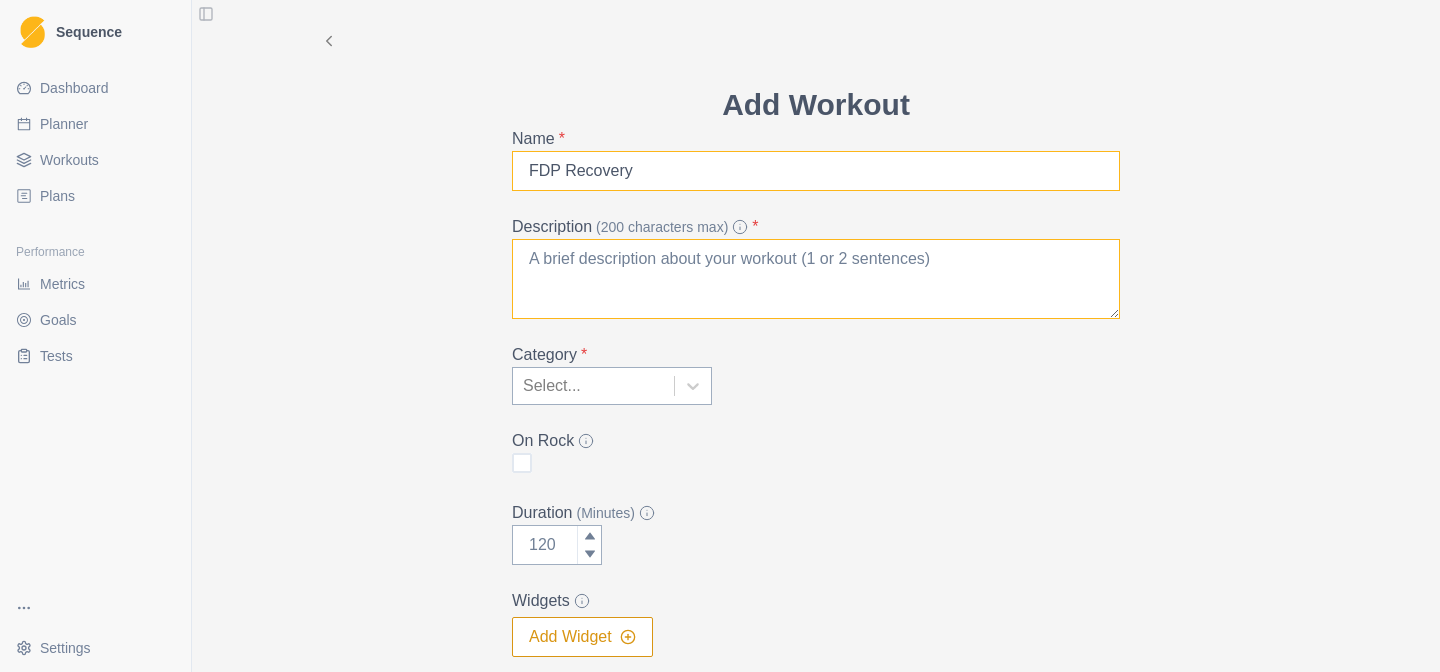 type on "FDP Recovery" 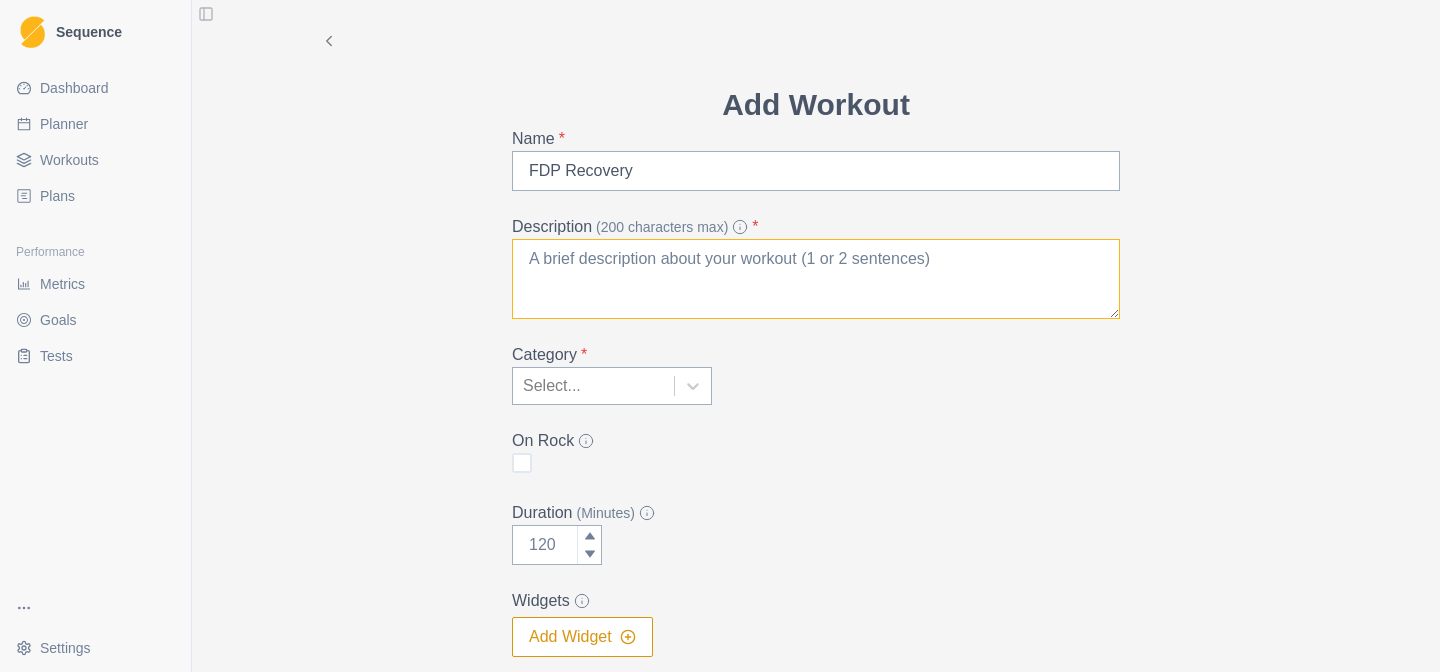 click on "Description   (200 characters max) *" at bounding box center [816, 279] 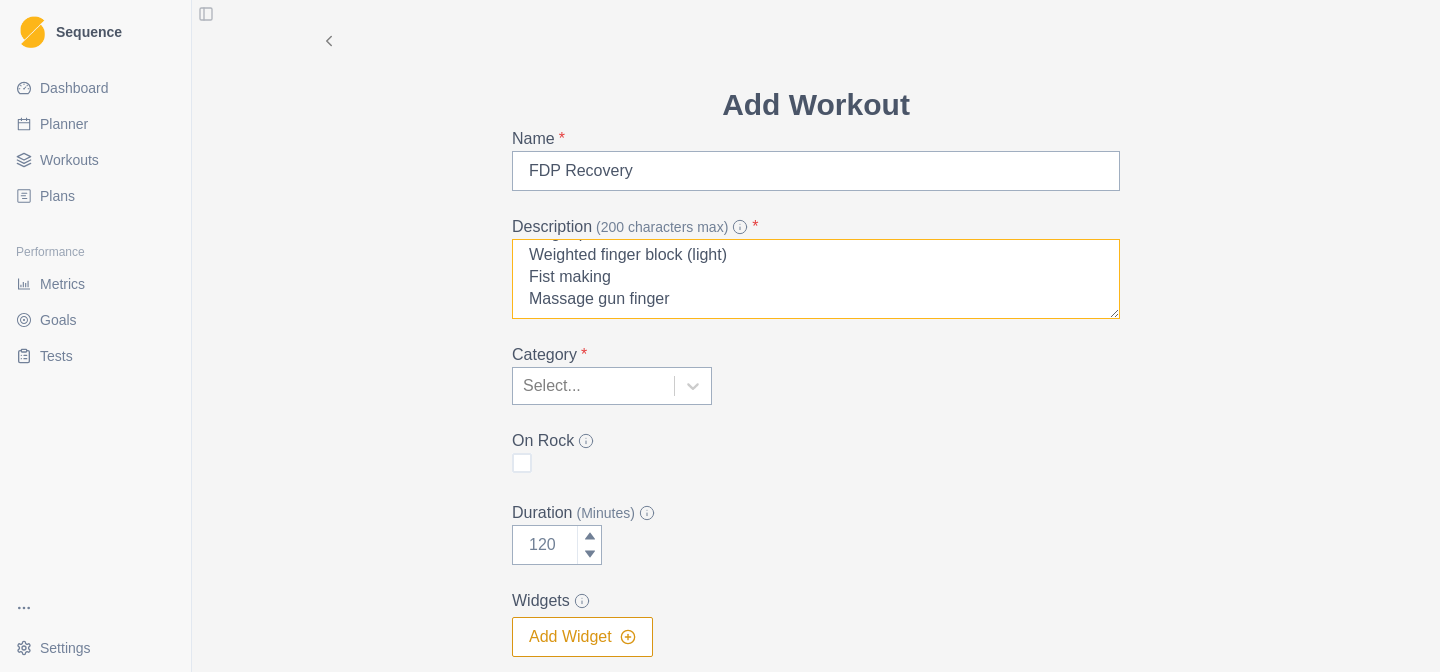 scroll, scrollTop: 38, scrollLeft: 0, axis: vertical 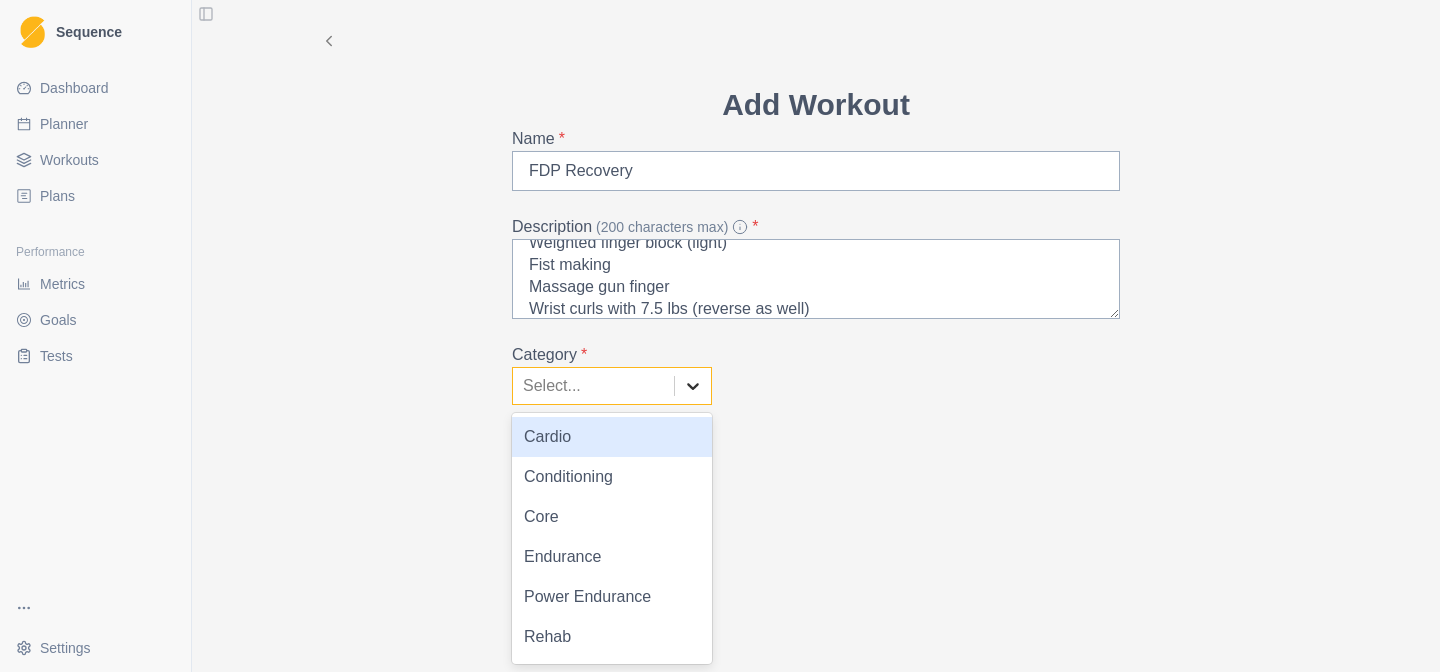 click 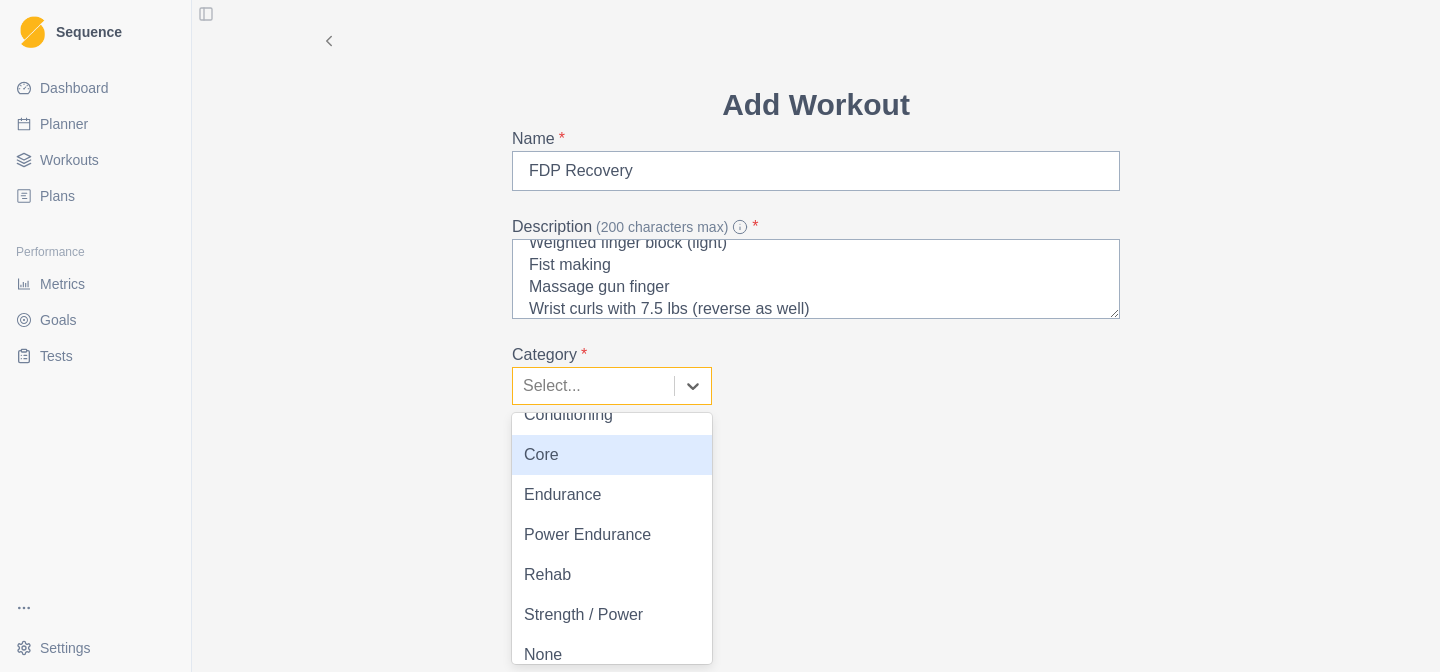scroll, scrollTop: 63, scrollLeft: 0, axis: vertical 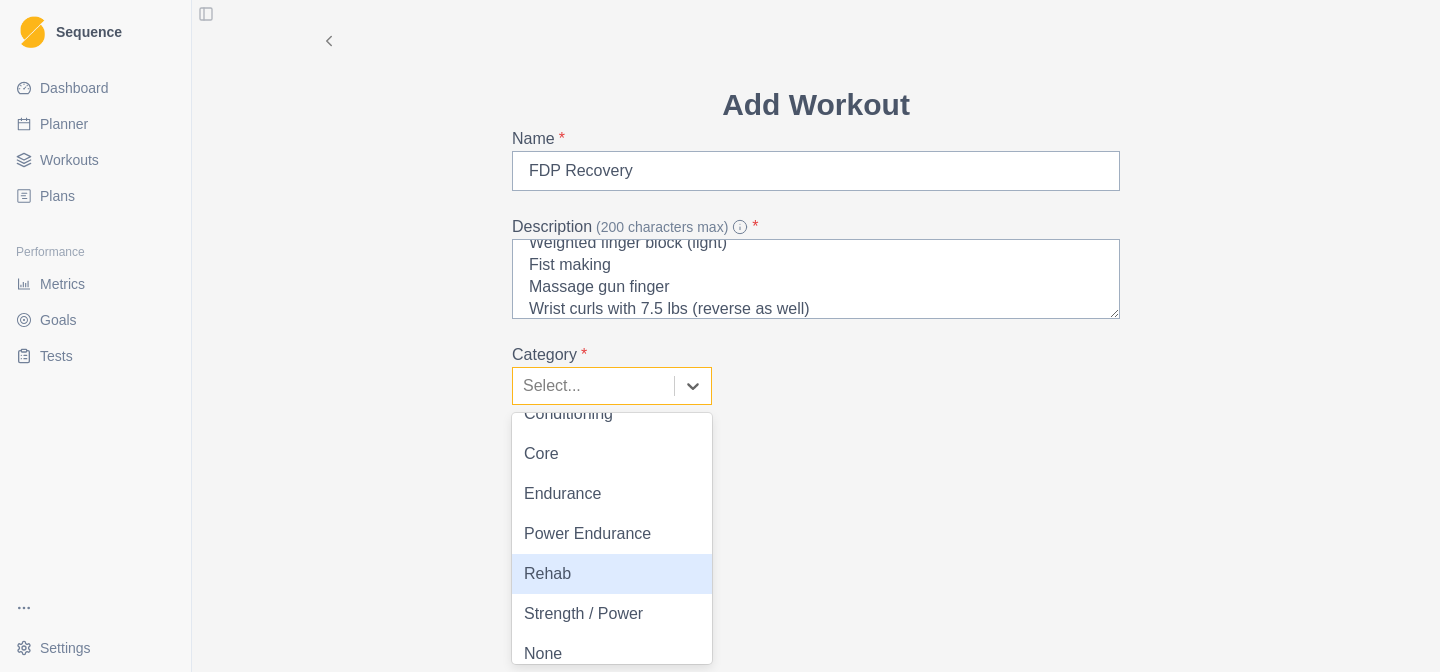 click on "Rehab" at bounding box center [612, 574] 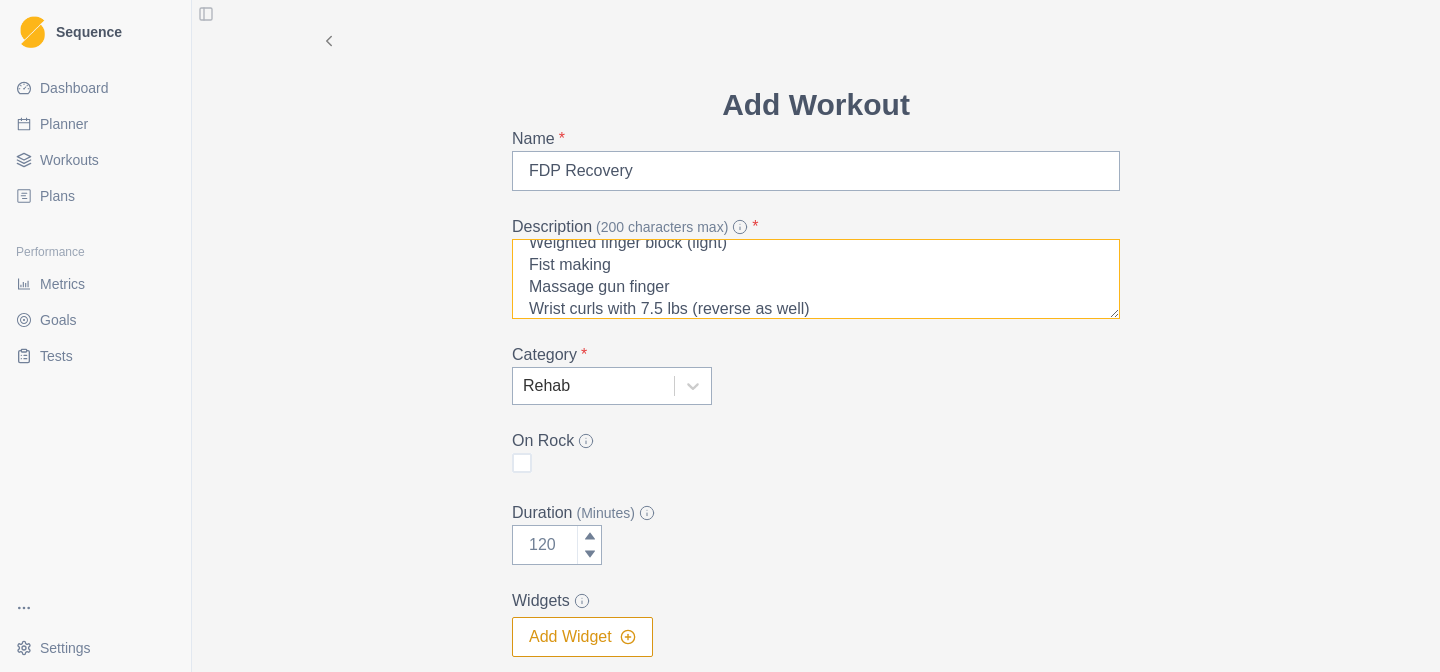 click on "Finger pulls on board
Weighted finger block (light)
Fist making
Massage gun finger
Wrist curls with 7.5 lbs (reverse as well)" at bounding box center [816, 279] 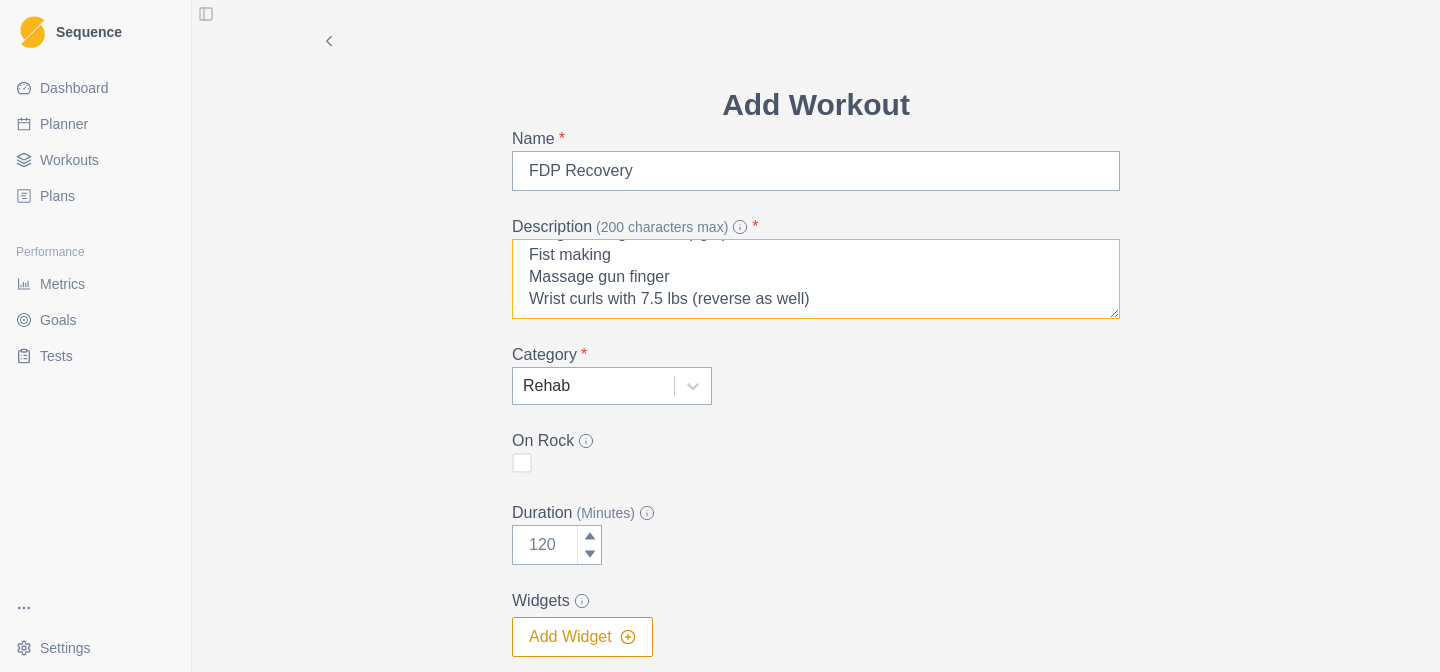 scroll, scrollTop: 60, scrollLeft: 0, axis: vertical 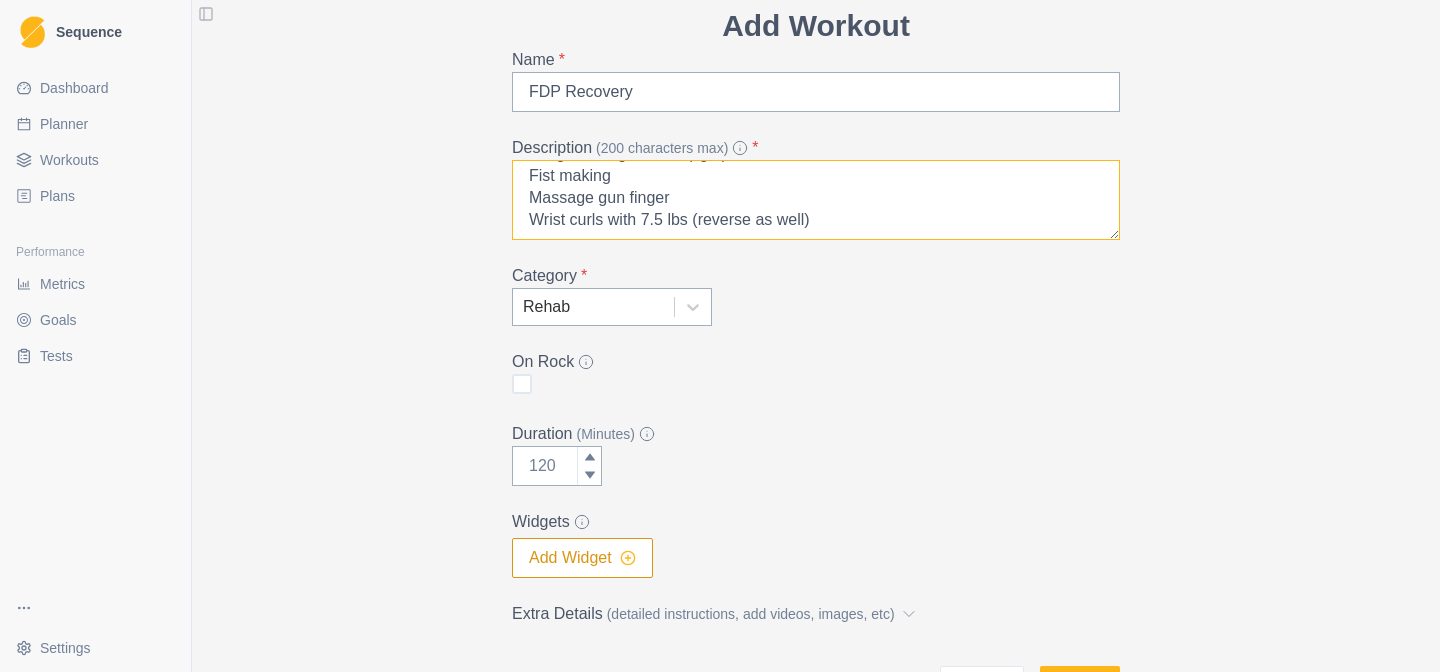 type on "Finger pulls on board
Weighted finger block (light)
Fist making
Massage gun finger
Wrist curls with 7.5 lbs (reverse as well)" 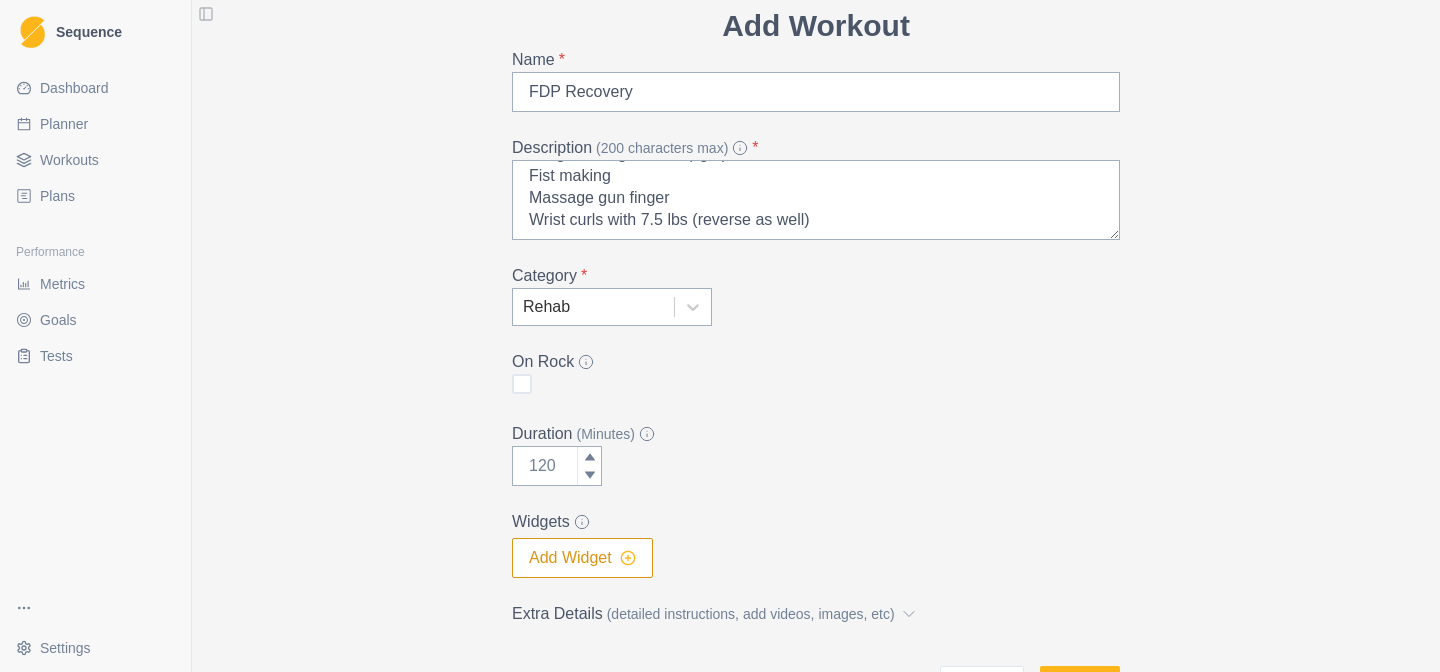 click 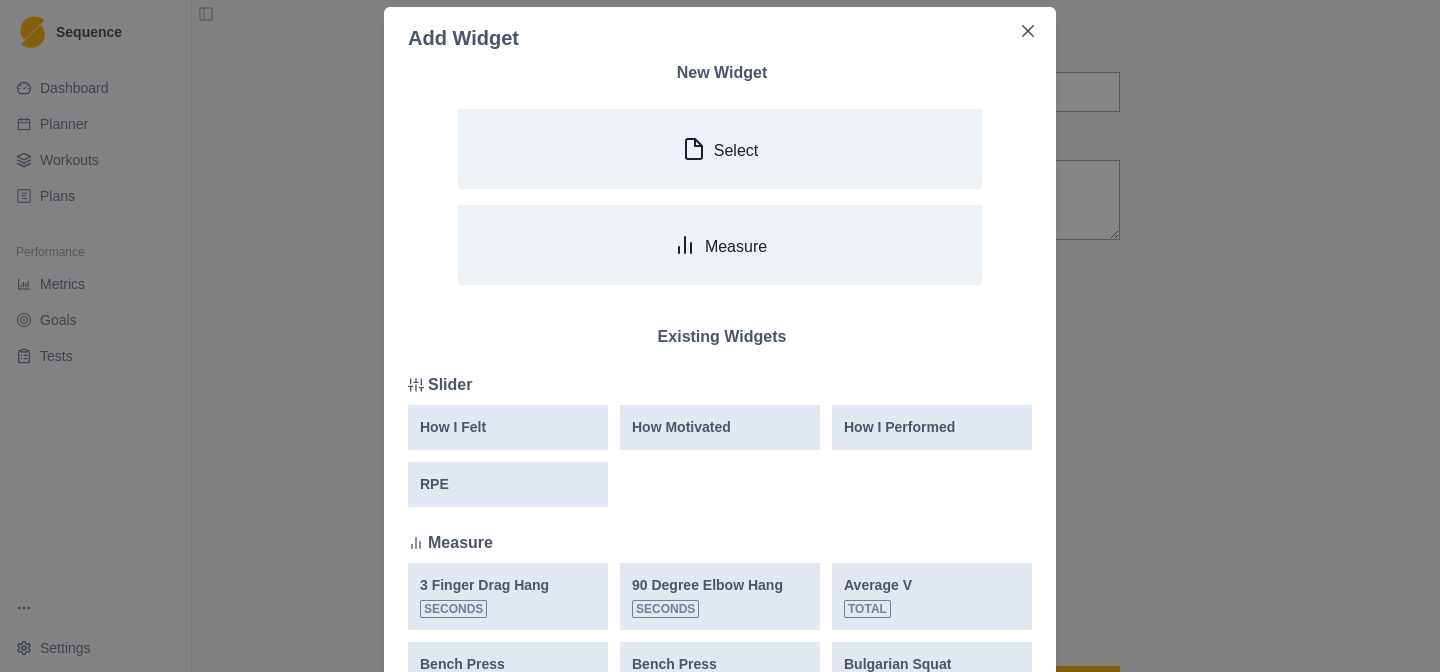 scroll, scrollTop: 62, scrollLeft: 0, axis: vertical 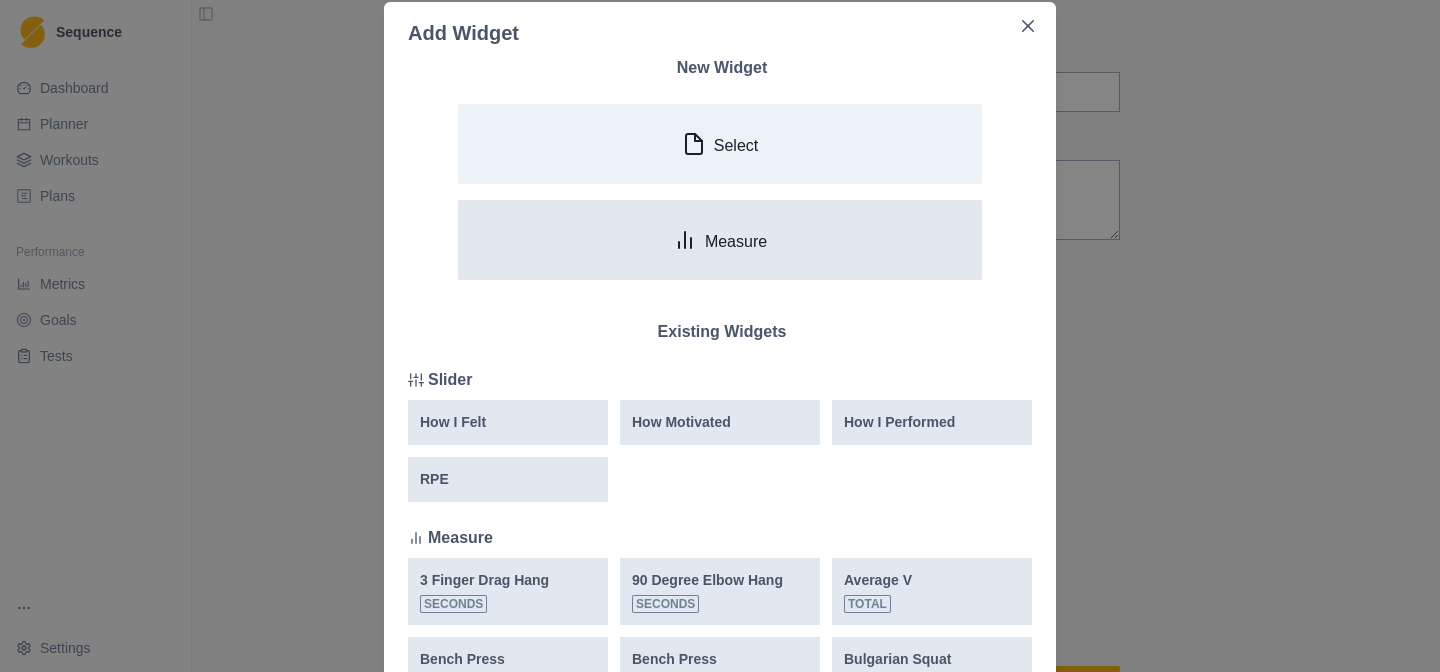 click on "Measure" at bounding box center (736, 241) 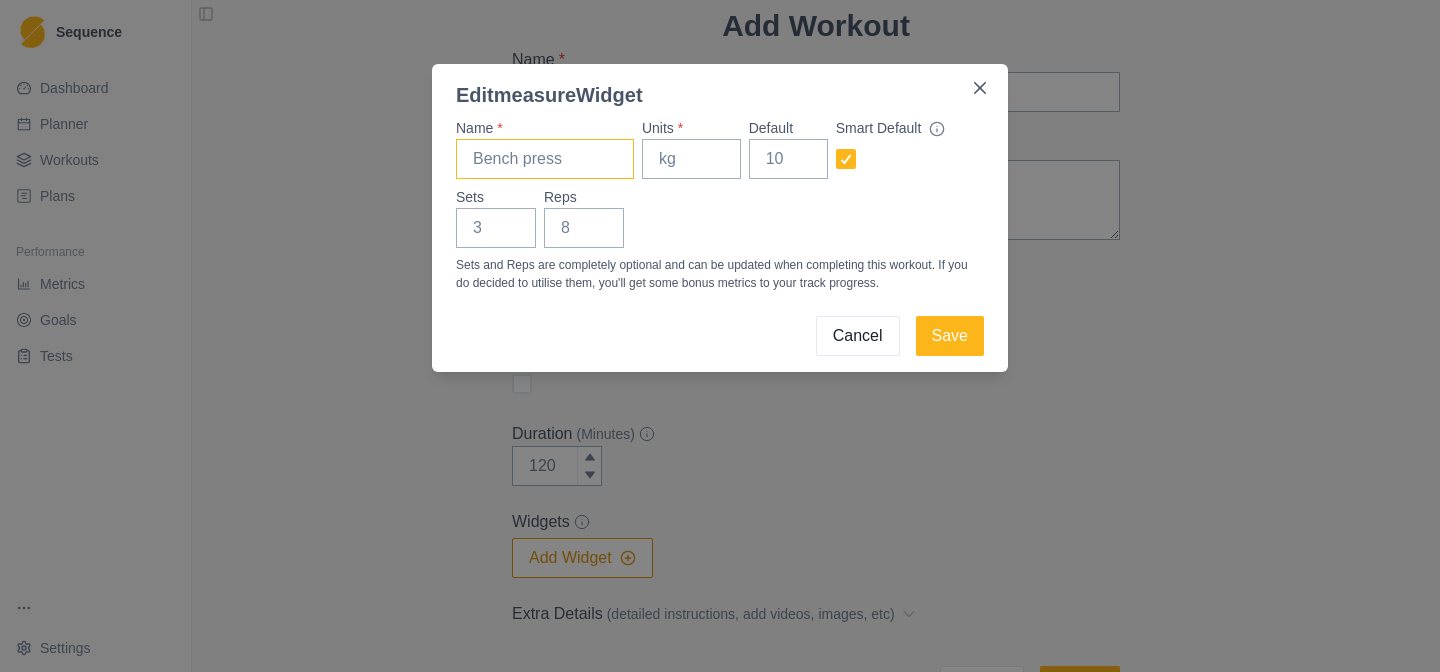 click on "Name *" at bounding box center (545, 159) 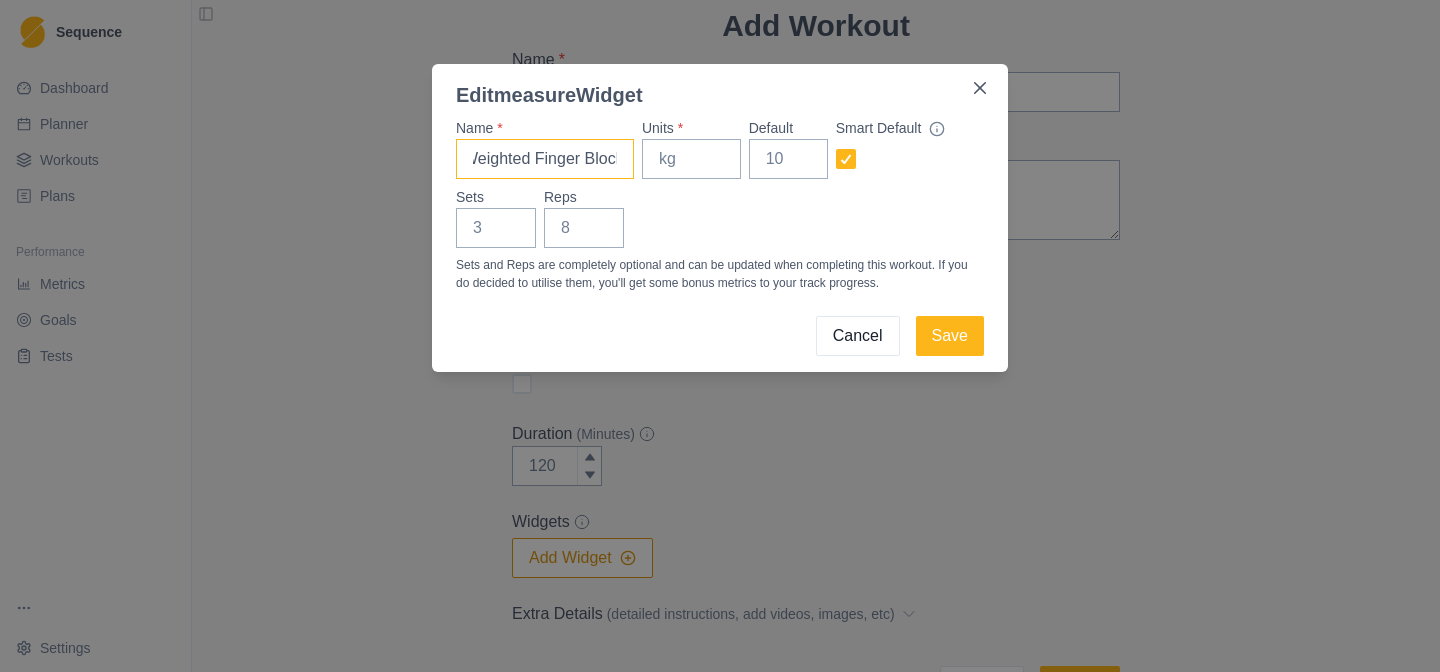 scroll, scrollTop: 0, scrollLeft: 19, axis: horizontal 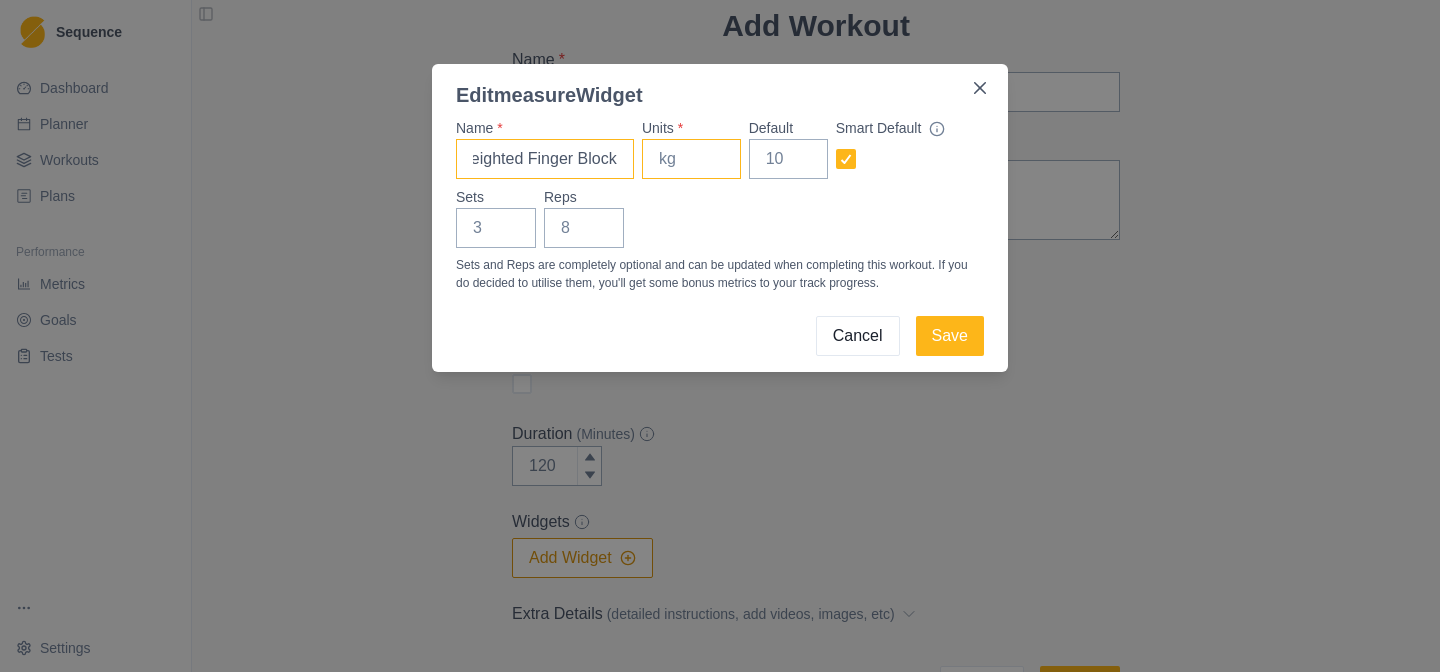 type on "Weighted Finger Block" 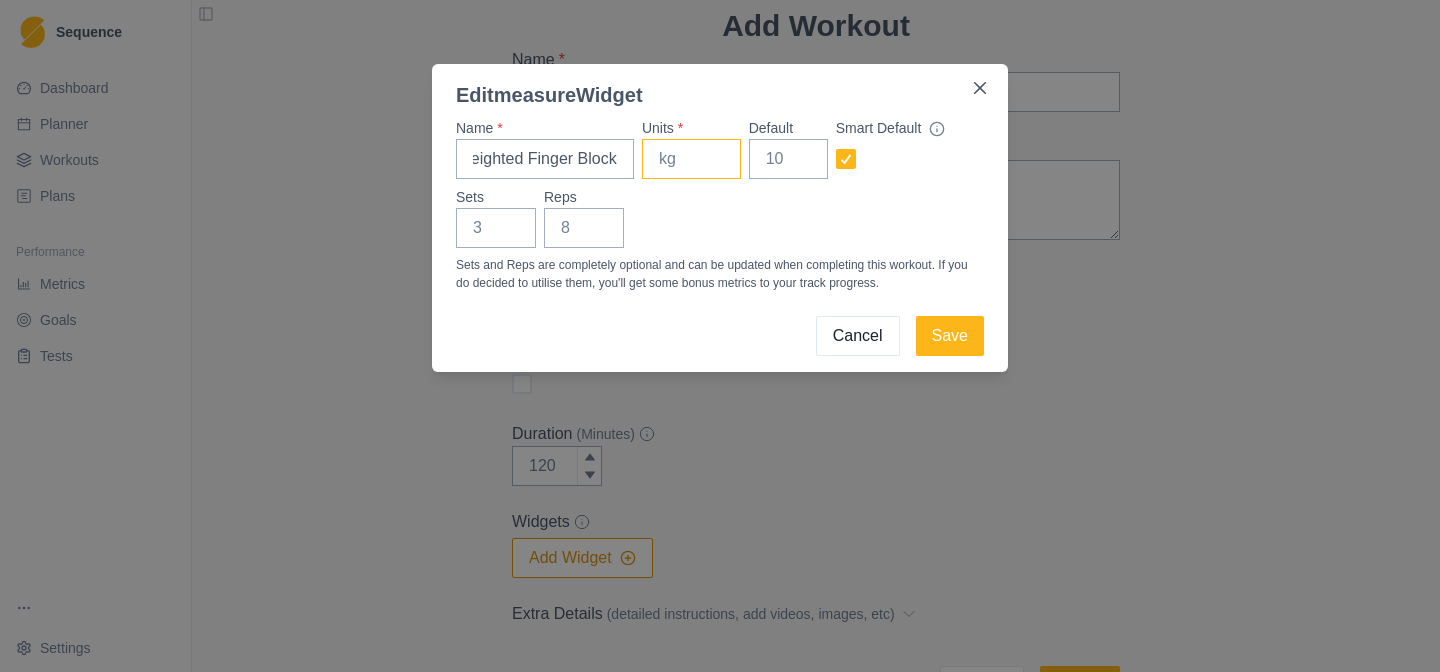 scroll, scrollTop: 0, scrollLeft: 0, axis: both 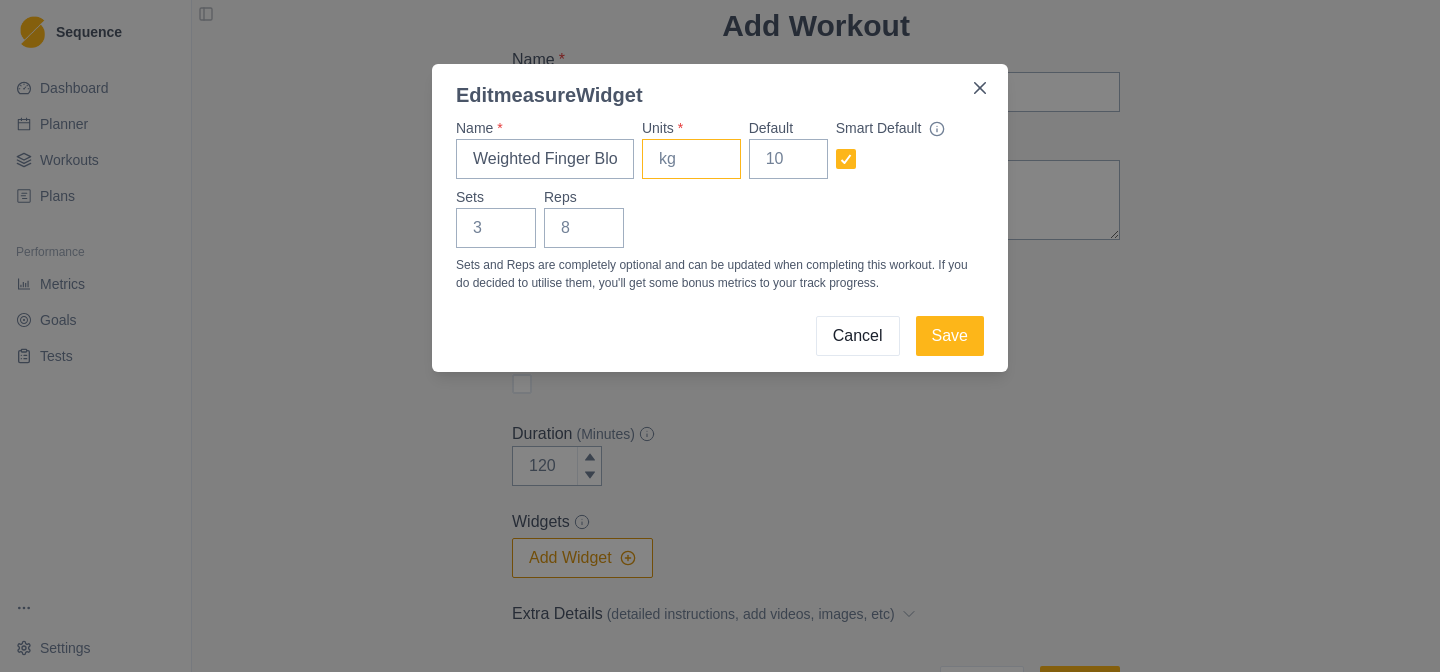click on "Units *" at bounding box center [691, 159] 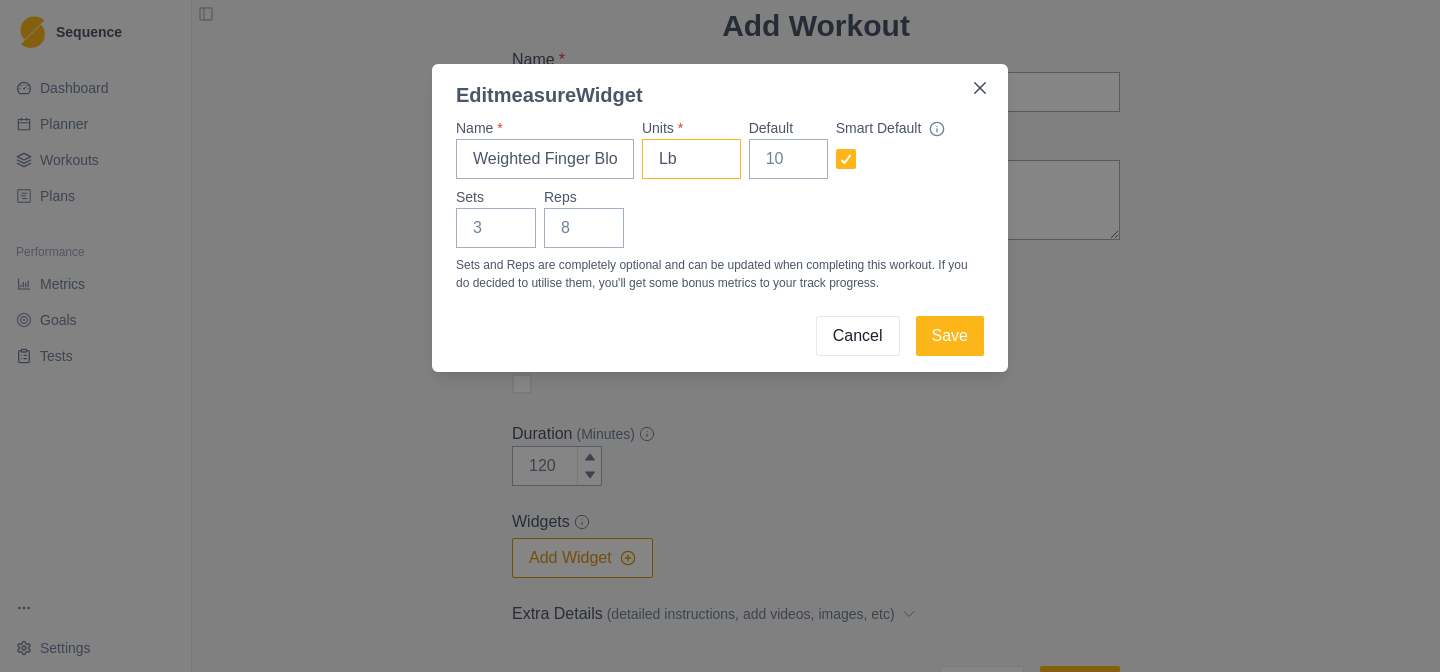 type on "L" 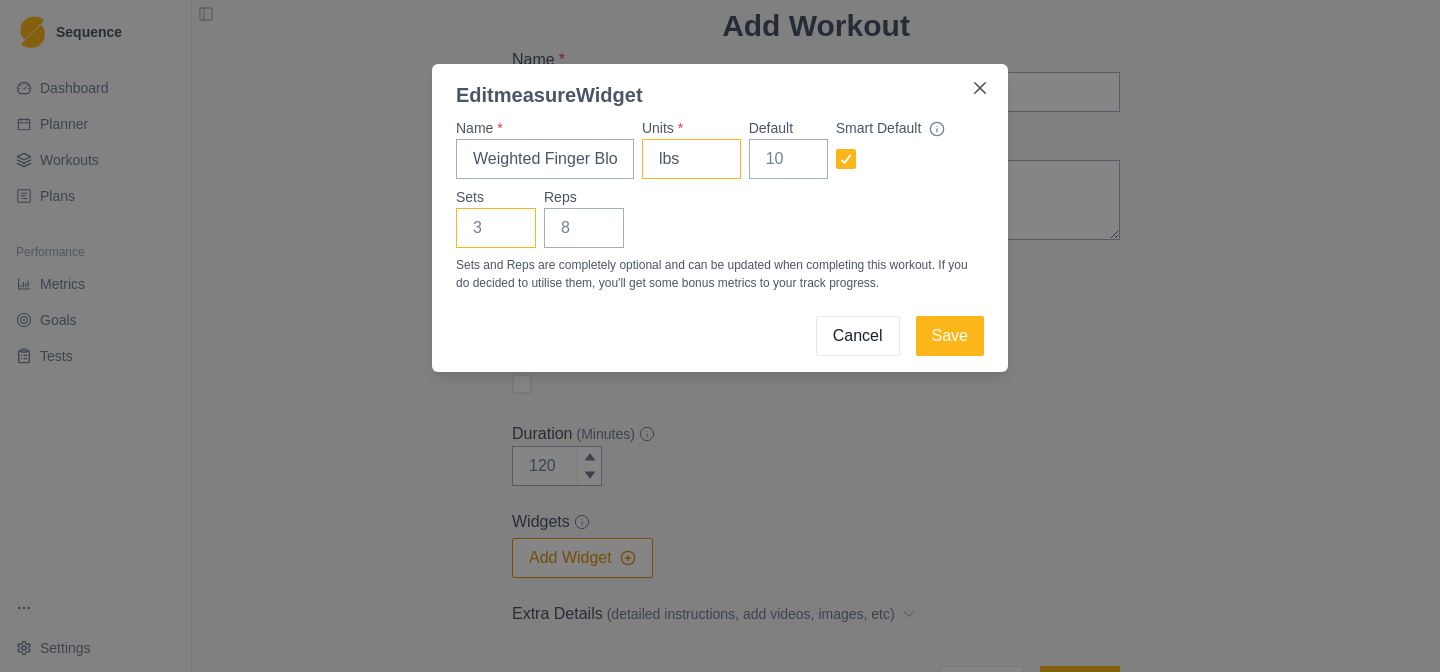 type on "lbs" 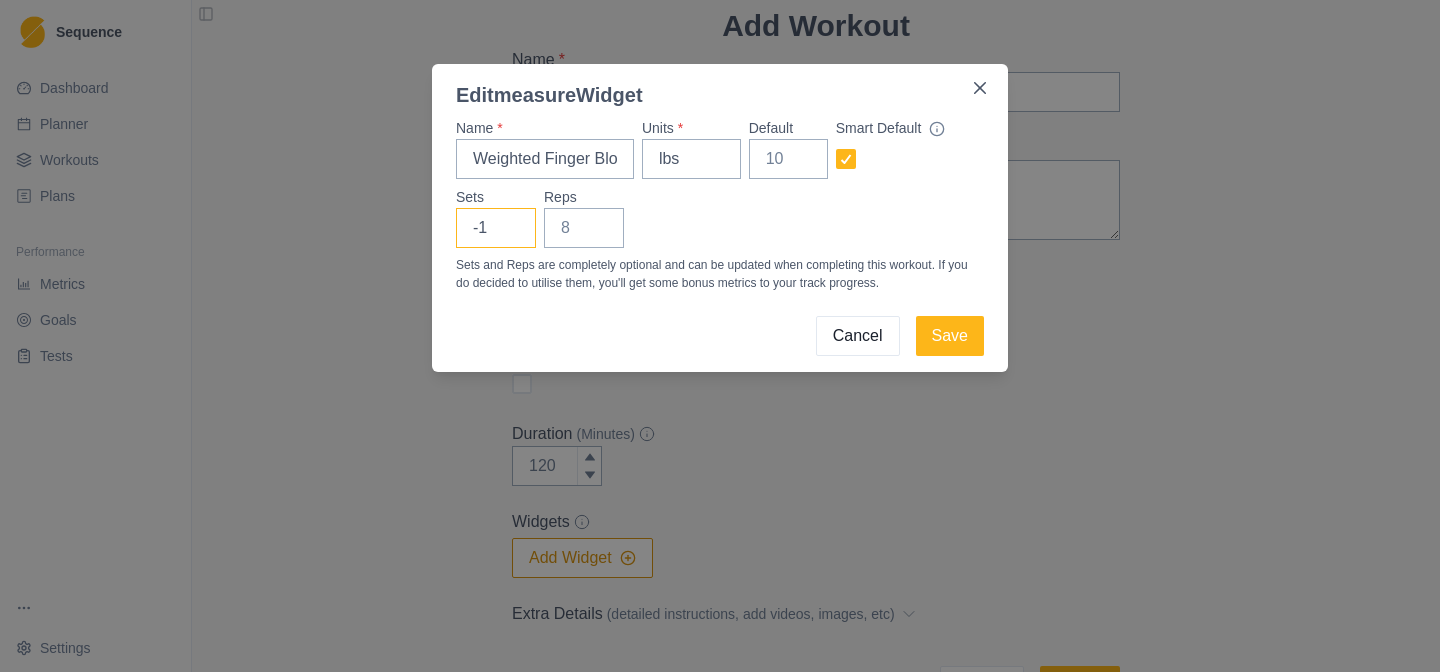 click on "-1" at bounding box center [496, 228] 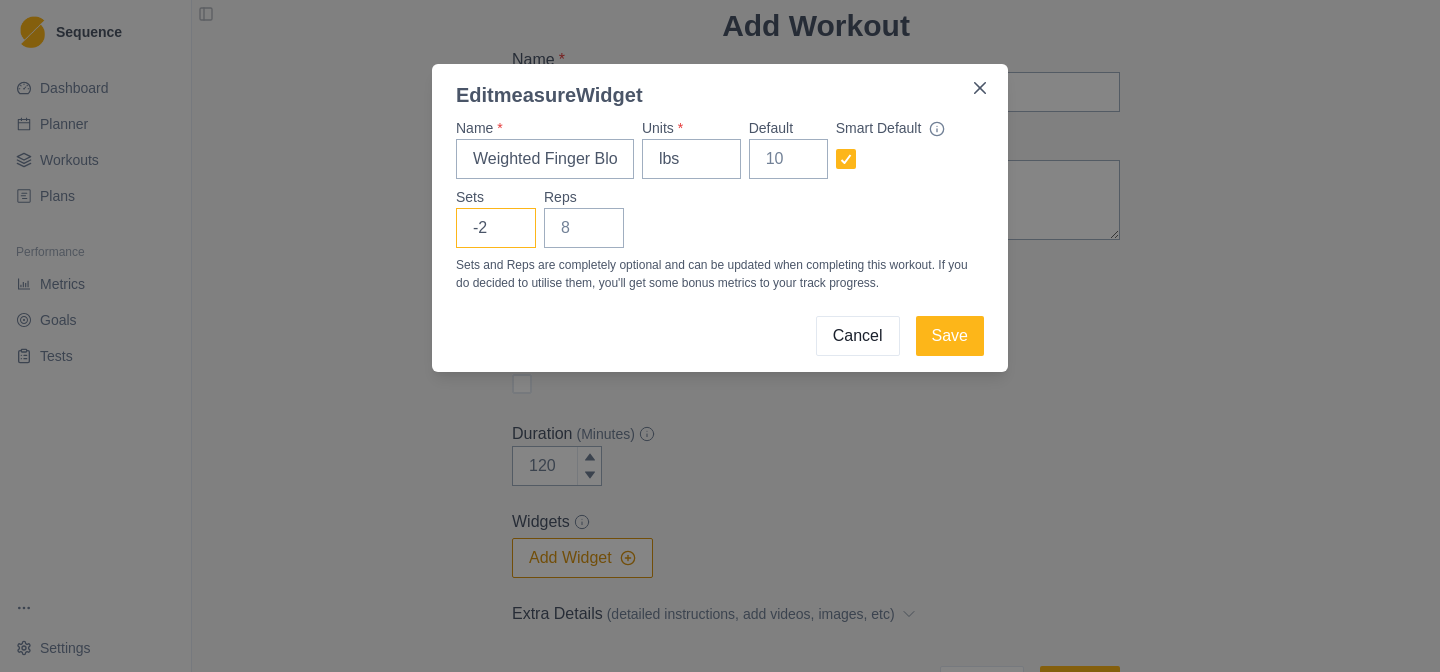 click on "-2" at bounding box center [496, 228] 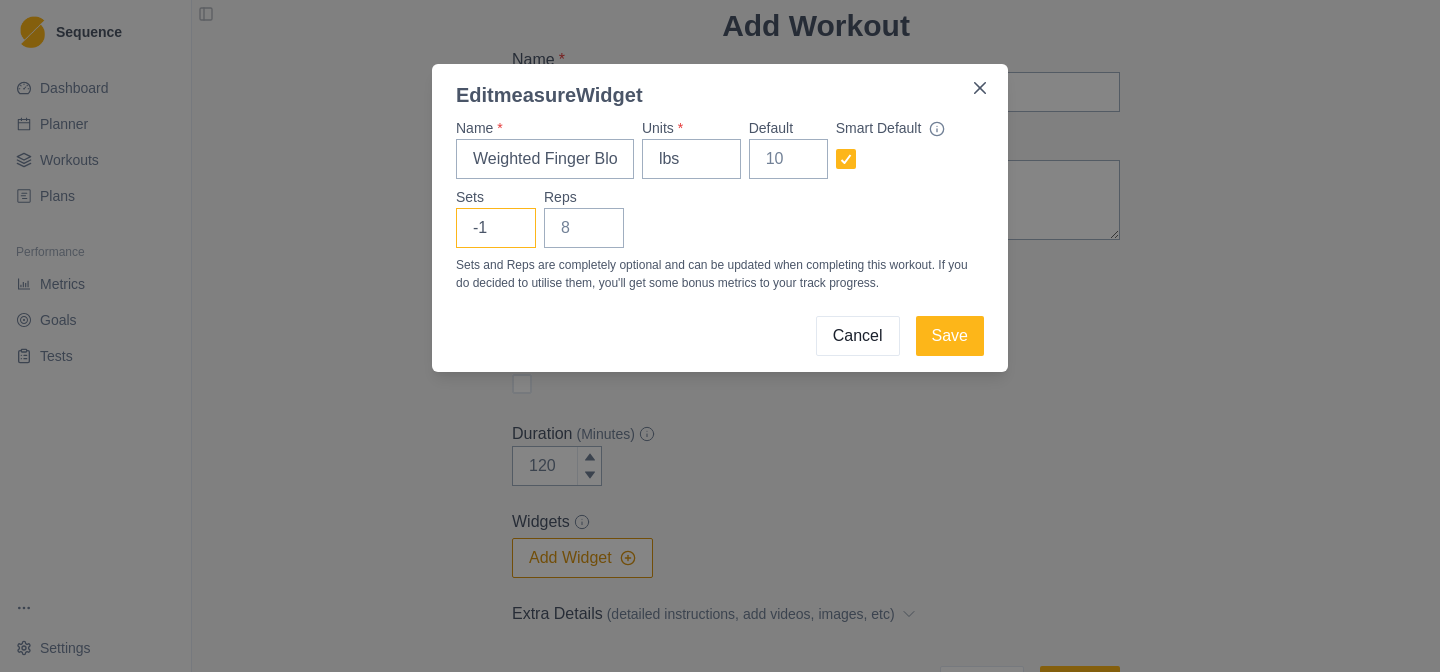 click on "-1" at bounding box center (496, 228) 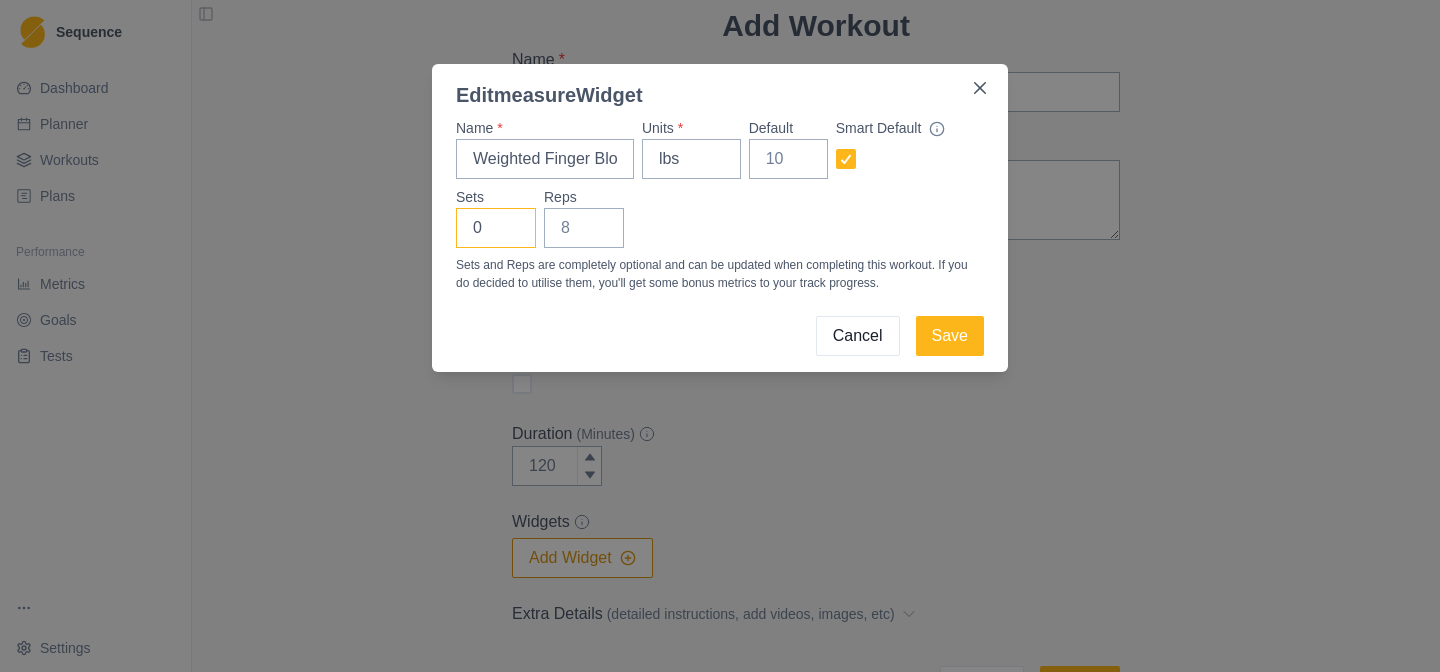 type on "0" 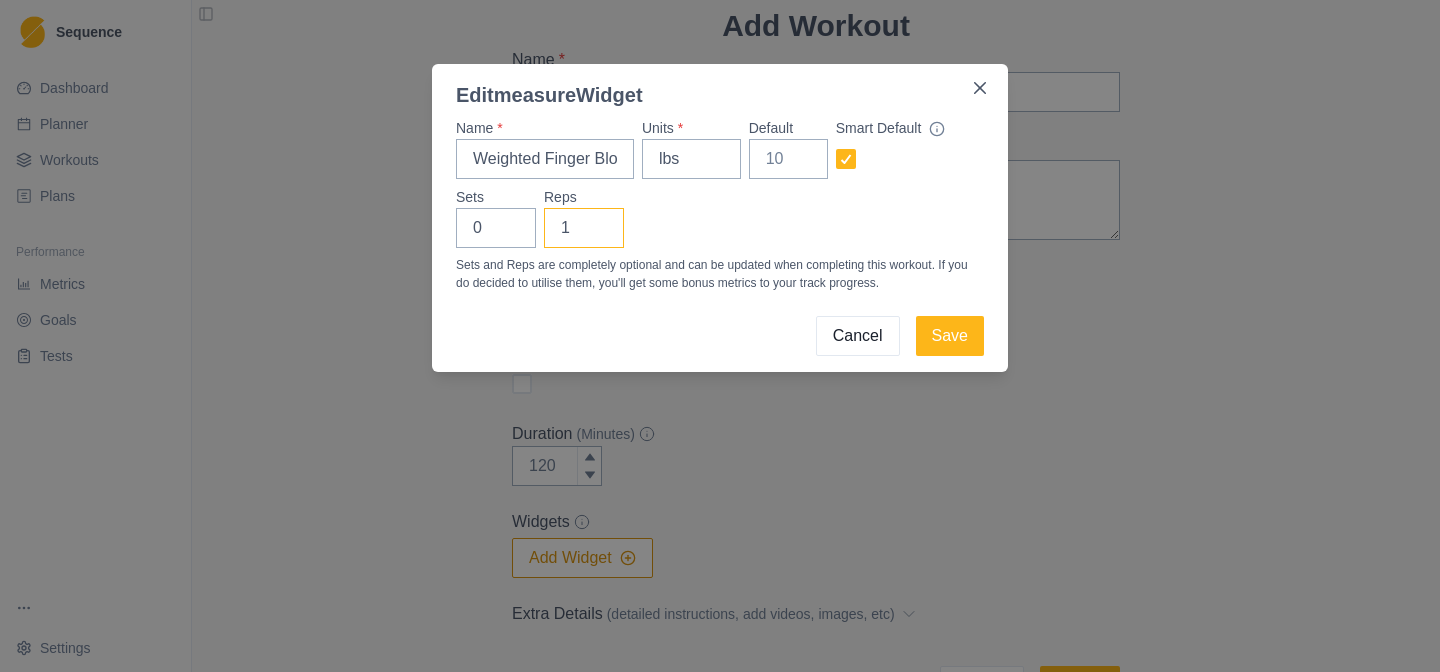 click on "1" at bounding box center [584, 228] 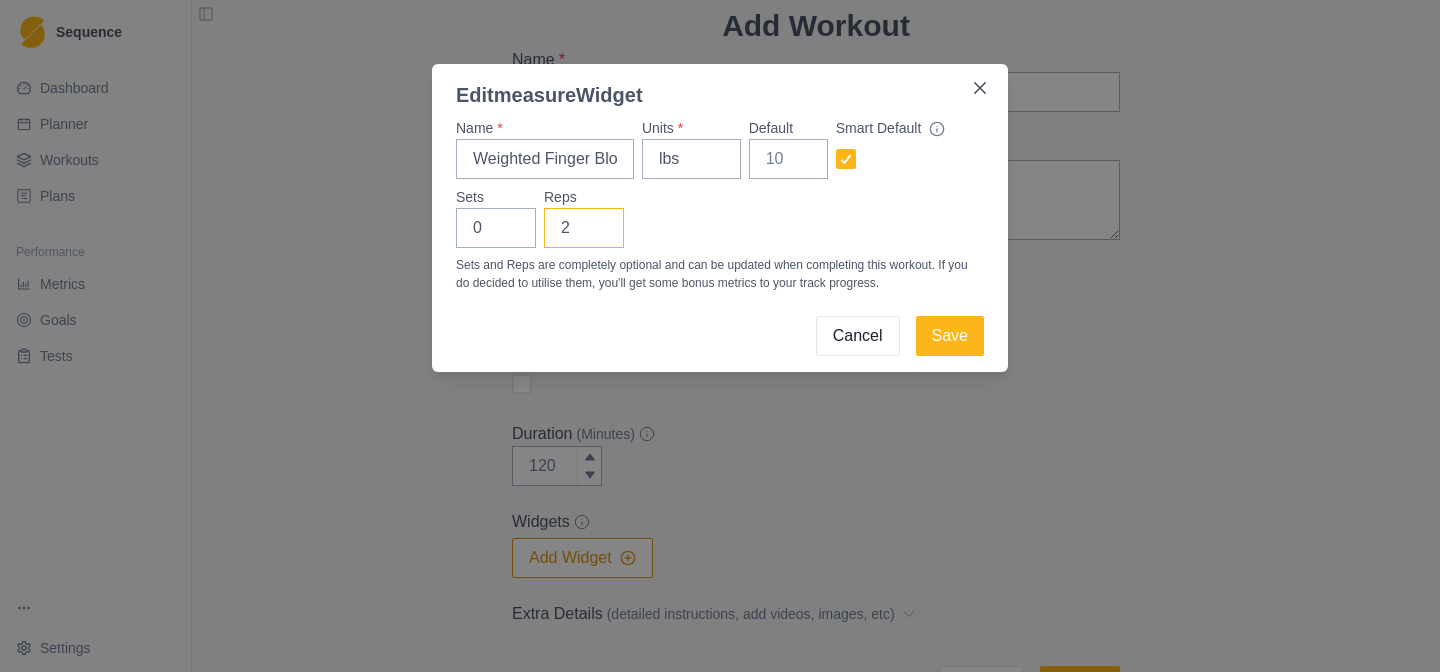 click on "2" at bounding box center (584, 228) 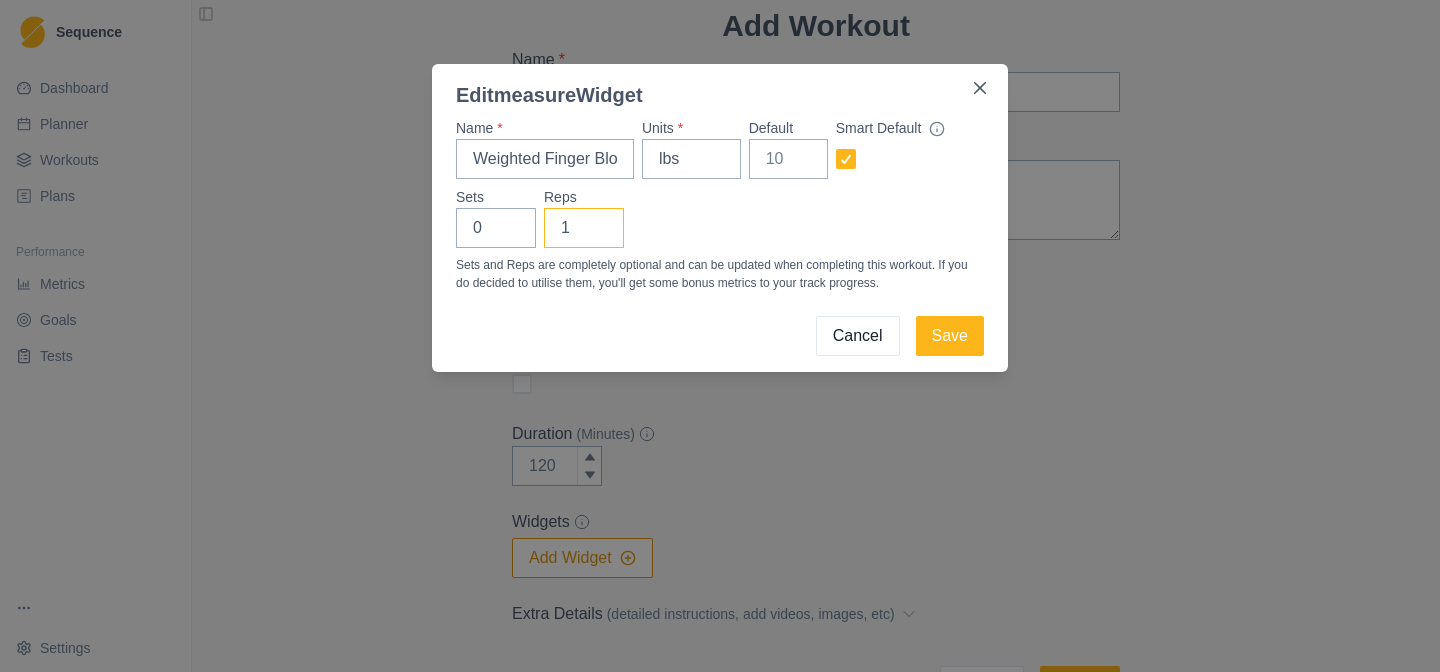 click on "1" at bounding box center (584, 228) 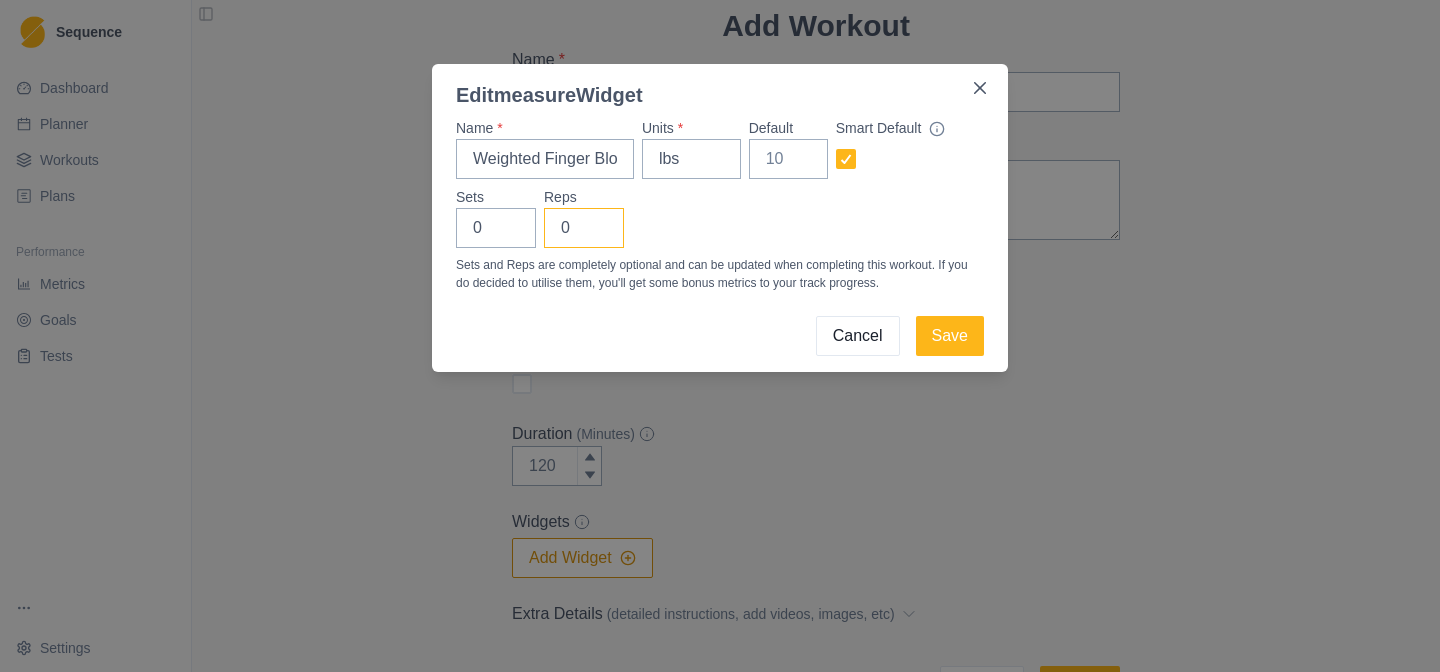 type on "0" 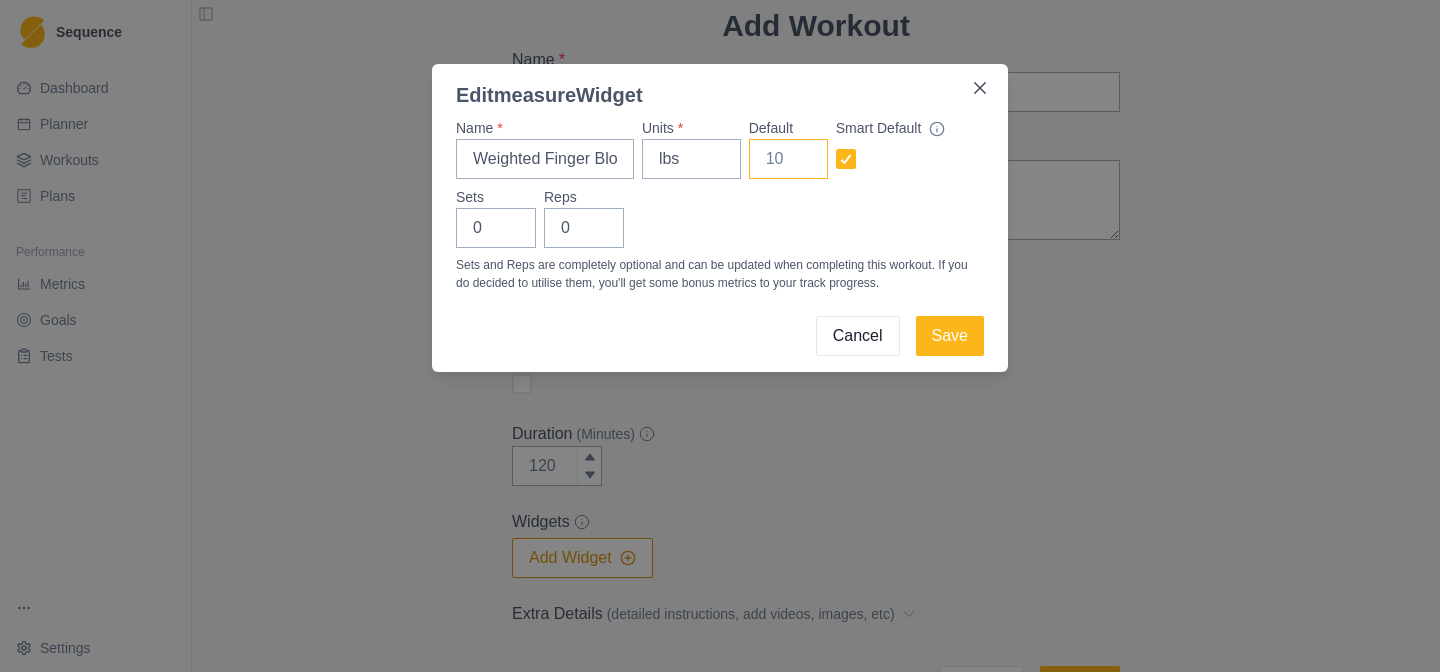 click on "Default" at bounding box center [788, 159] 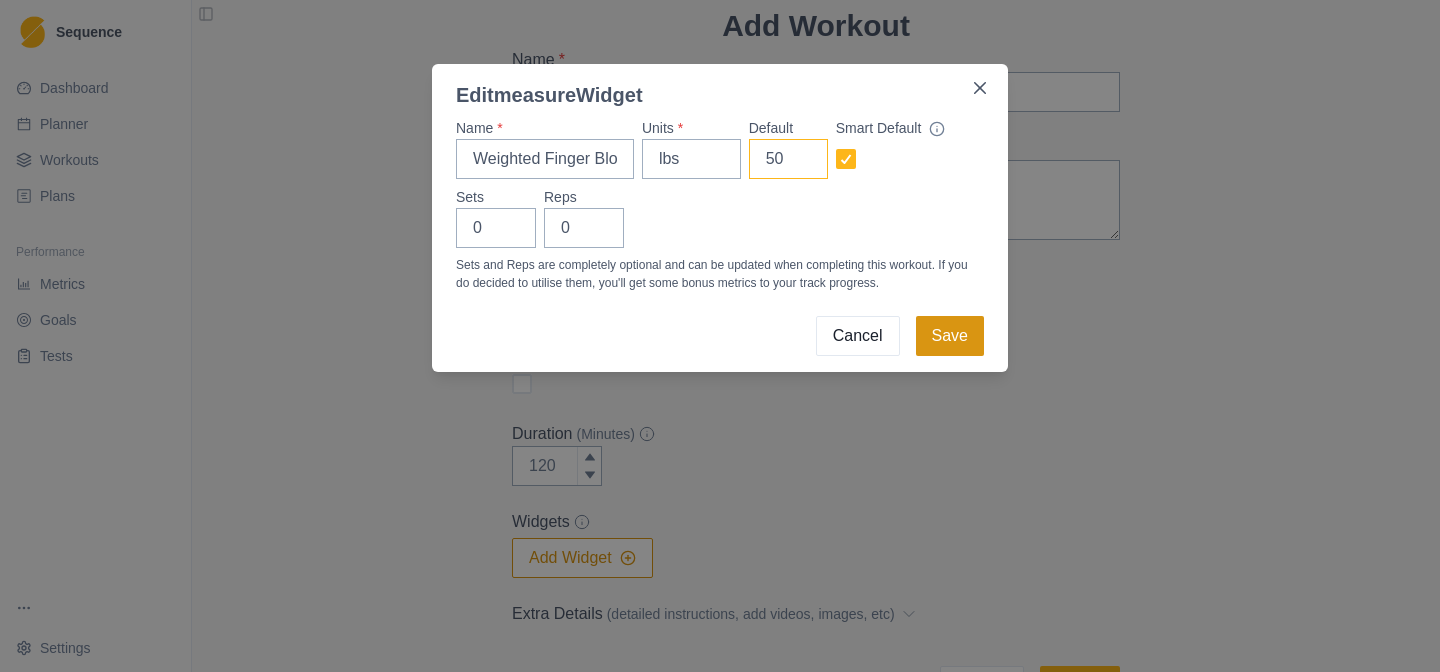 type on "50" 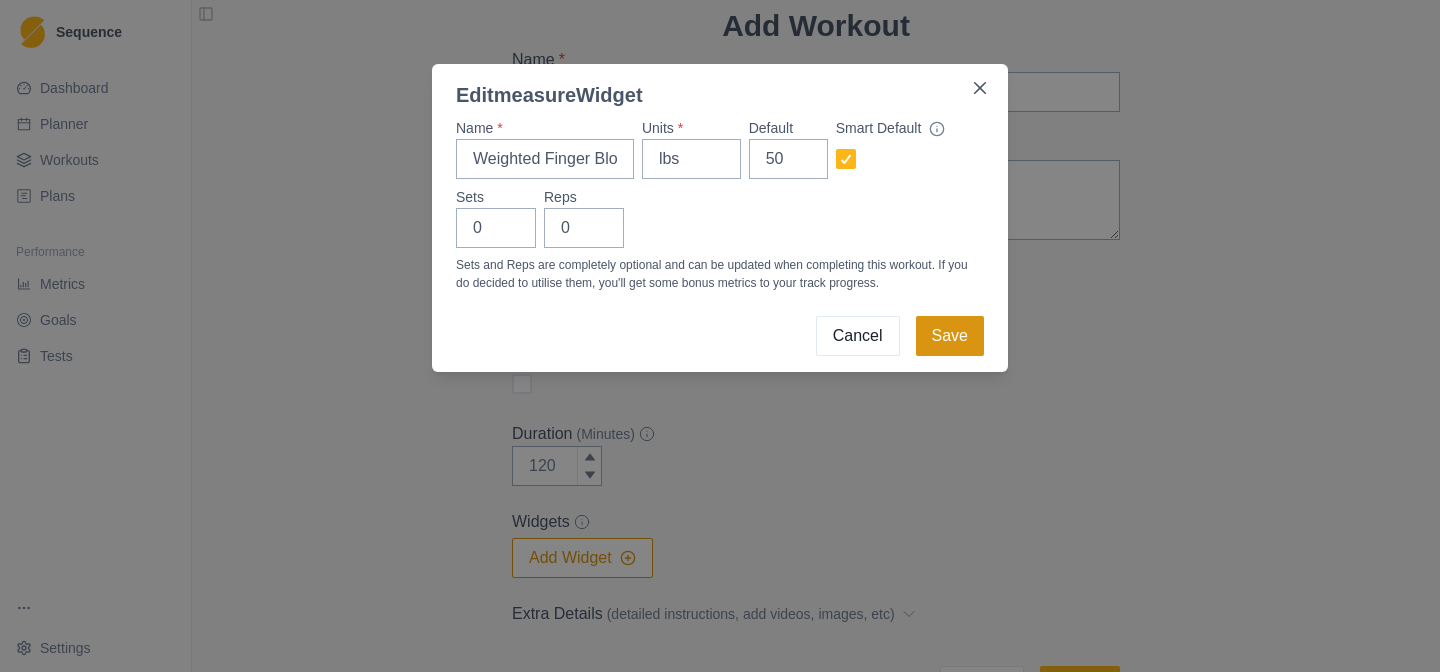 click on "Save" at bounding box center (950, 336) 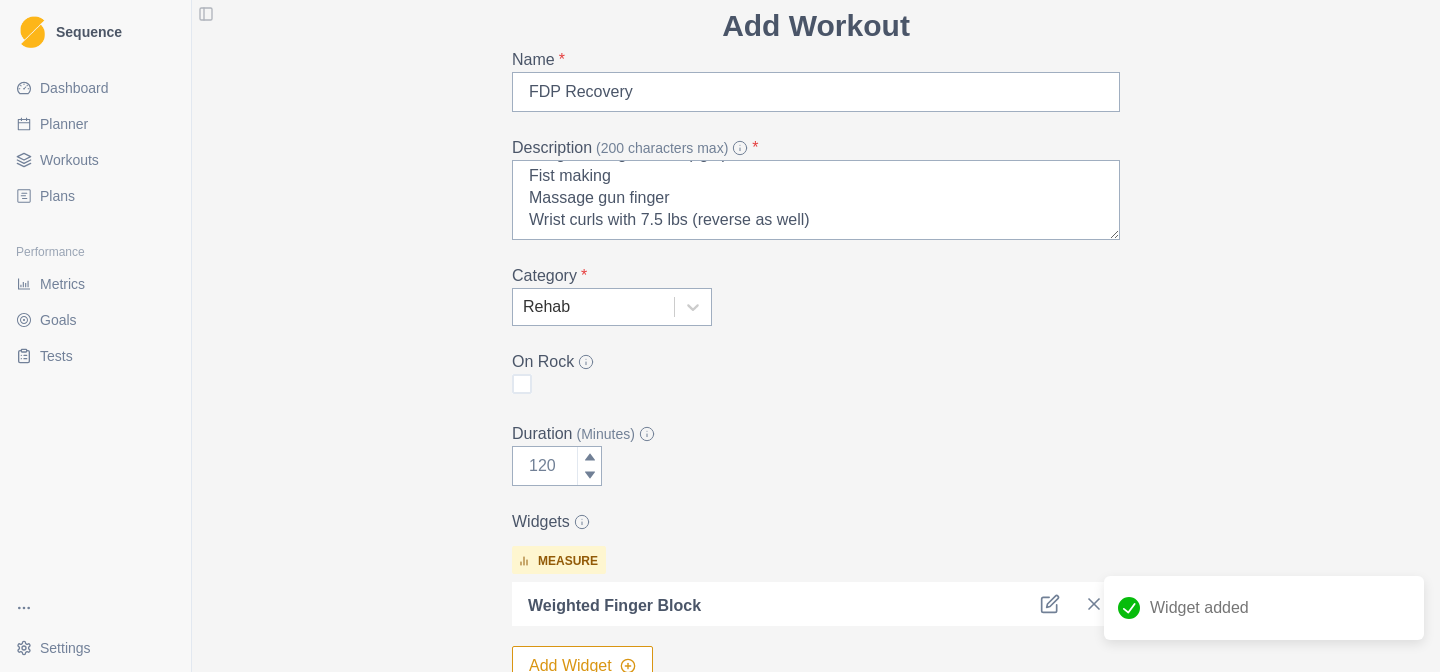 scroll, scrollTop: 144, scrollLeft: 0, axis: vertical 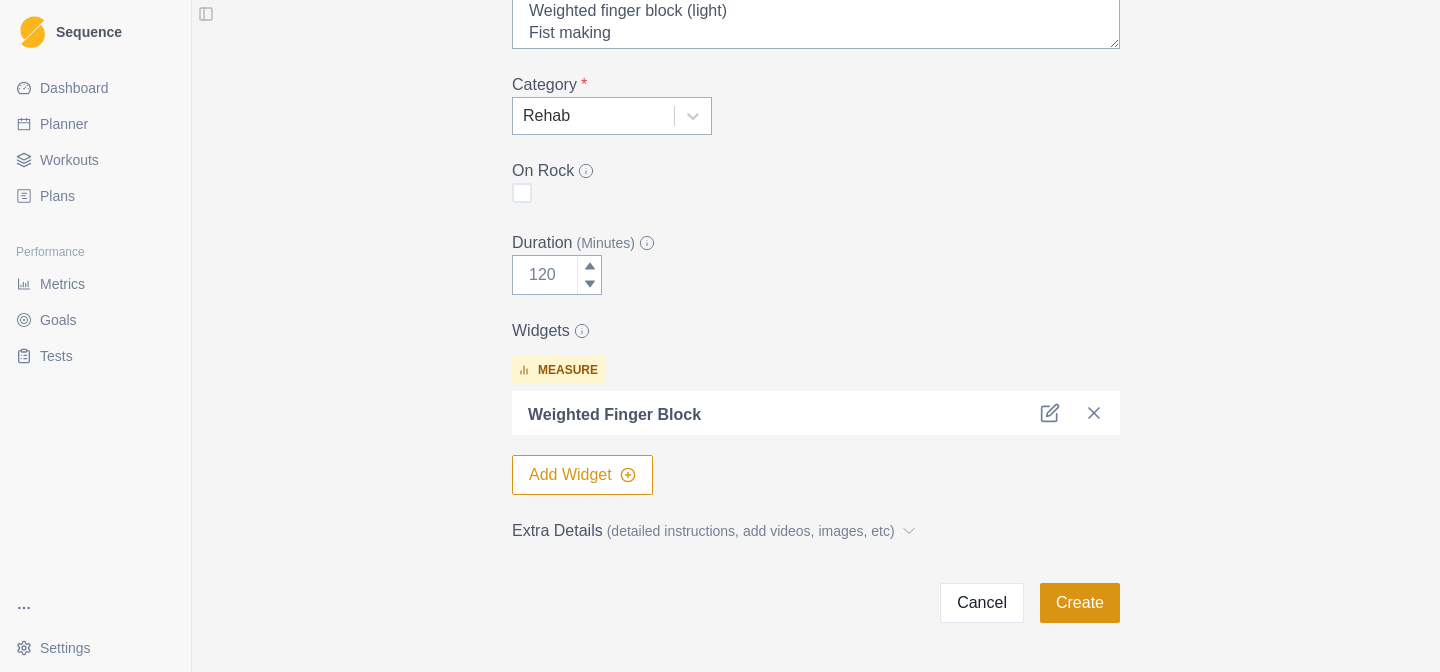 click on "Create" at bounding box center [1080, 603] 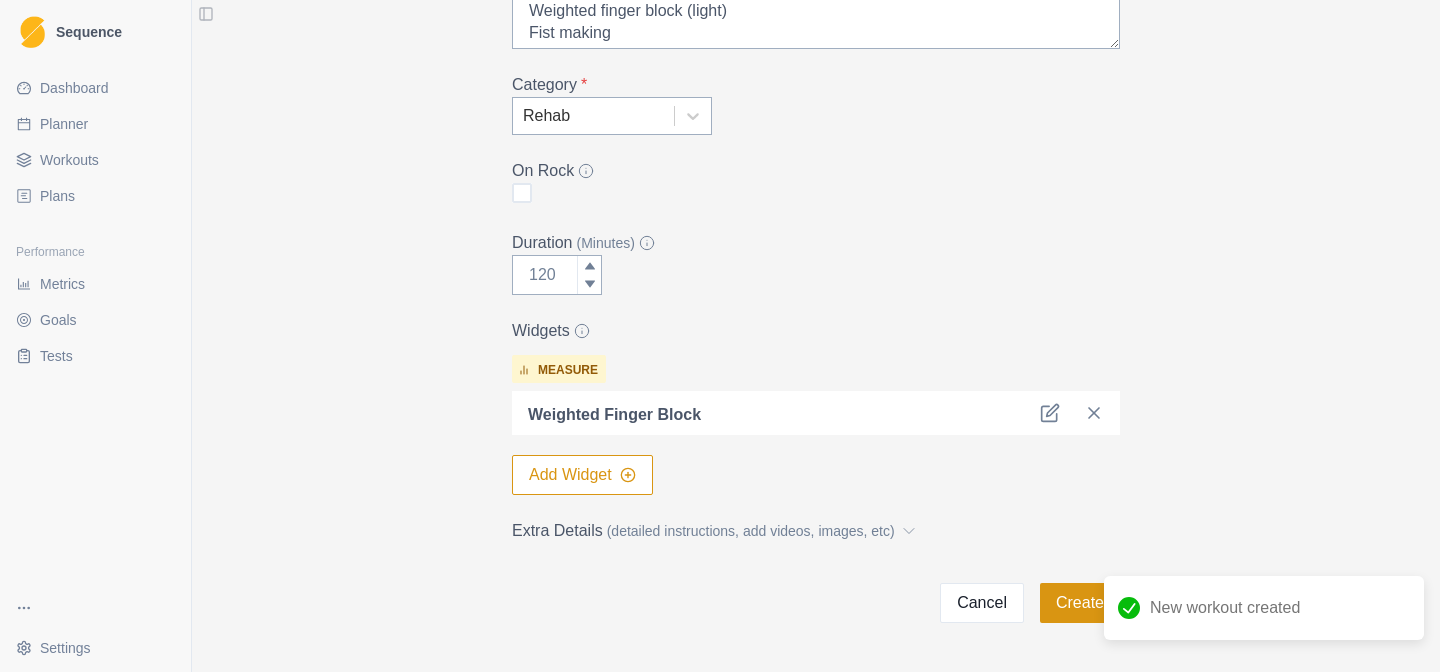 scroll, scrollTop: 0, scrollLeft: 0, axis: both 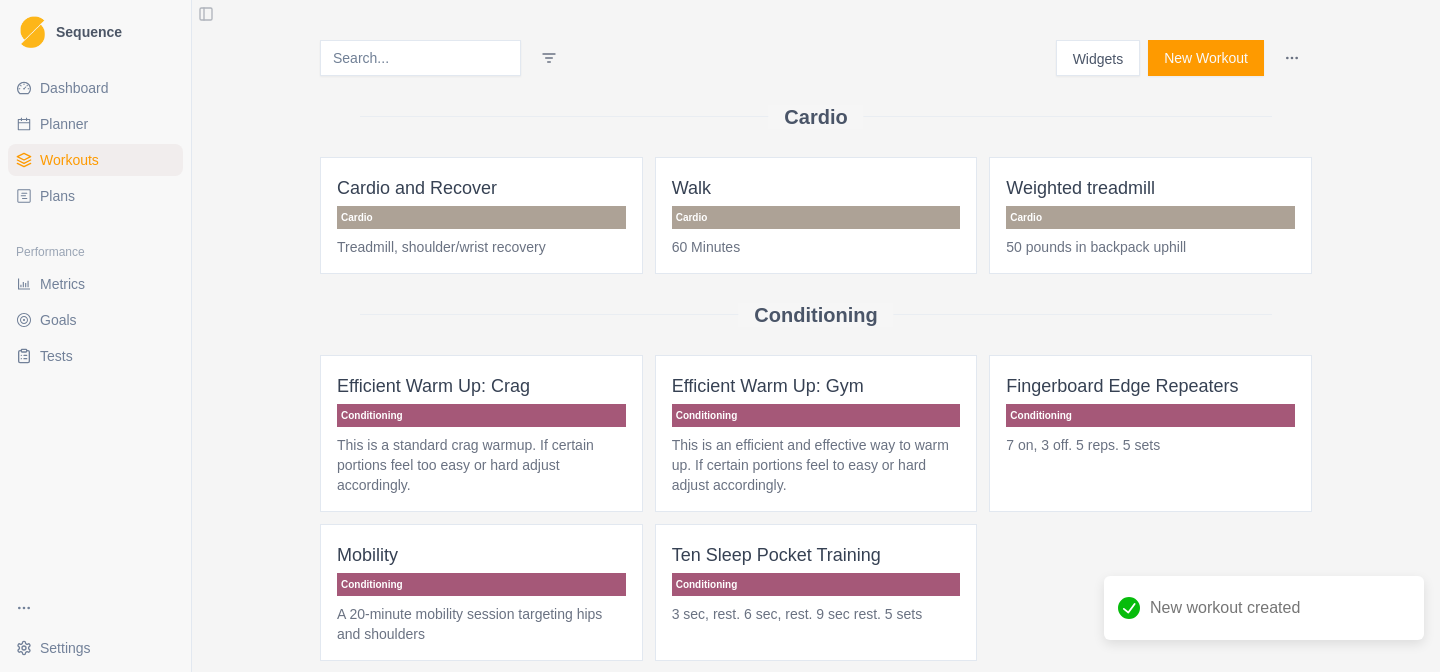 click on "Planner" at bounding box center [95, 124] 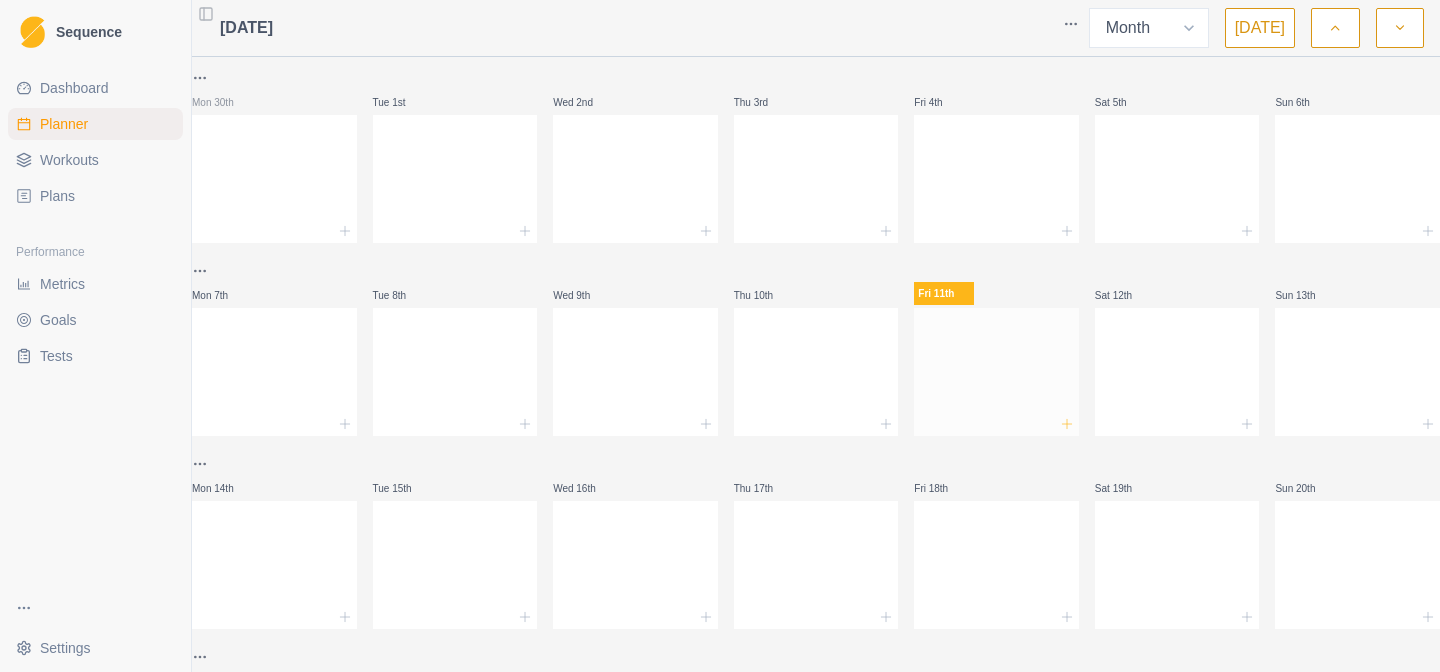 click 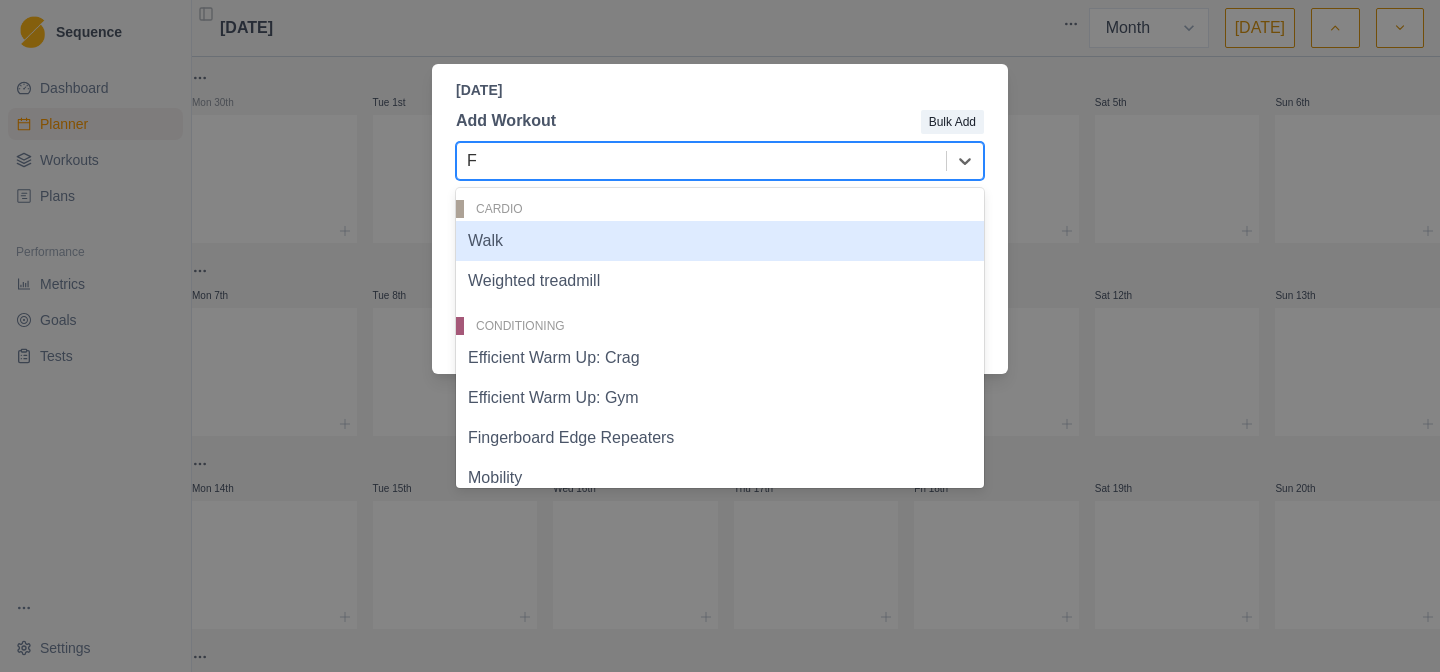 type on "FD" 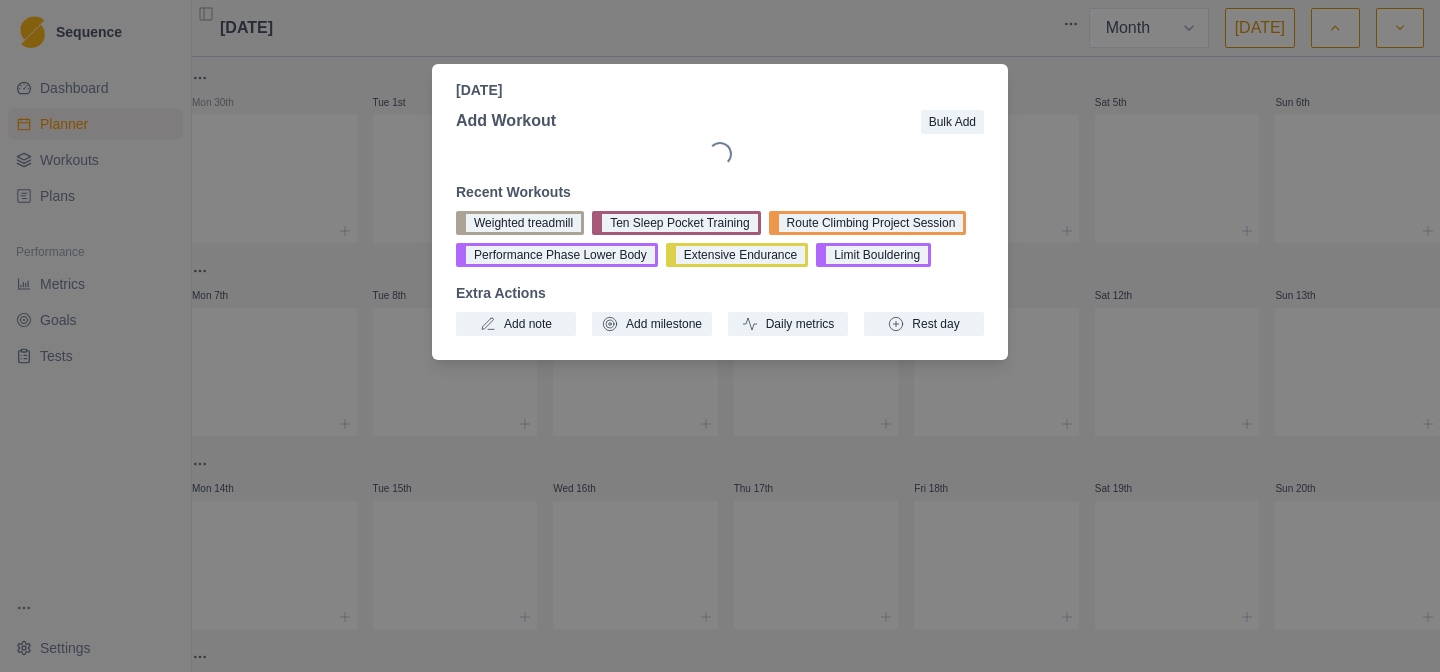 type 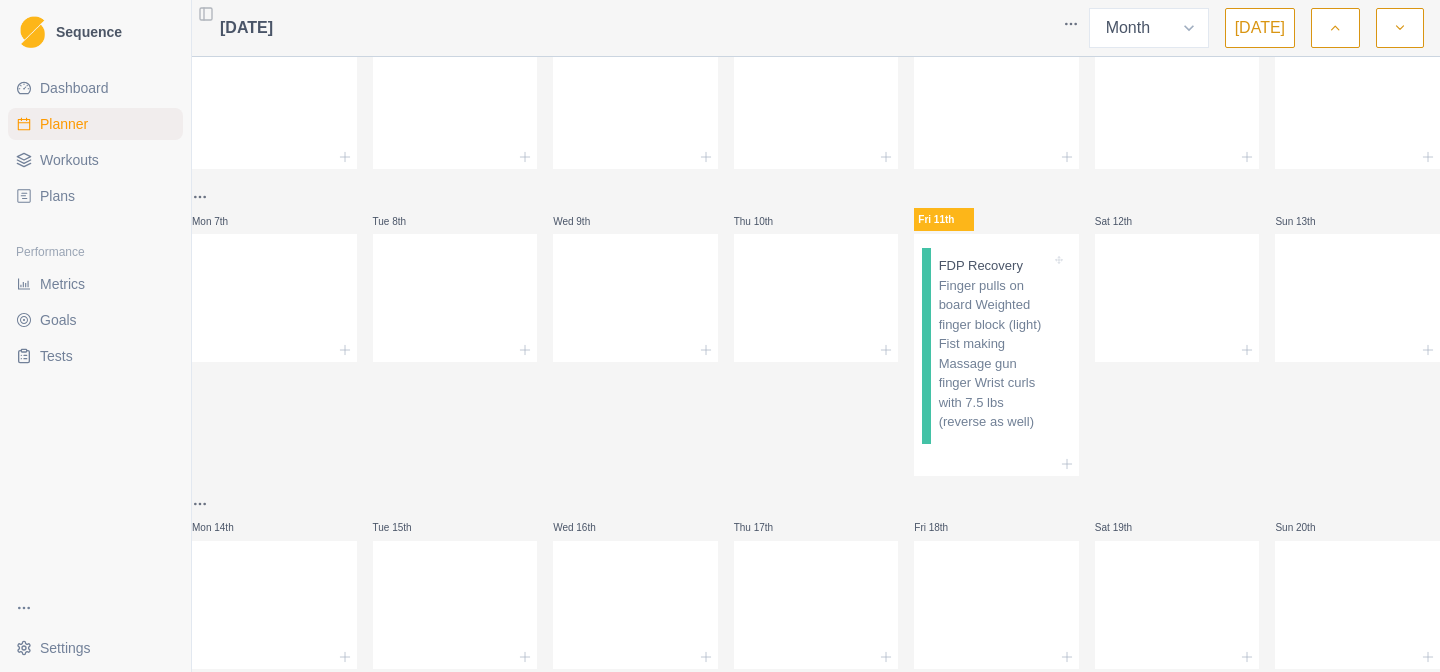 scroll, scrollTop: 73, scrollLeft: 0, axis: vertical 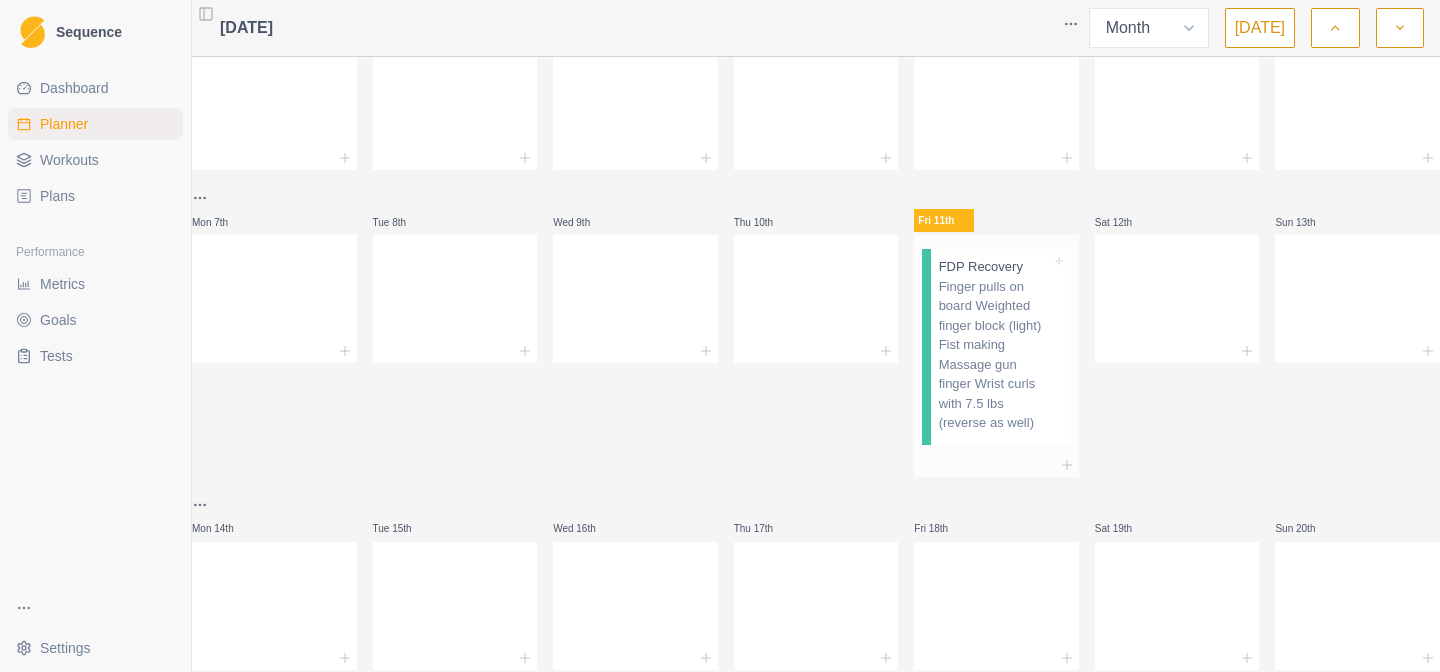 click on "Finger pulls on board
Weighted finger block (light)
Fist making
Massage gun finger
Wrist curls with 7.5 lbs (reverse as well)" at bounding box center [995, 355] 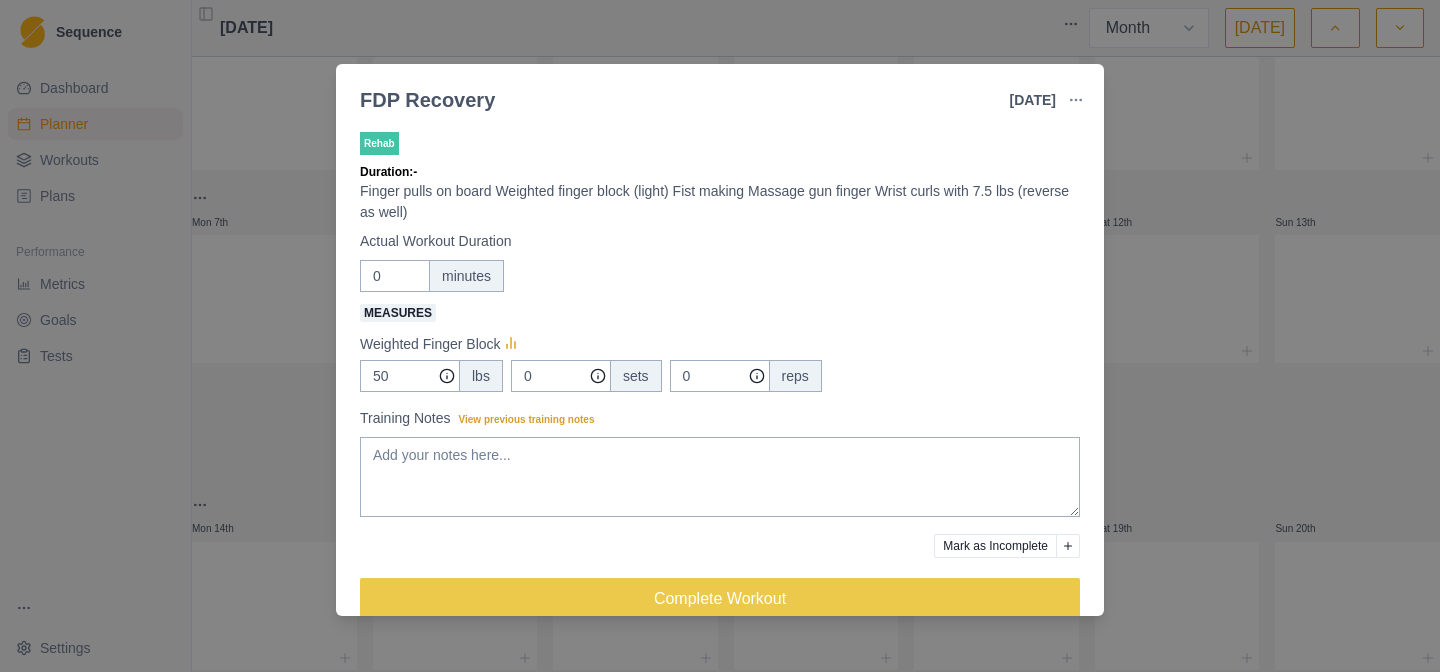 scroll, scrollTop: 30, scrollLeft: 0, axis: vertical 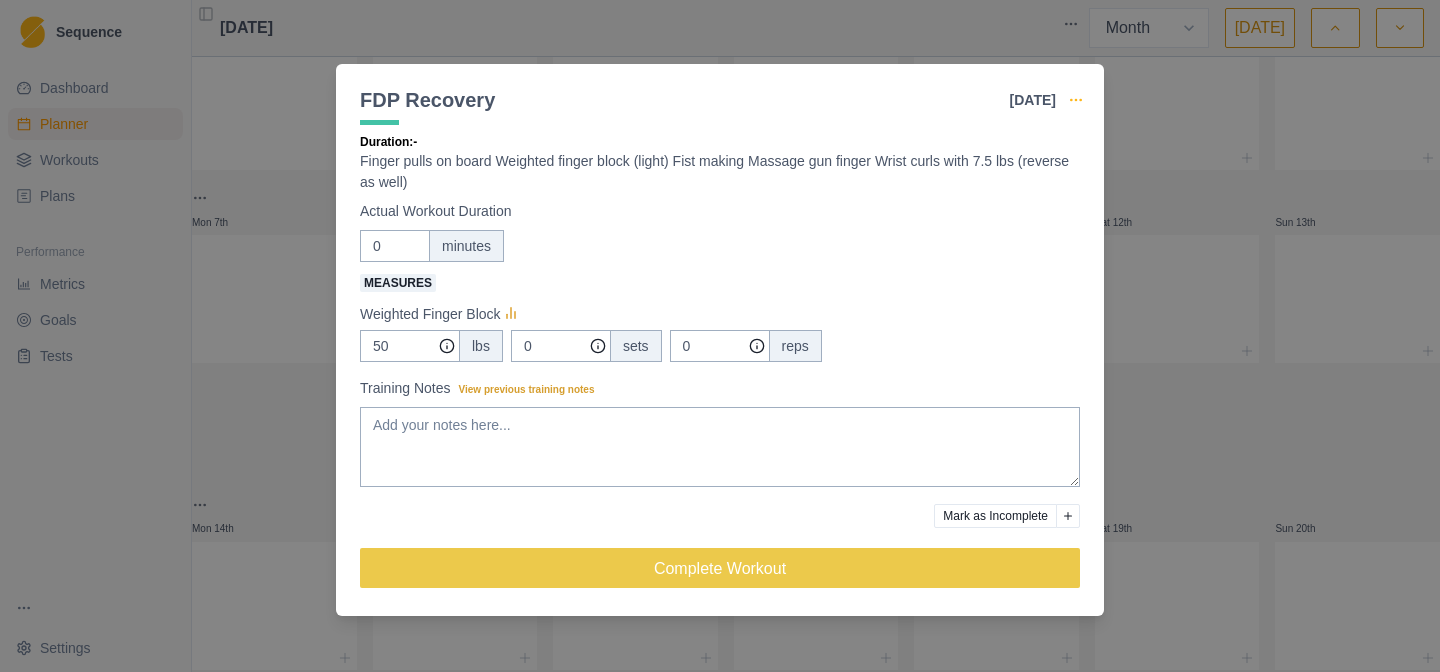 click 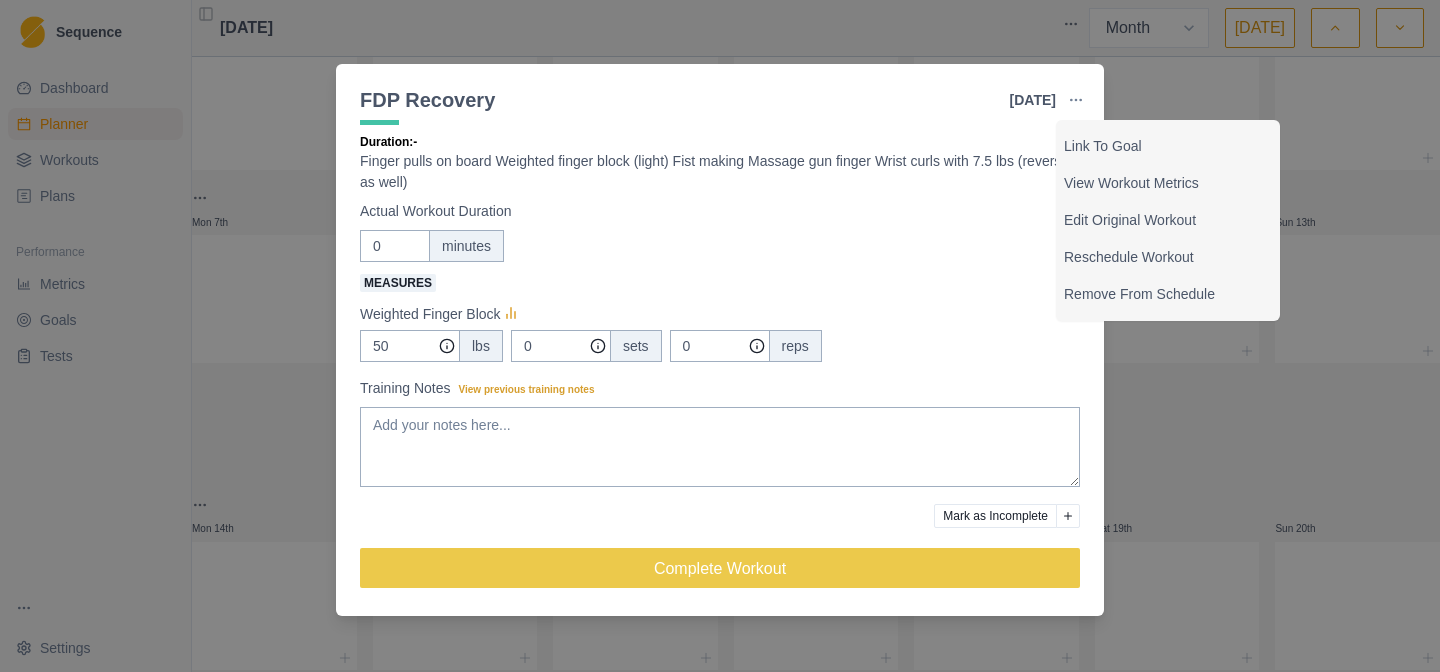 click on "FDP Recovery [DATE] Link To Goal View Workout Metrics Edit Original Workout Reschedule Workout Remove From Schedule Rehab Duration:  - Finger pulls on board
Weighted finger block (light)
Fist making
Massage gun finger
Wrist curls with 7.5 lbs (reverse as well)
Actual Workout Duration 0 minutes Measures Weighted Finger Block 50 lbs 0 sets 0 reps Training Notes View previous training notes [PERSON_NAME] as Incomplete Complete Workout" at bounding box center [720, 336] 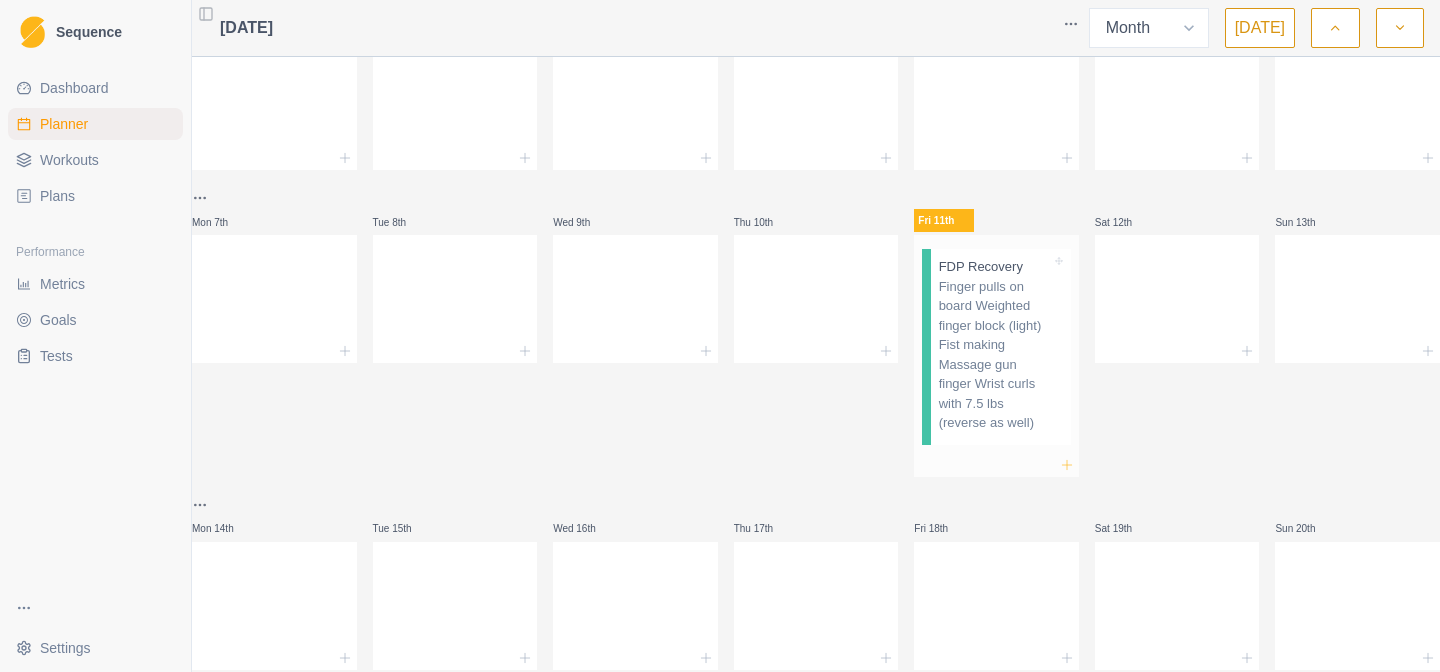 click 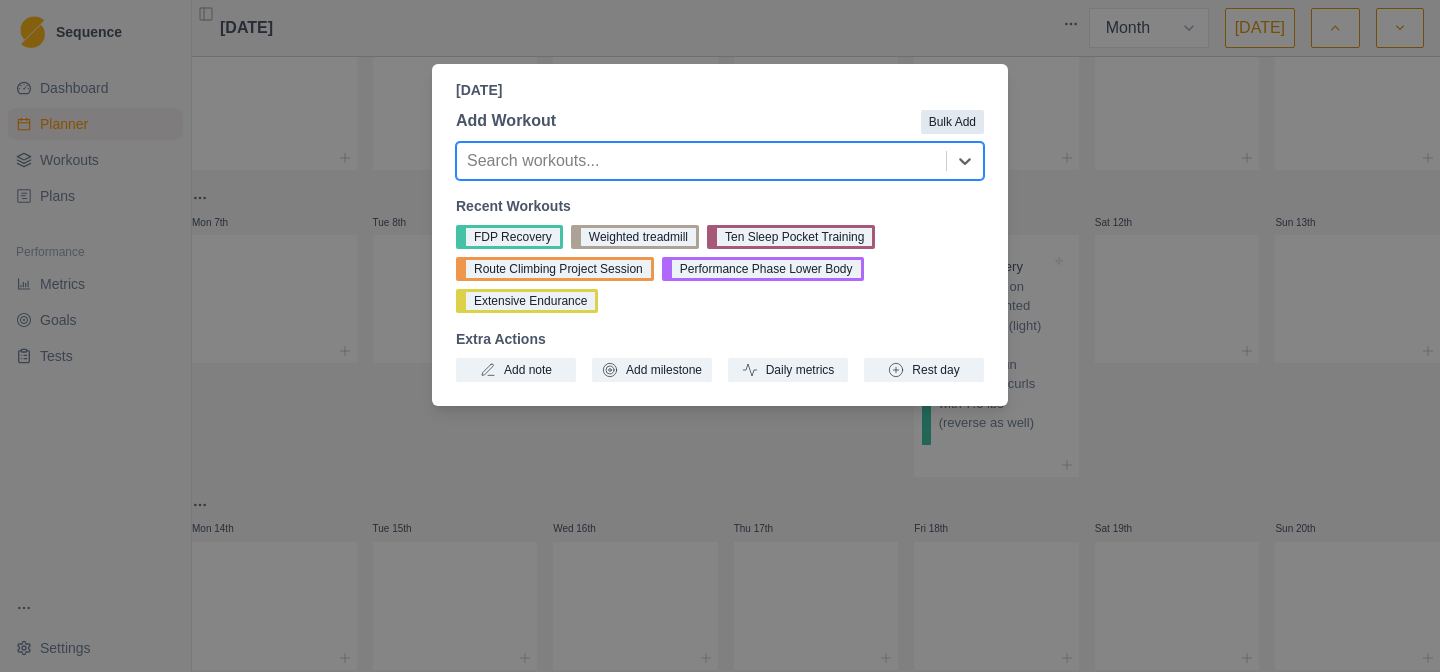 click on "Bulk Add" at bounding box center [952, 122] 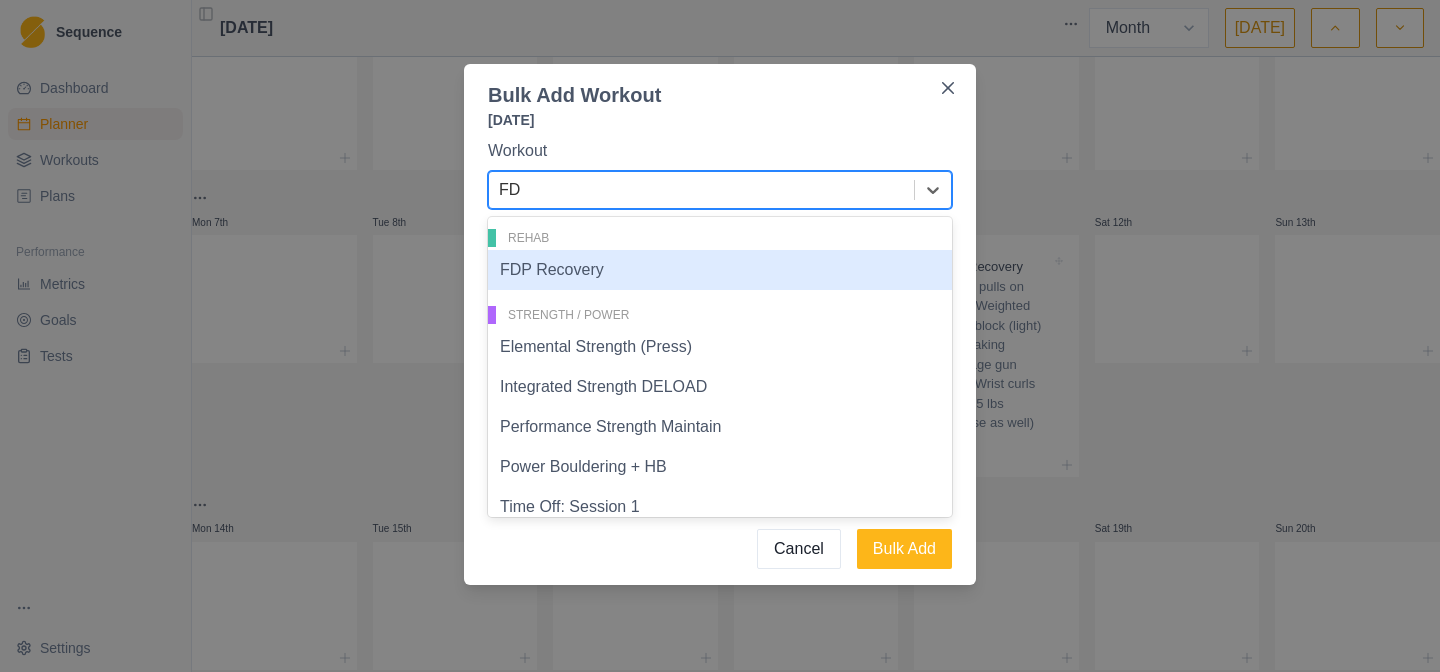 type on "FDP" 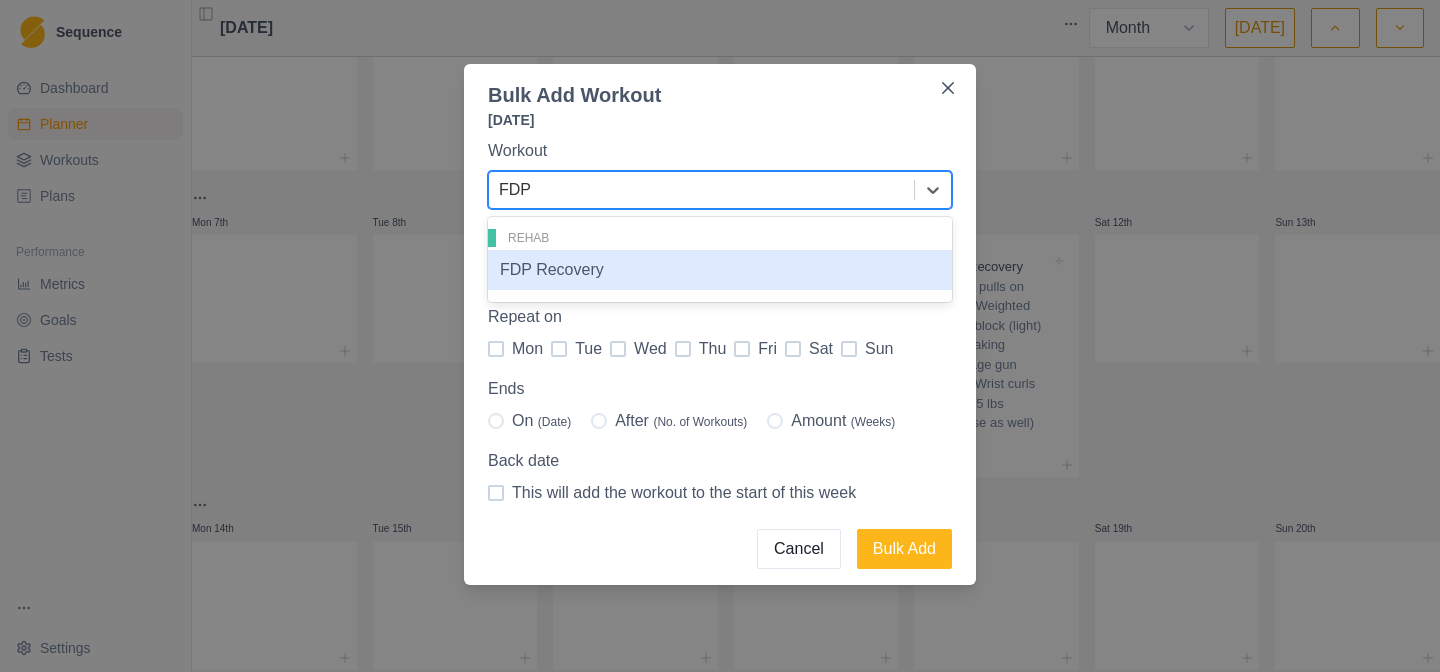 click on "FDP Recovery" at bounding box center (720, 270) 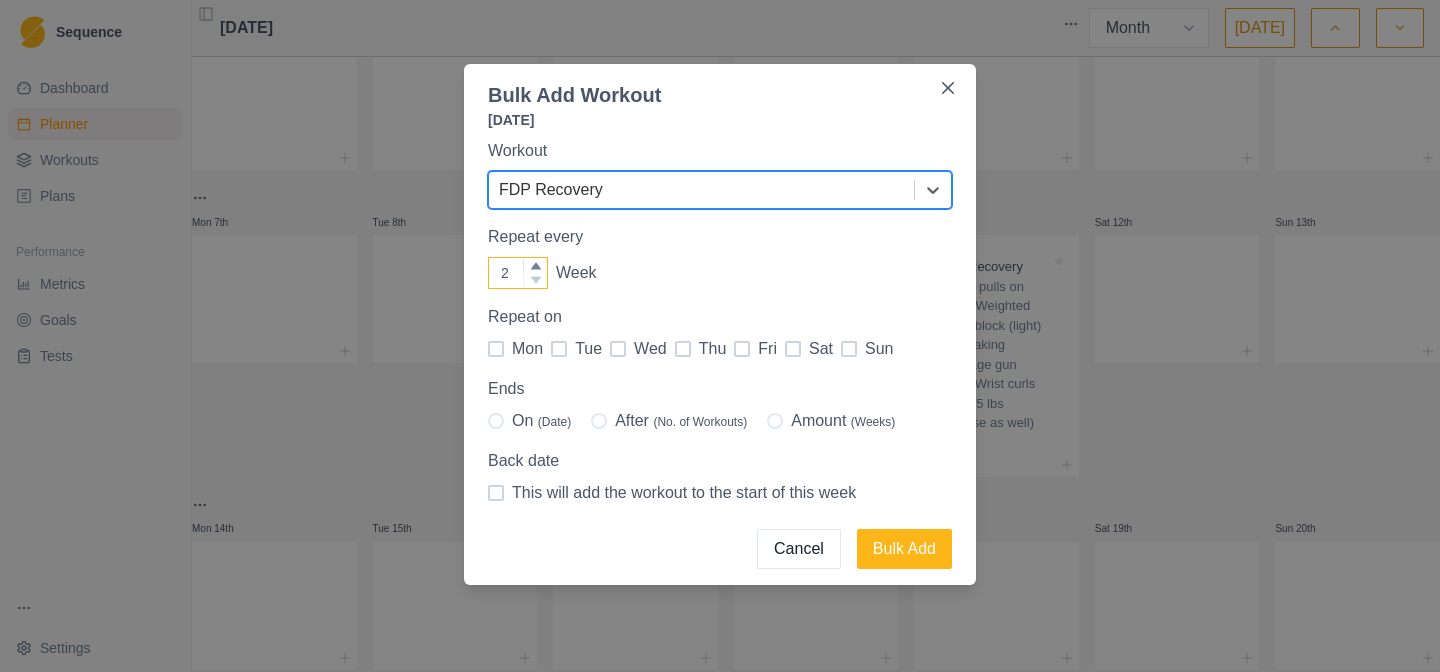 click 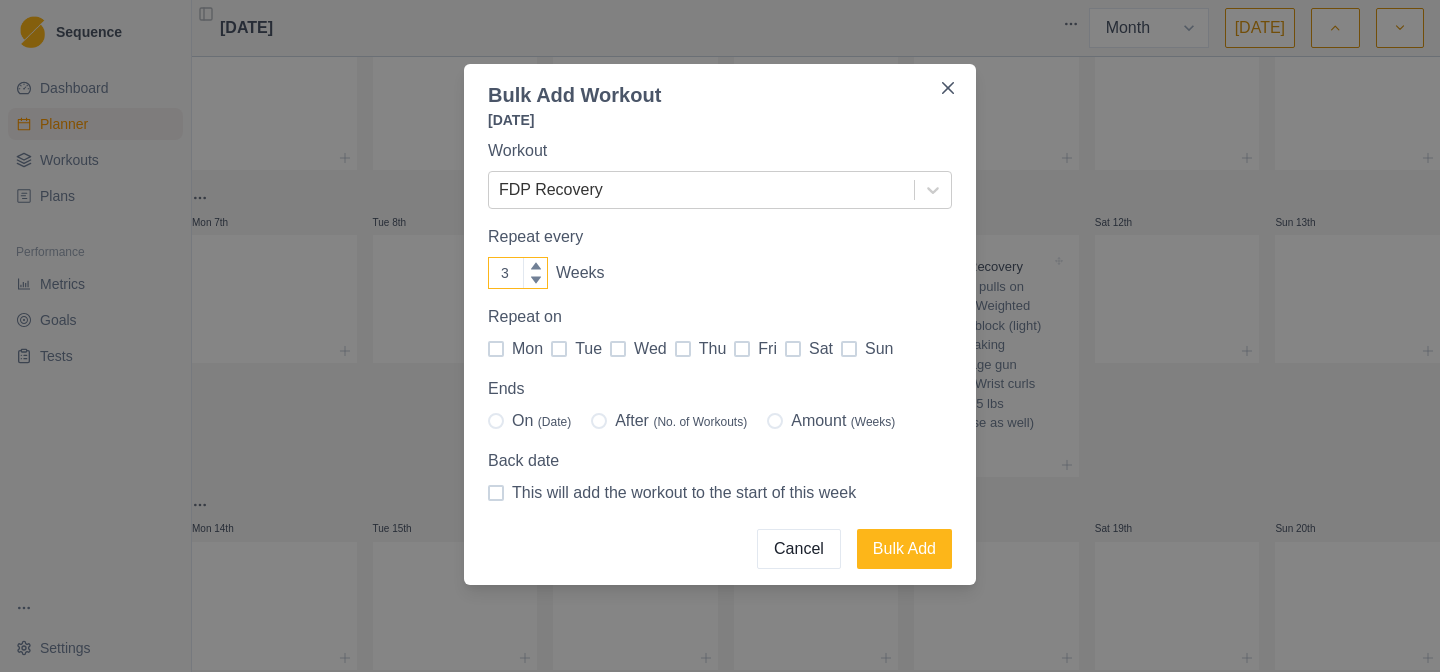 click 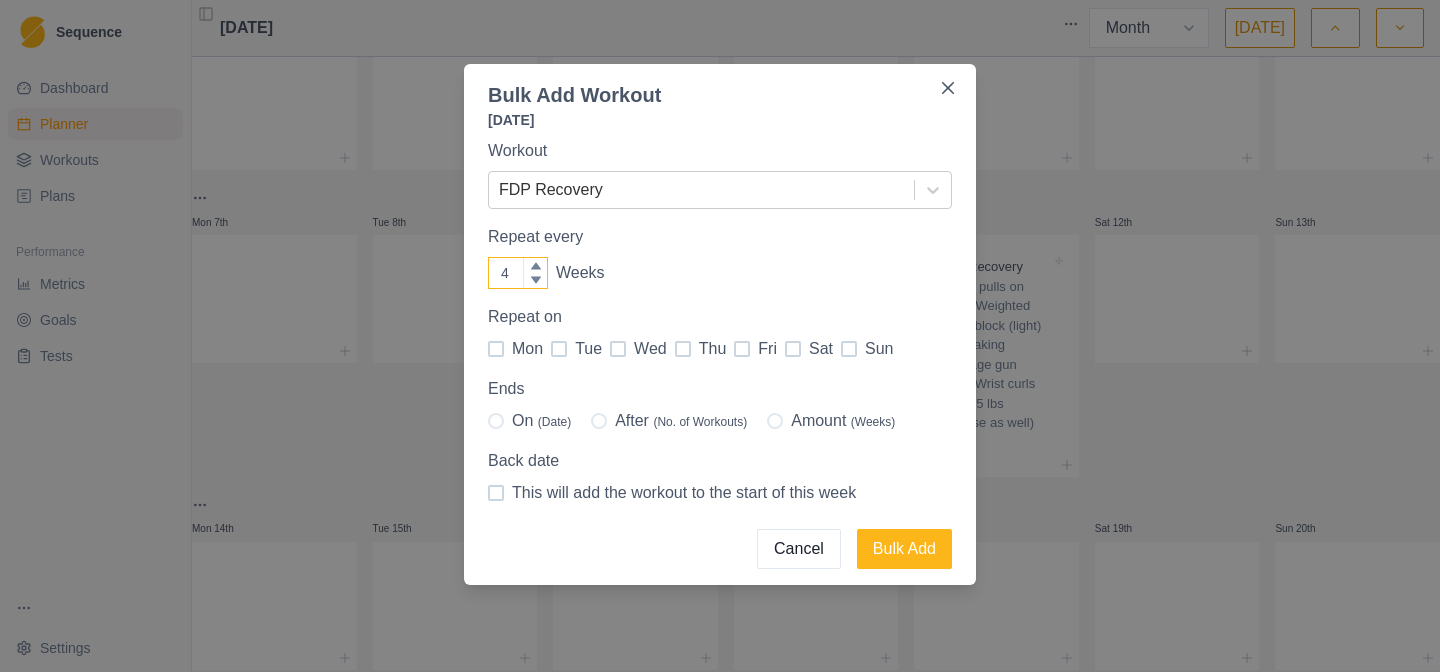 click 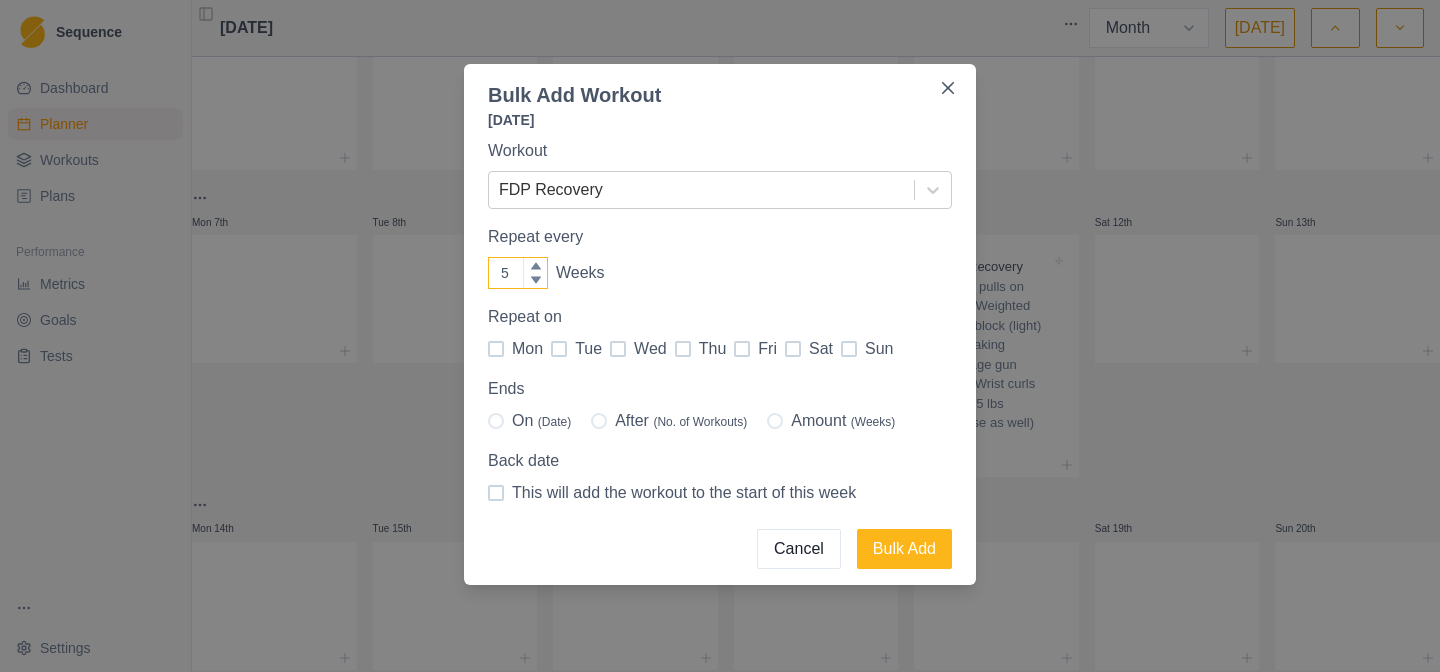 click 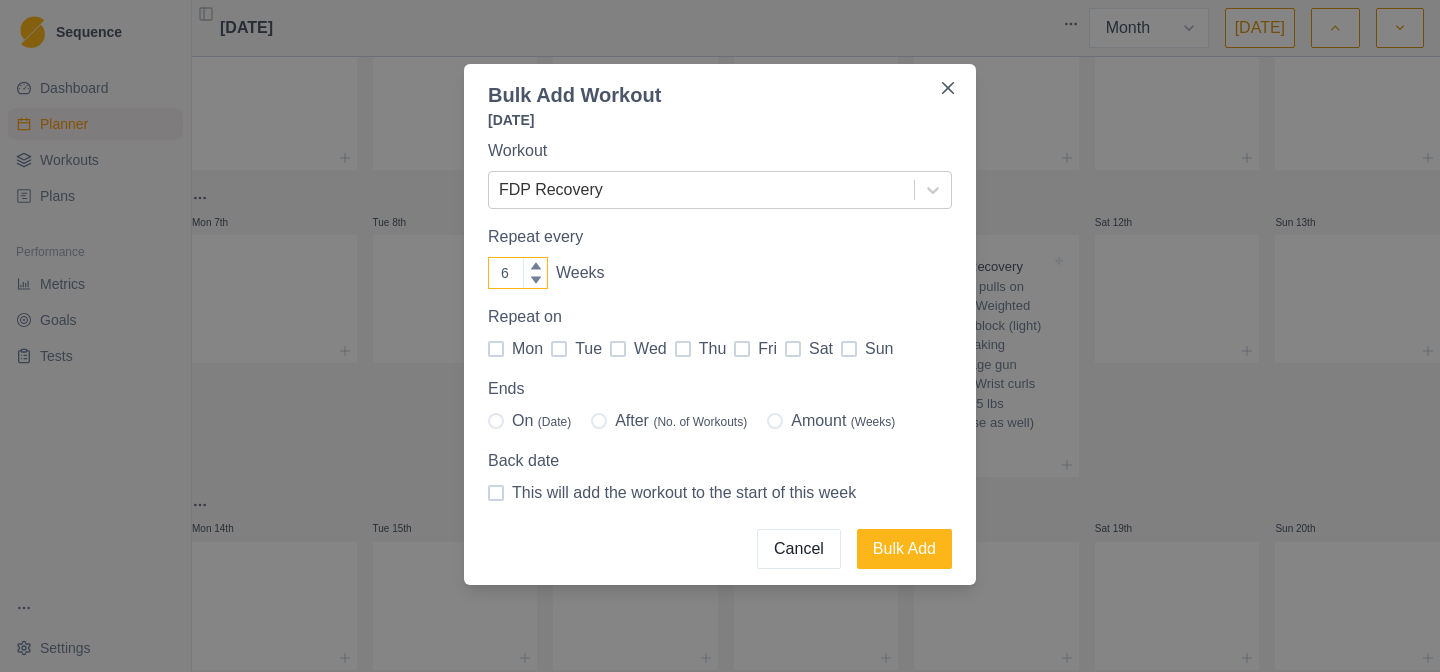 click 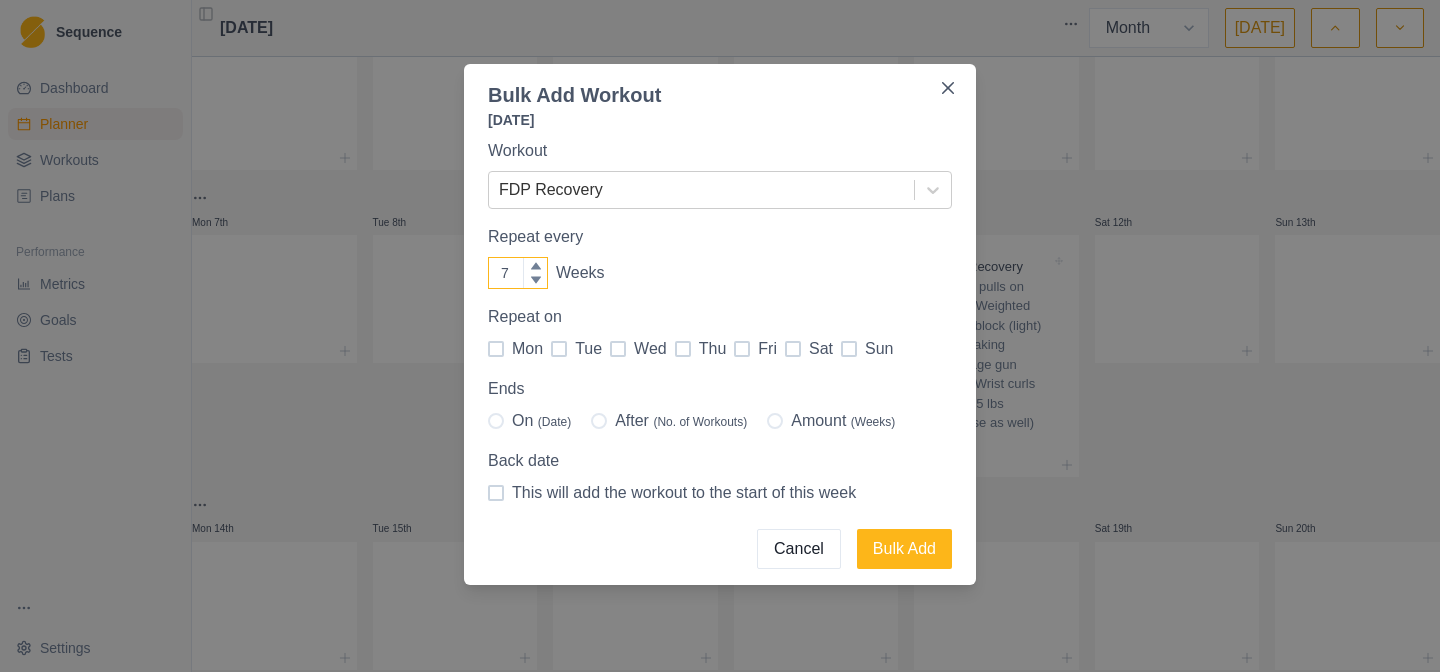 click 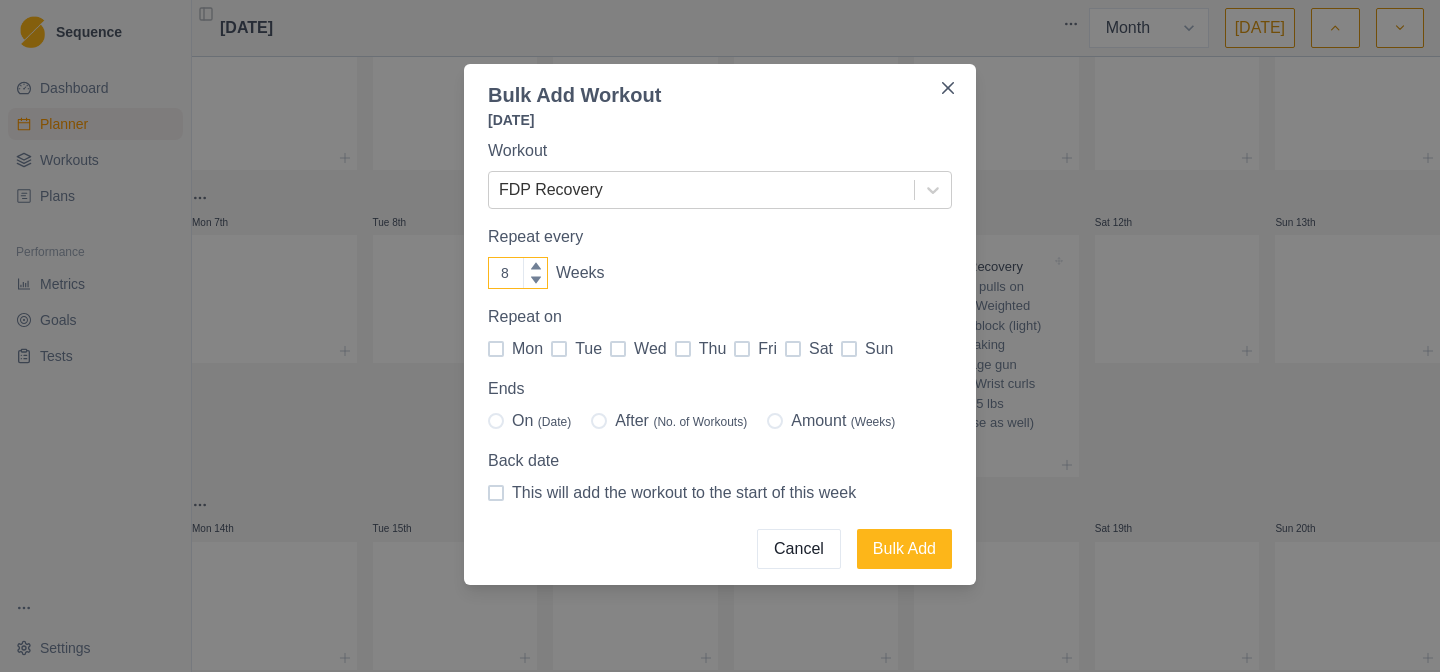 click 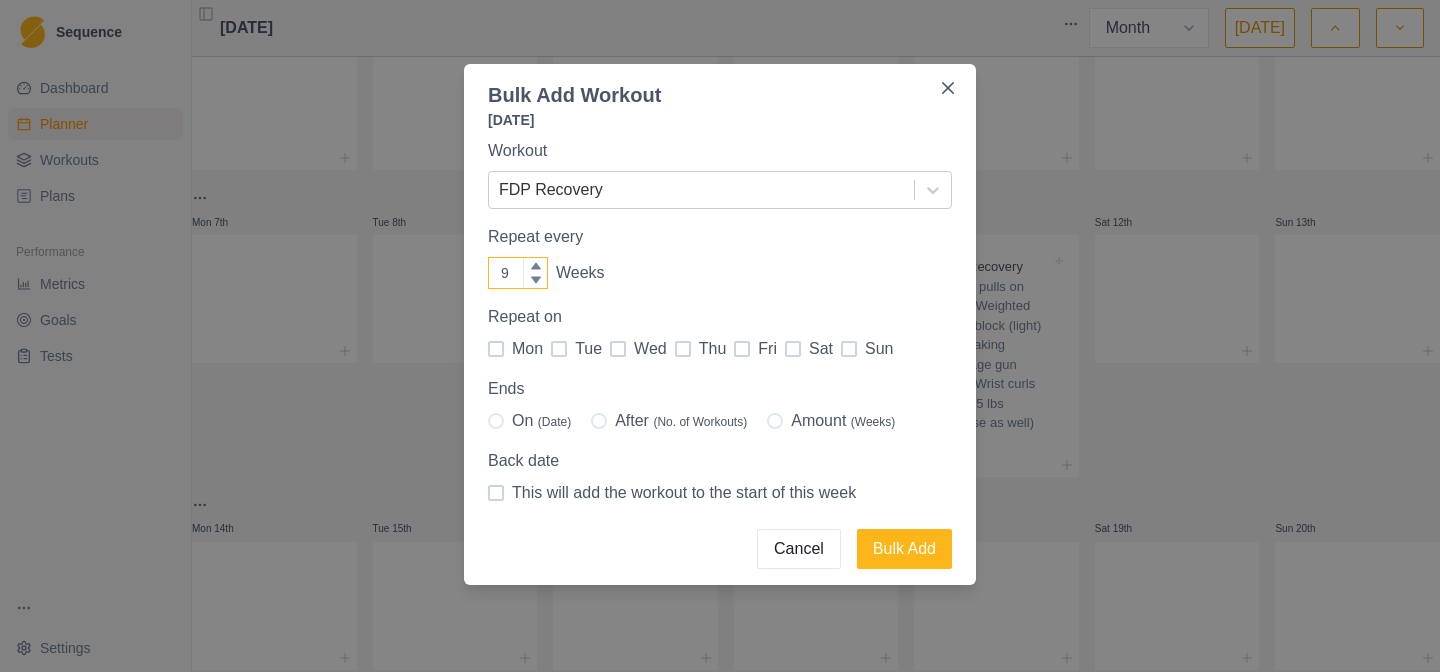 click 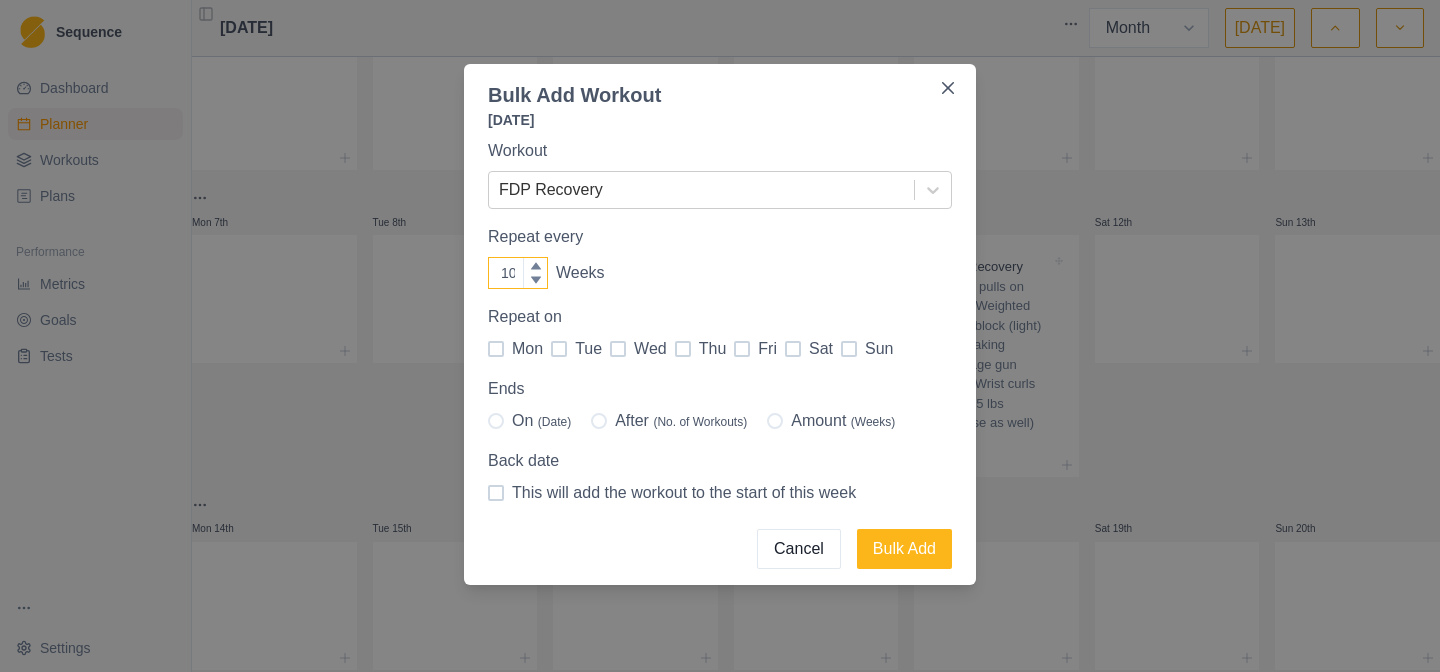 click 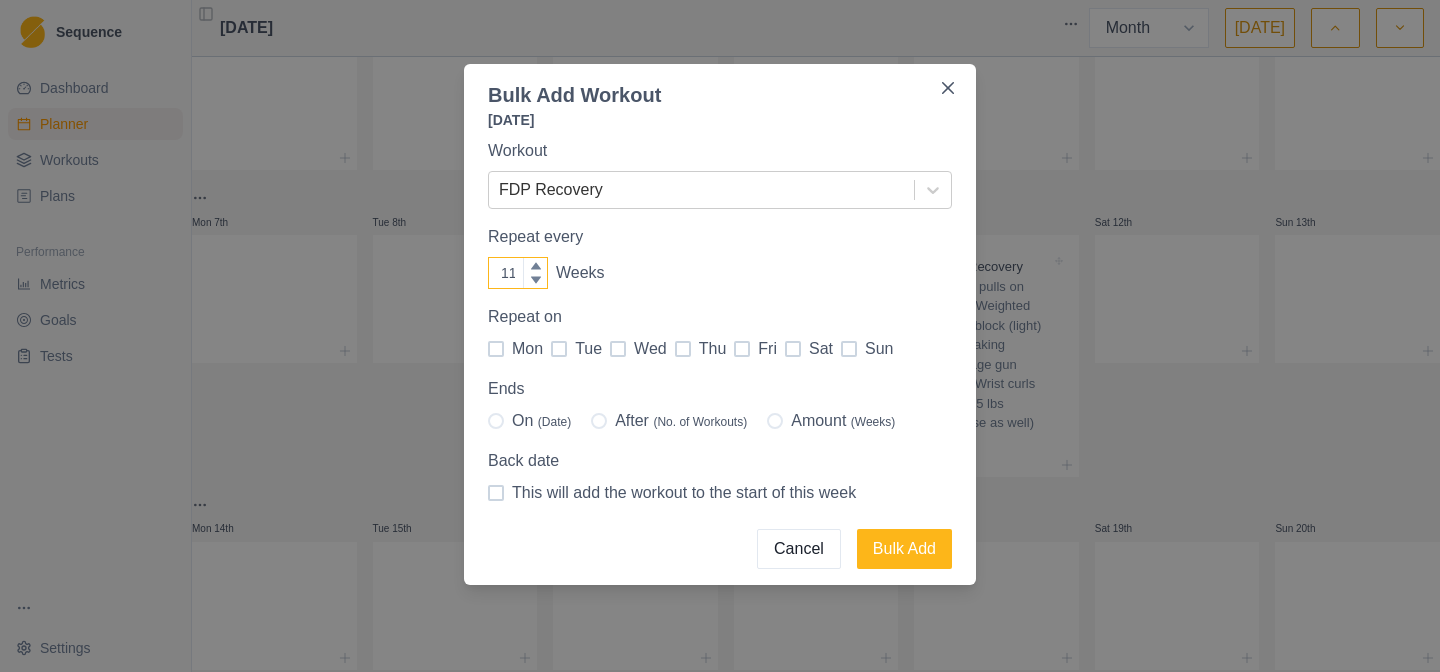 click 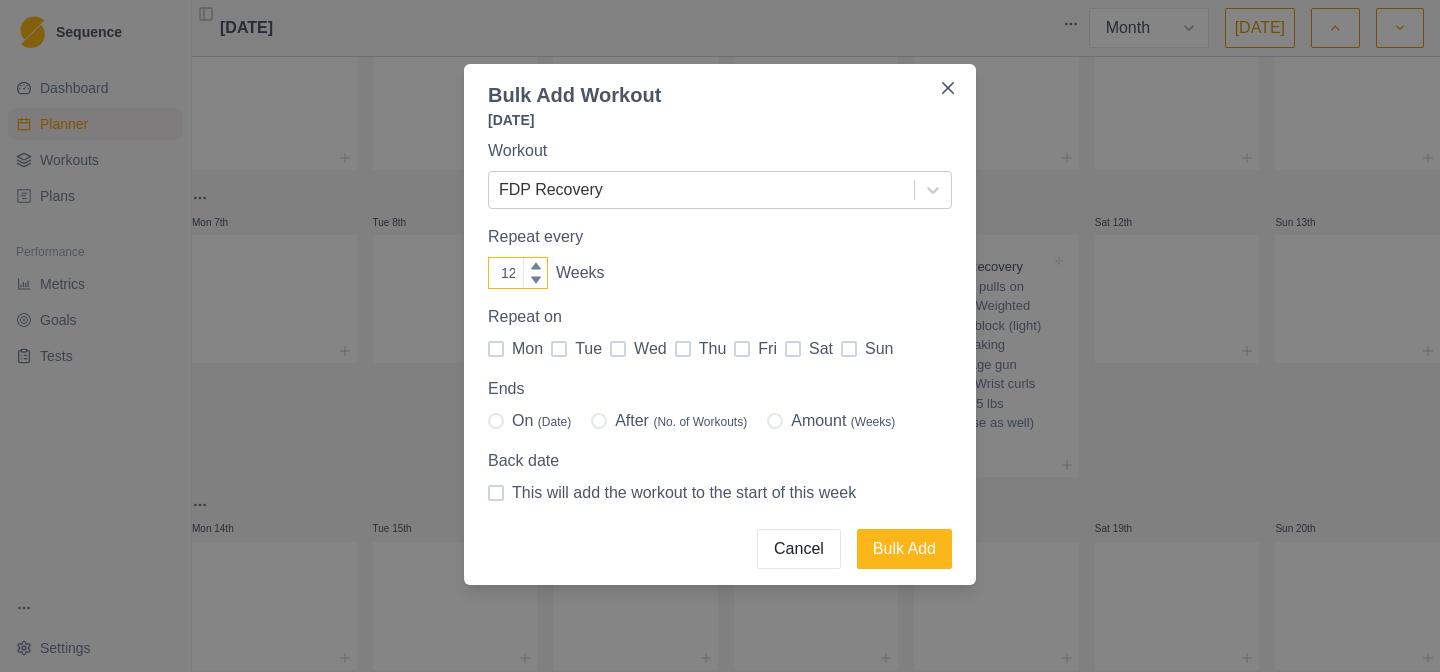 click 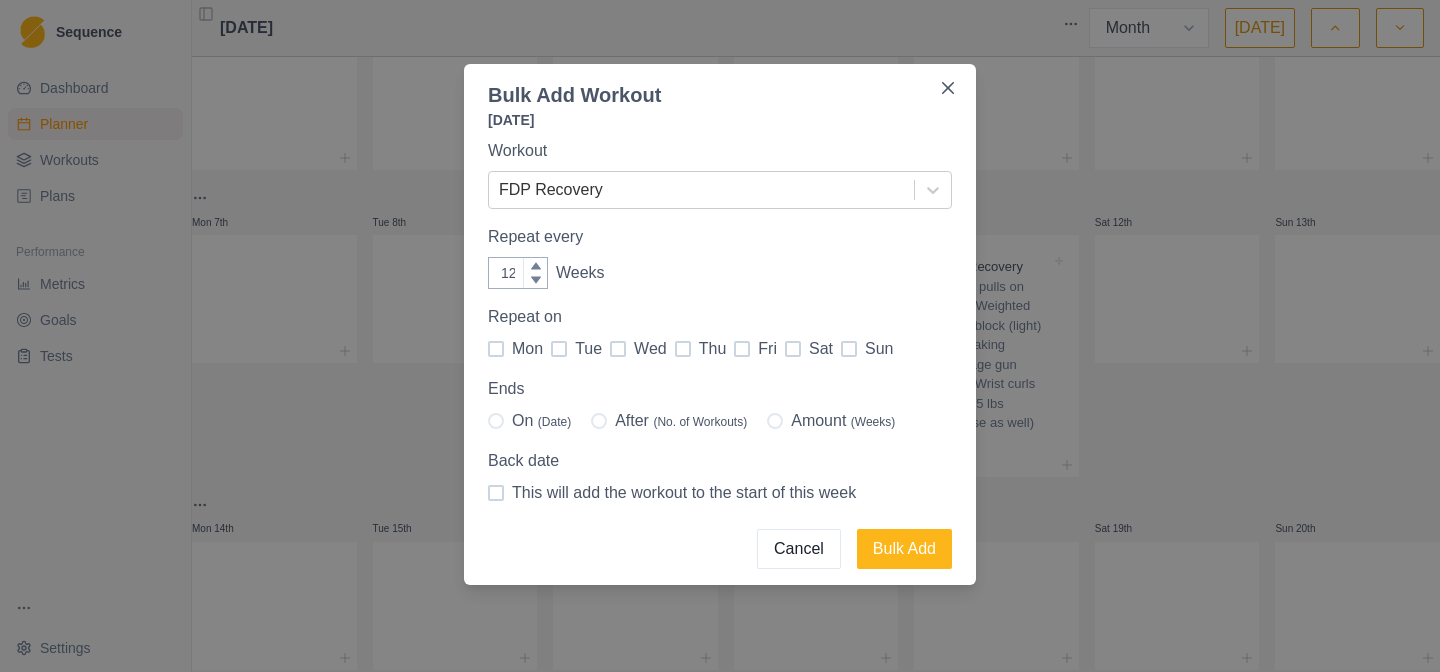 click at bounding box center (496, 349) 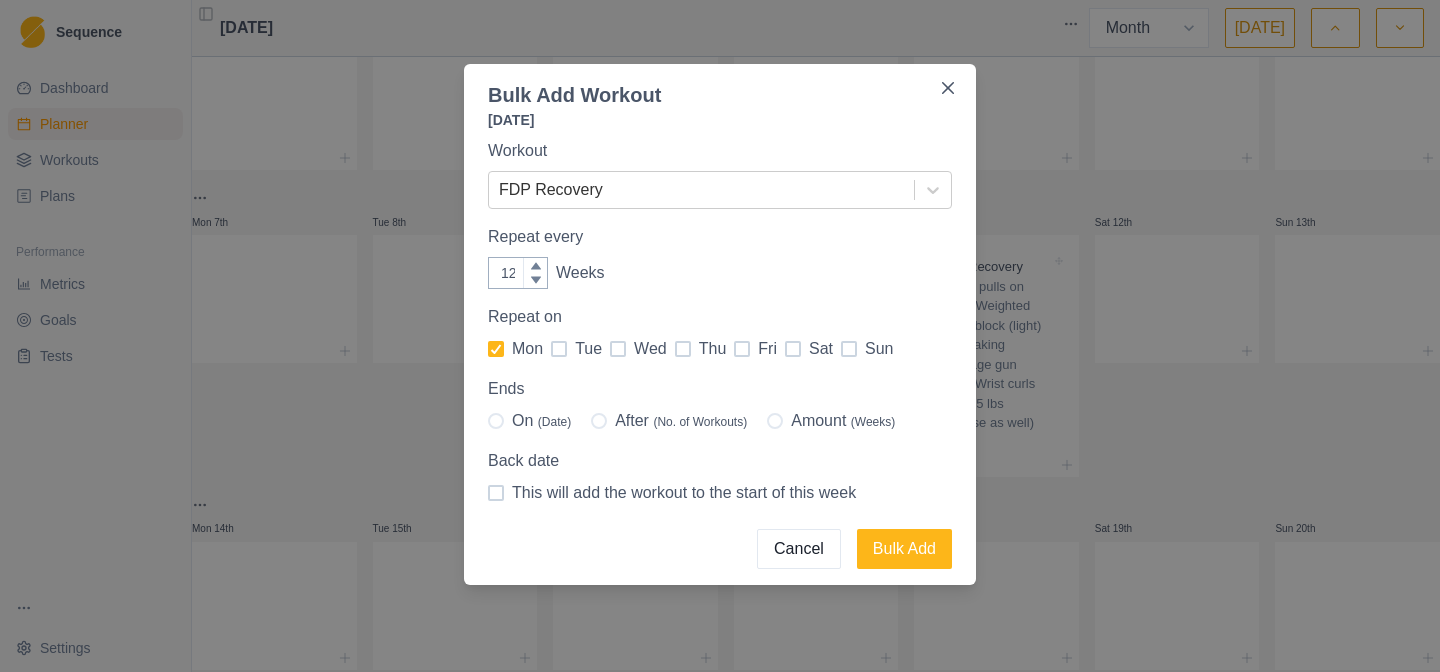 click at bounding box center [618, 349] 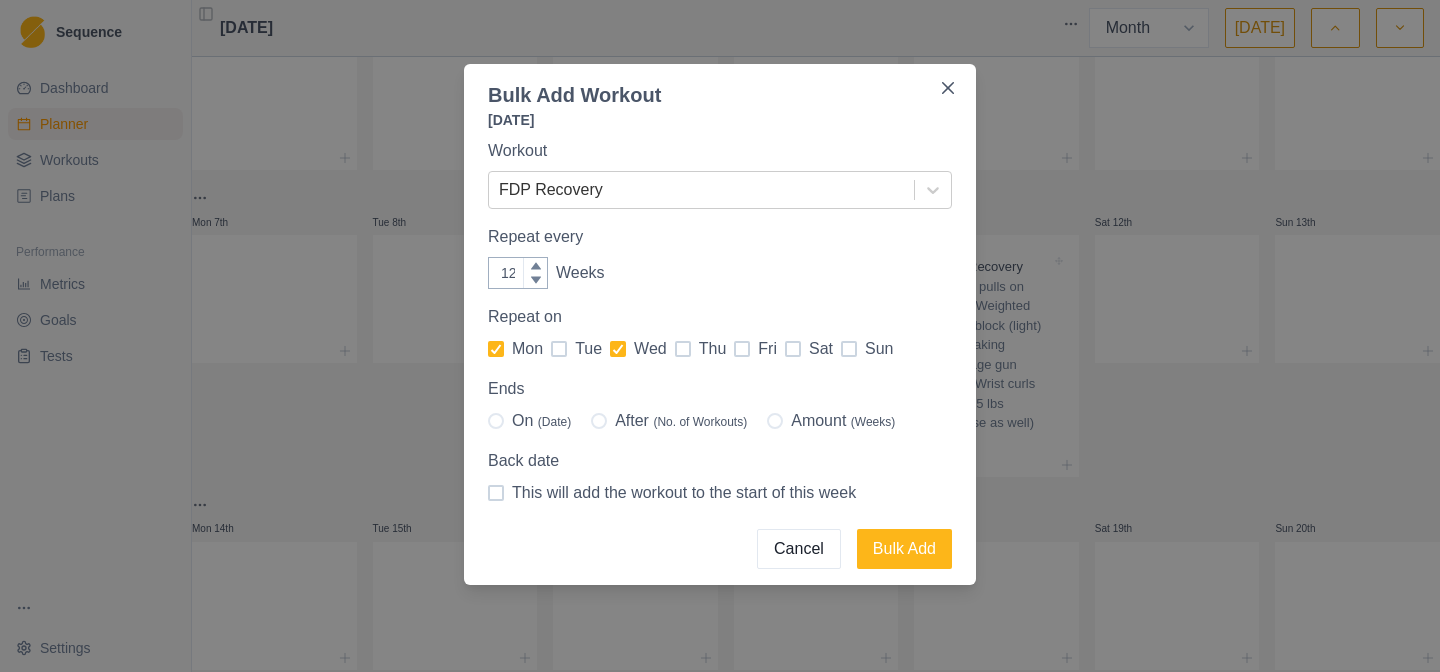 click at bounding box center (742, 349) 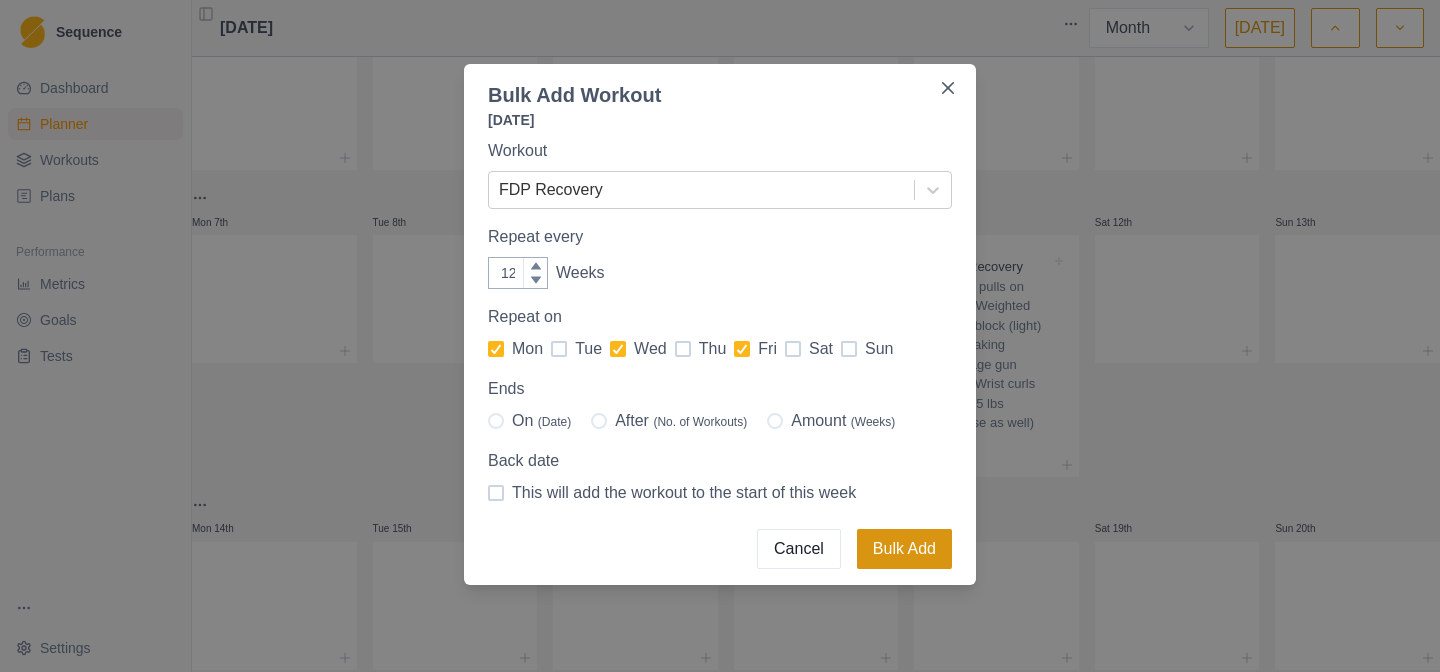 click on "Bulk Add" at bounding box center [904, 549] 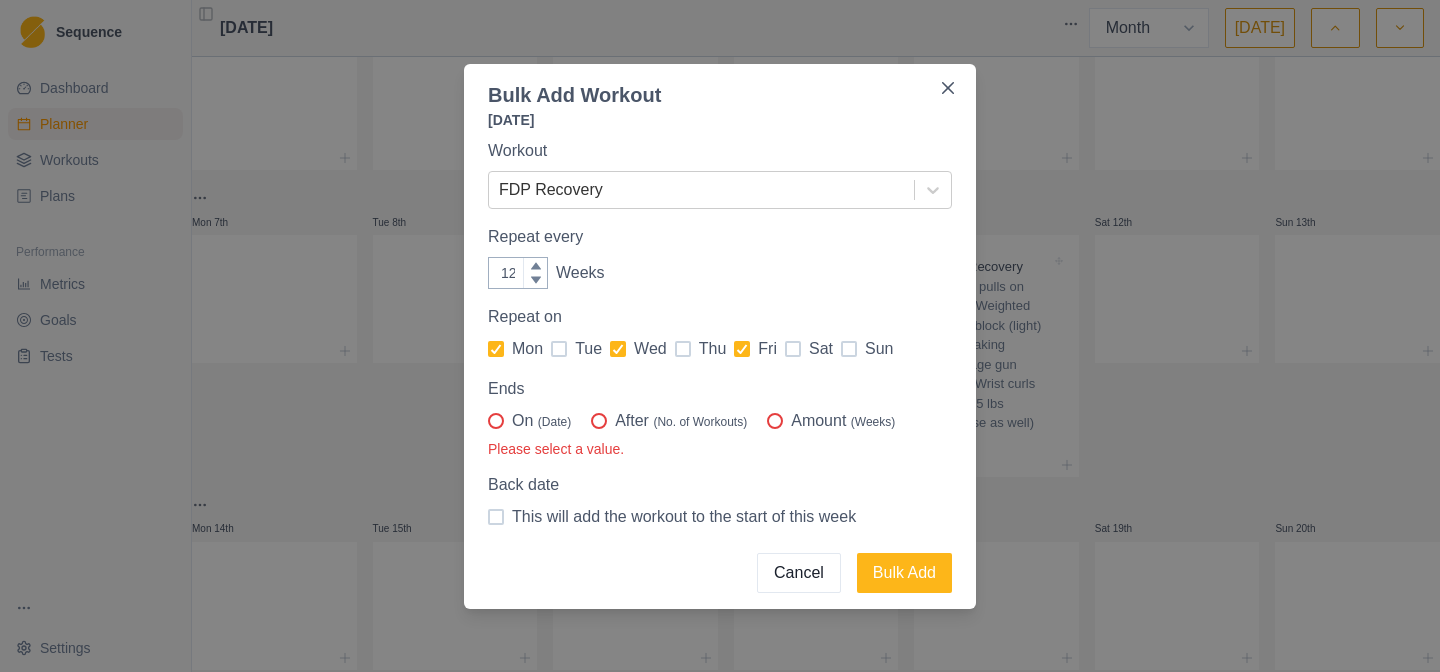 click at bounding box center (775, 421) 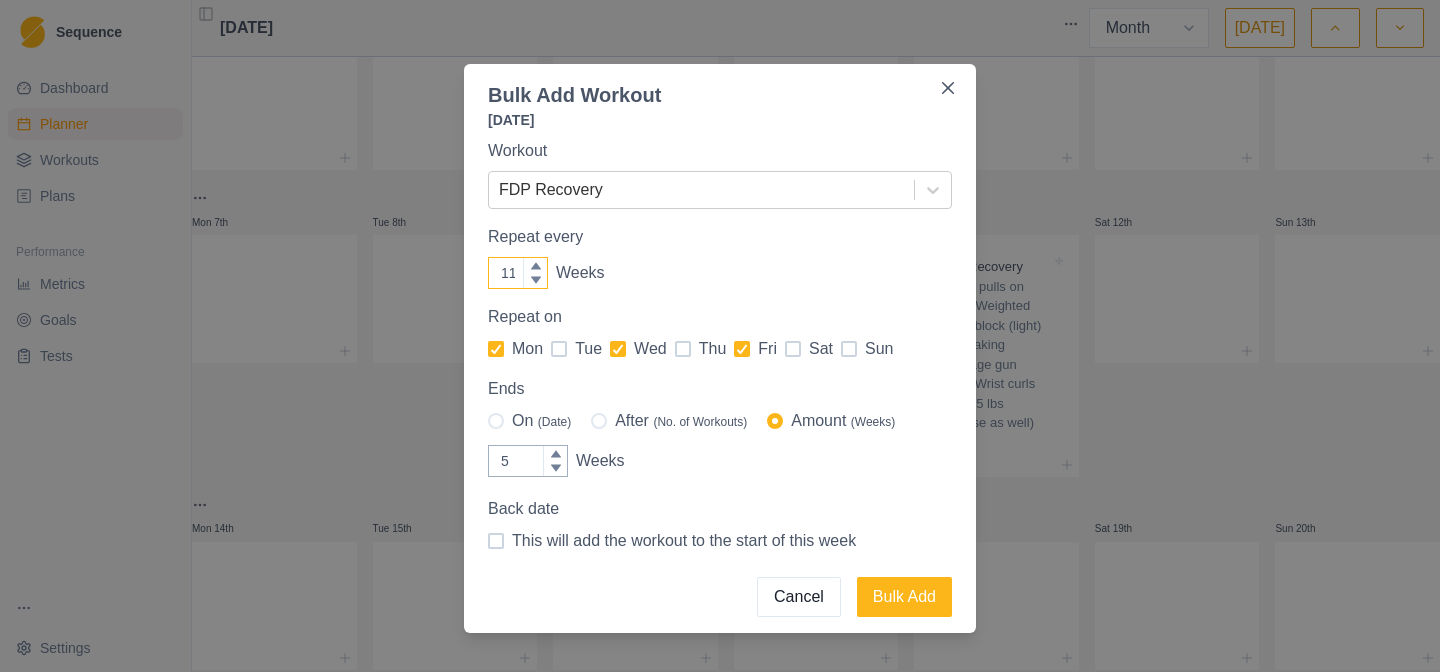 click at bounding box center [535, 281] 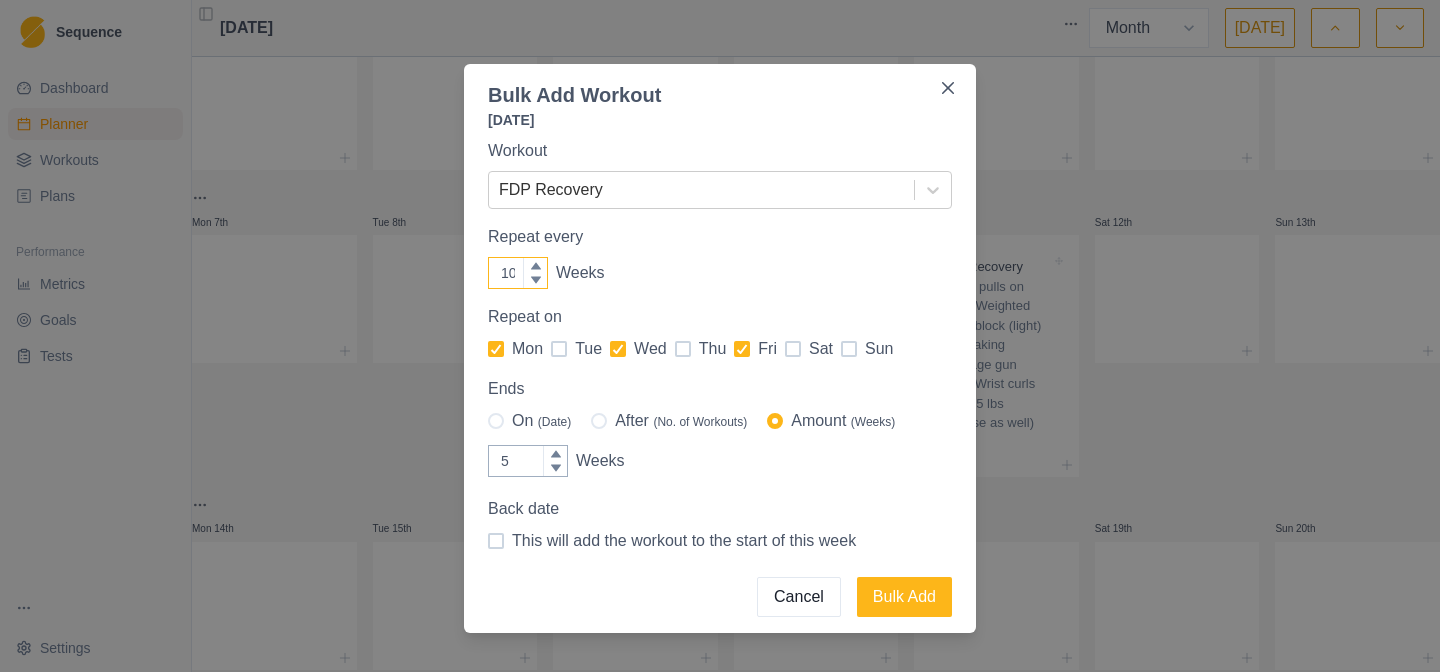 click at bounding box center [535, 281] 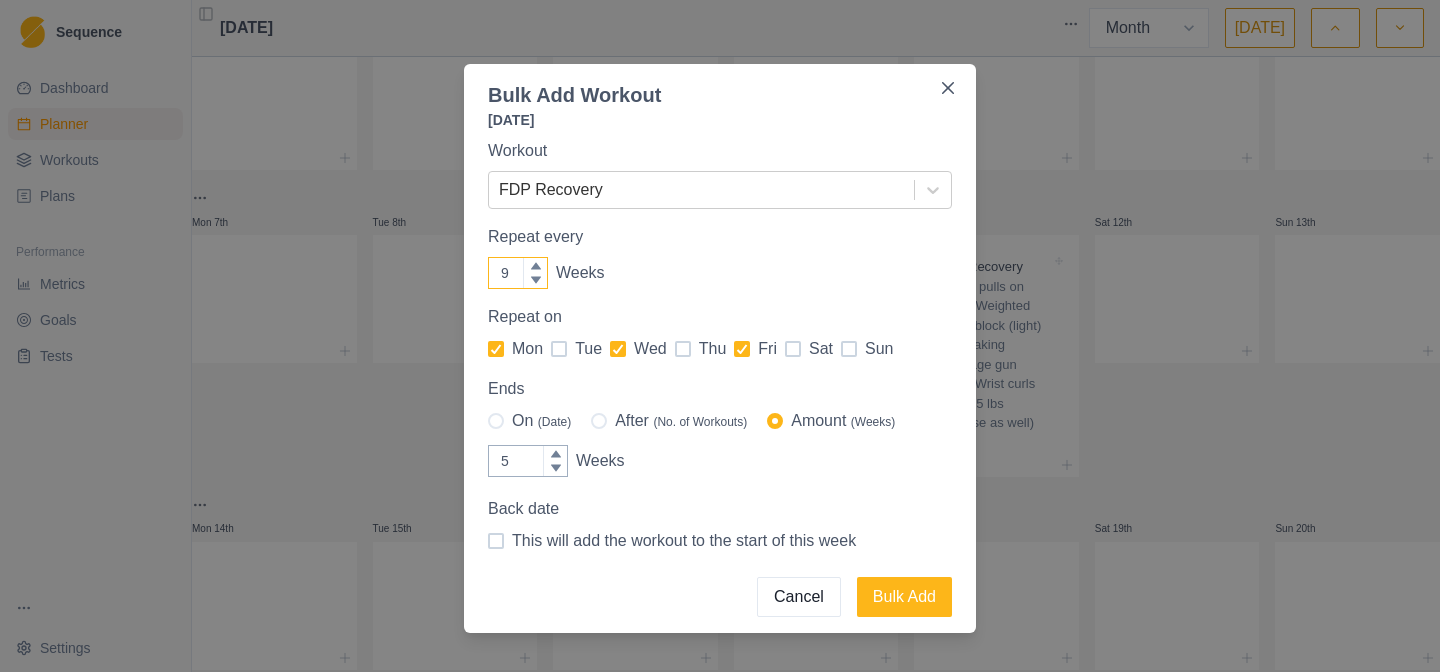 click at bounding box center (535, 281) 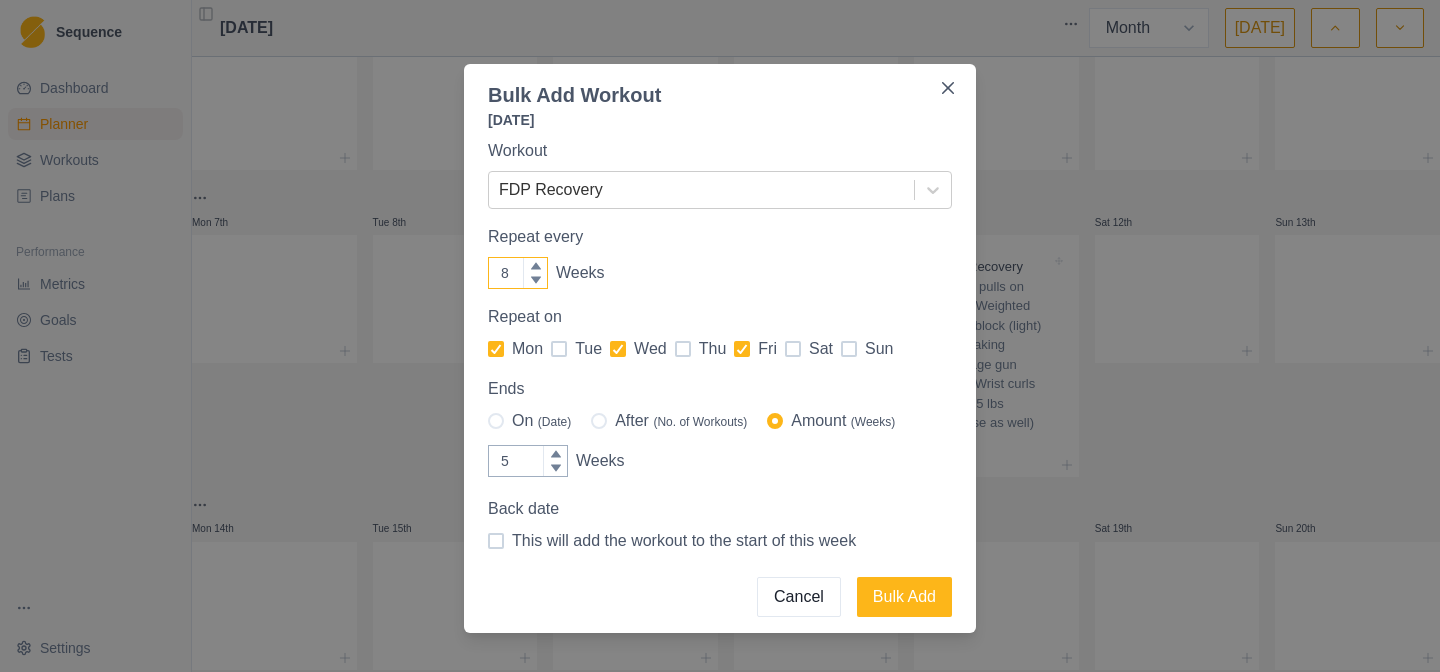 click at bounding box center [535, 281] 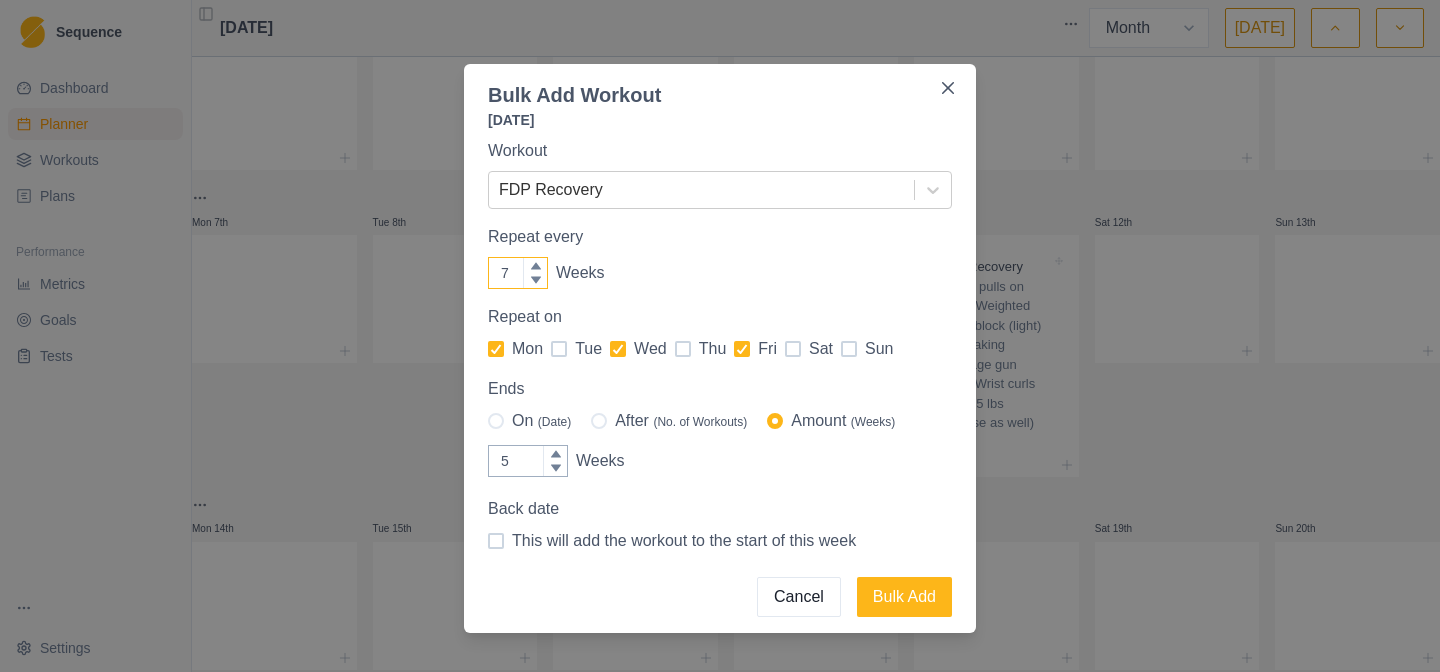 click at bounding box center [535, 281] 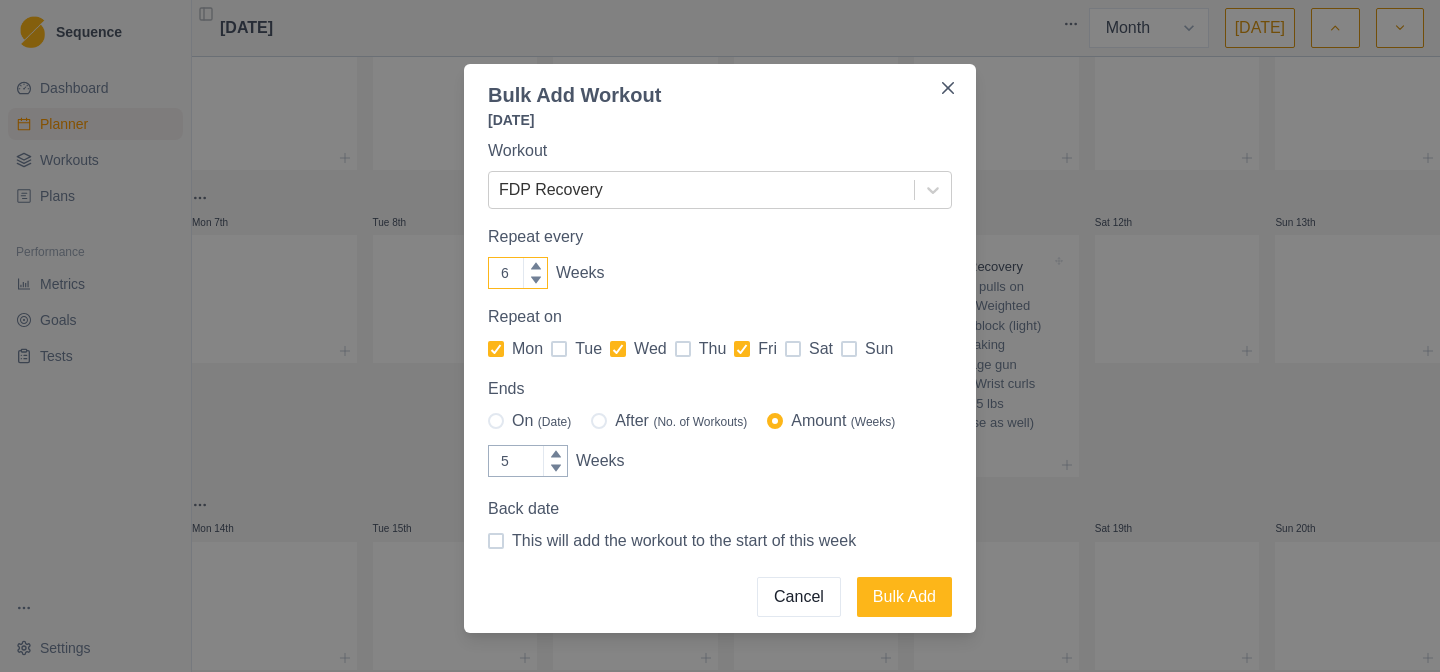 click at bounding box center [535, 281] 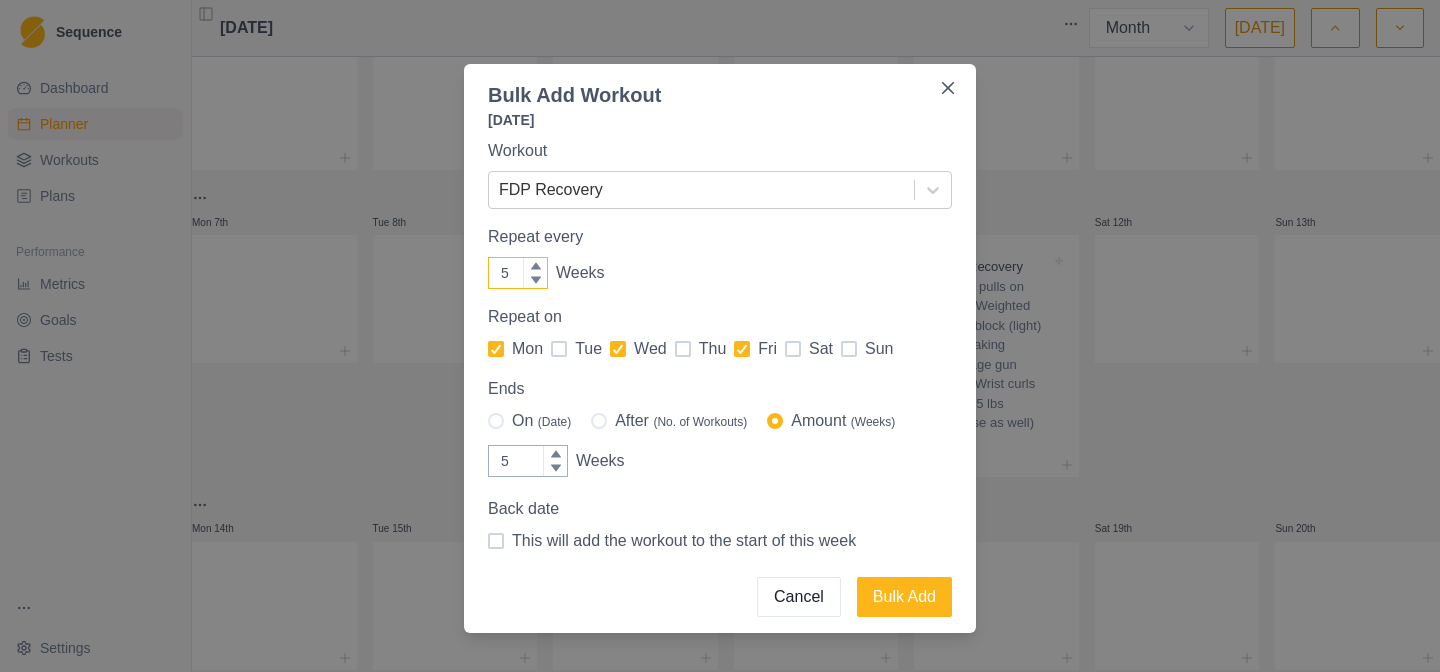 click at bounding box center (535, 281) 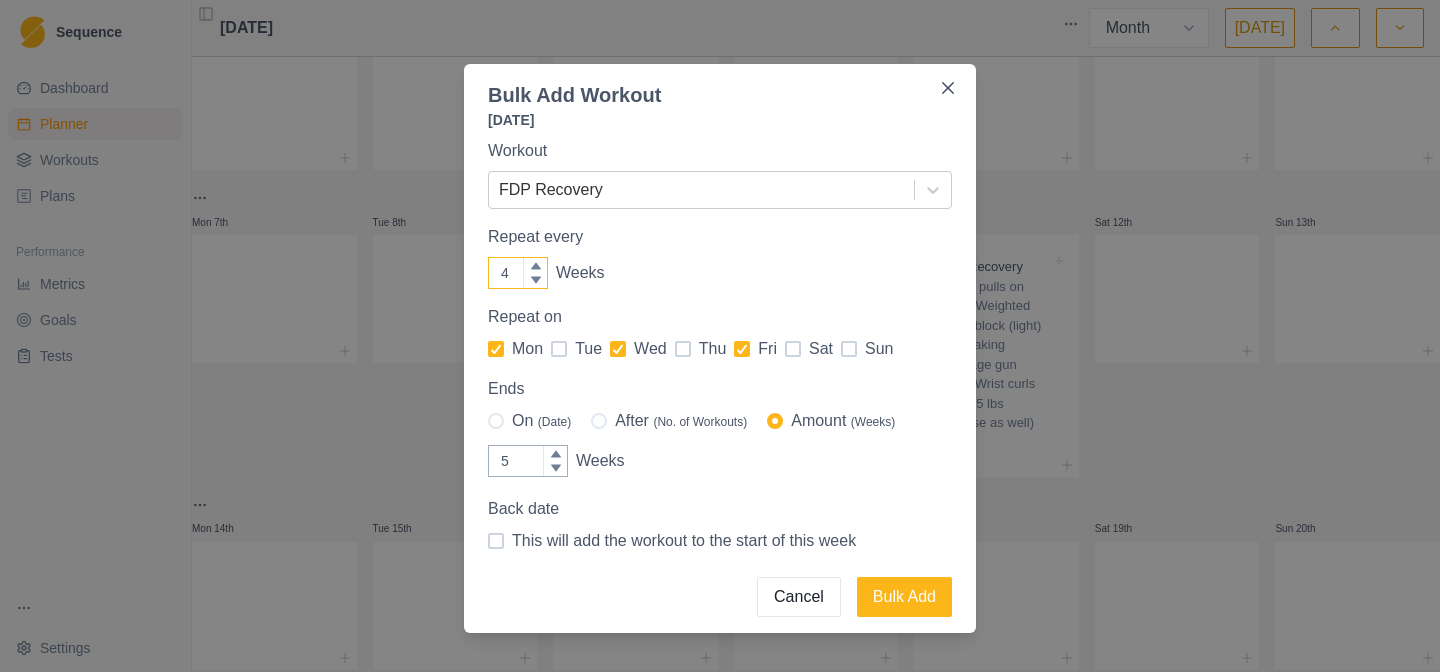 click at bounding box center (535, 281) 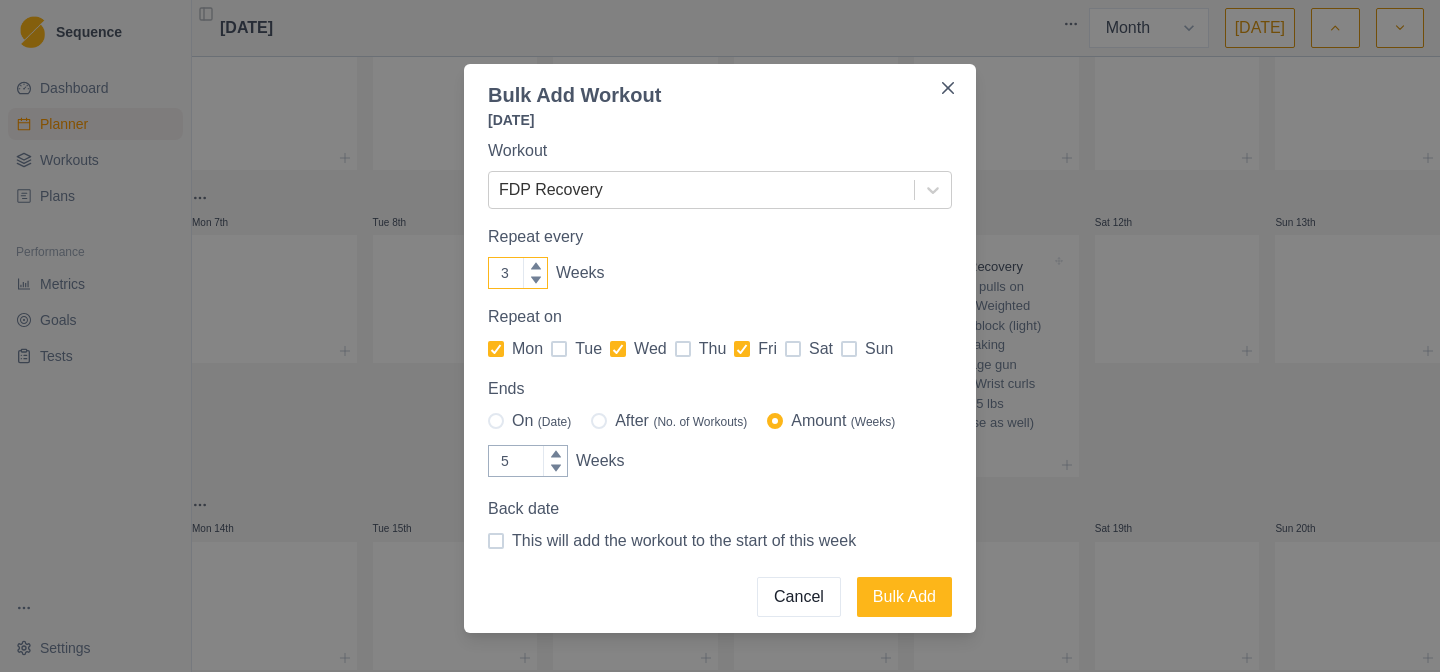 click at bounding box center (535, 281) 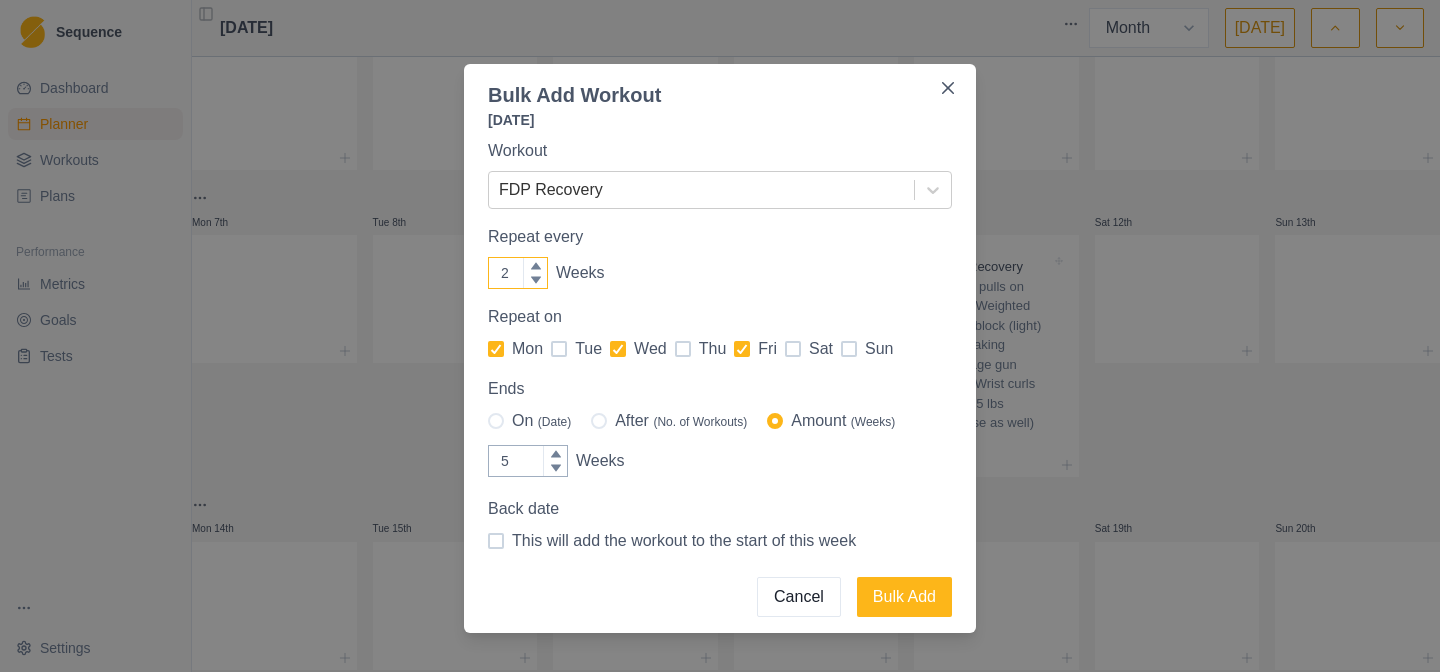 click at bounding box center (535, 281) 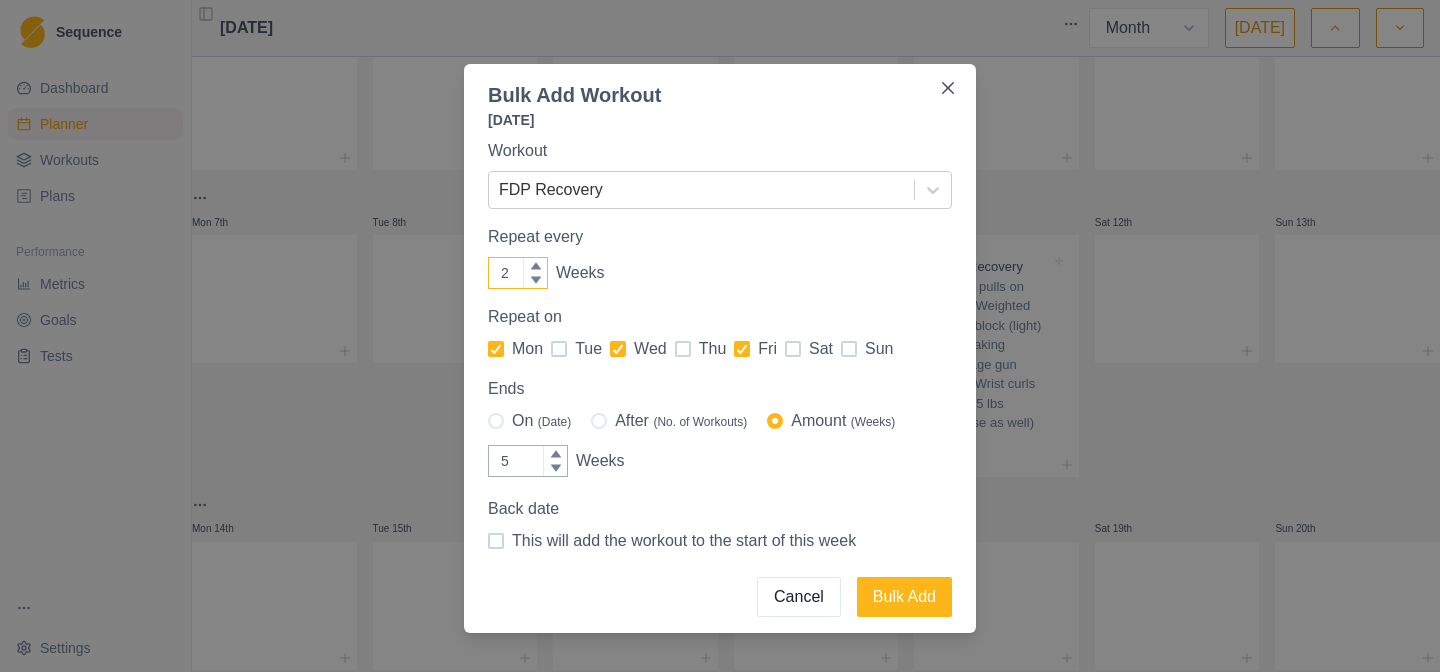 type on "1" 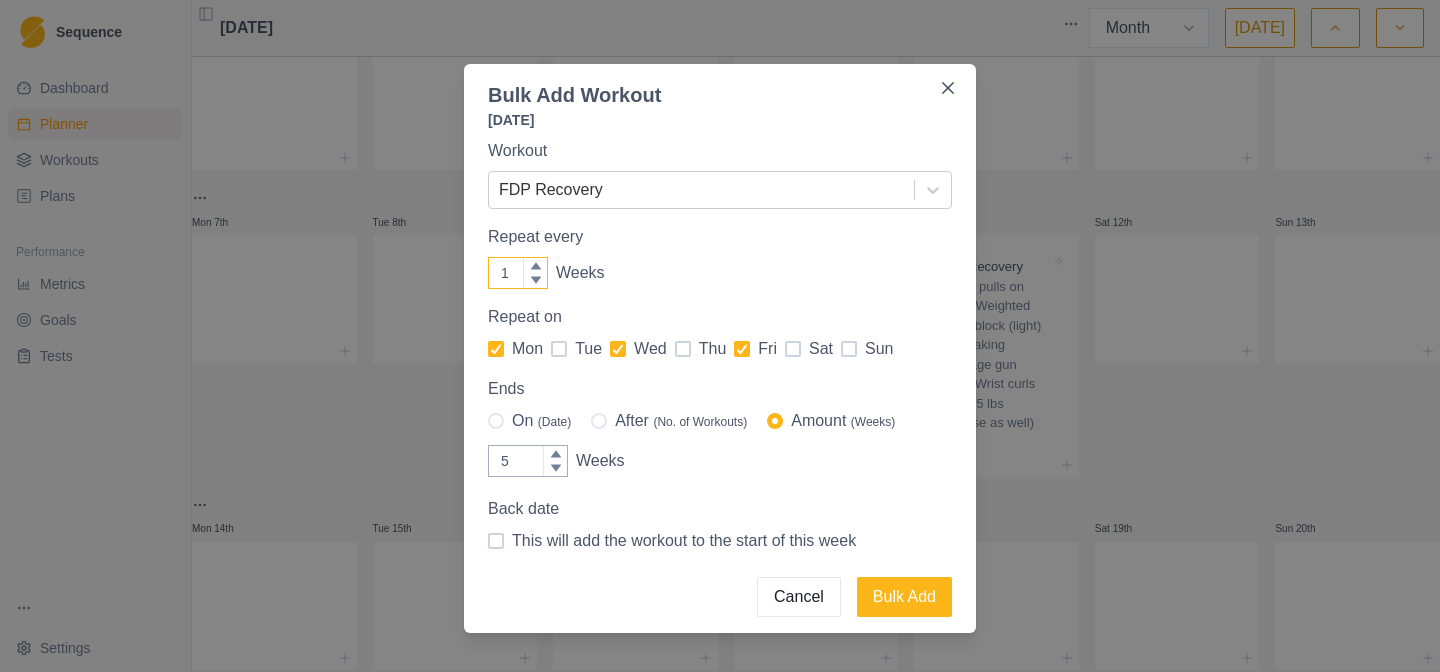 click at bounding box center (535, 281) 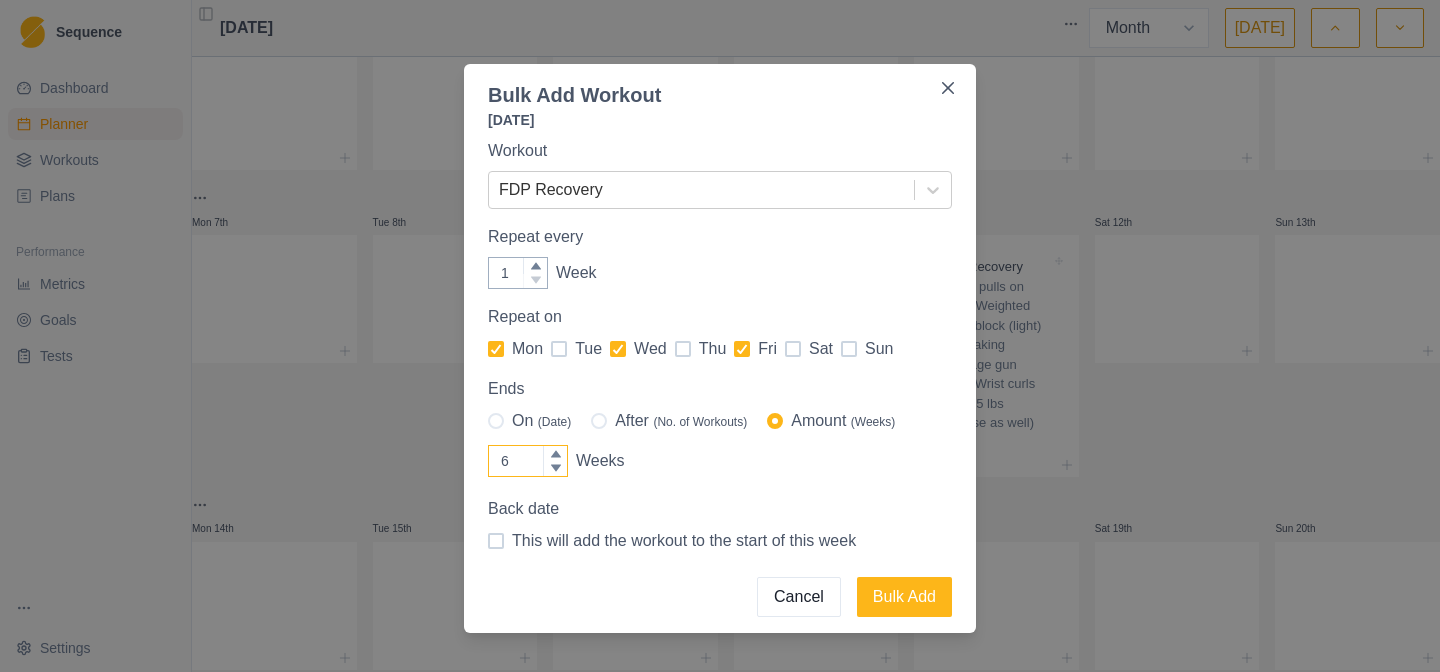 click 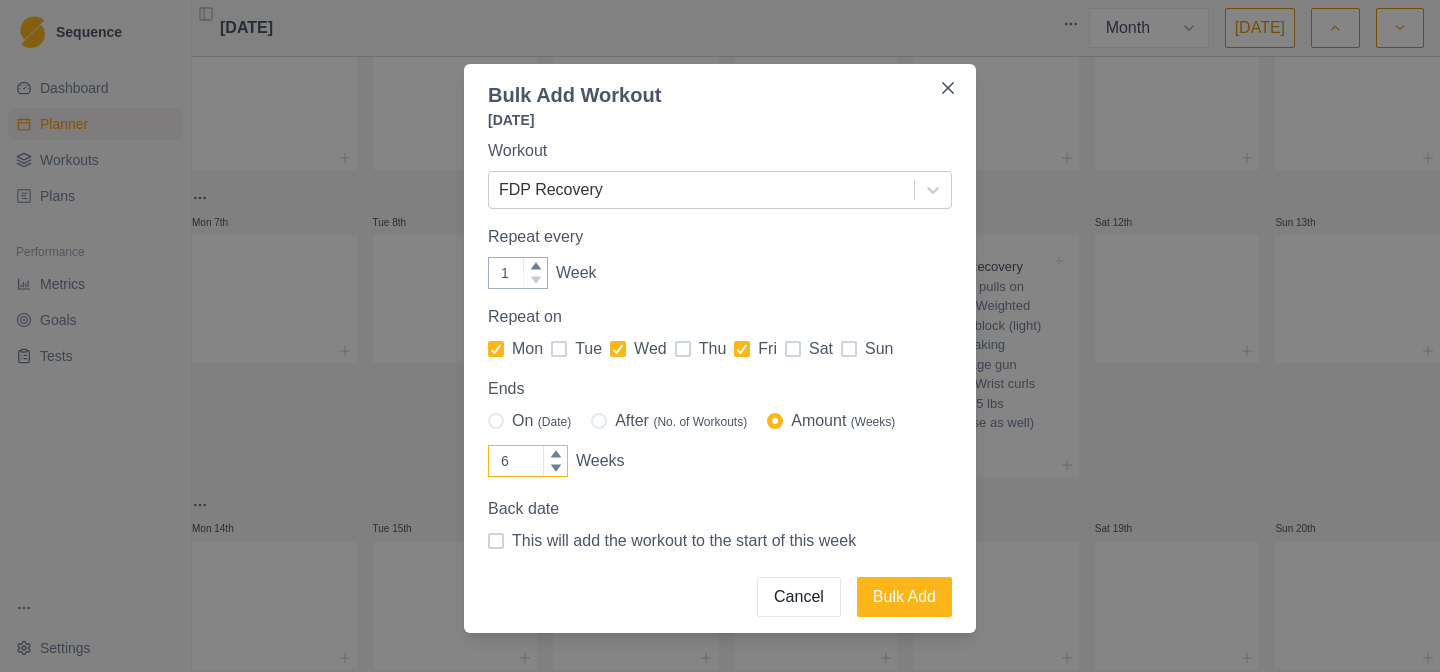 click on "6" at bounding box center (528, 461) 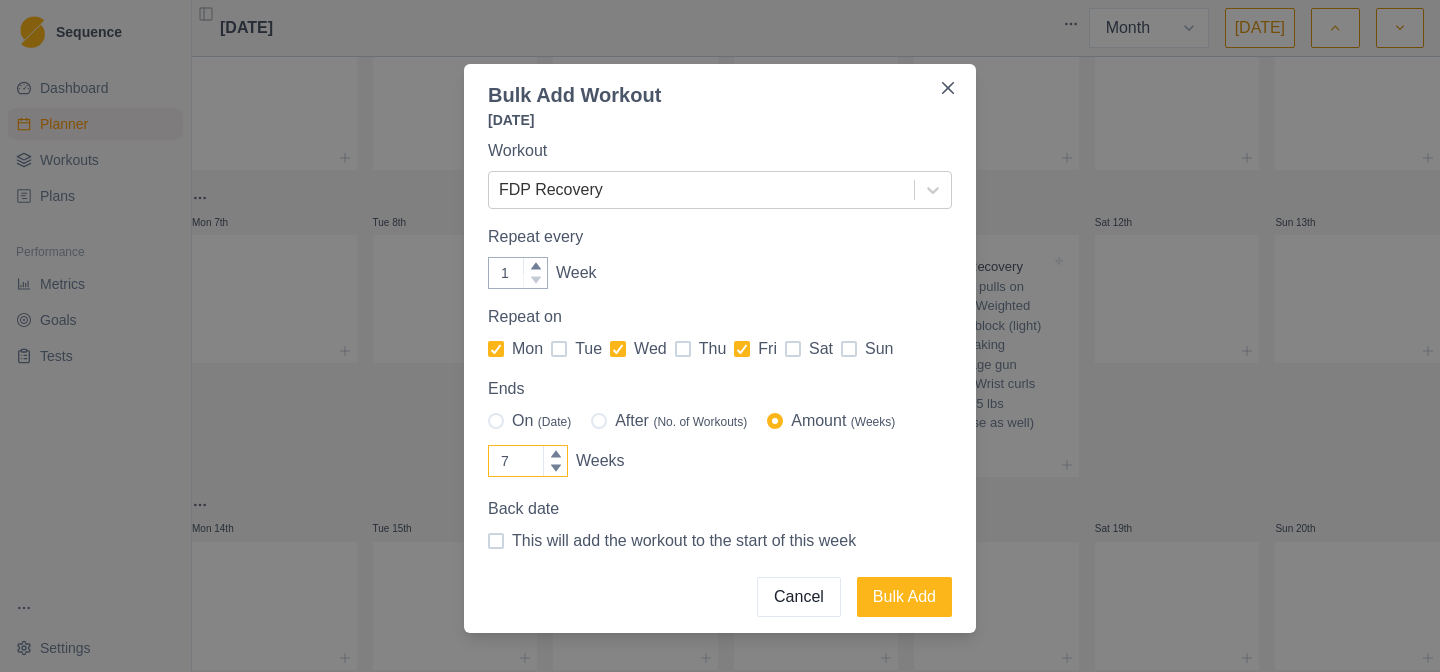 click 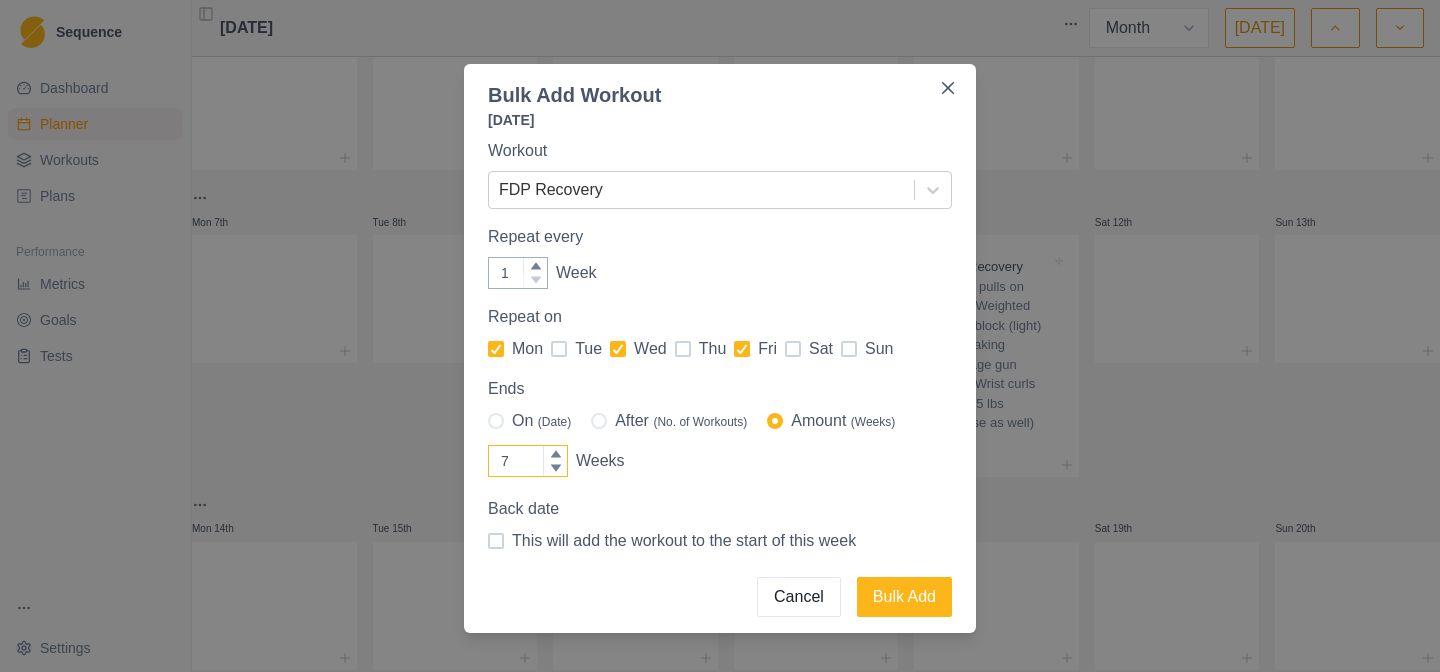 click on "7" at bounding box center (528, 461) 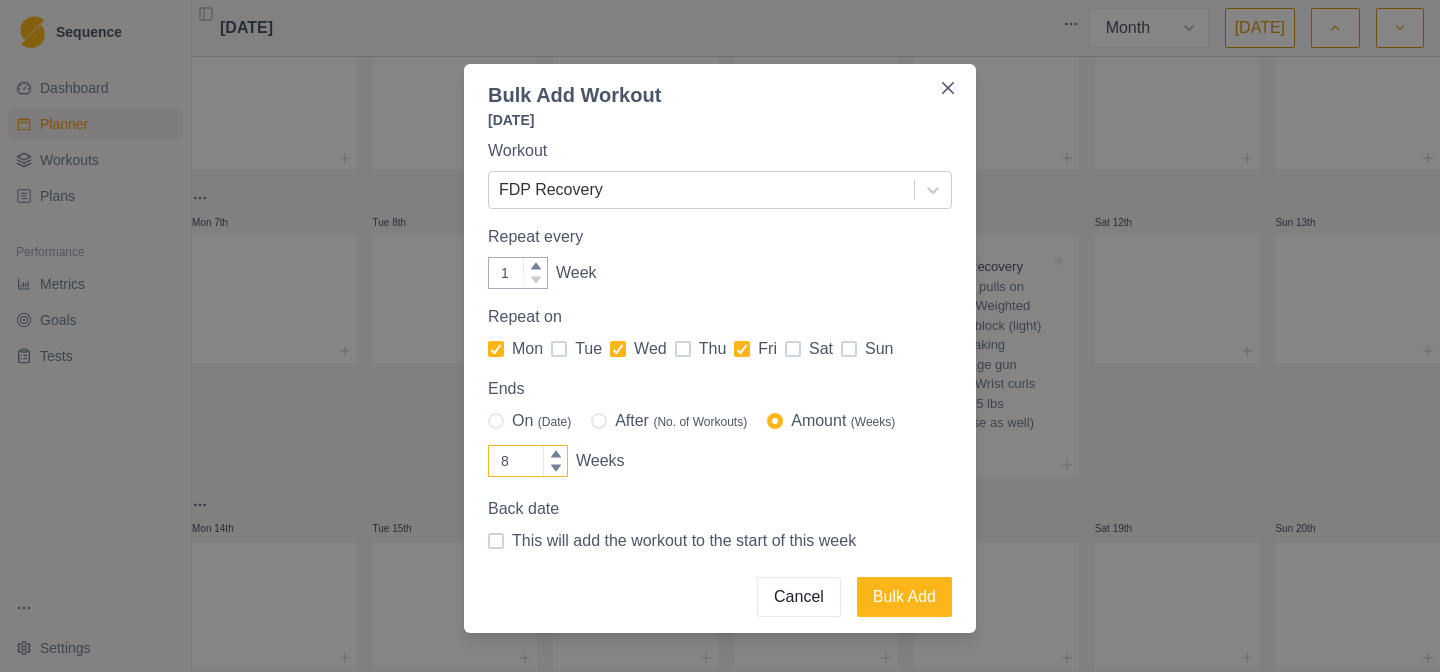 click 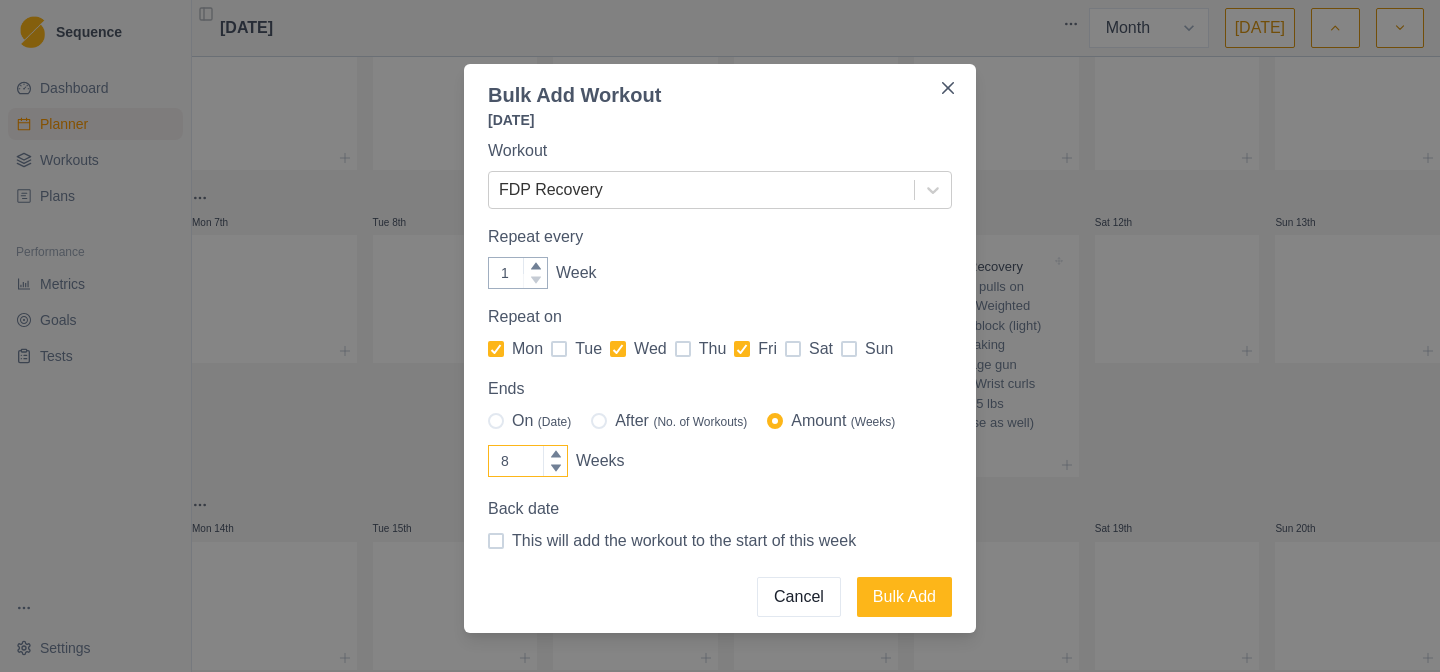 click on "8" at bounding box center [528, 461] 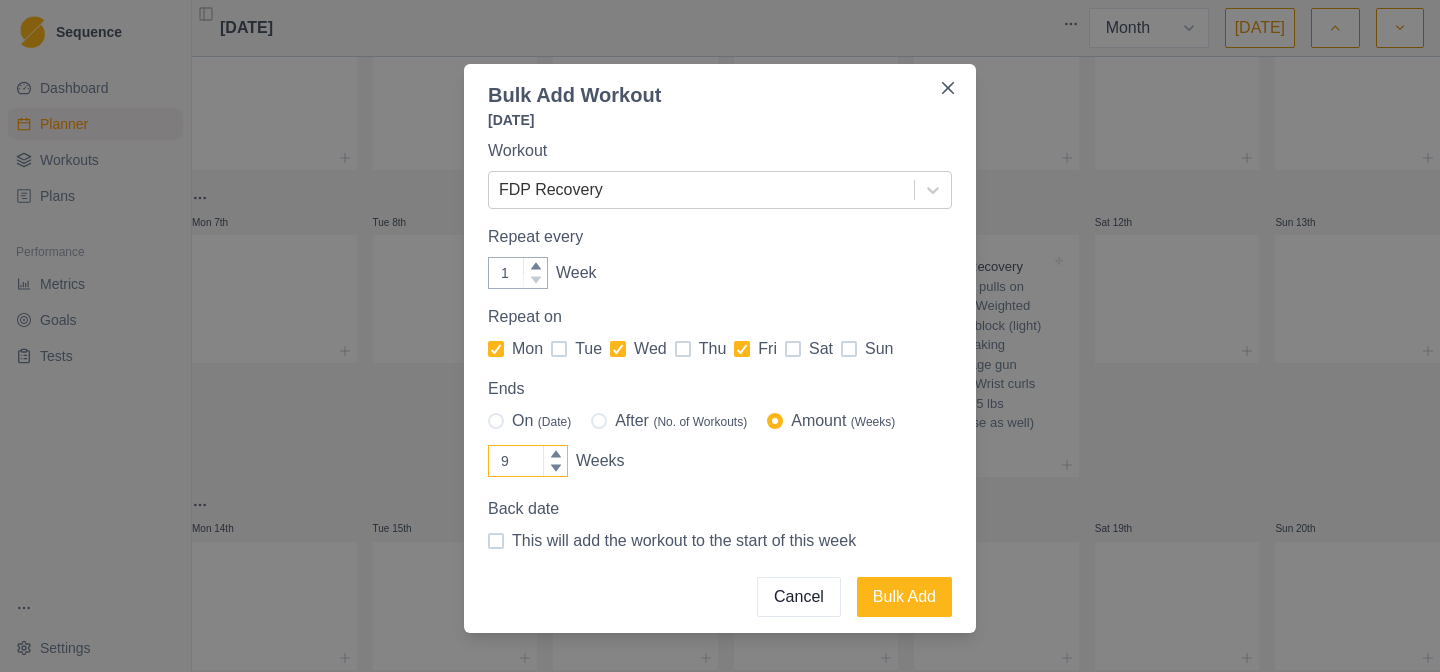 click 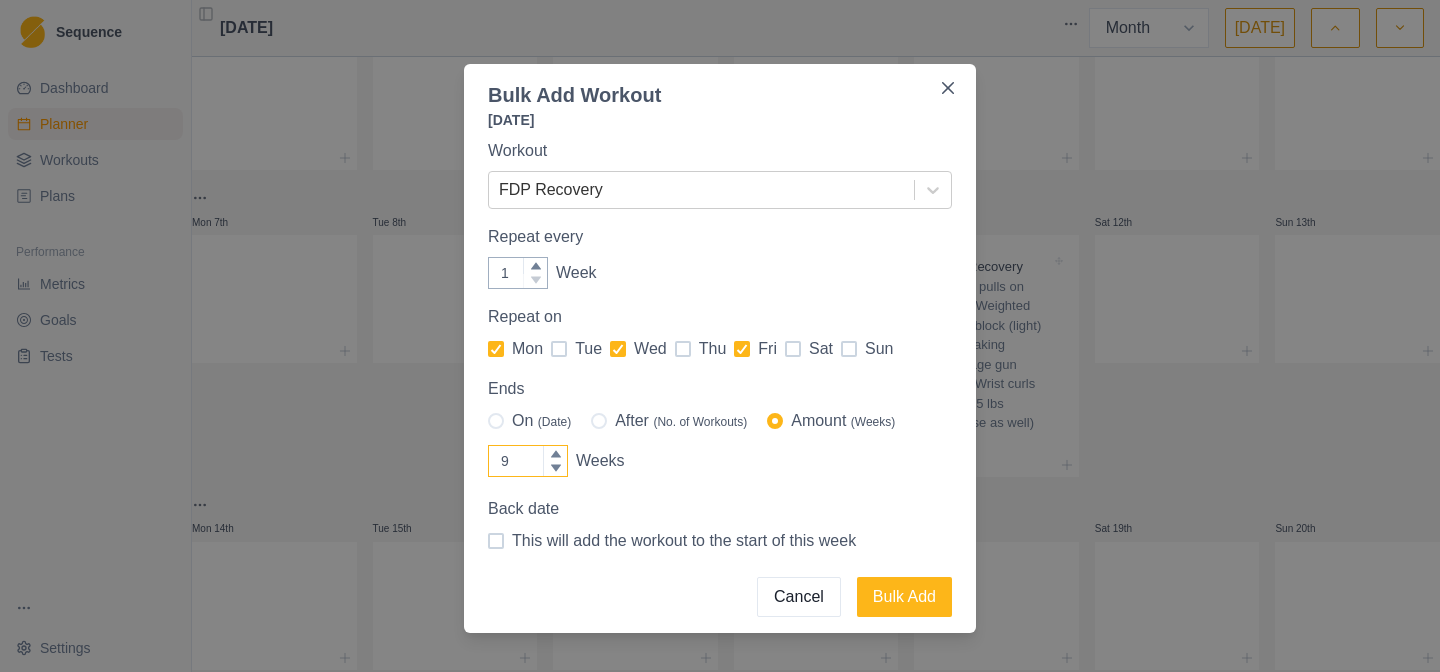 click on "9" at bounding box center [528, 461] 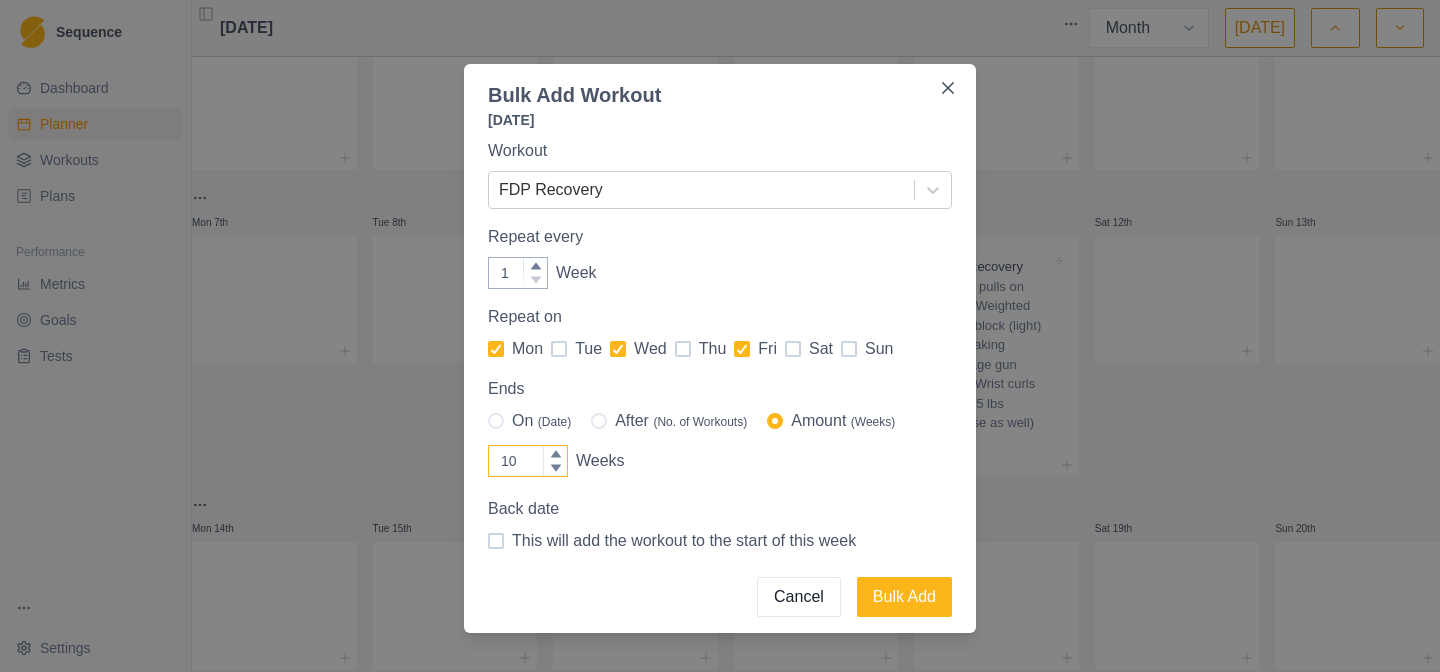 click 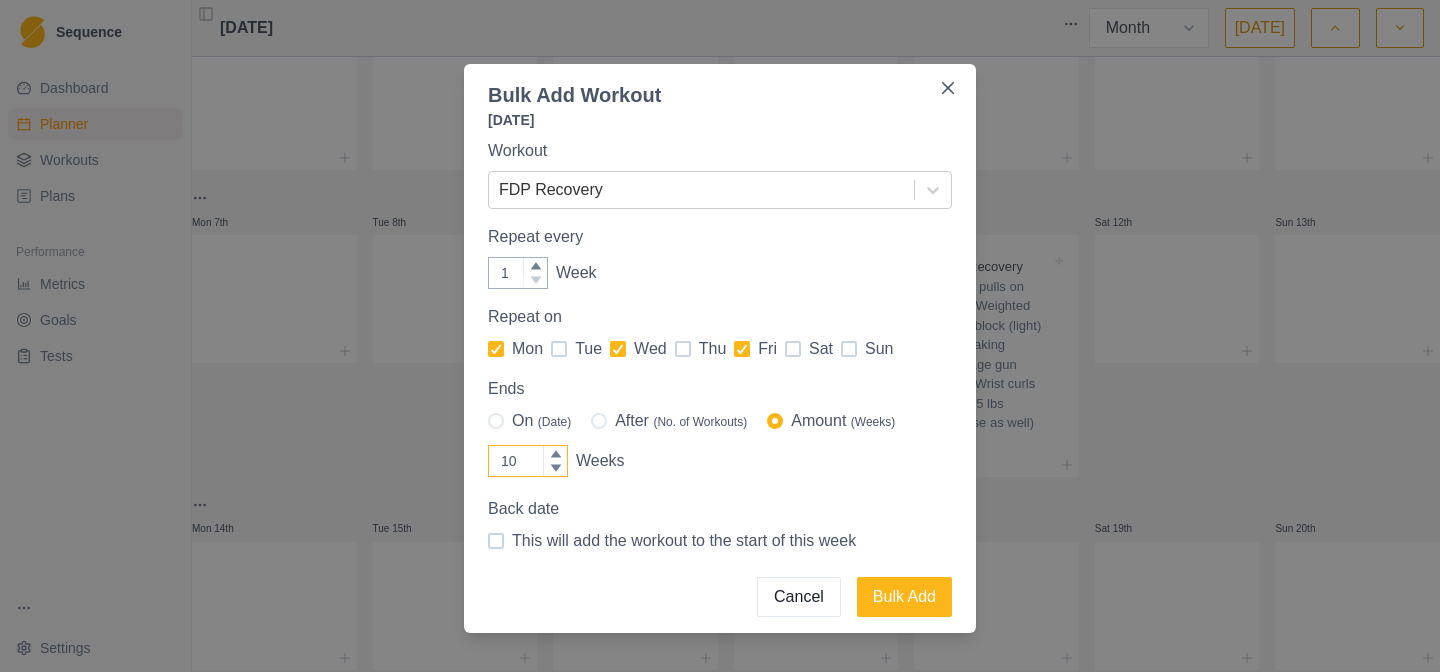 click on "10" at bounding box center (528, 461) 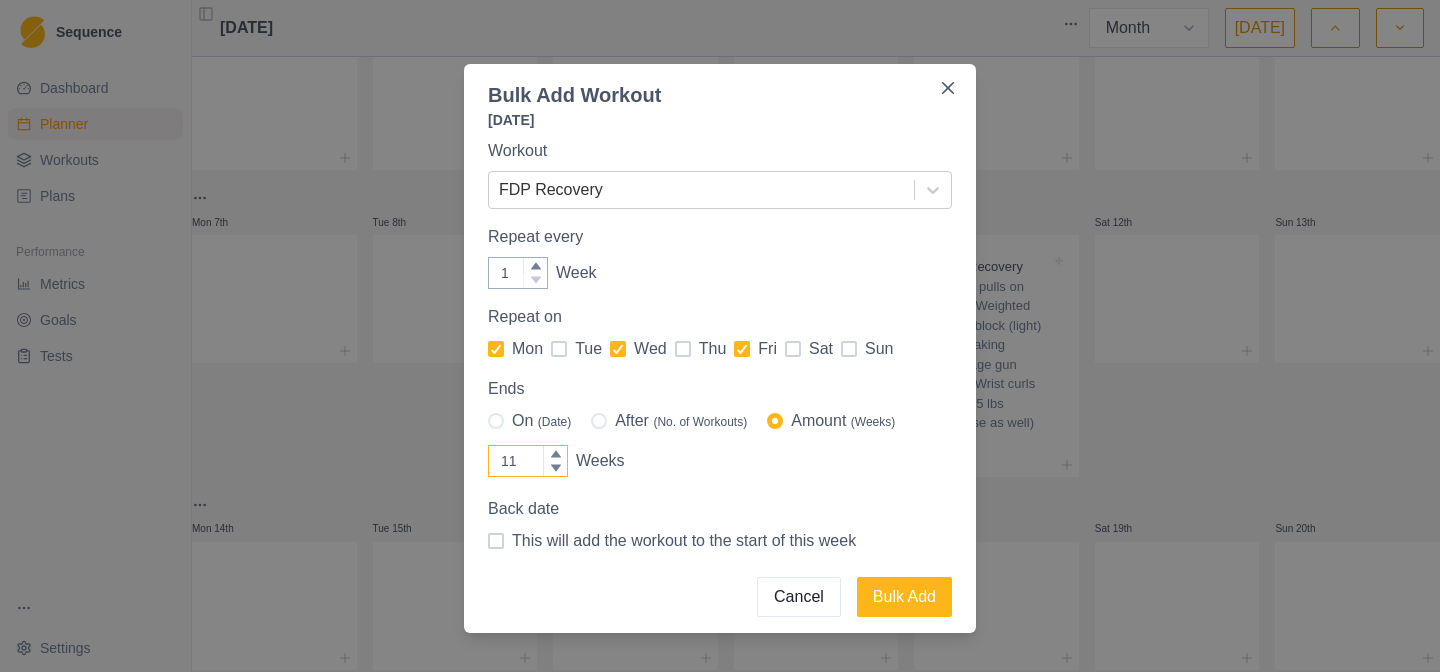 click 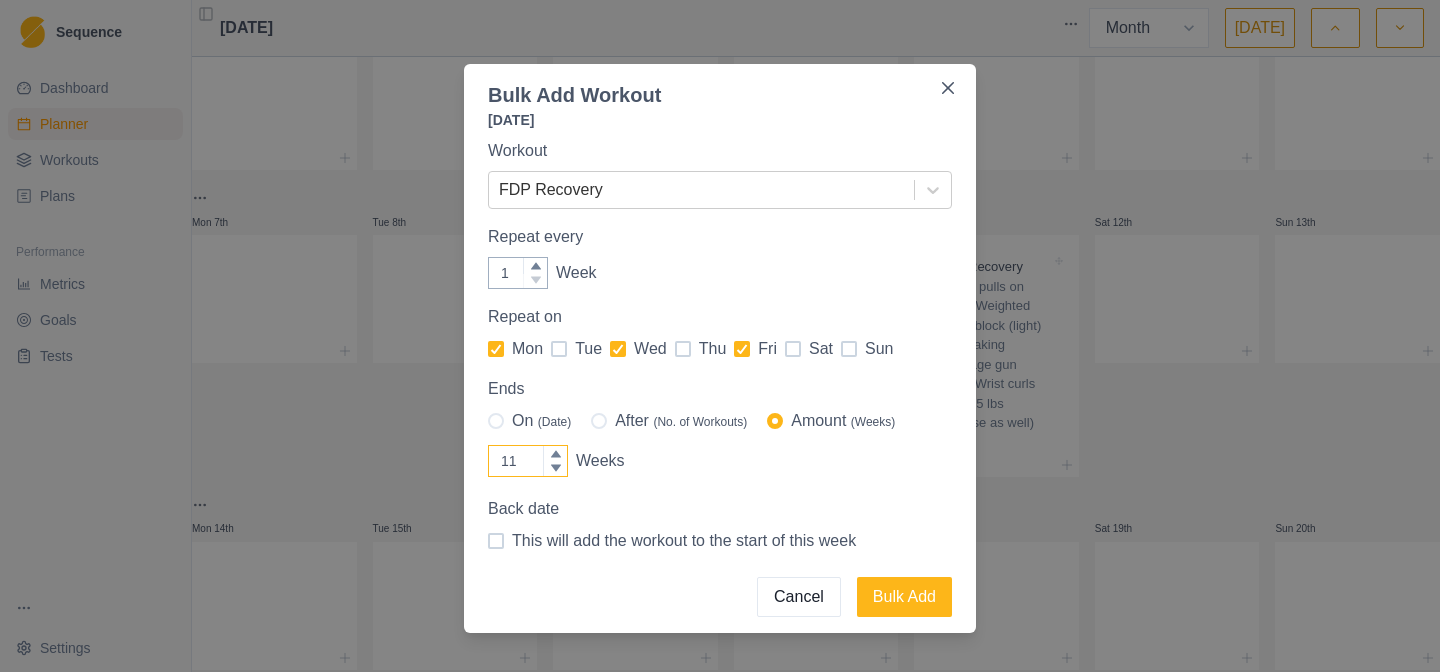 click on "11" at bounding box center [528, 461] 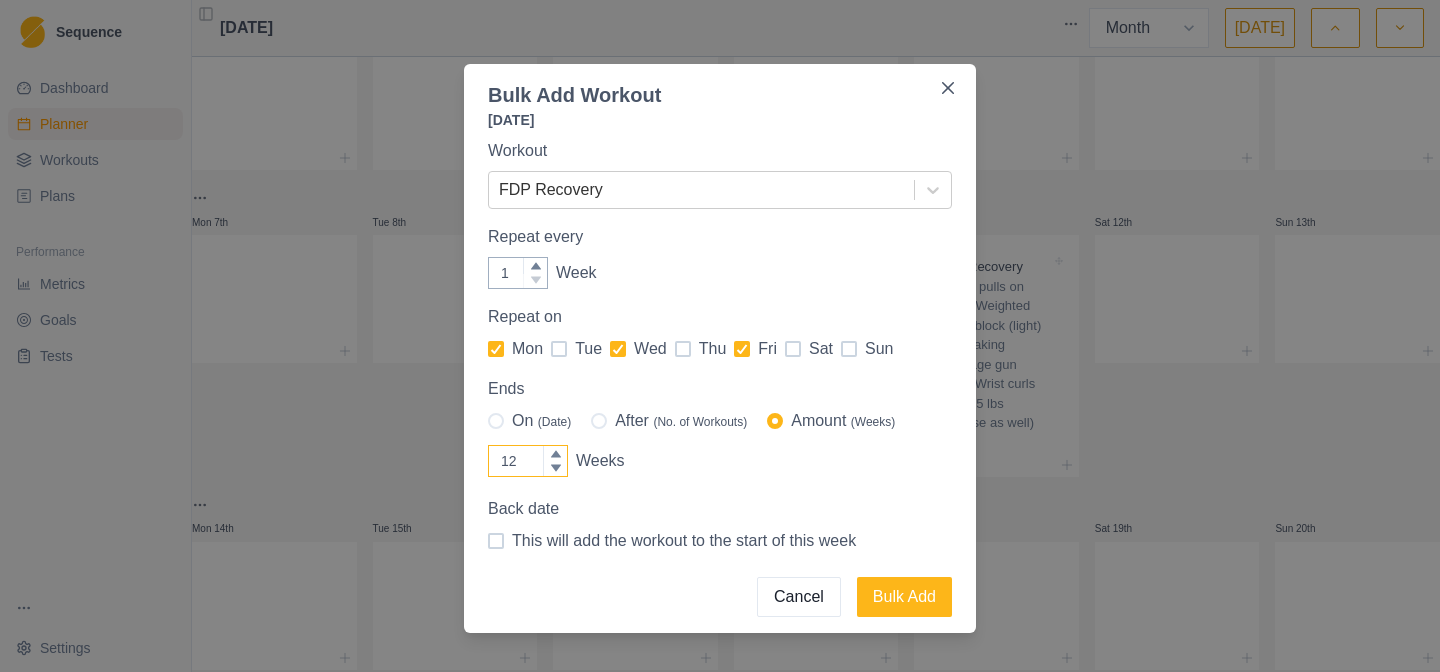 click 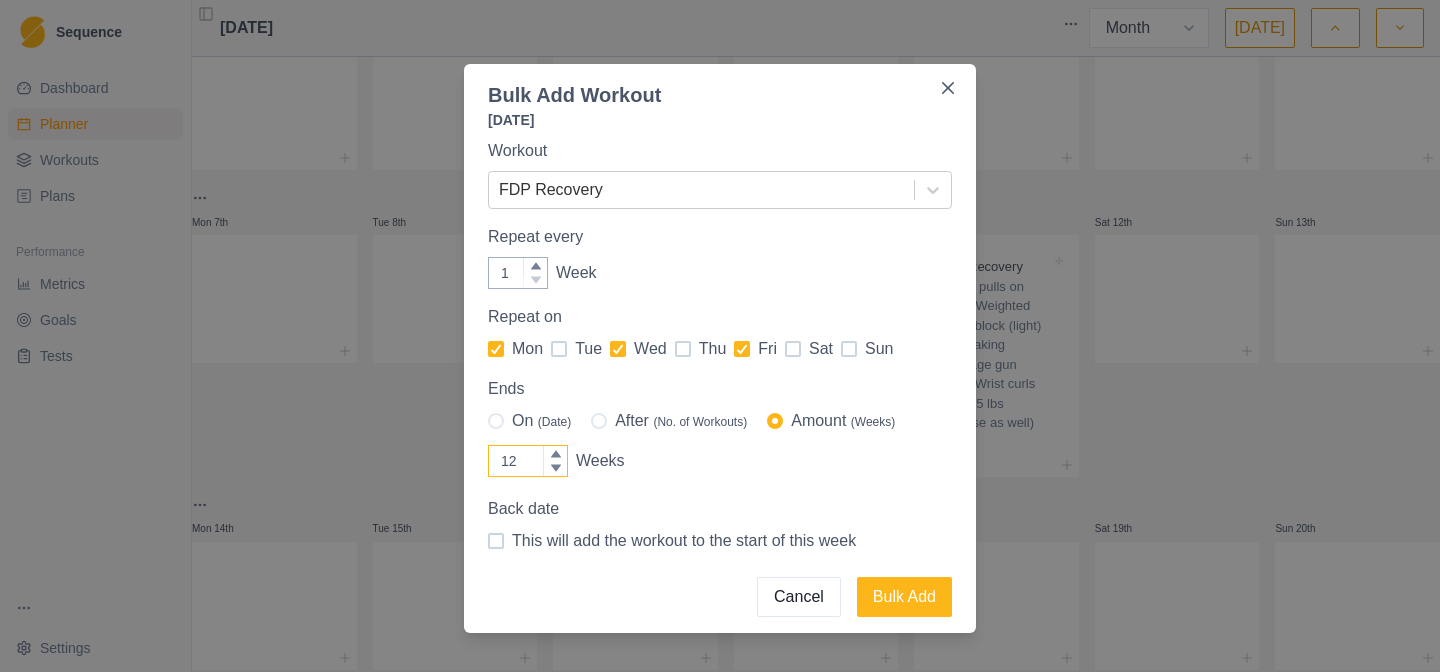 click on "12" at bounding box center (528, 461) 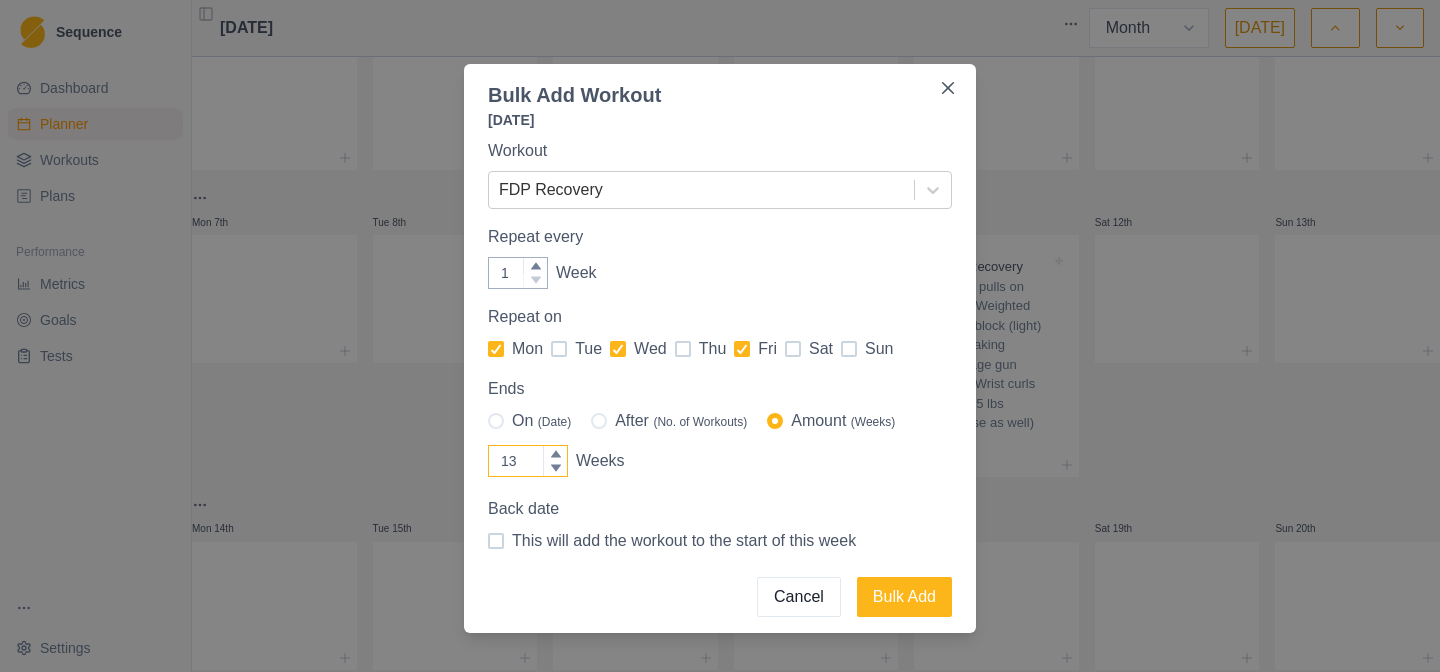 click 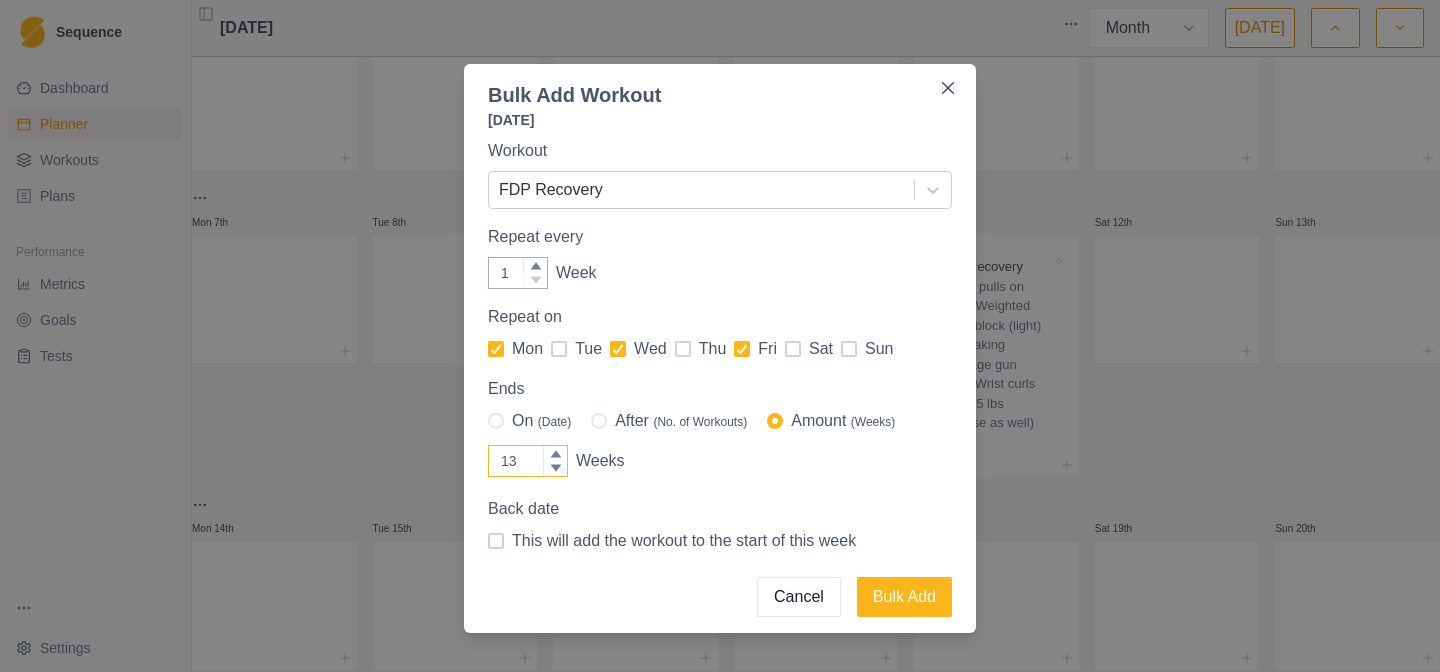 click on "13" at bounding box center (528, 461) 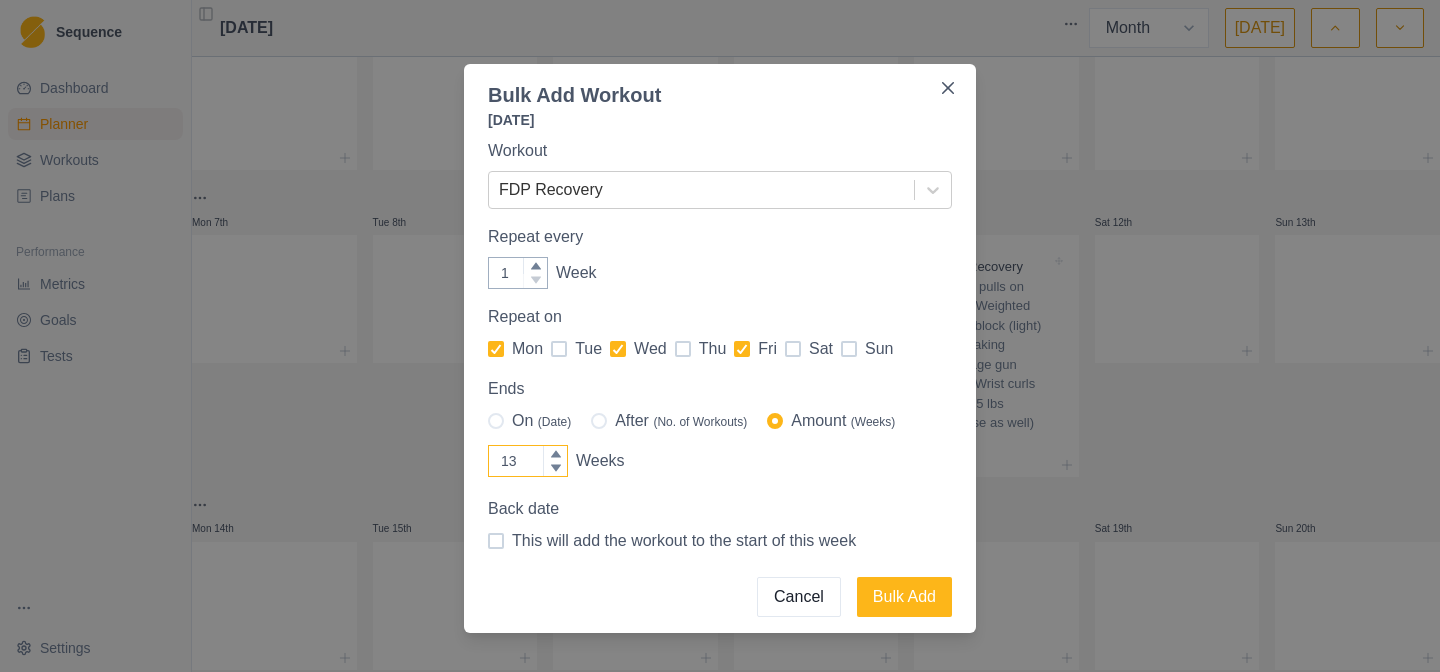 type on "12" 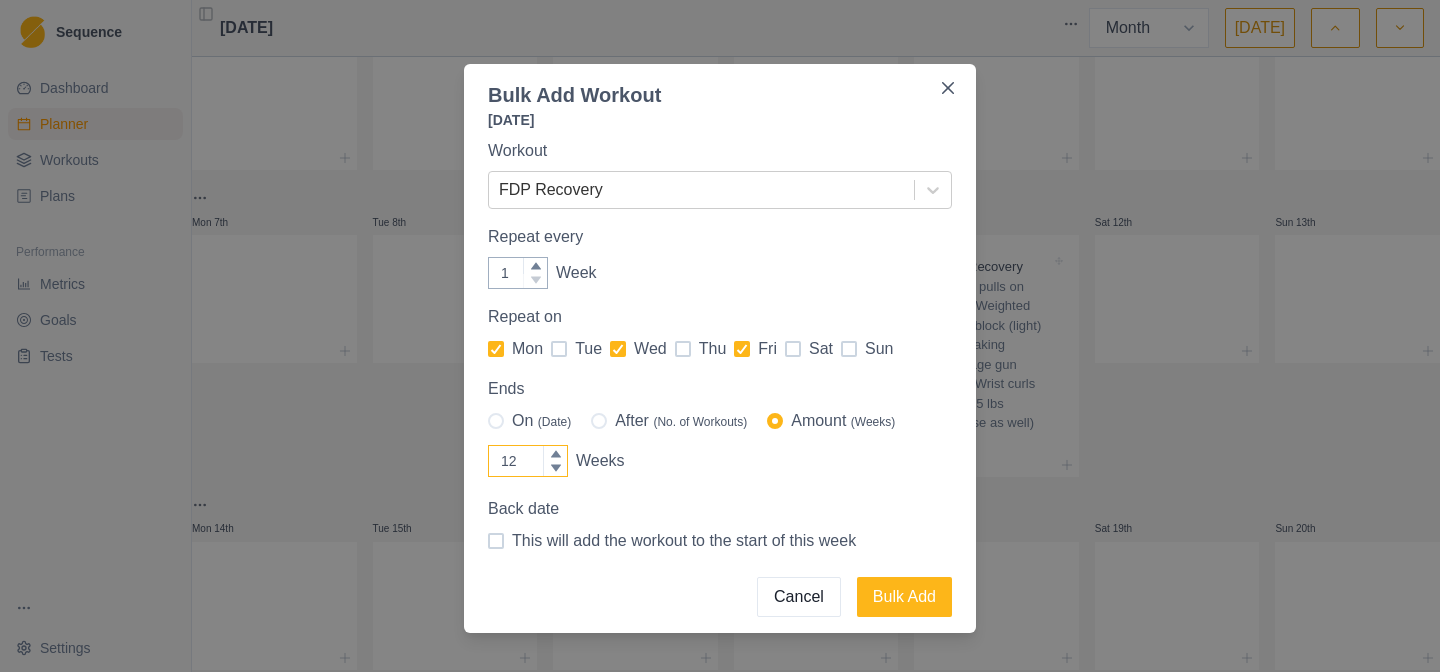 click 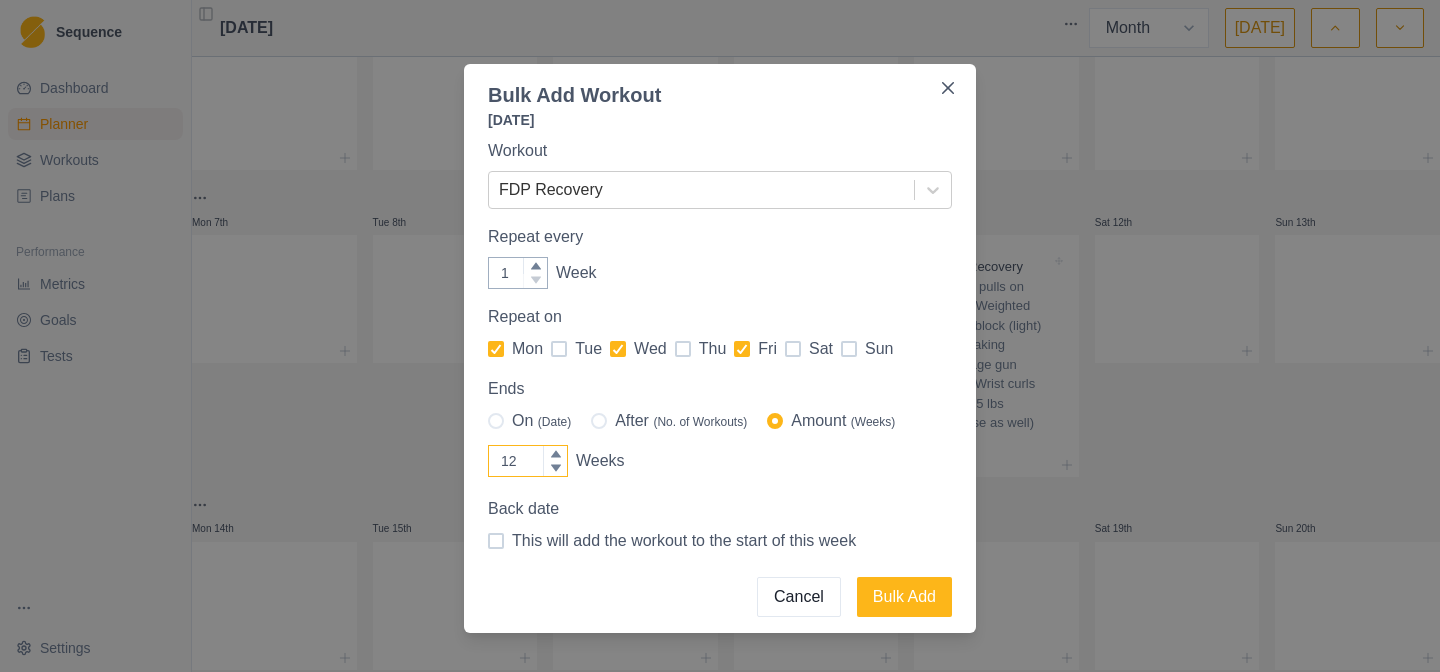 click on "12" at bounding box center (528, 461) 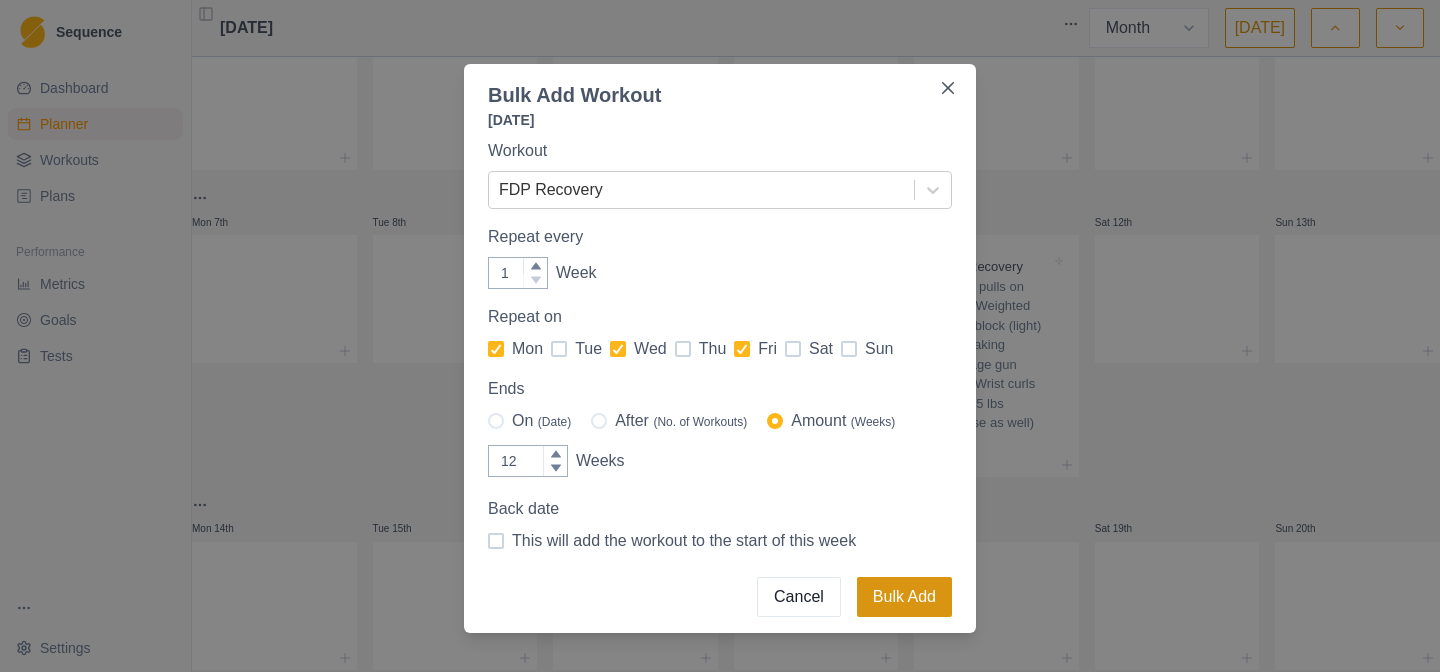 click on "Bulk Add" at bounding box center [904, 597] 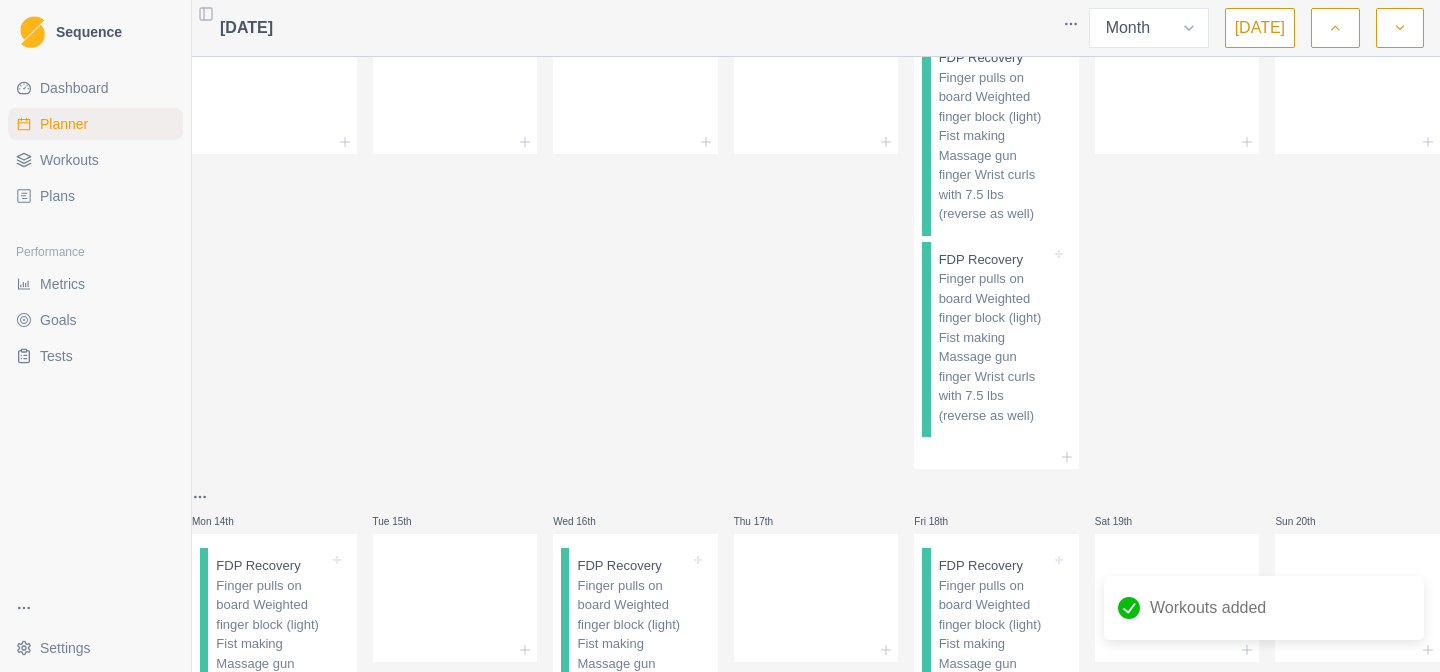 scroll, scrollTop: 131, scrollLeft: 0, axis: vertical 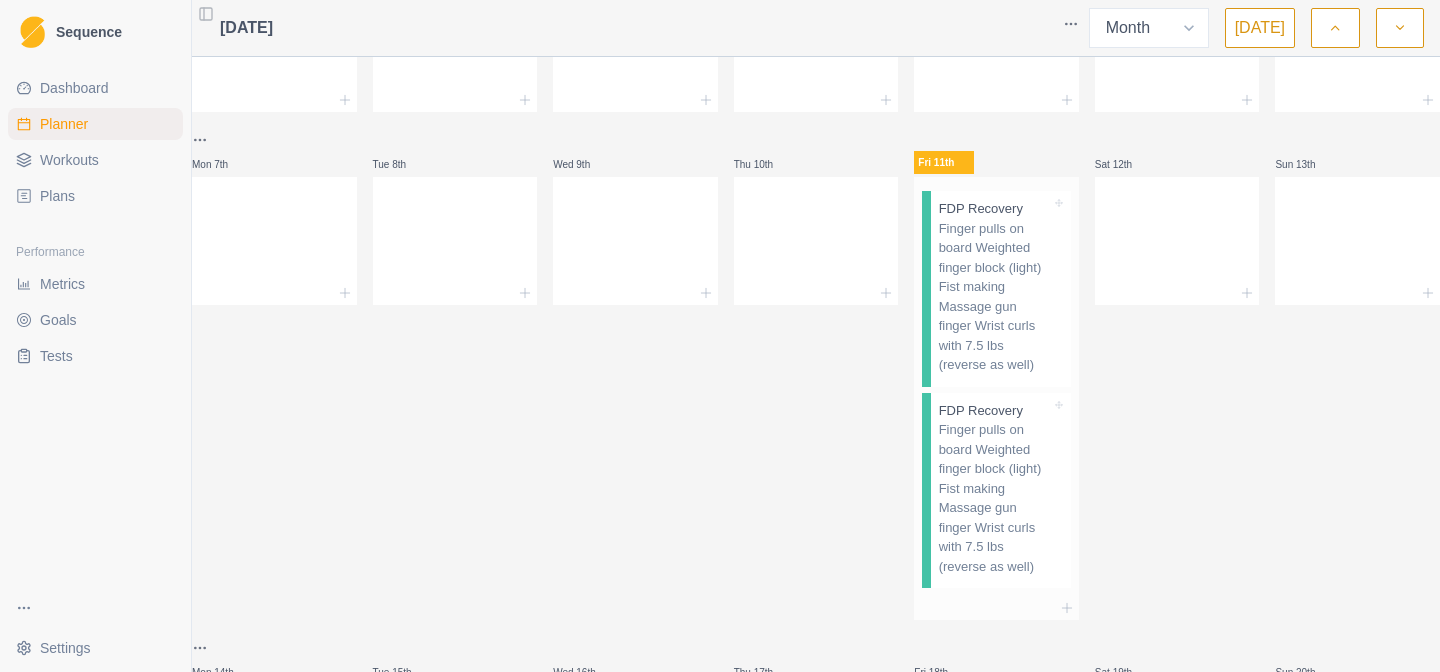 click on "Finger pulls on board
Weighted finger block (light)
Fist making
Massage gun finger
Wrist curls with 7.5 lbs (reverse as well)" at bounding box center [995, 498] 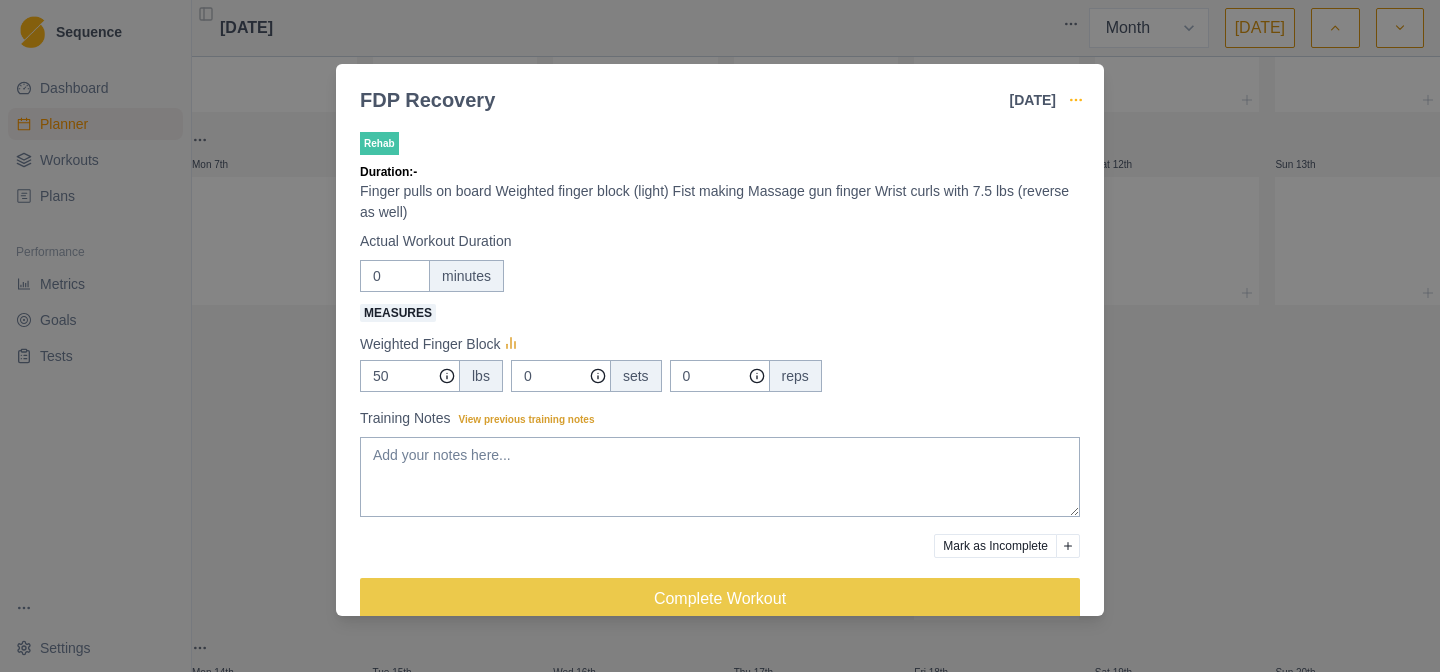click 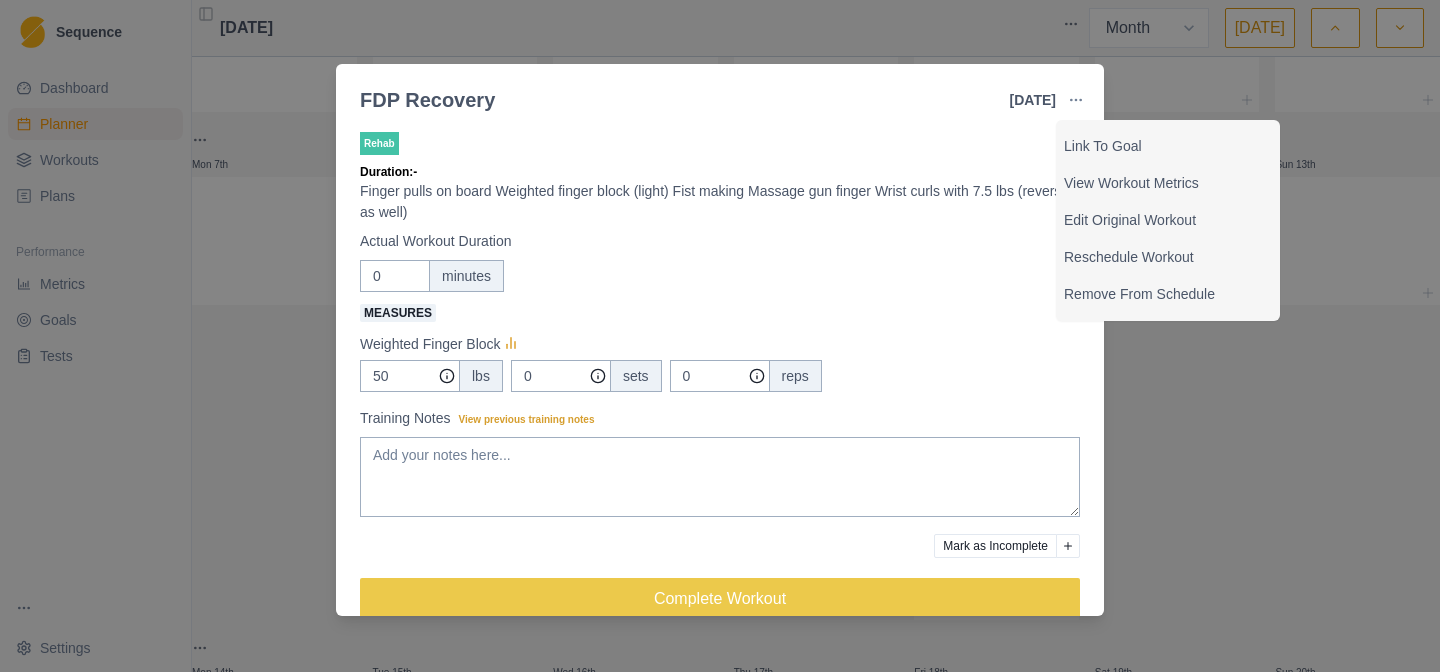 click on "Rehab Duration:  - Finger pulls on board
Weighted finger block (light)
Fist making
Massage gun finger
Wrist curls with 7.5 lbs (reverse as well)
Actual Workout Duration 0 minutes Measures Weighted Finger Block 50 lbs 0 sets 0 reps Training Notes View previous training notes Mark as Incomplete Complete Workout" at bounding box center [720, 383] 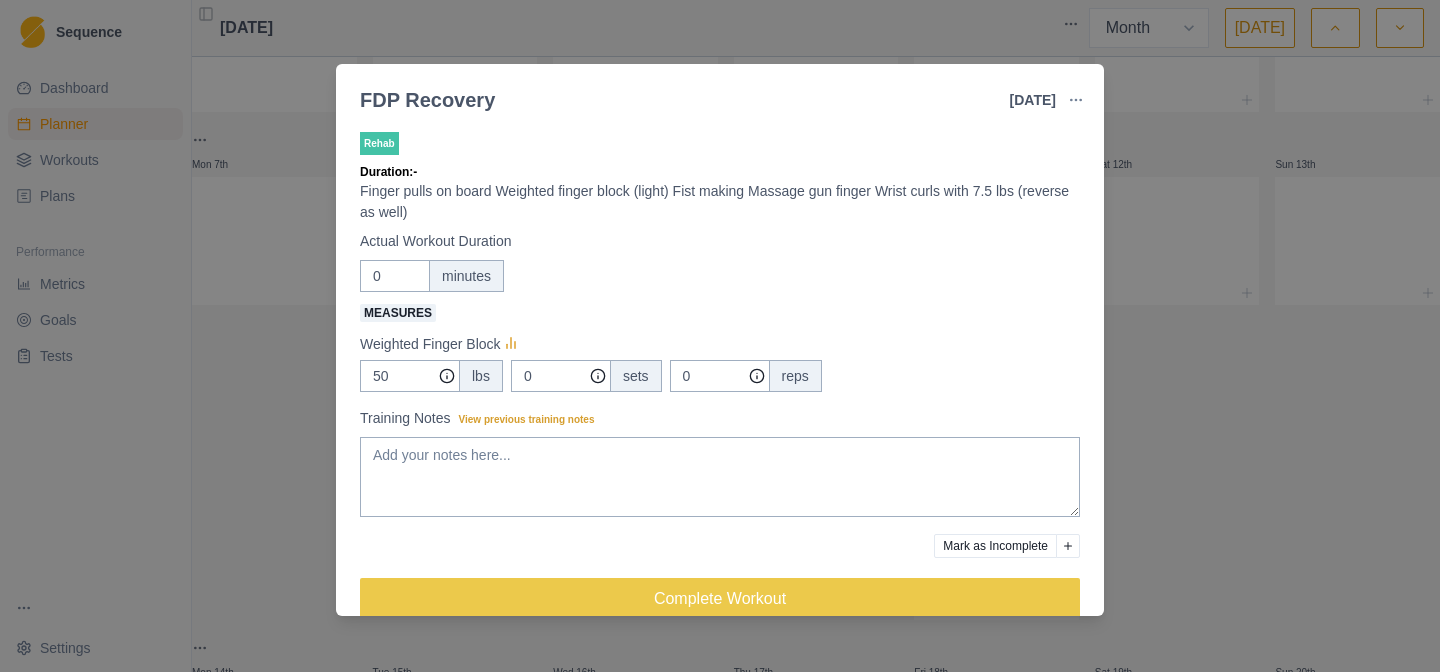 click at bounding box center [1076, 100] 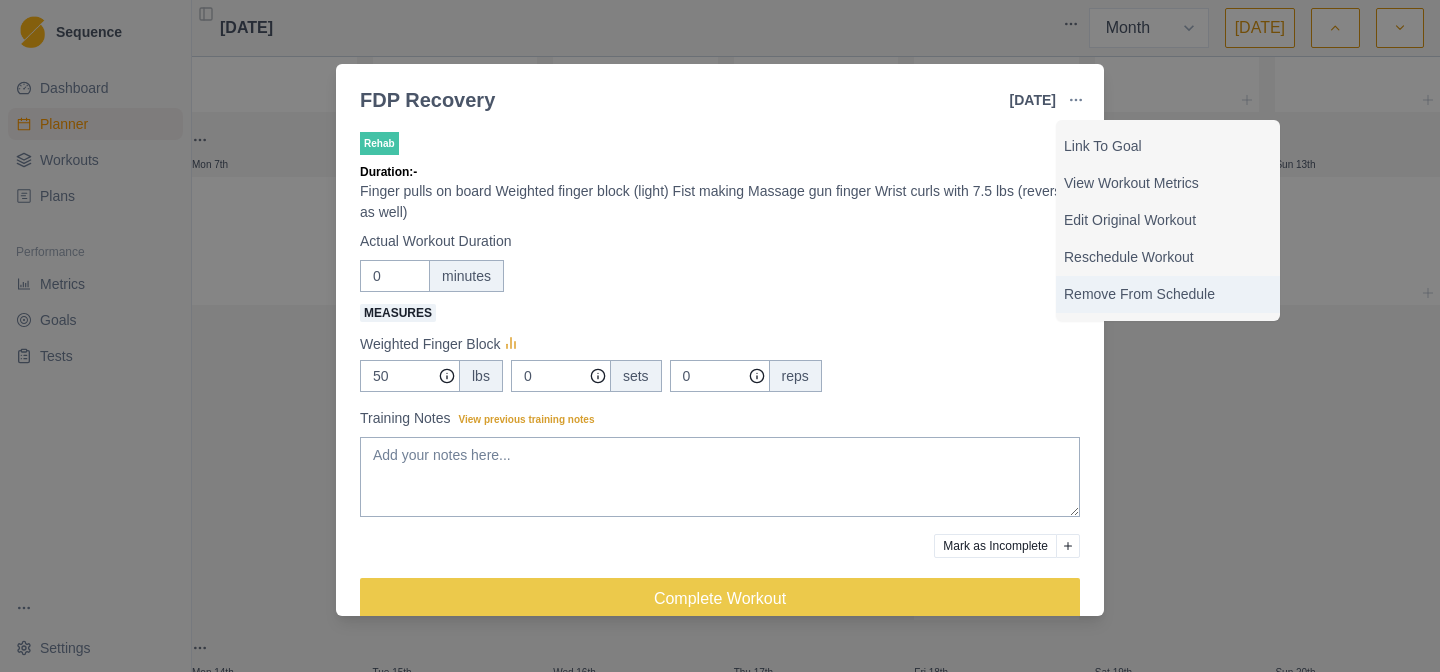 click on "Remove From Schedule" at bounding box center [1168, 294] 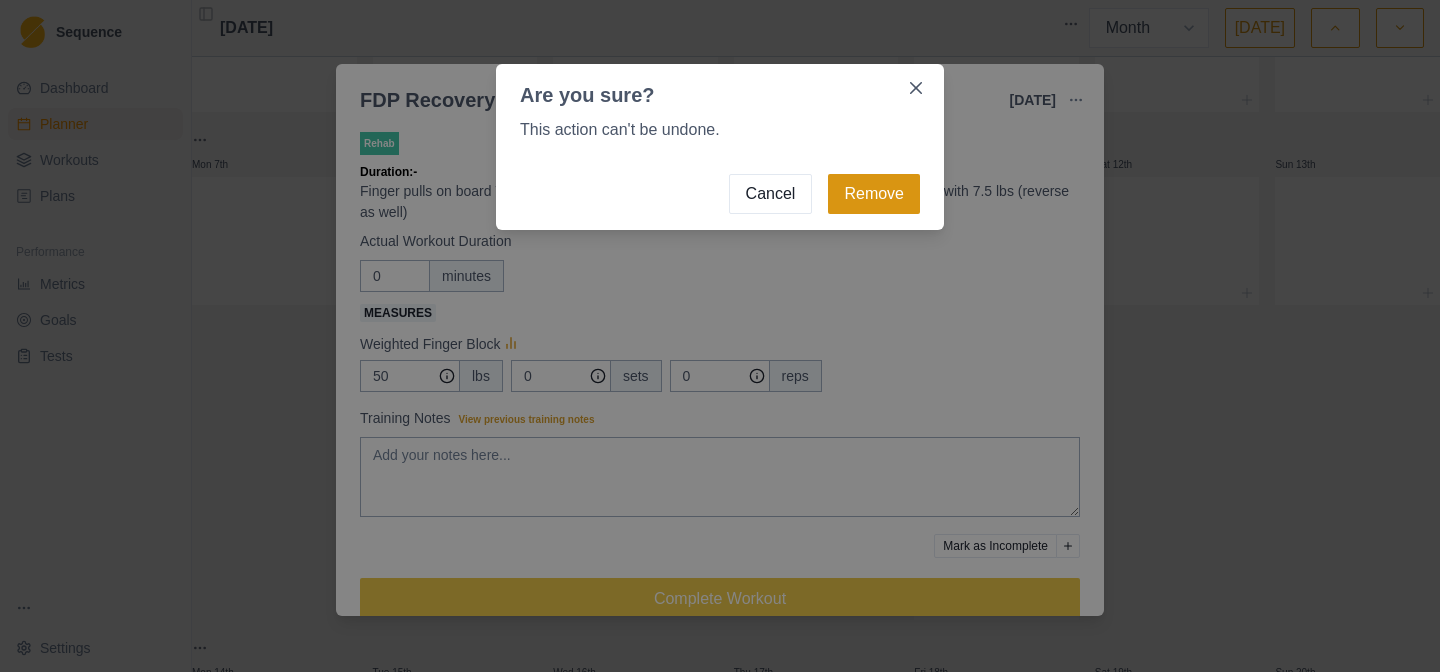 click on "Remove" at bounding box center (874, 194) 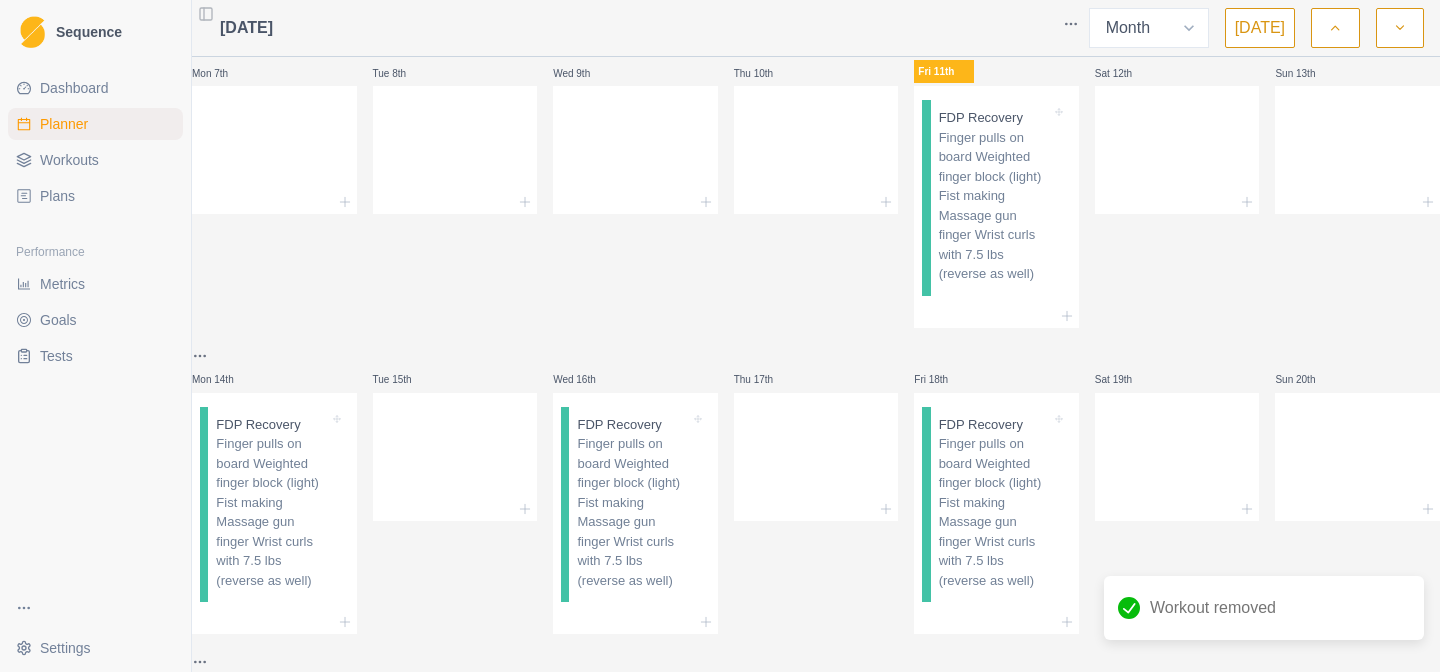 scroll, scrollTop: 227, scrollLeft: 0, axis: vertical 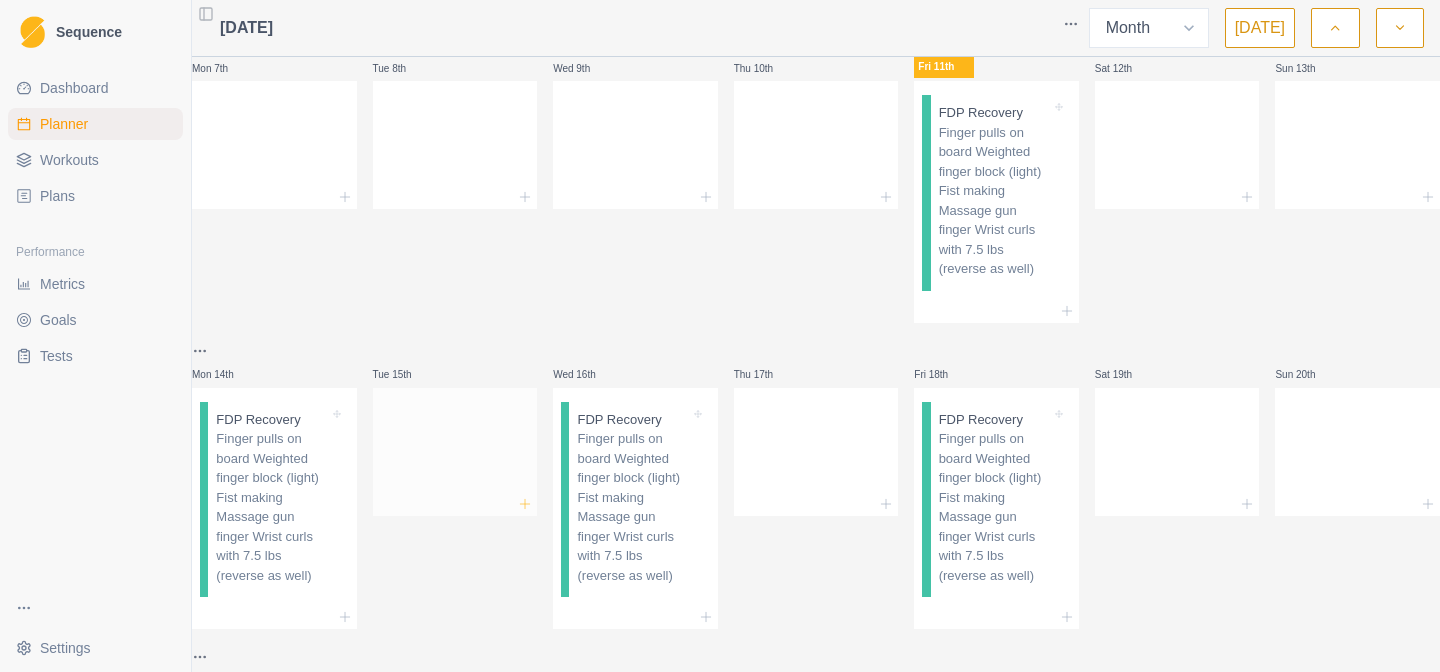 click 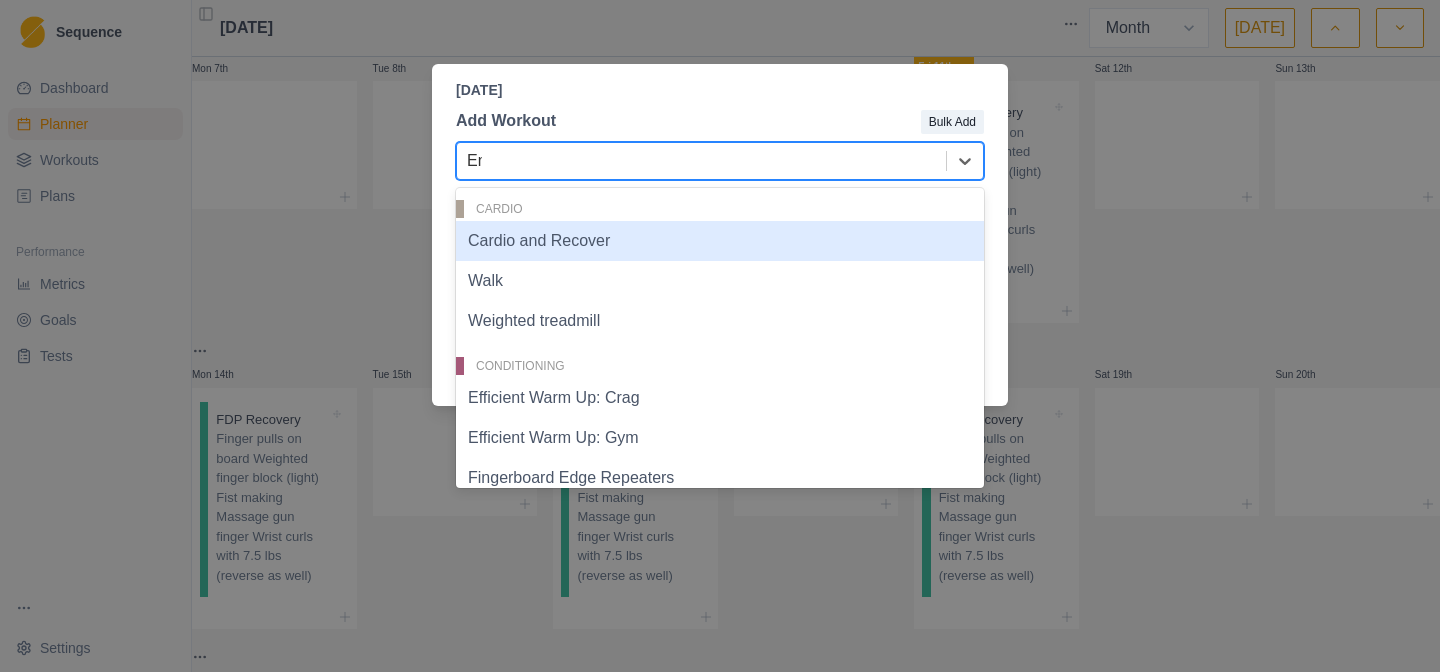 type on "End" 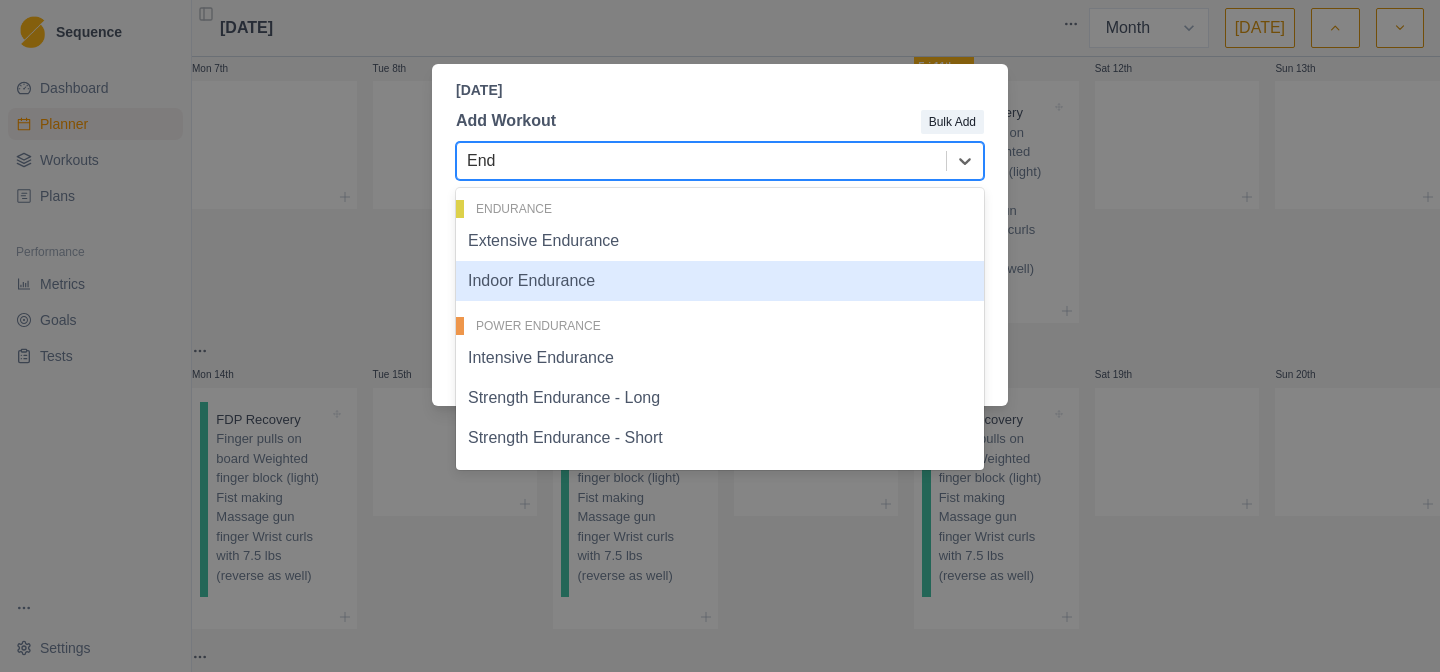 click on "Indoor Endurance" at bounding box center (720, 281) 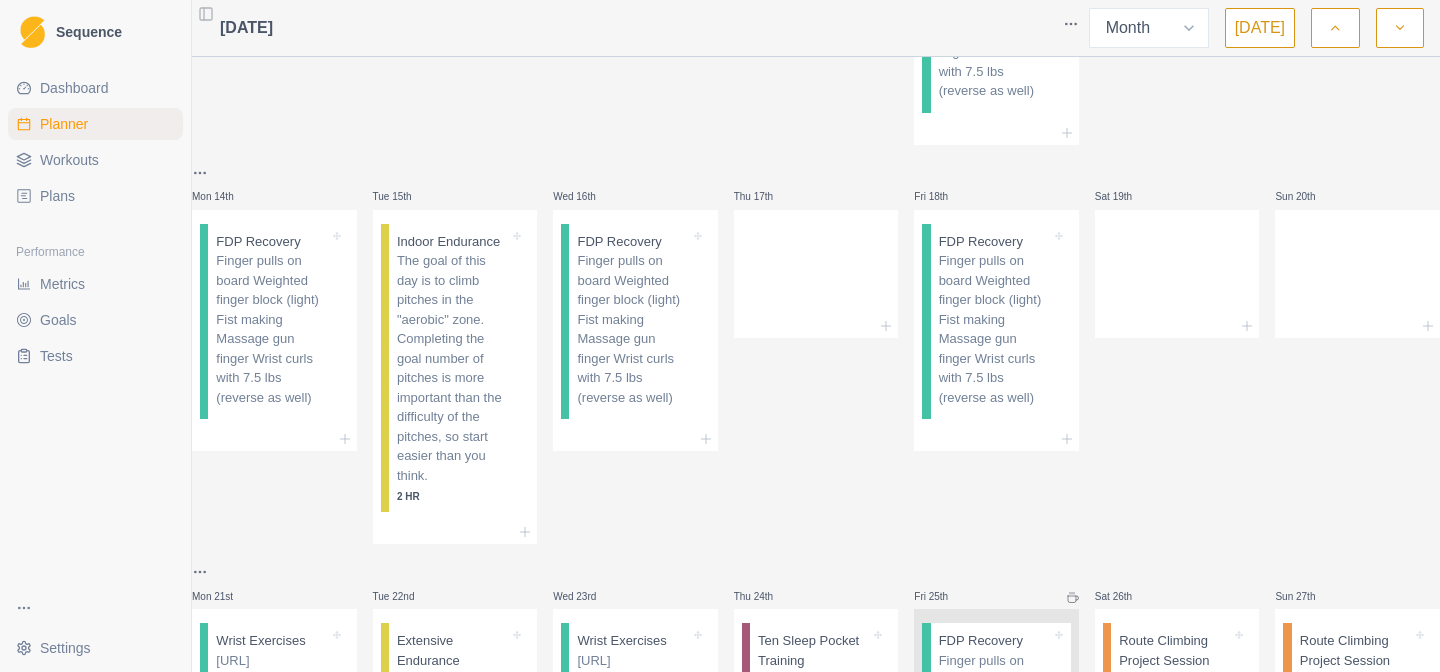 scroll, scrollTop: 402, scrollLeft: 0, axis: vertical 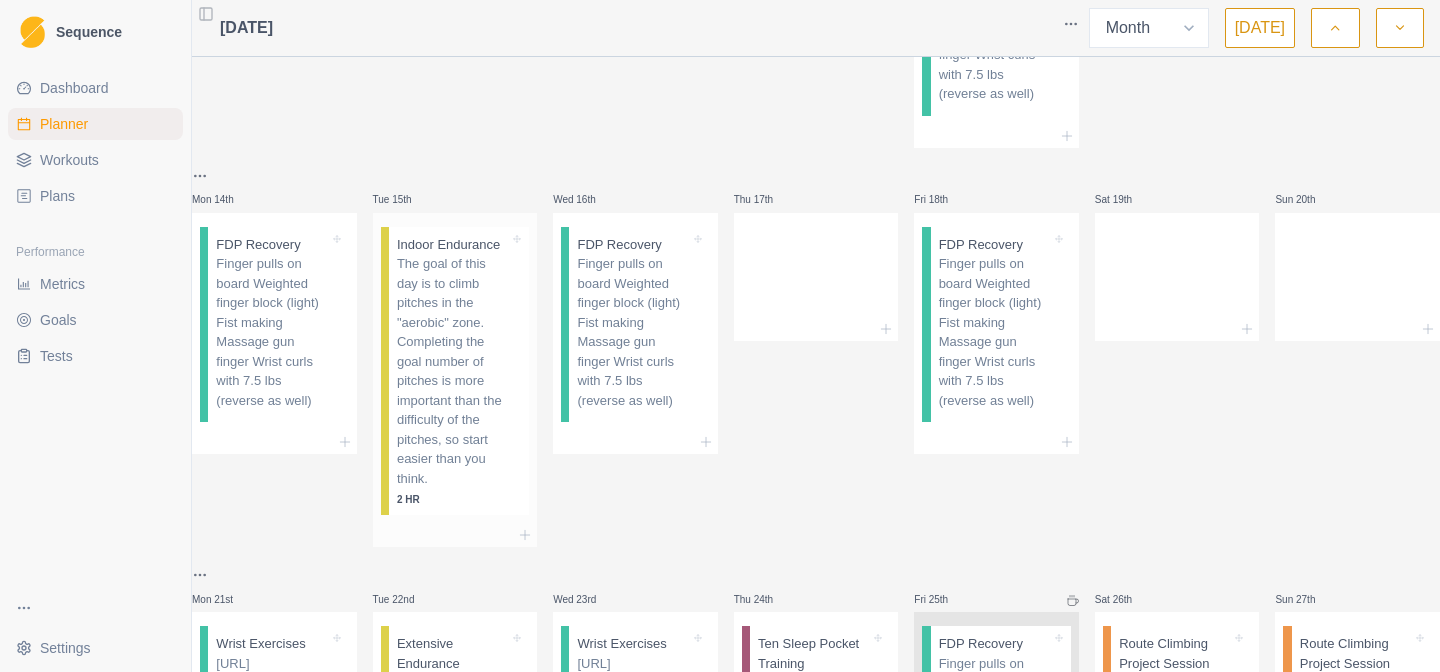 click on "The goal of this day is to climb pitches in the "aerobic" zone. Completing the goal number of pitches is more important than the difficulty of the pitches, so start easier than you think." at bounding box center [453, 371] 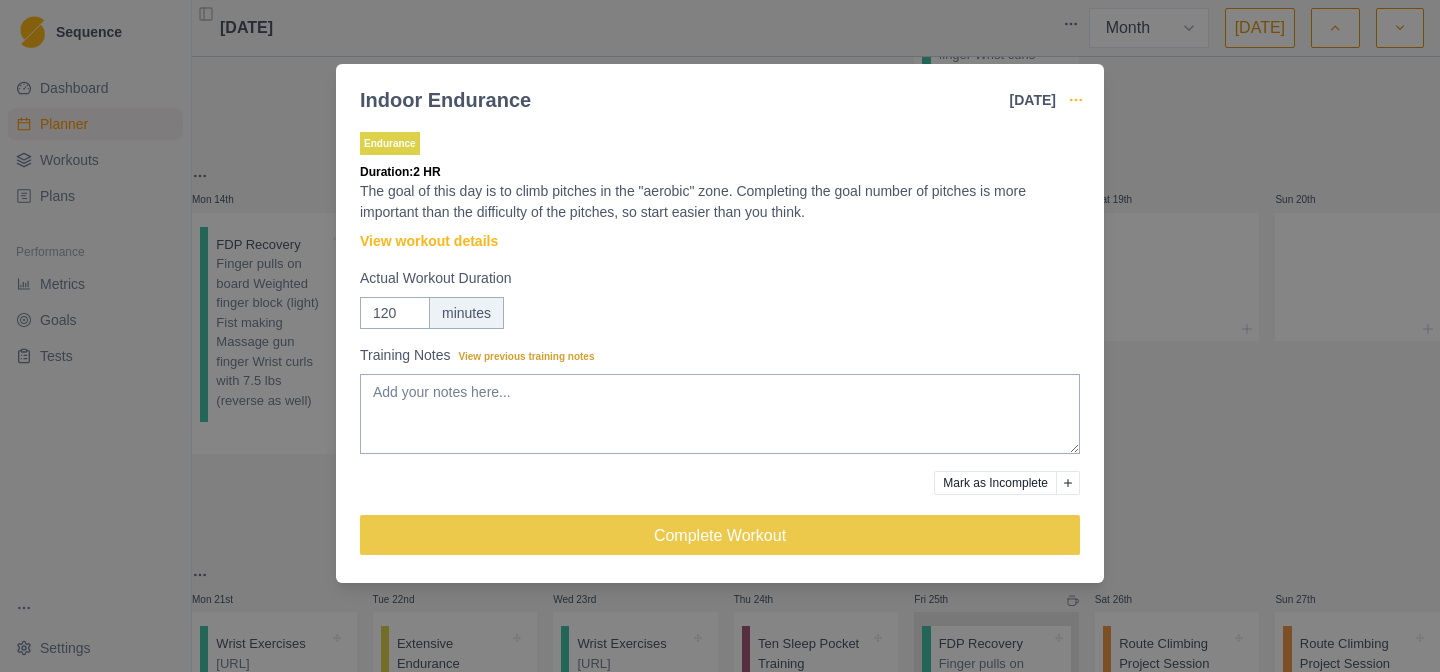 click 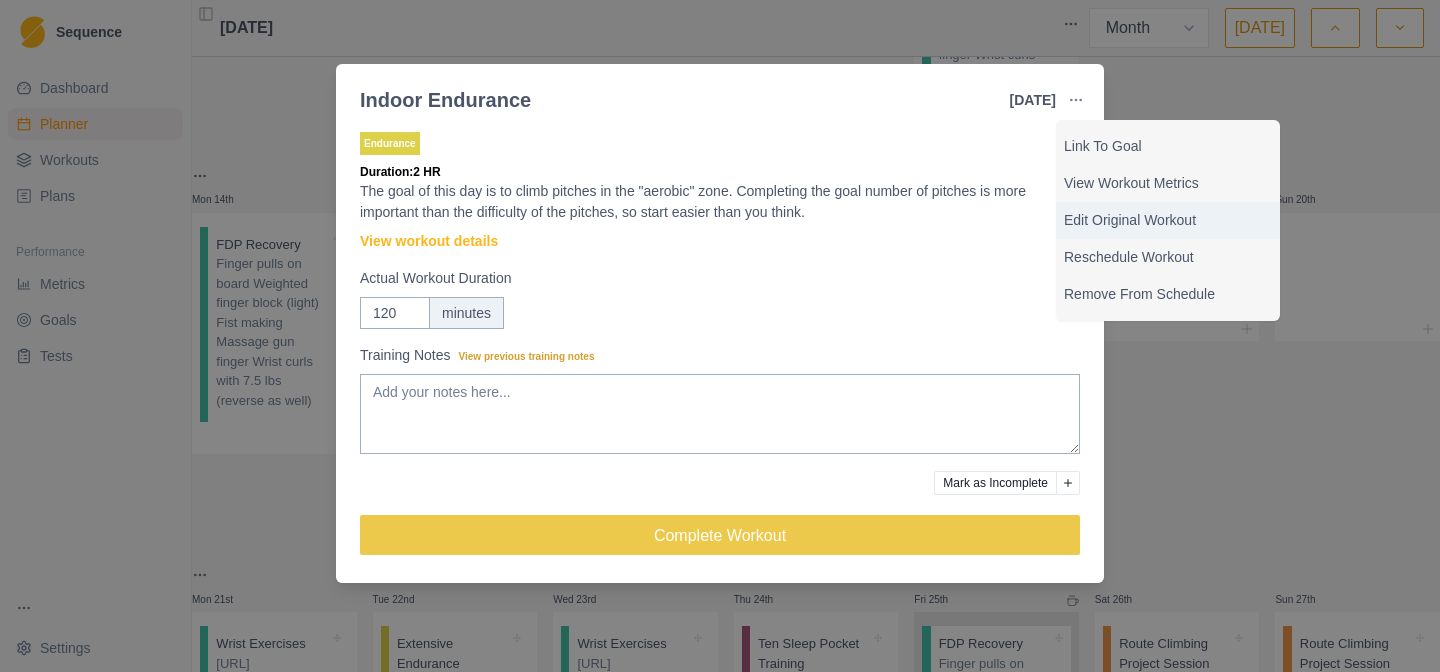 click on "Edit Original Workout" at bounding box center [1168, 220] 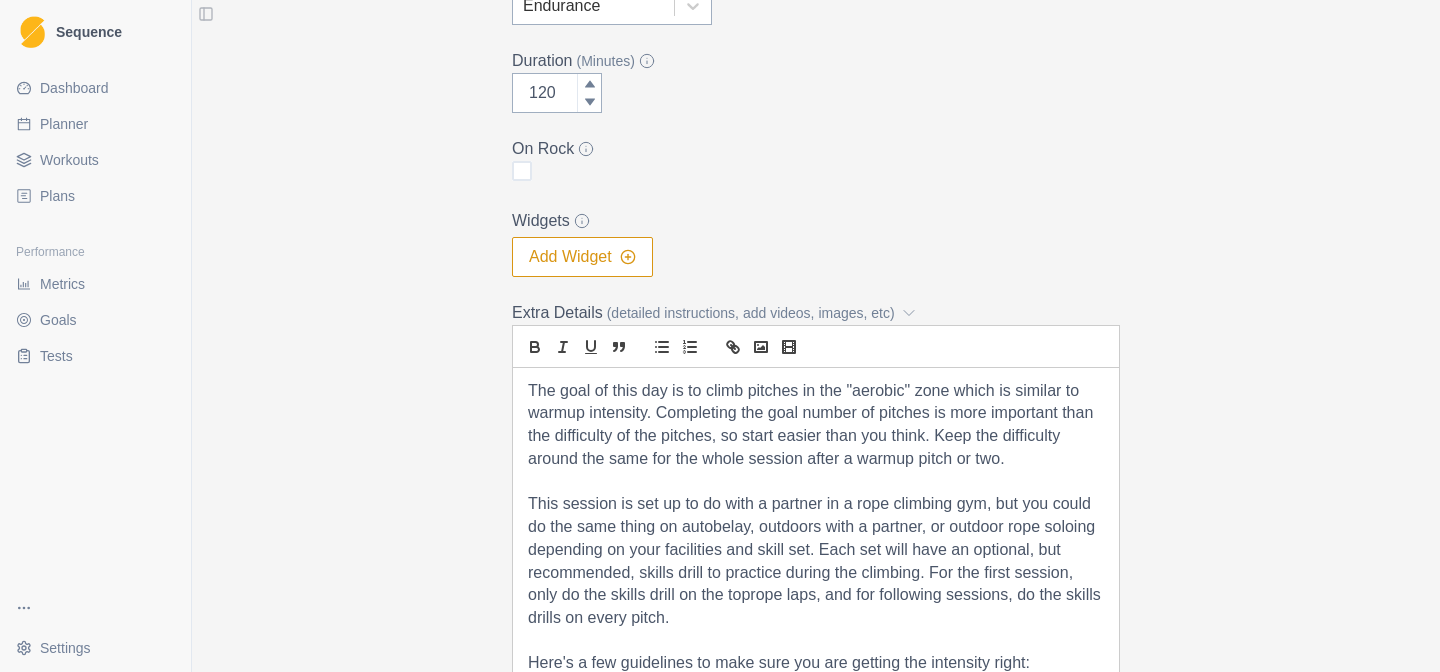 scroll, scrollTop: 0, scrollLeft: 0, axis: both 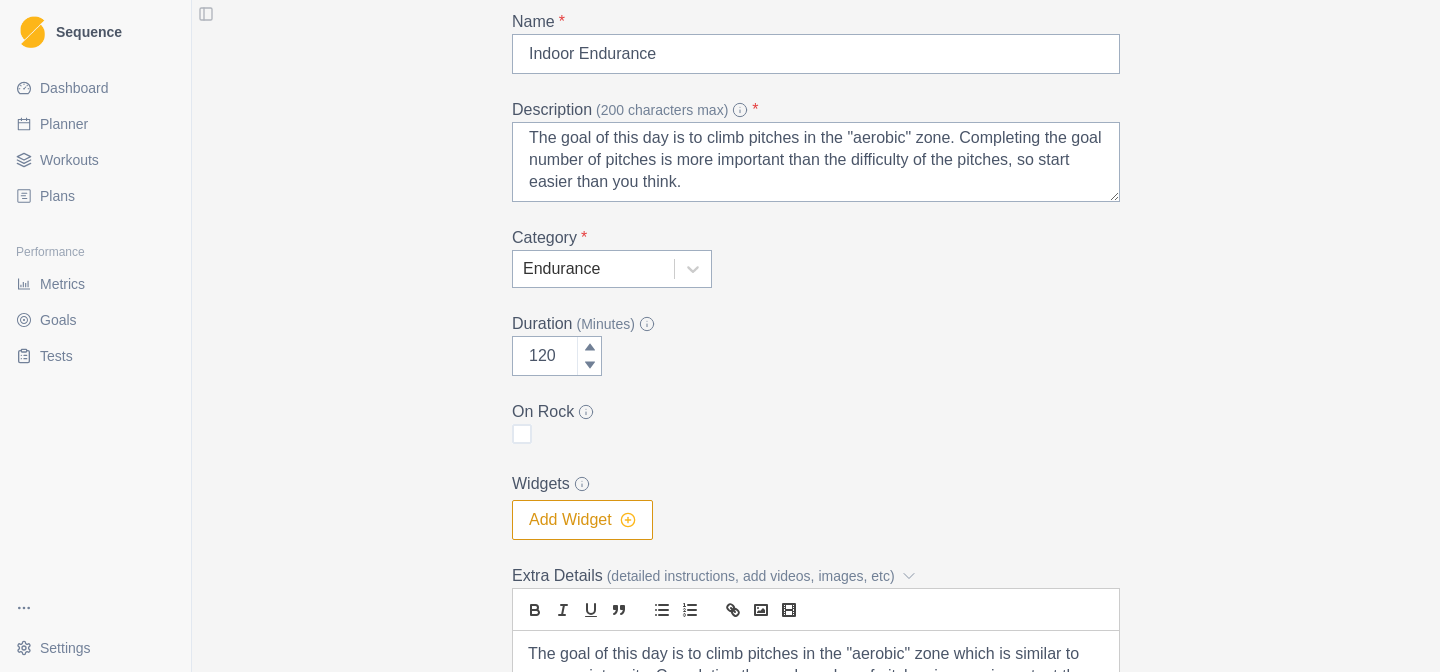 click 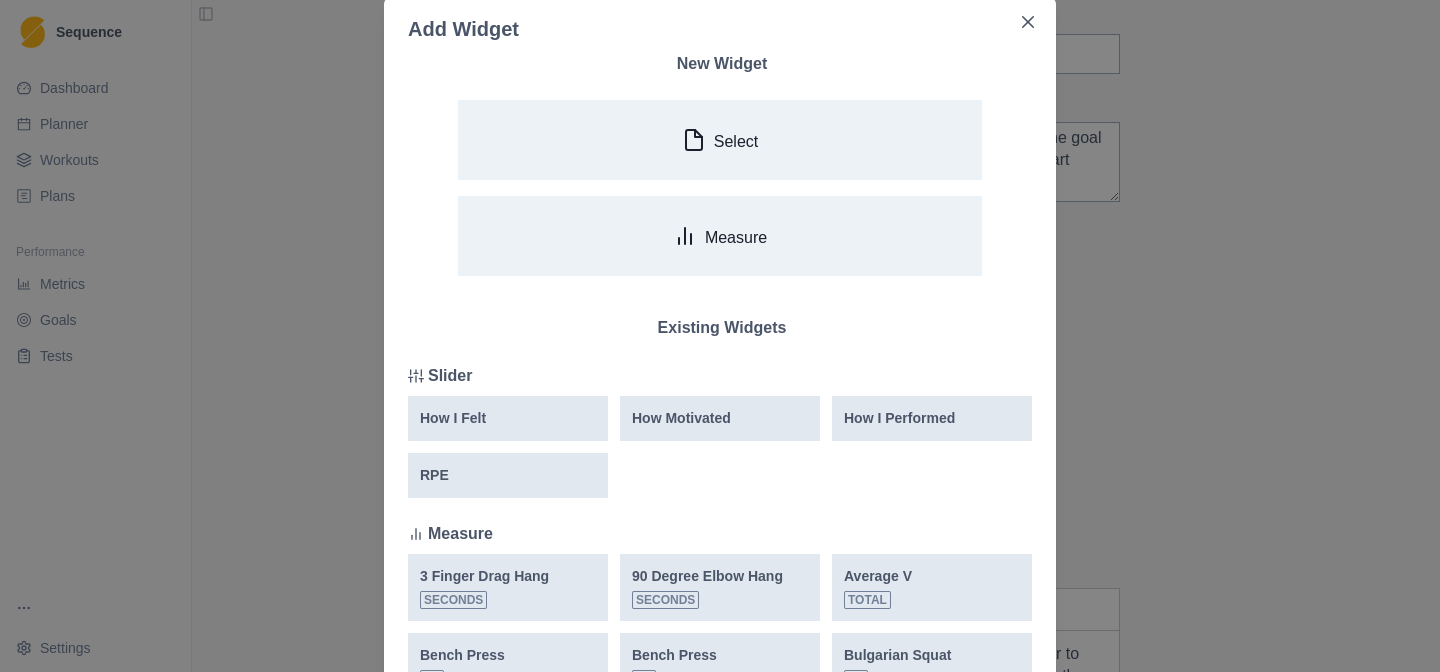 scroll, scrollTop: 65, scrollLeft: 0, axis: vertical 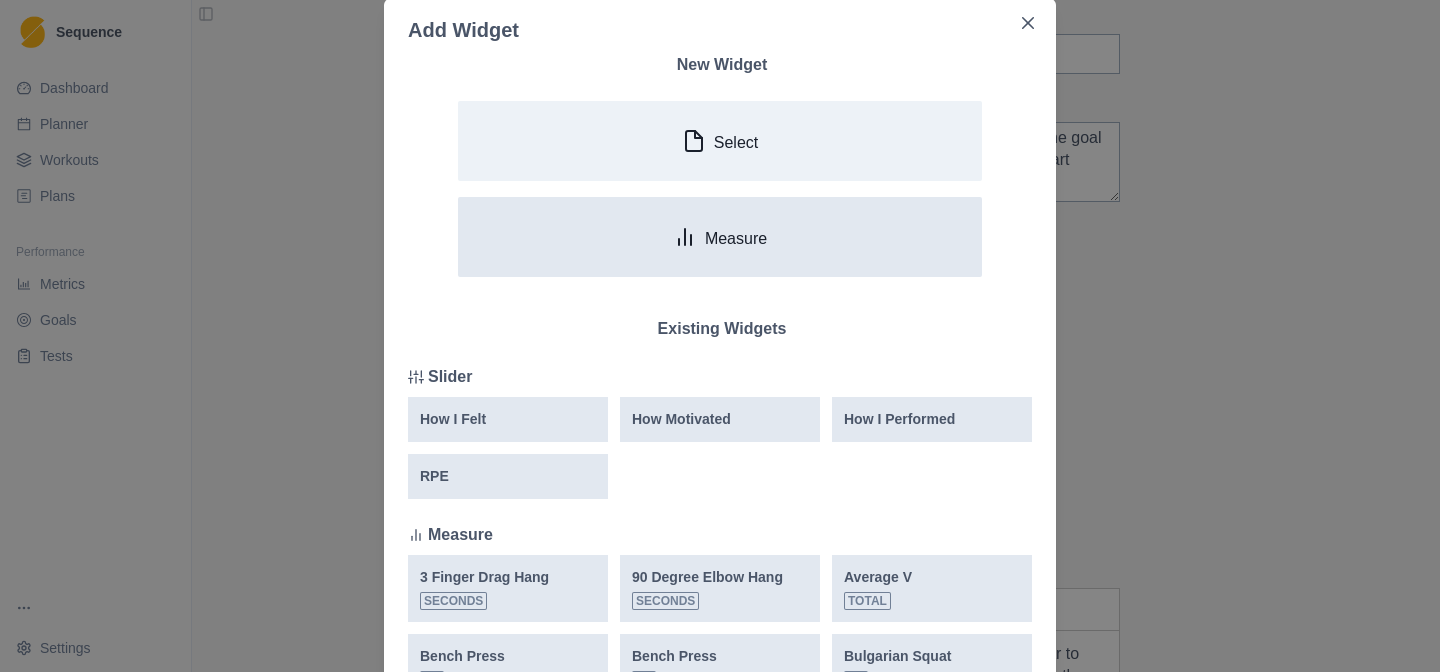 click on "Measure" at bounding box center [720, 237] 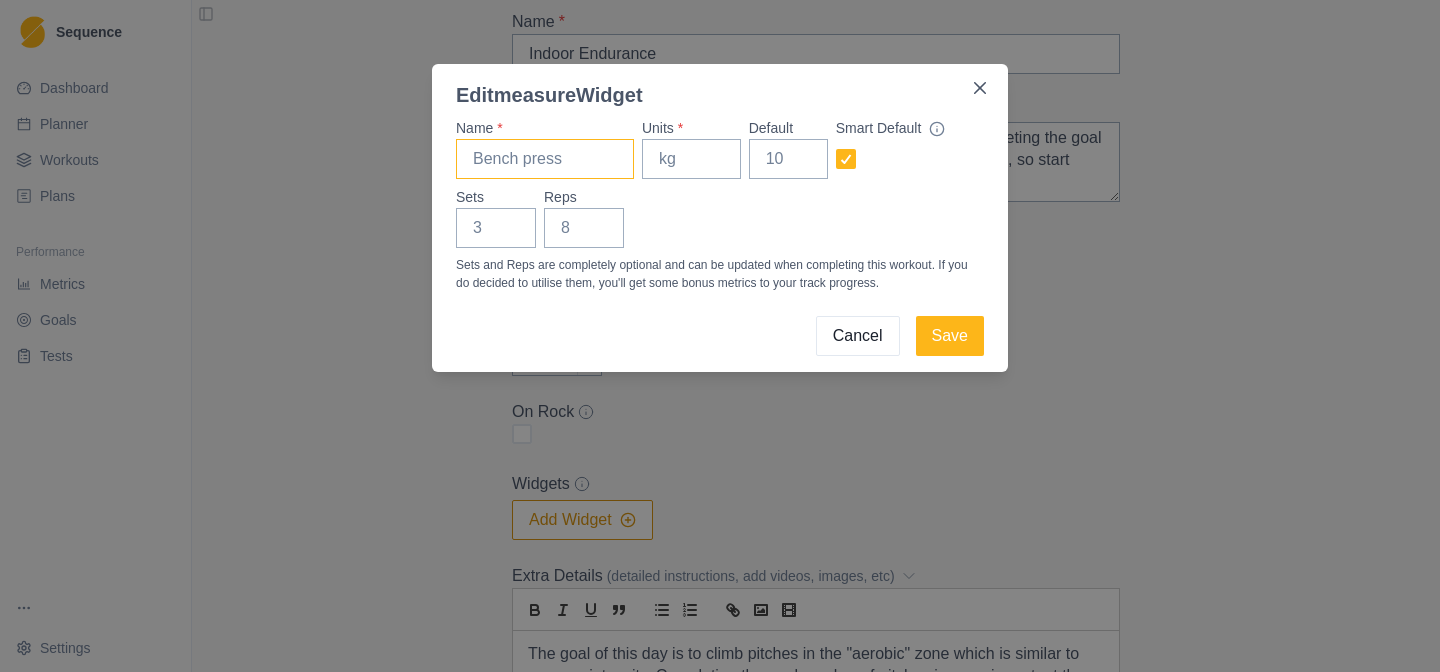 click on "Name *" at bounding box center [545, 159] 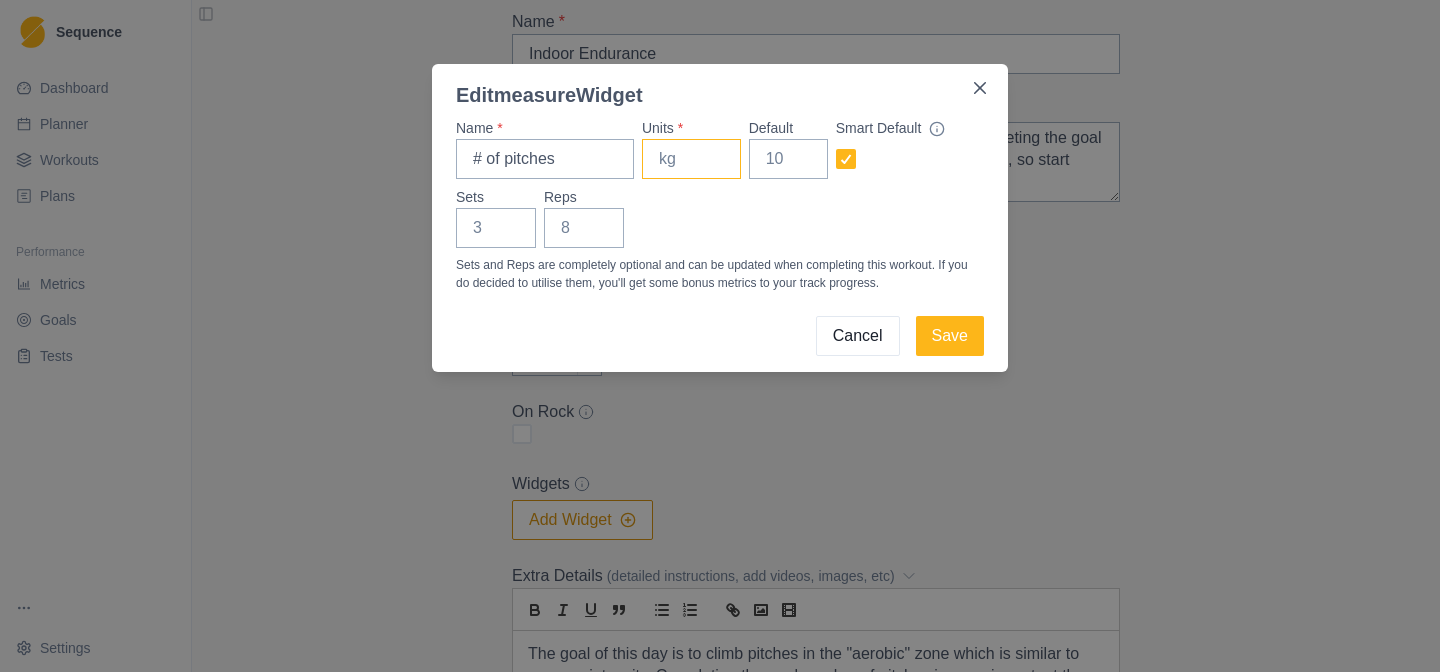 click on "Units *" at bounding box center [691, 159] 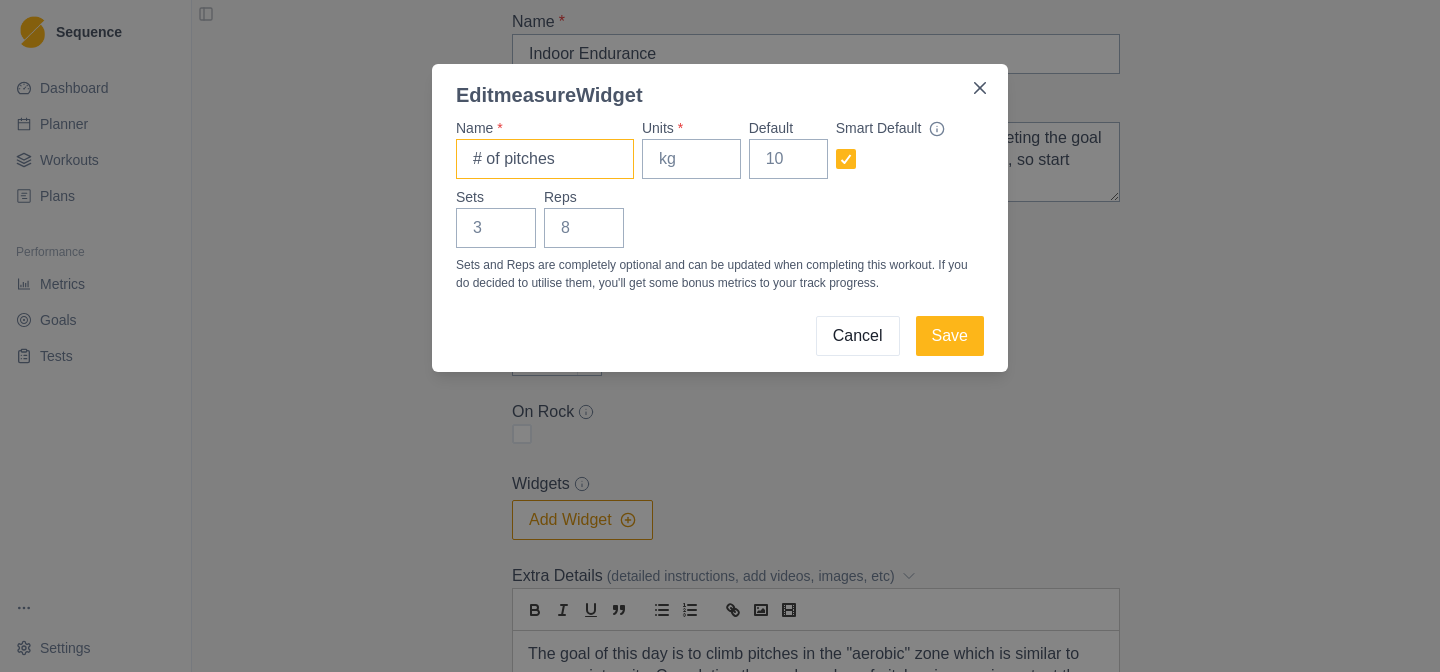 drag, startPoint x: 611, startPoint y: 161, endPoint x: 370, endPoint y: 148, distance: 241.35037 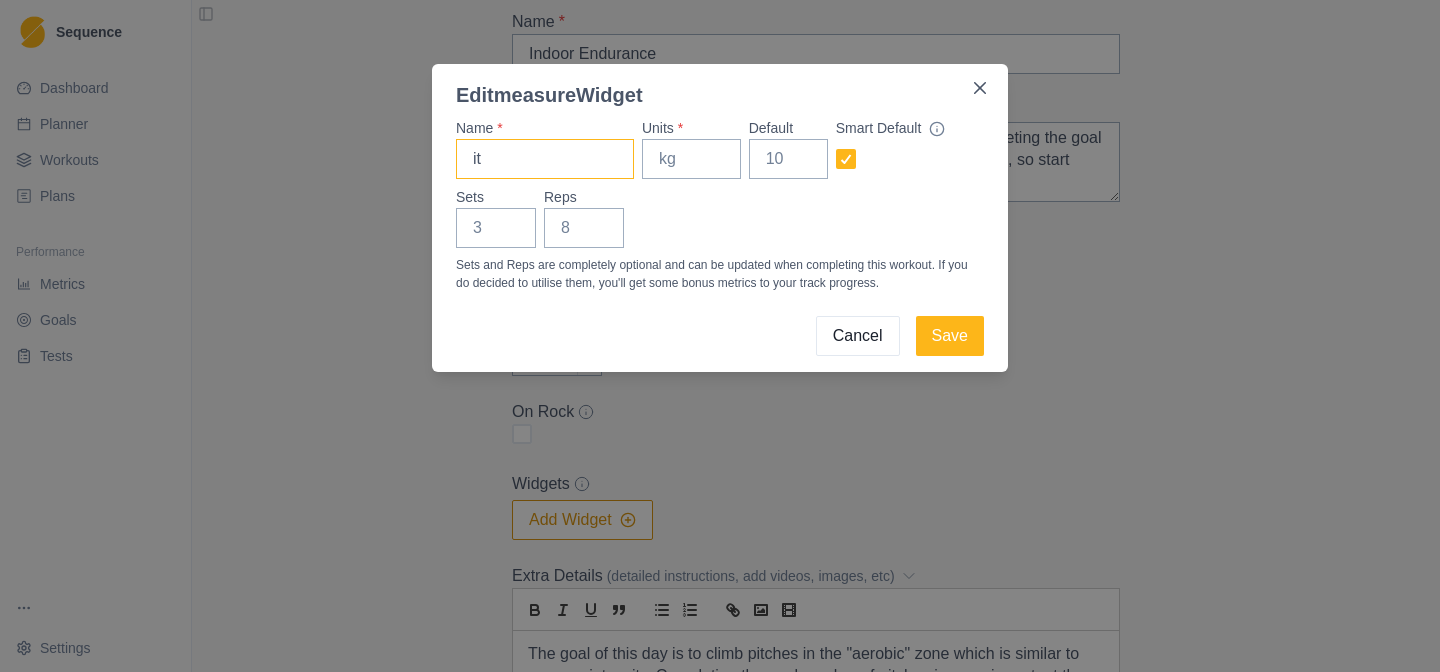 type on "i" 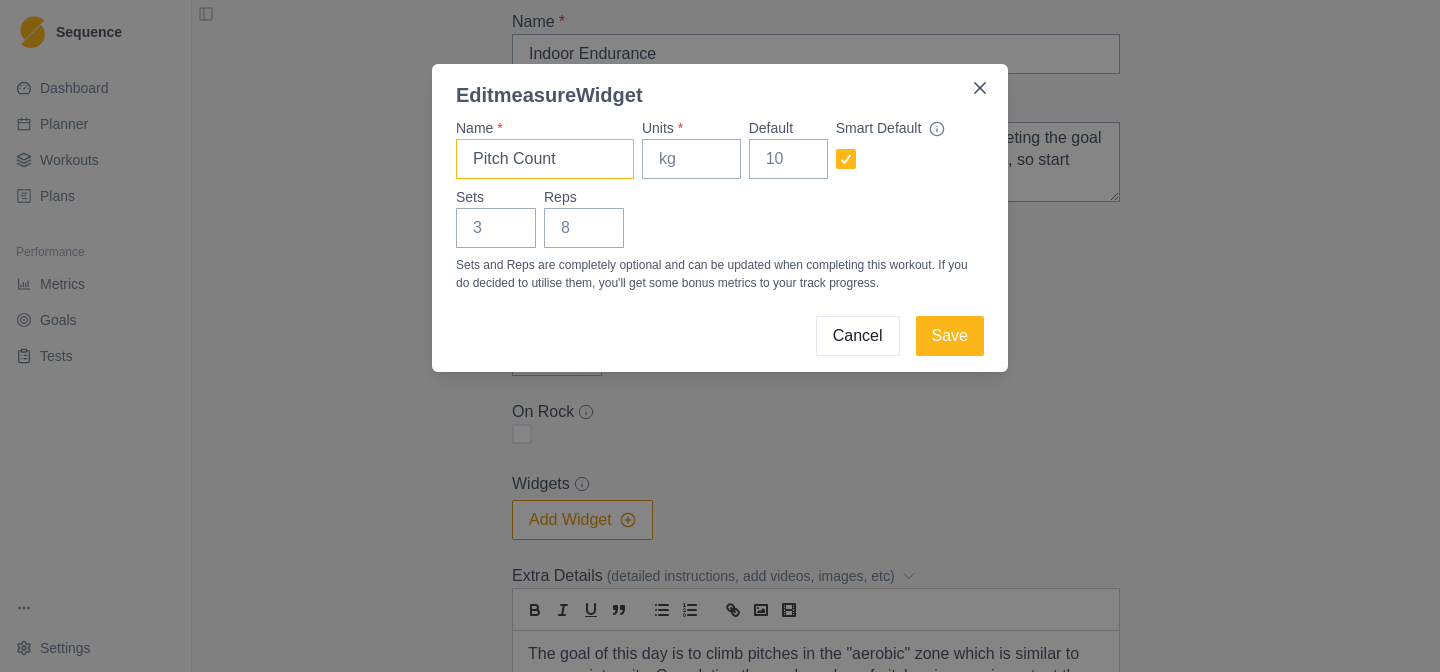 type on "Pitch Count" 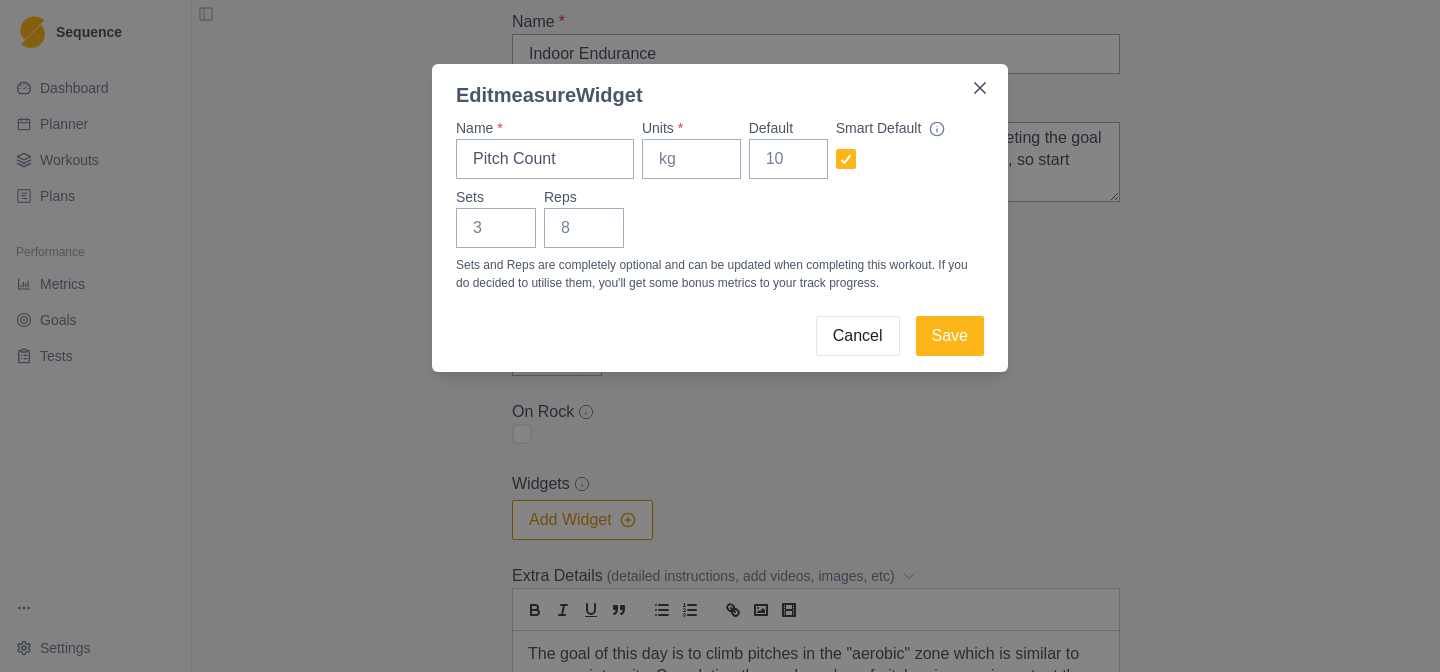 click on "Cancel" at bounding box center [858, 336] 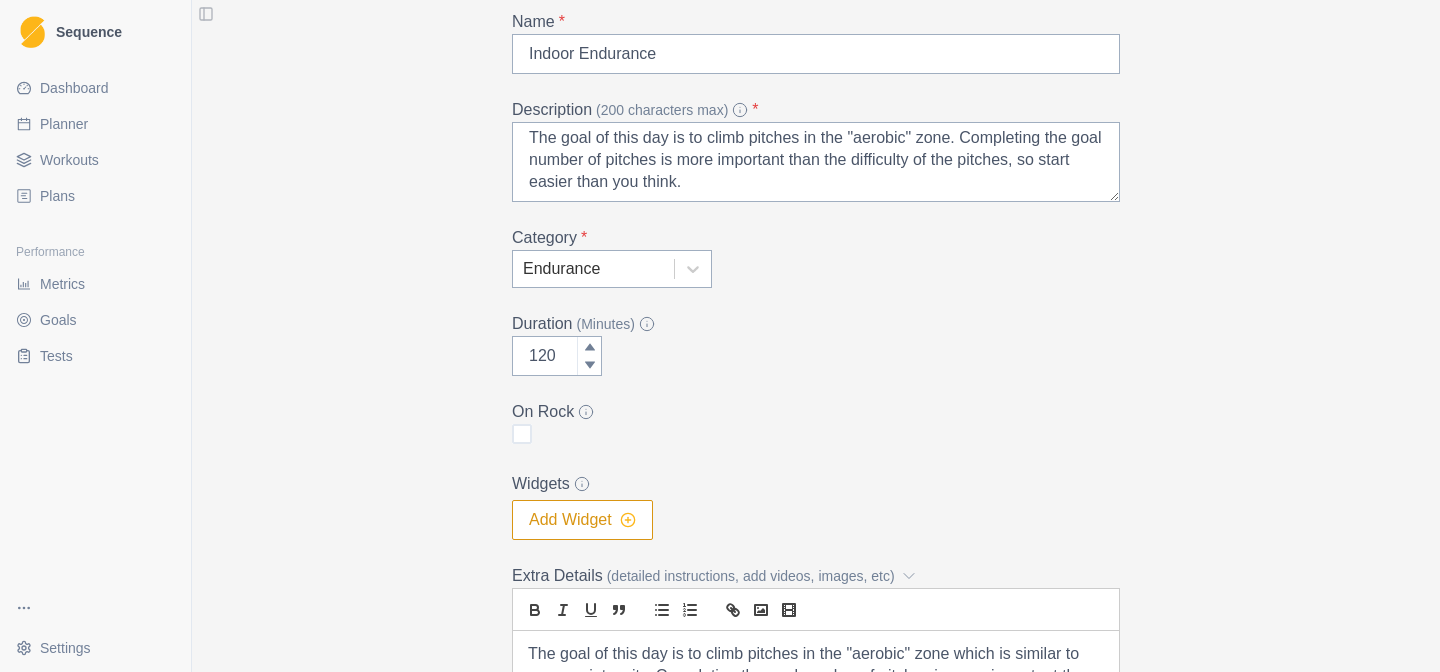 click 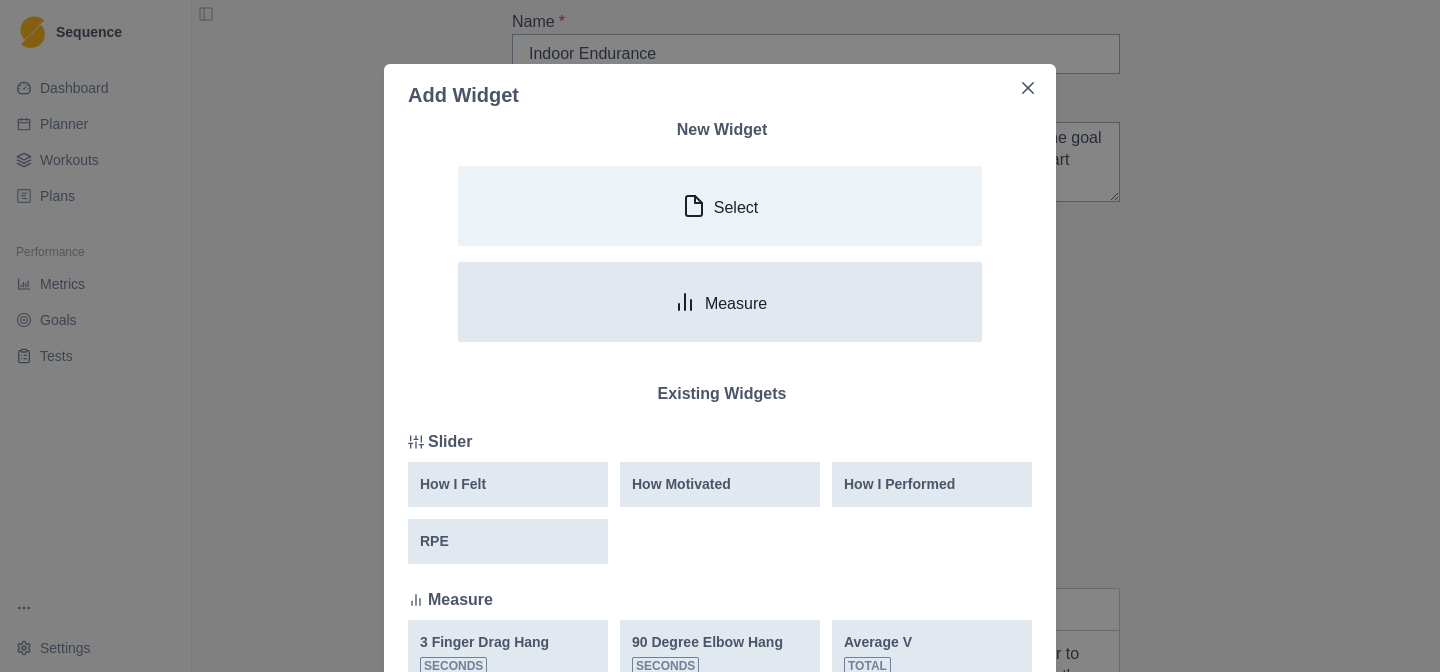click on "Measure" at bounding box center [720, 302] 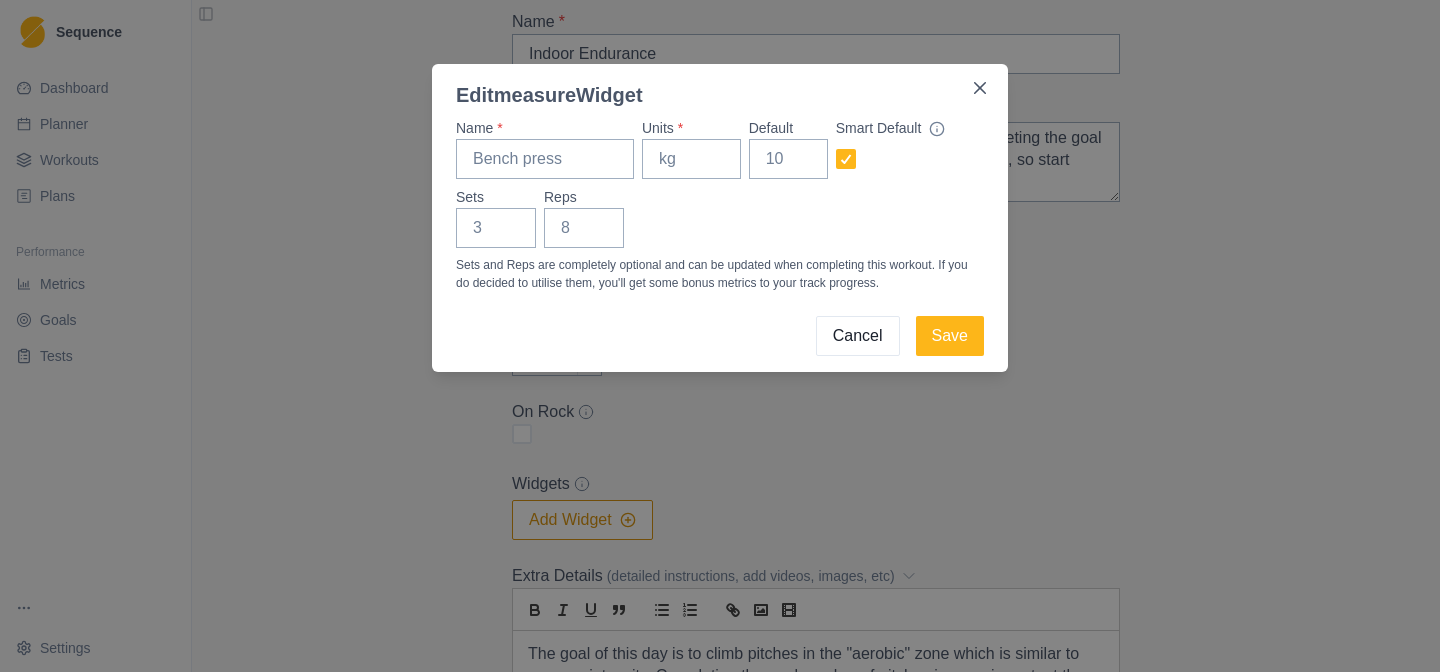 click on "Cancel" at bounding box center [858, 336] 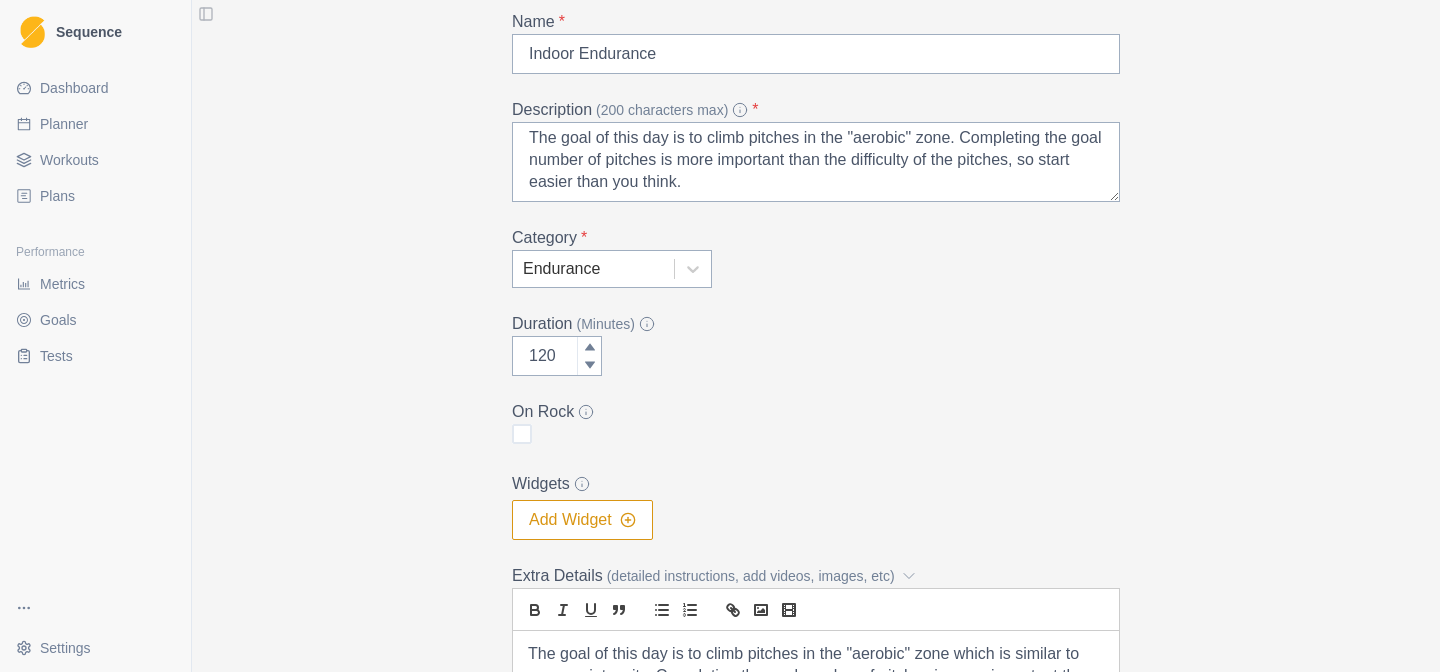 click on "Add Widget" at bounding box center (582, 520) 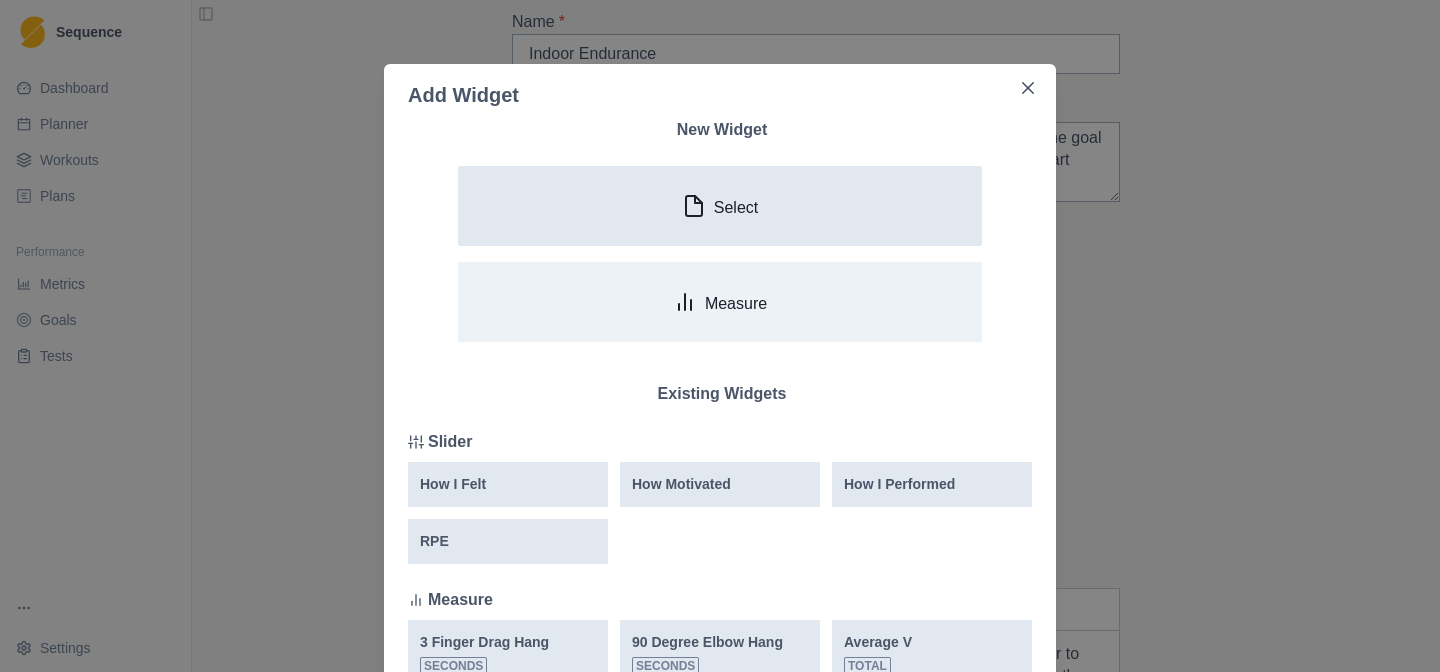 click 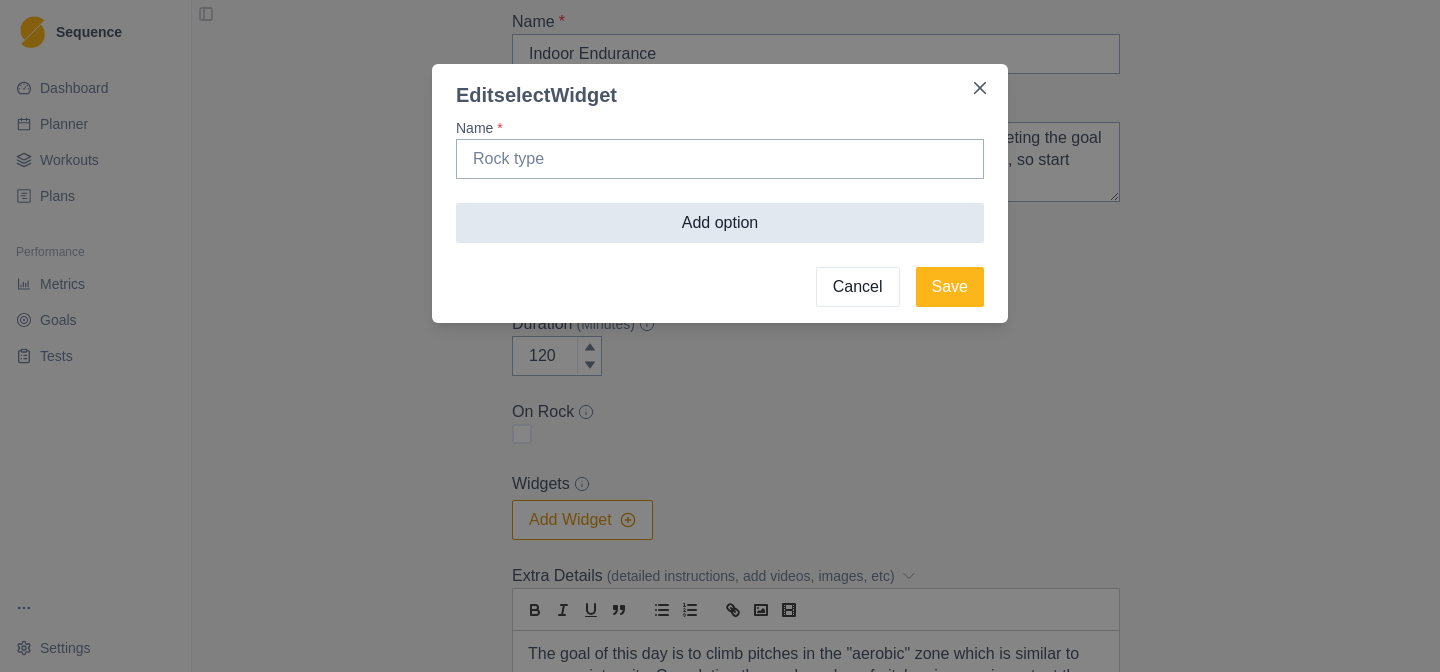 click on "Add option" at bounding box center [720, 223] 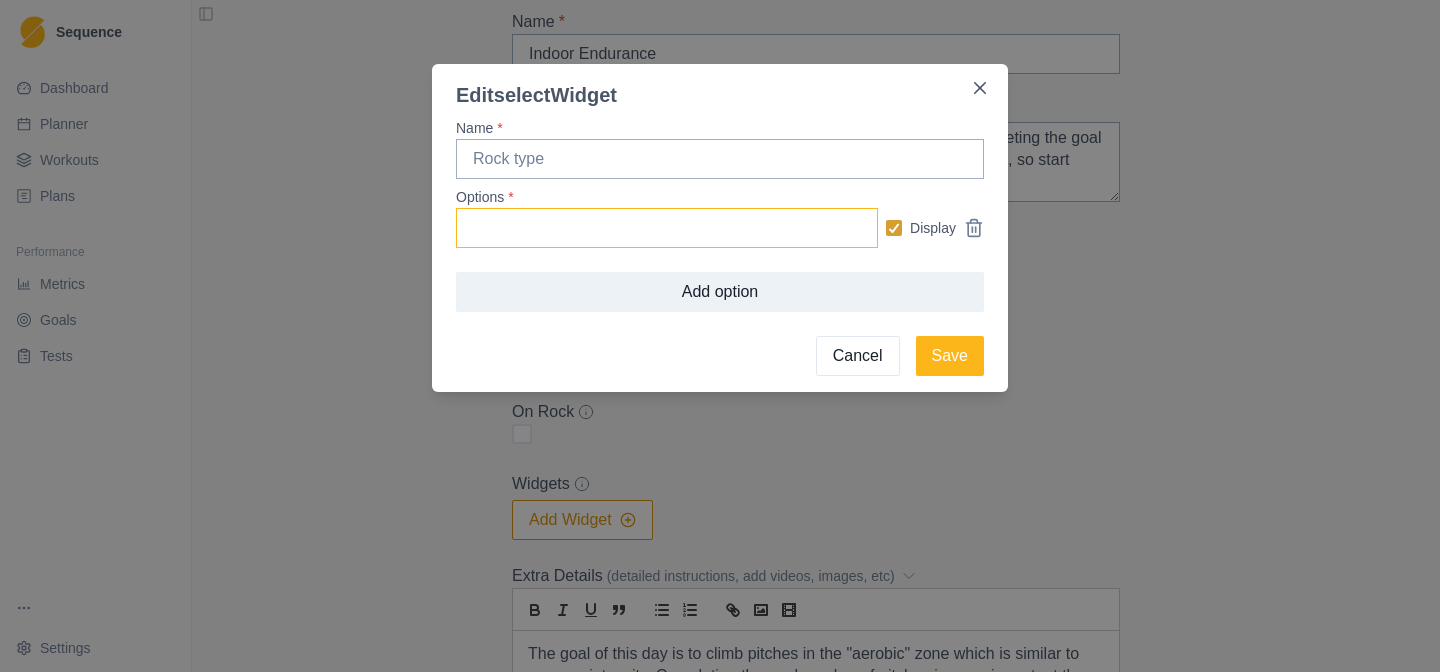 click on "Options *" at bounding box center (667, 228) 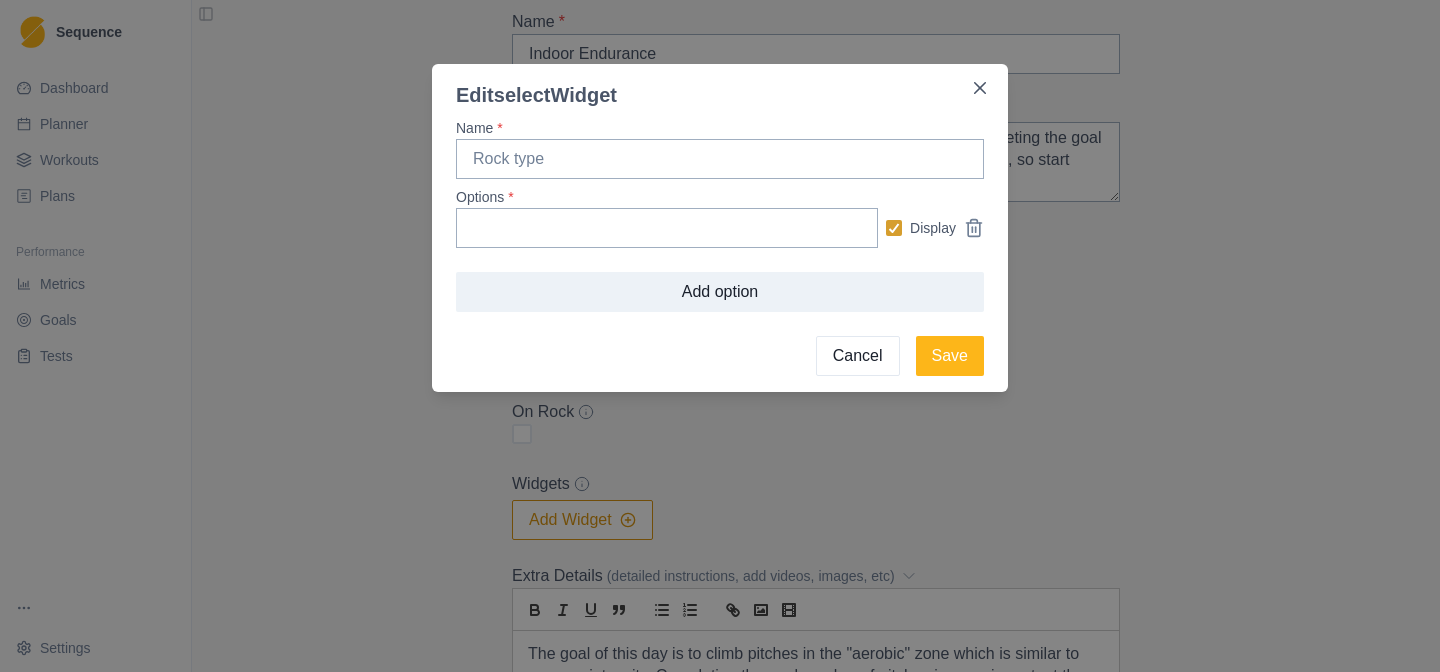 click on "Cancel" at bounding box center (858, 356) 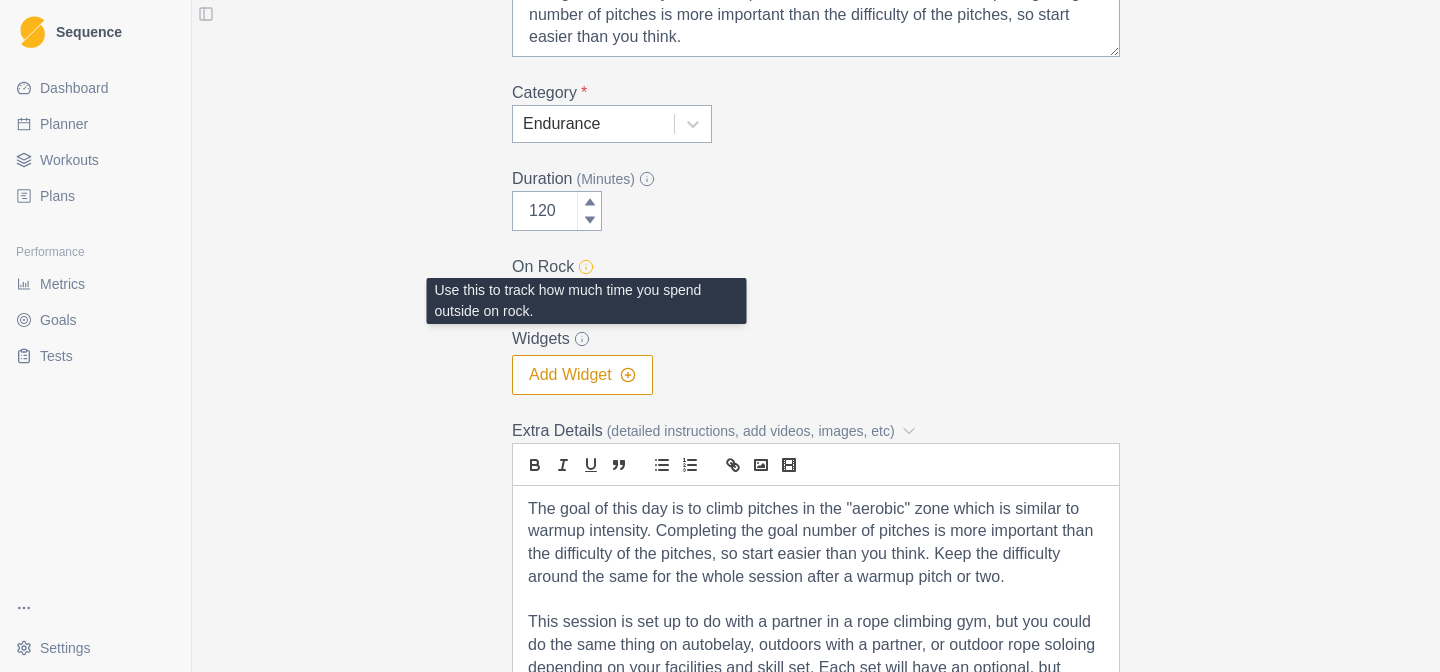 scroll, scrollTop: 290, scrollLeft: 0, axis: vertical 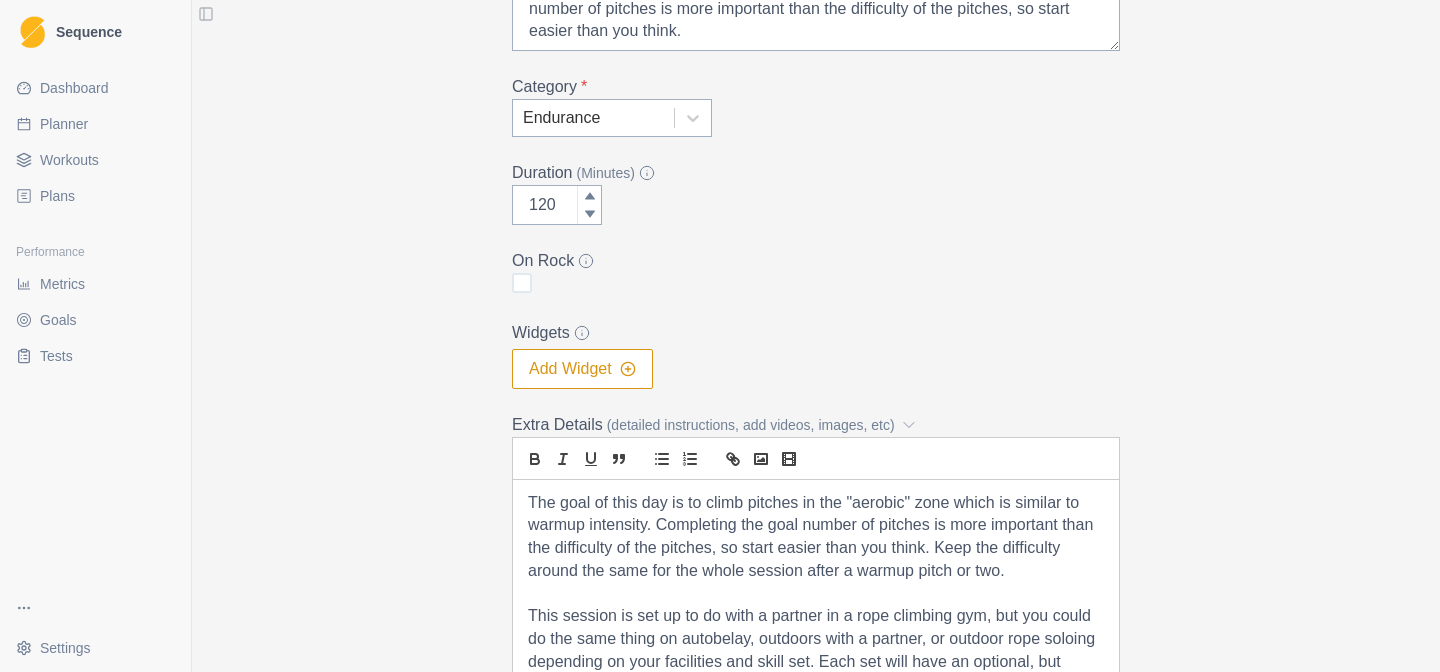 click on "Add Widget" at bounding box center [582, 369] 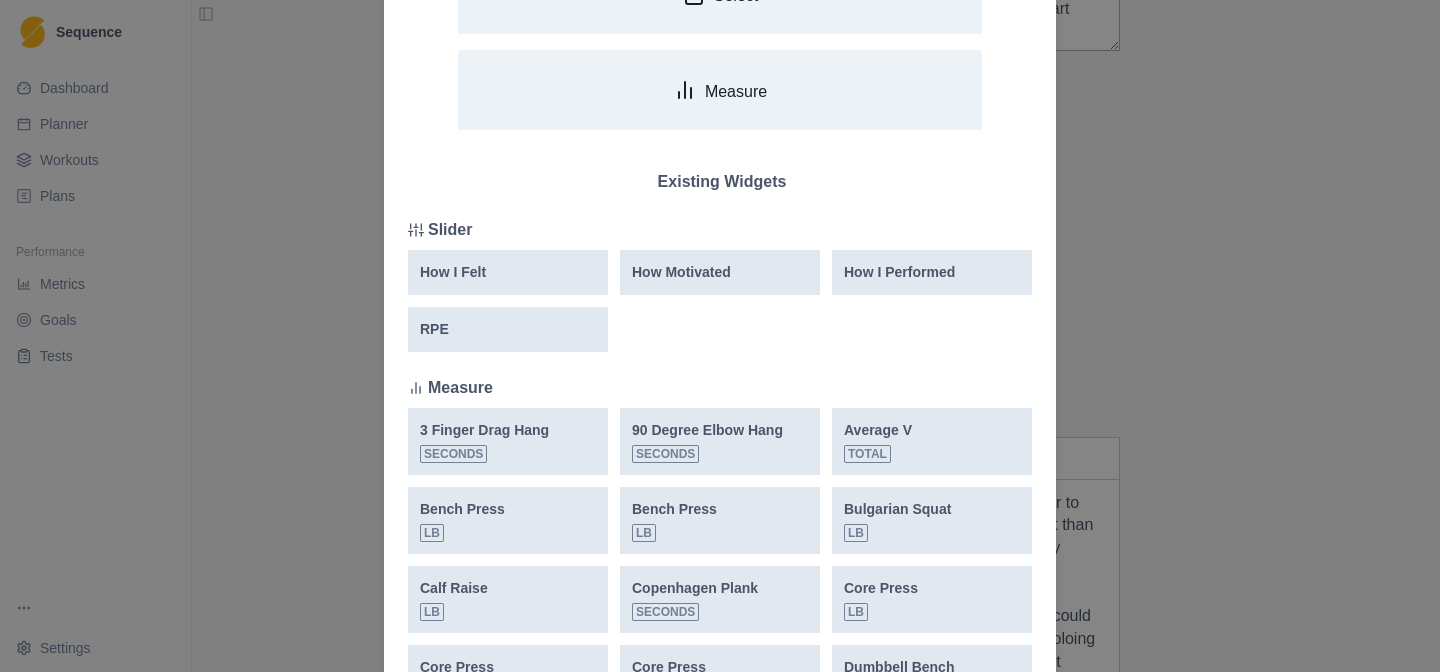scroll, scrollTop: 217, scrollLeft: 0, axis: vertical 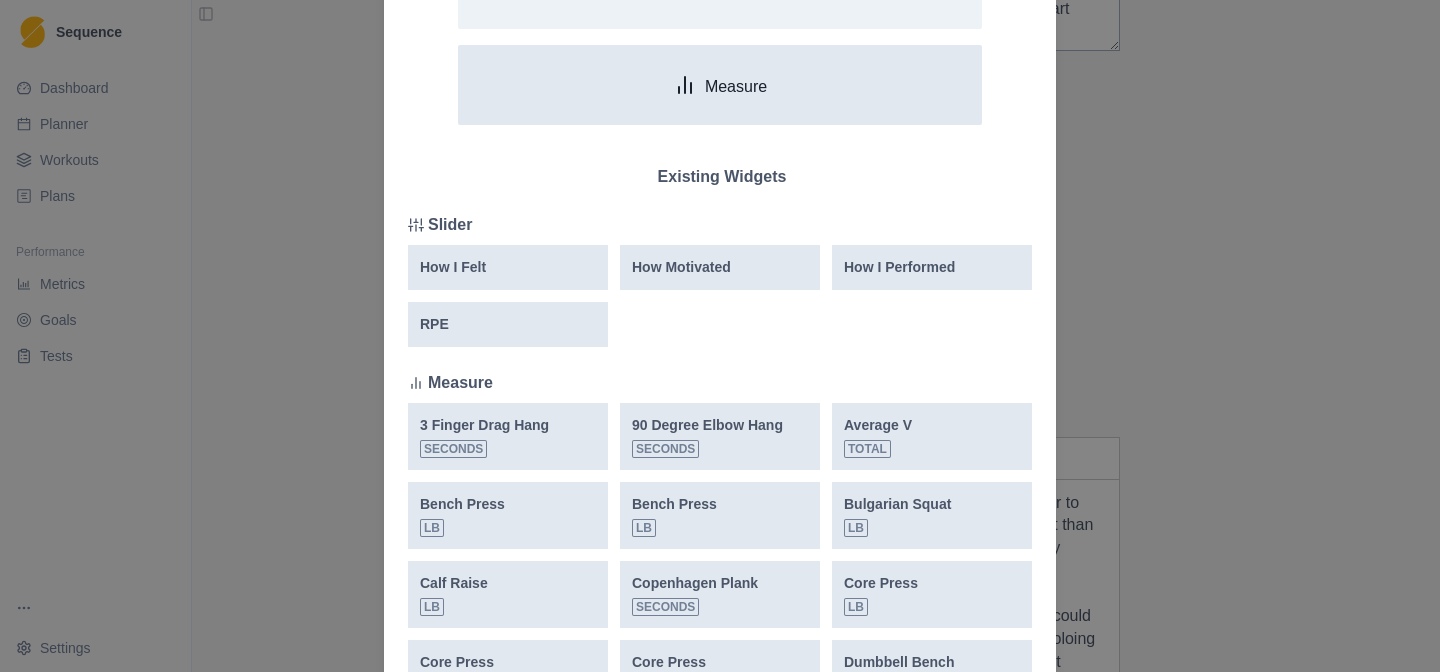 click on "Measure" at bounding box center [720, 85] 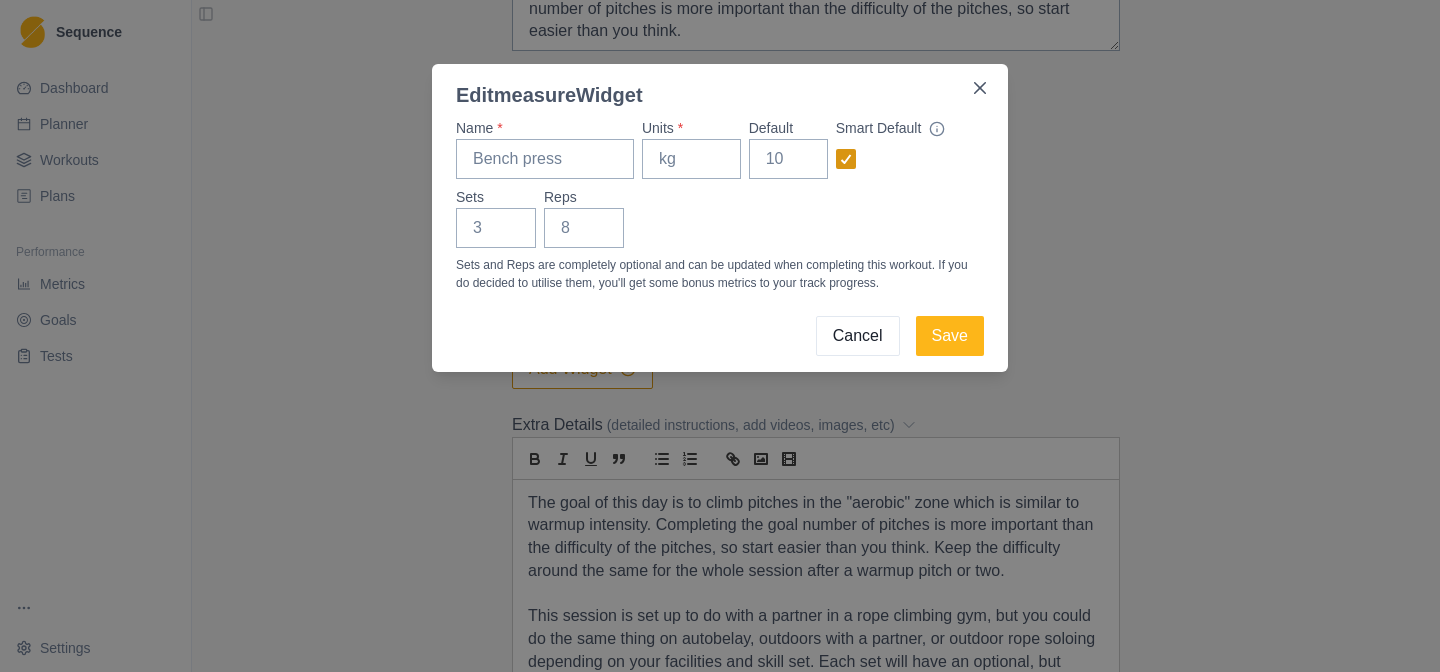 click 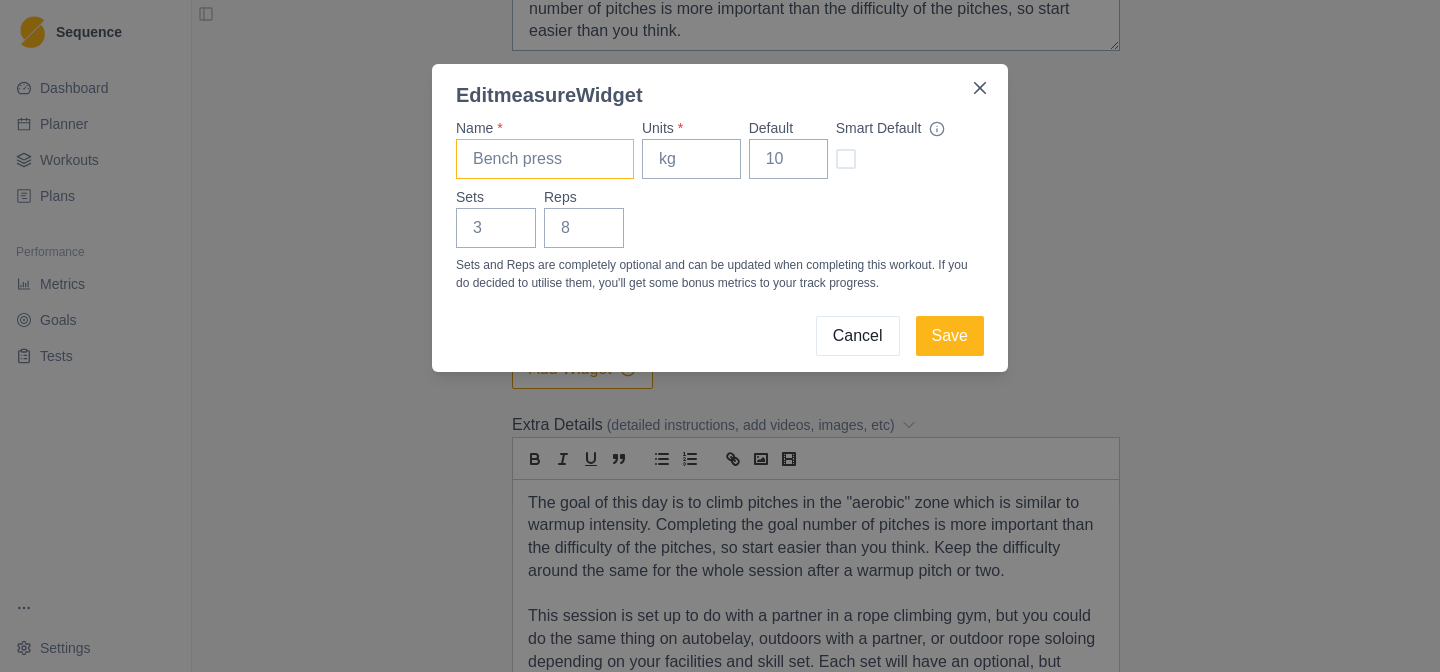 click on "Name *" at bounding box center [545, 159] 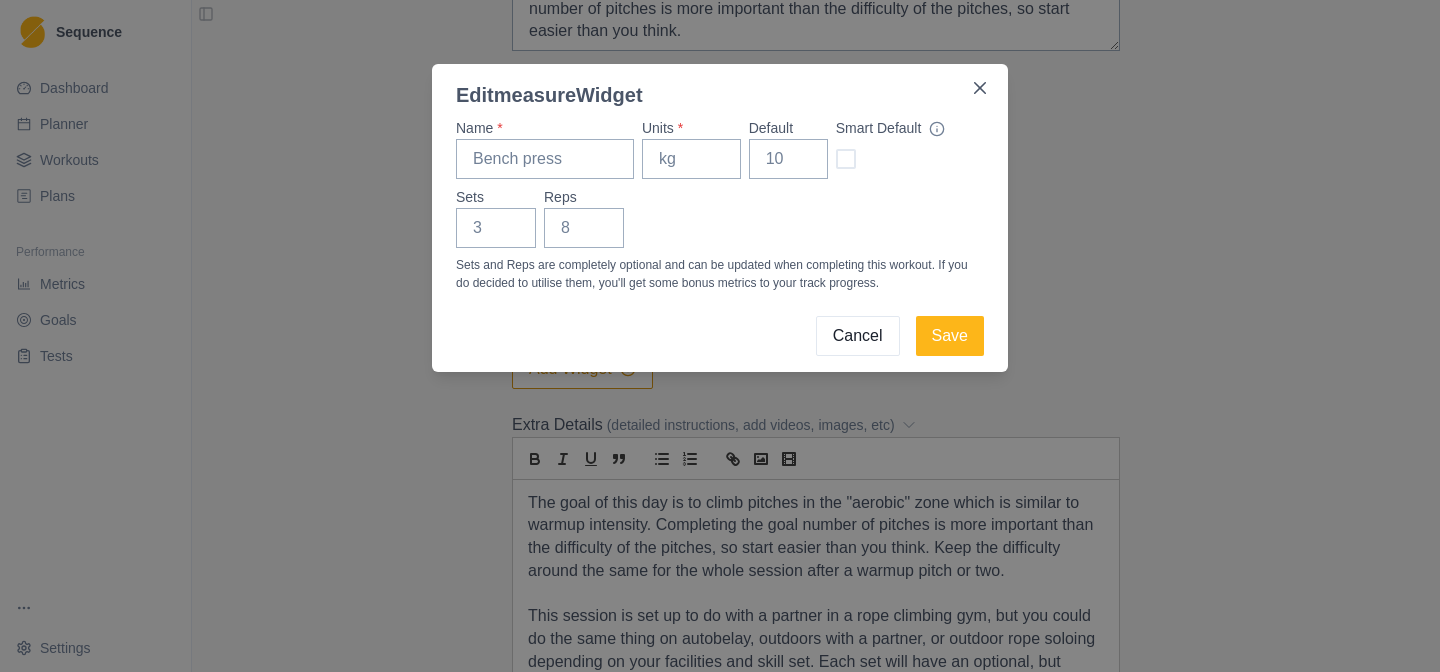 click on "Cancel" at bounding box center (858, 336) 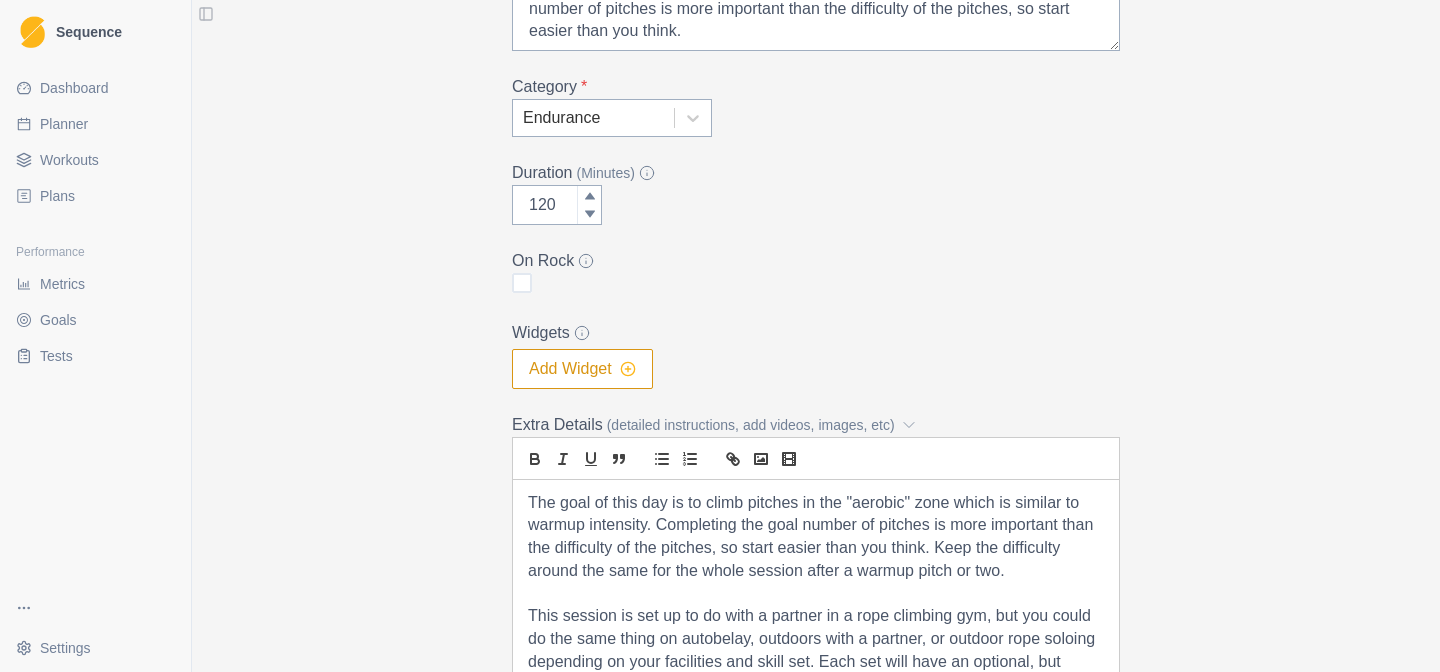 click 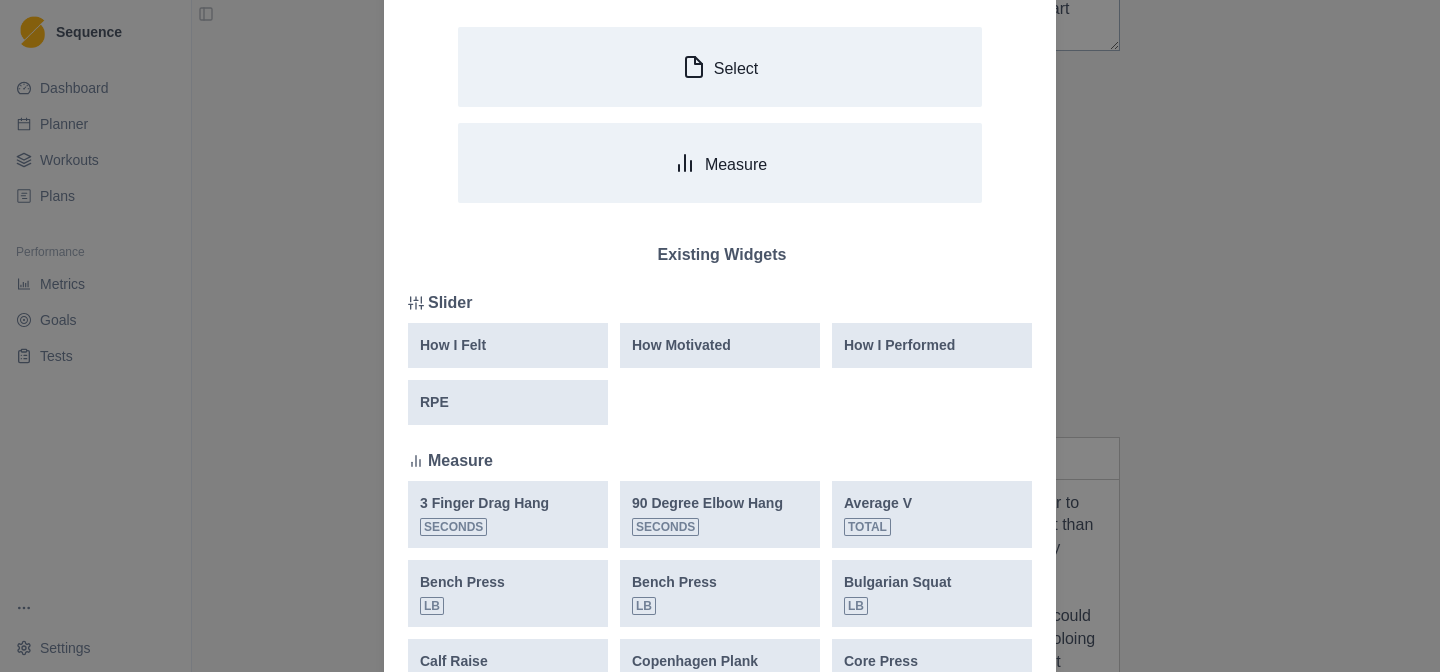 scroll, scrollTop: 154, scrollLeft: 0, axis: vertical 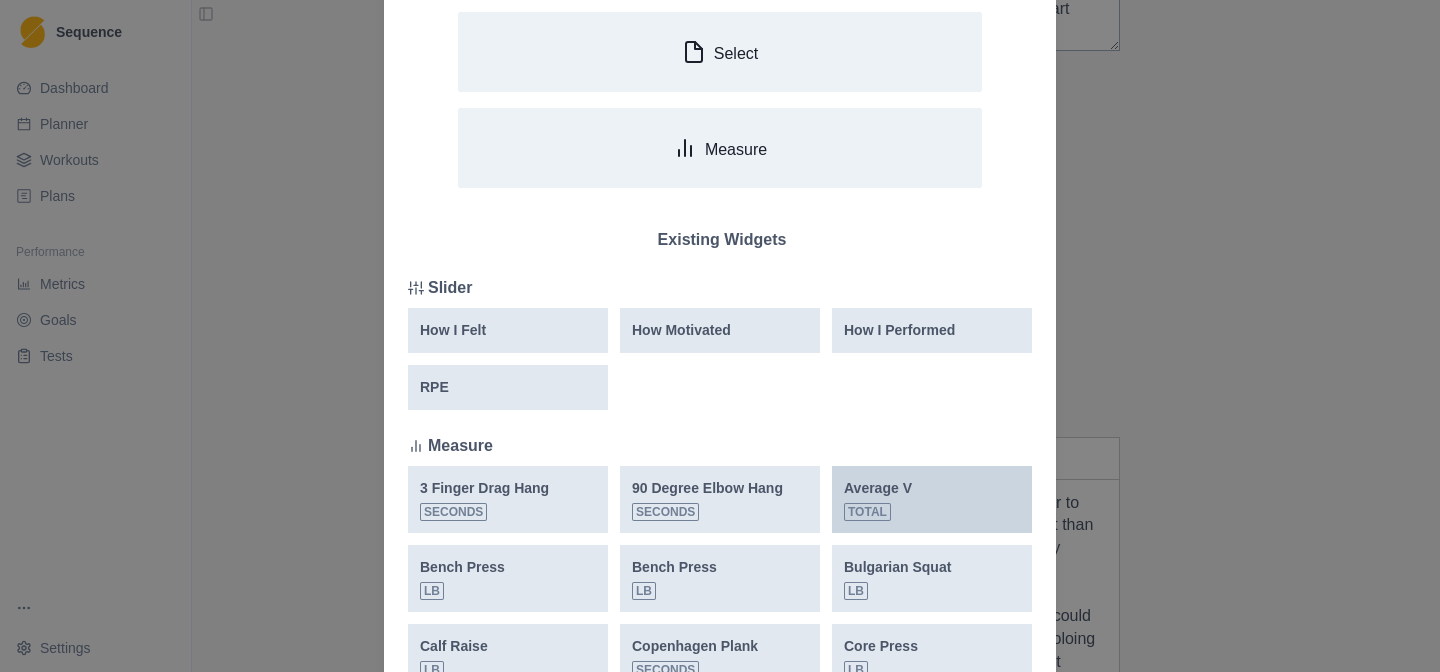click on "Average V Total" at bounding box center (878, 499) 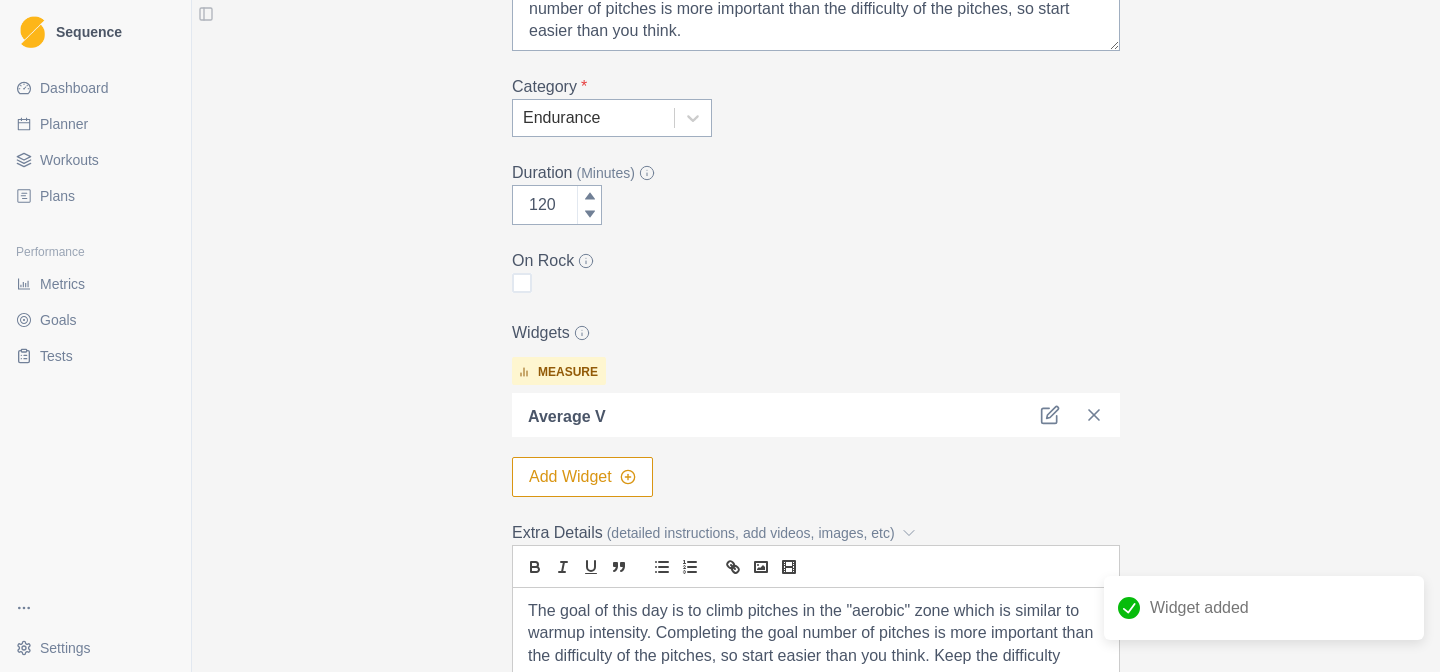 click at bounding box center [823, 415] 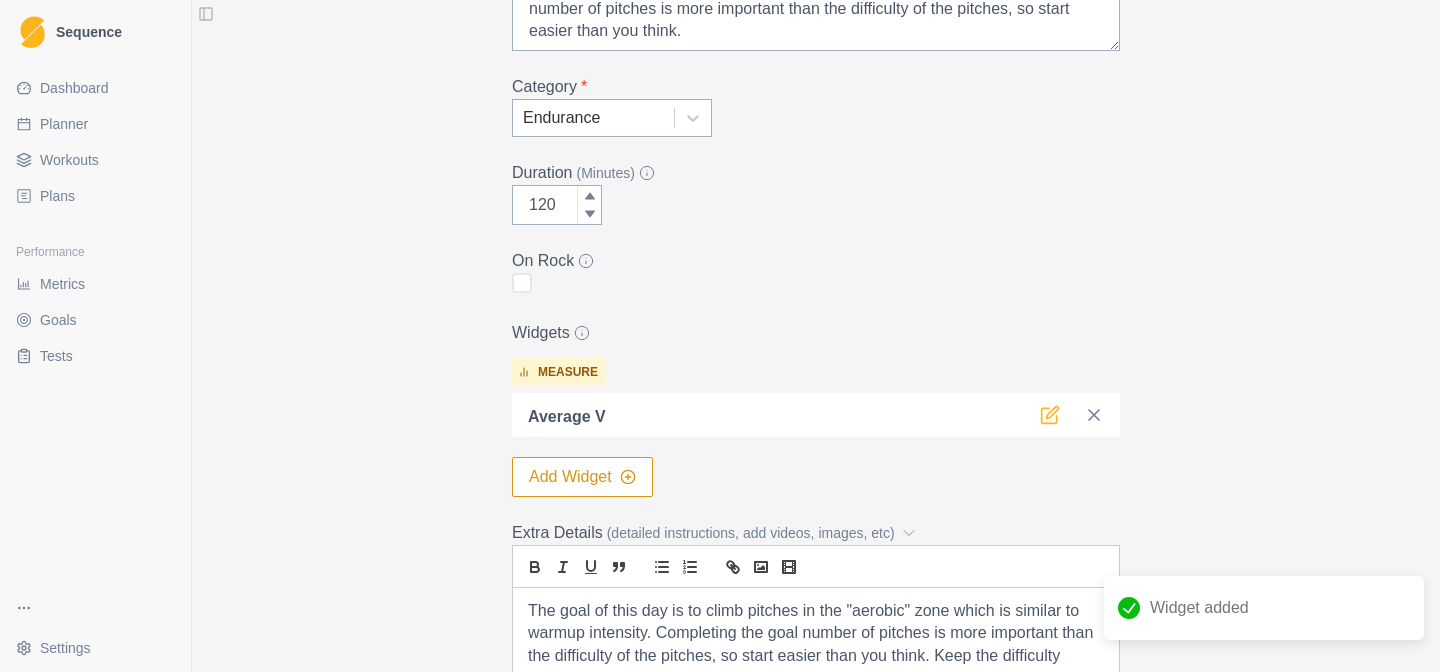 click 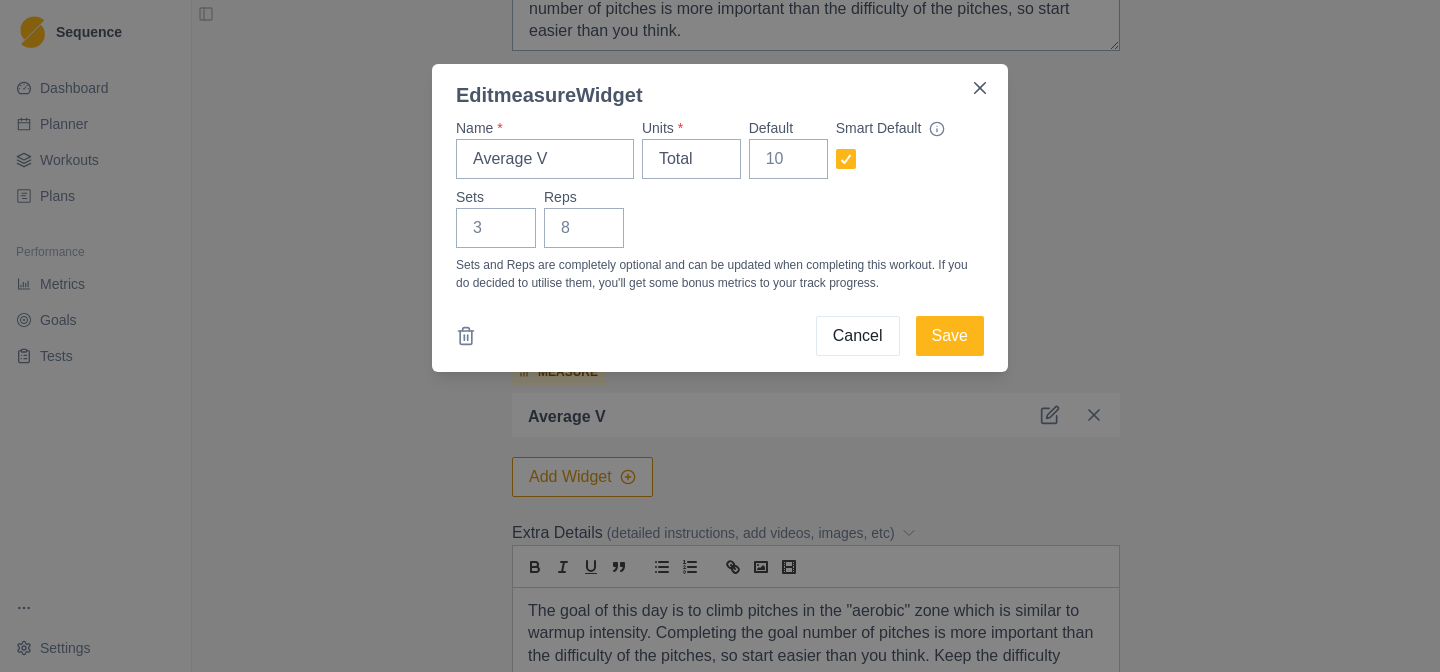 click on "Cancel" at bounding box center (858, 336) 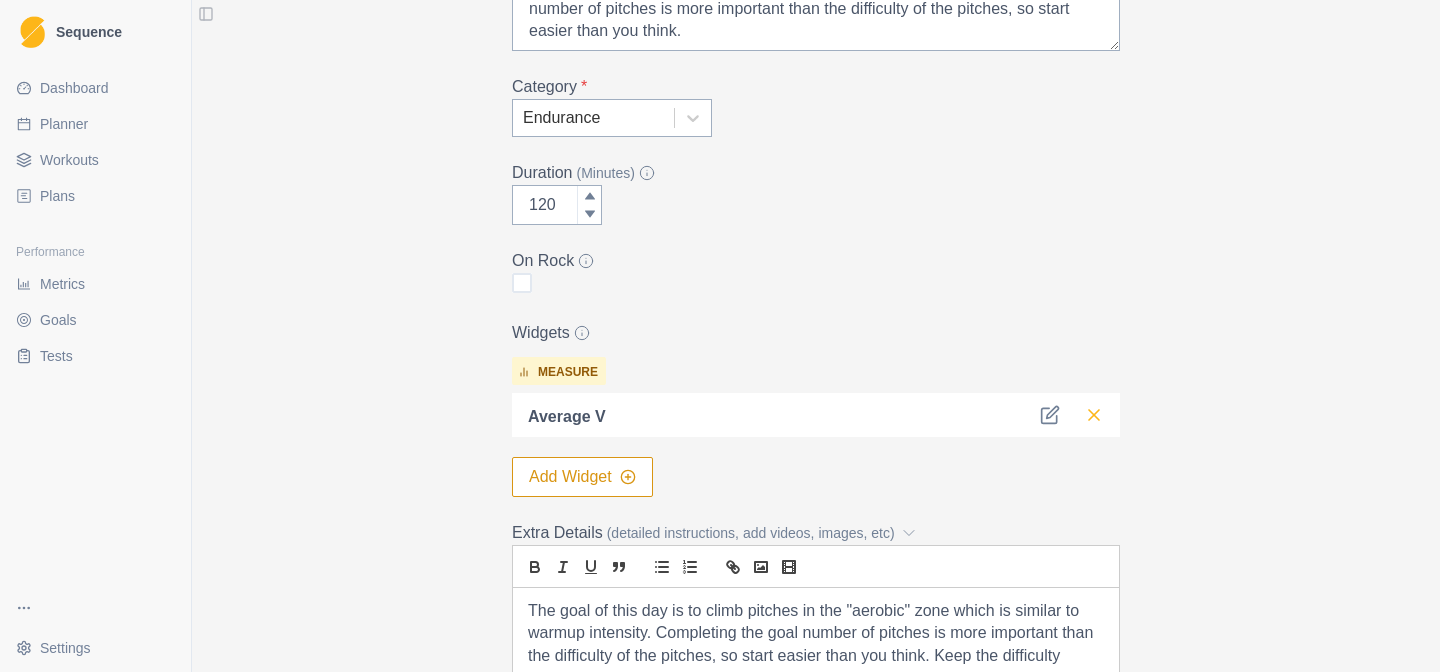 click 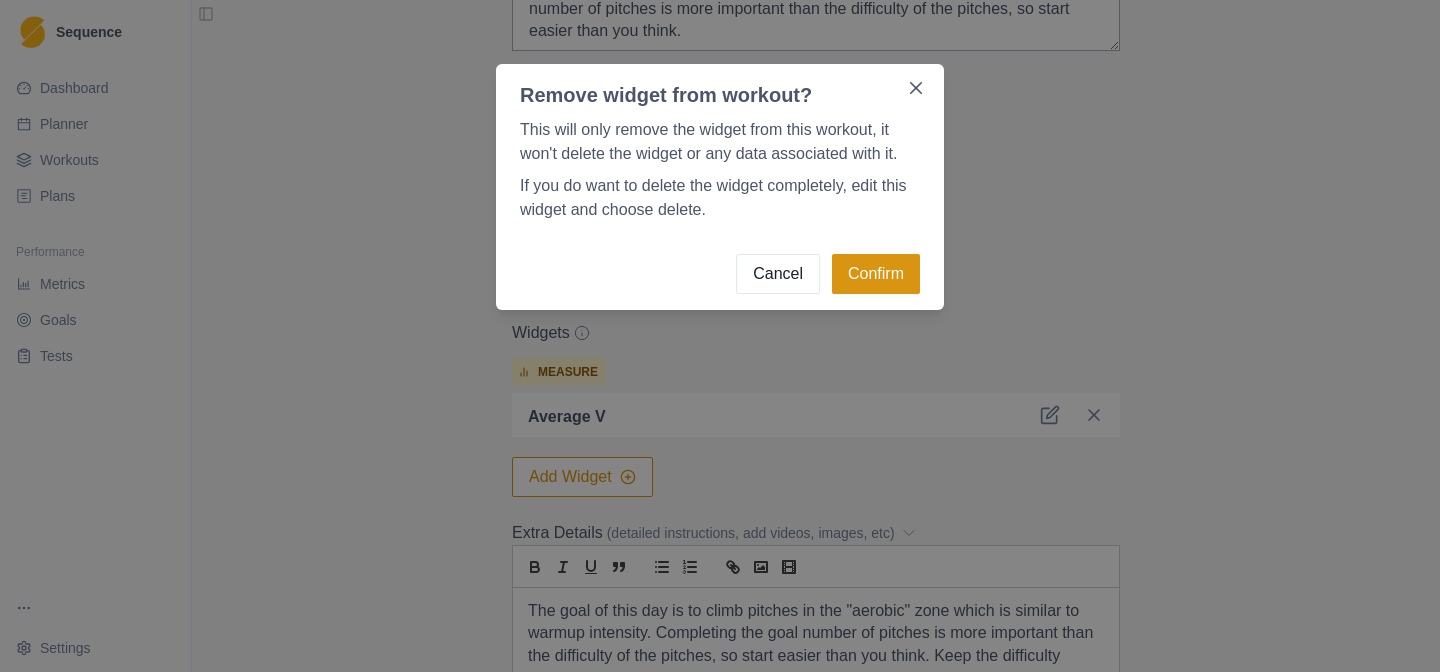 click on "Confirm" at bounding box center [876, 274] 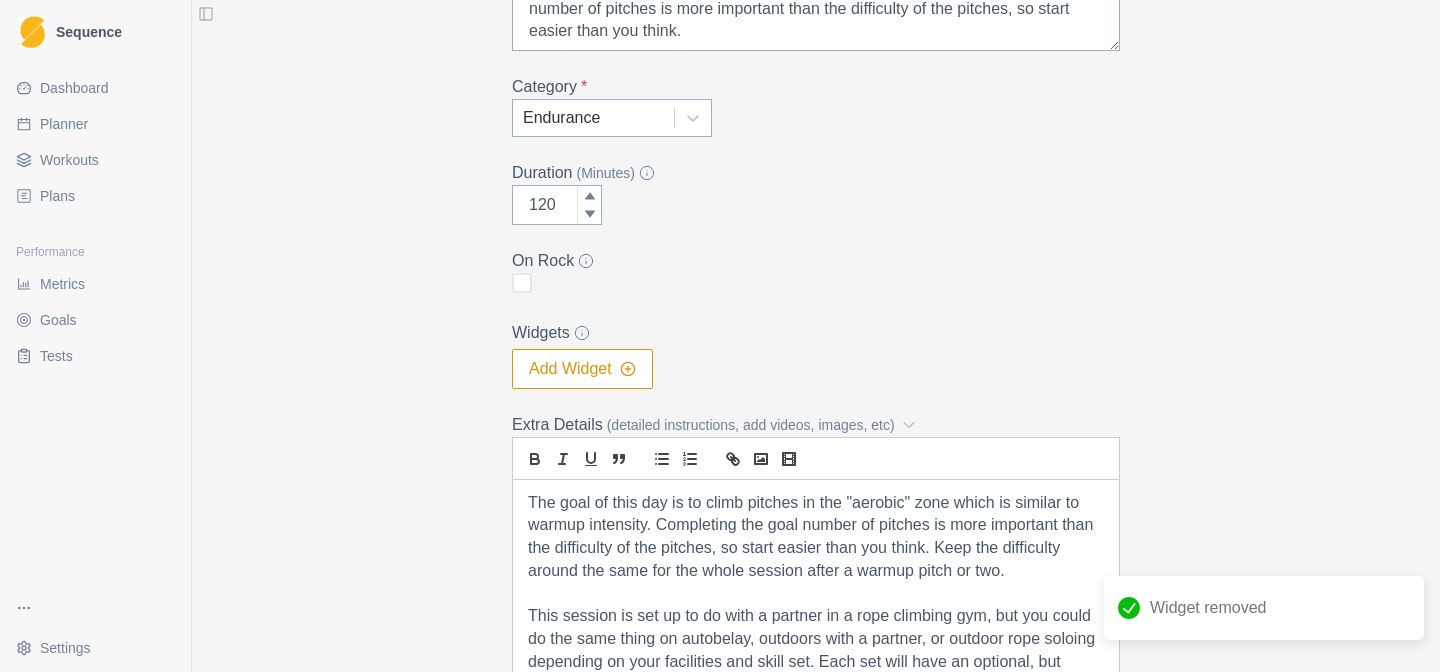 click on "Add Widget" at bounding box center [582, 369] 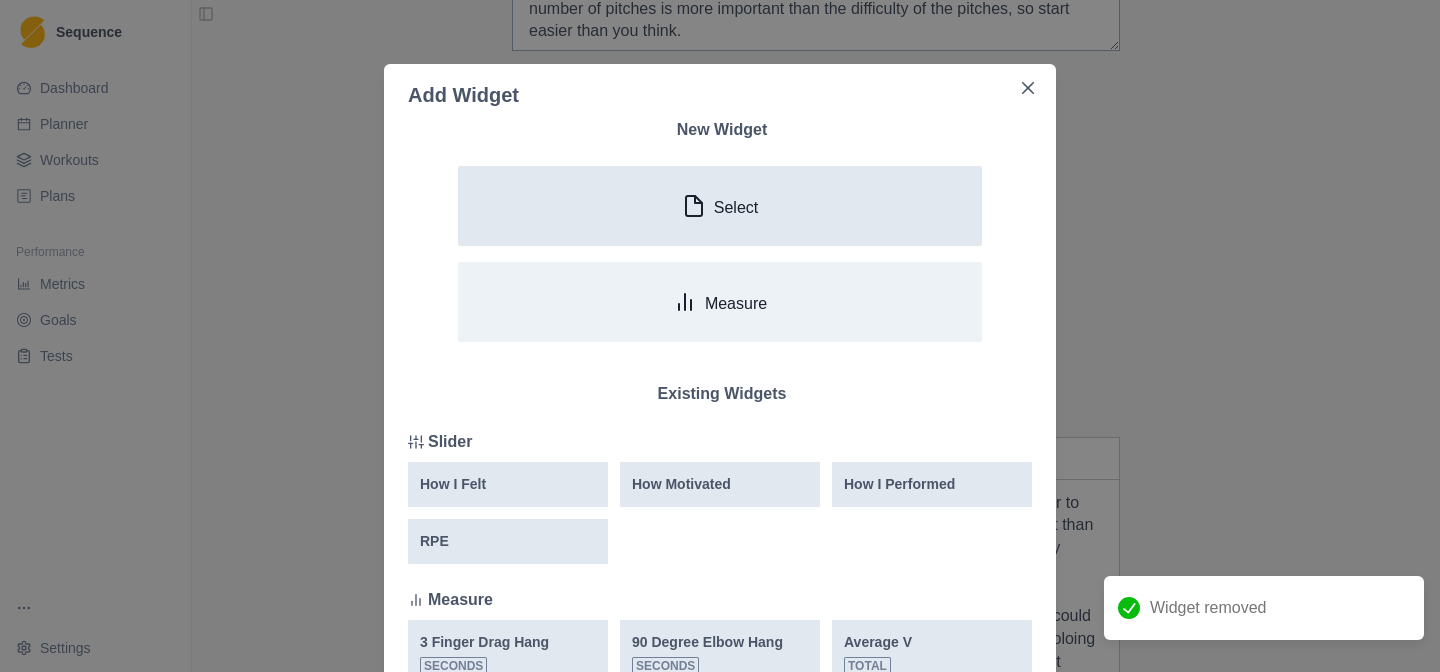 click on "Select" at bounding box center (720, 206) 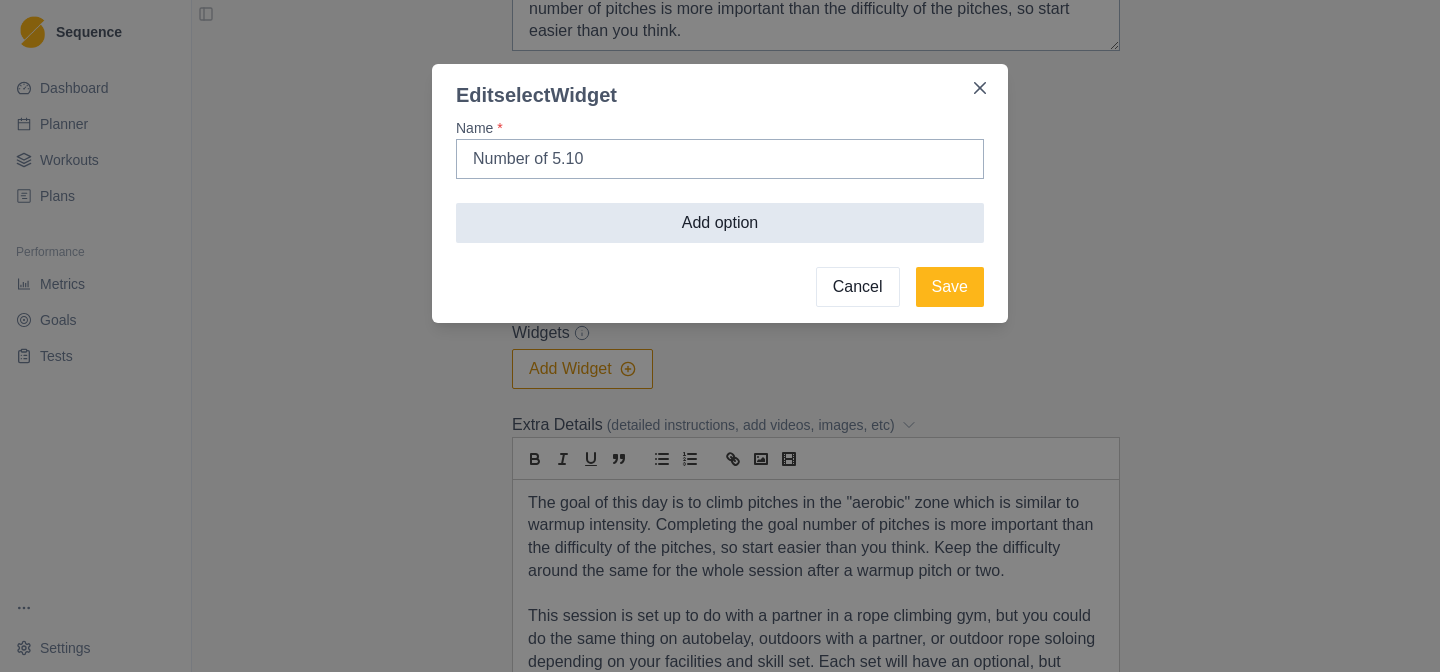 click on "Add option" at bounding box center (720, 223) 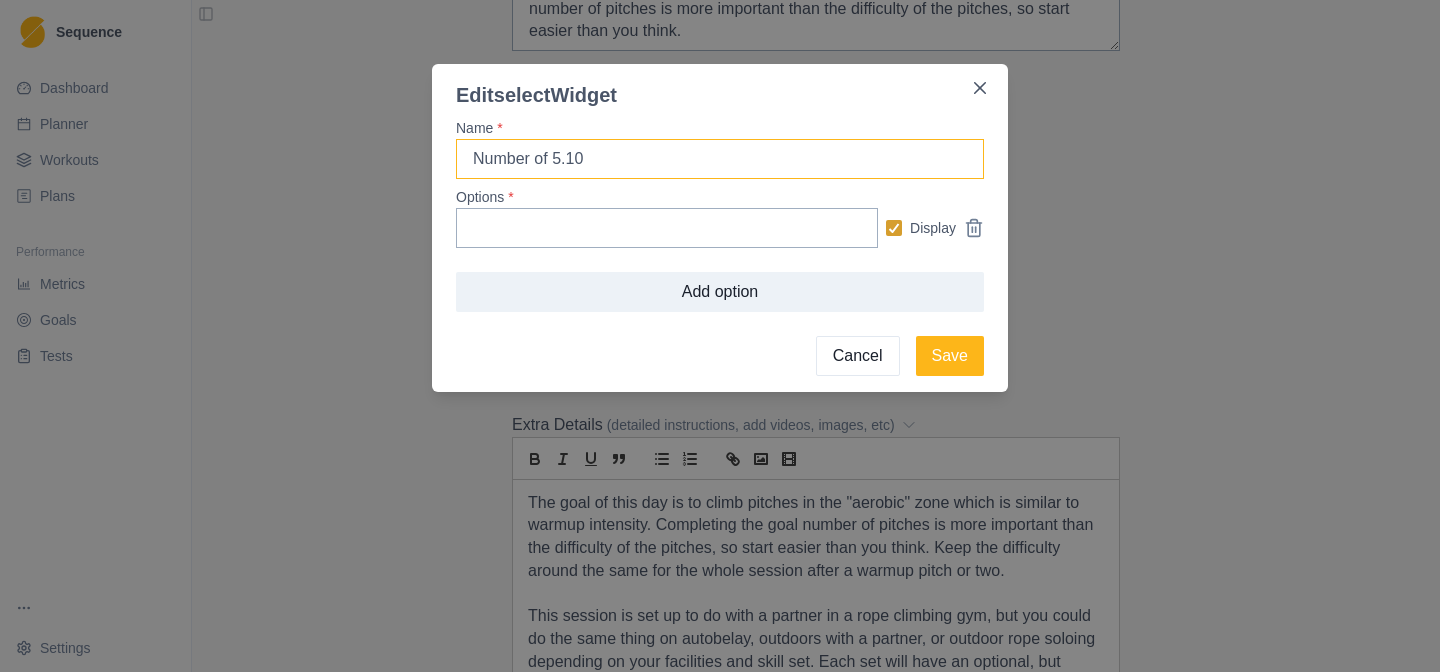 click on "Number of 5.10" at bounding box center [720, 159] 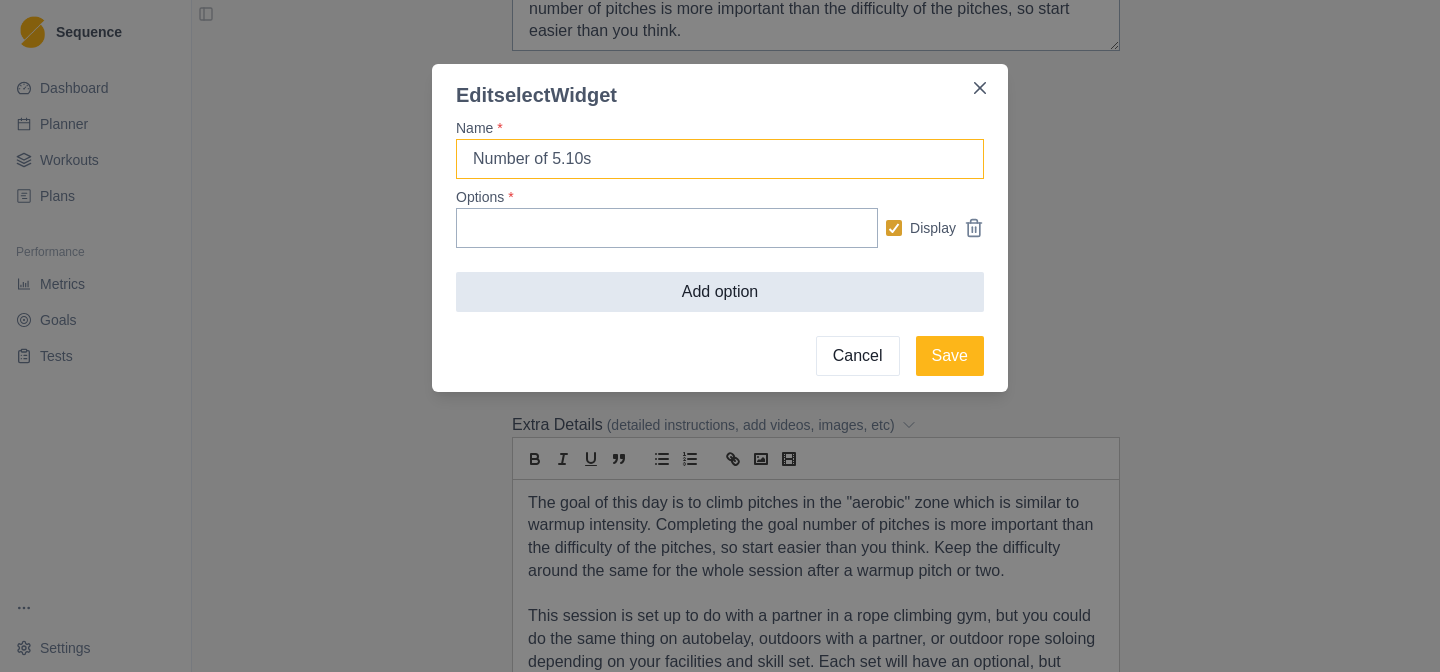 type on "Number of 5.10s" 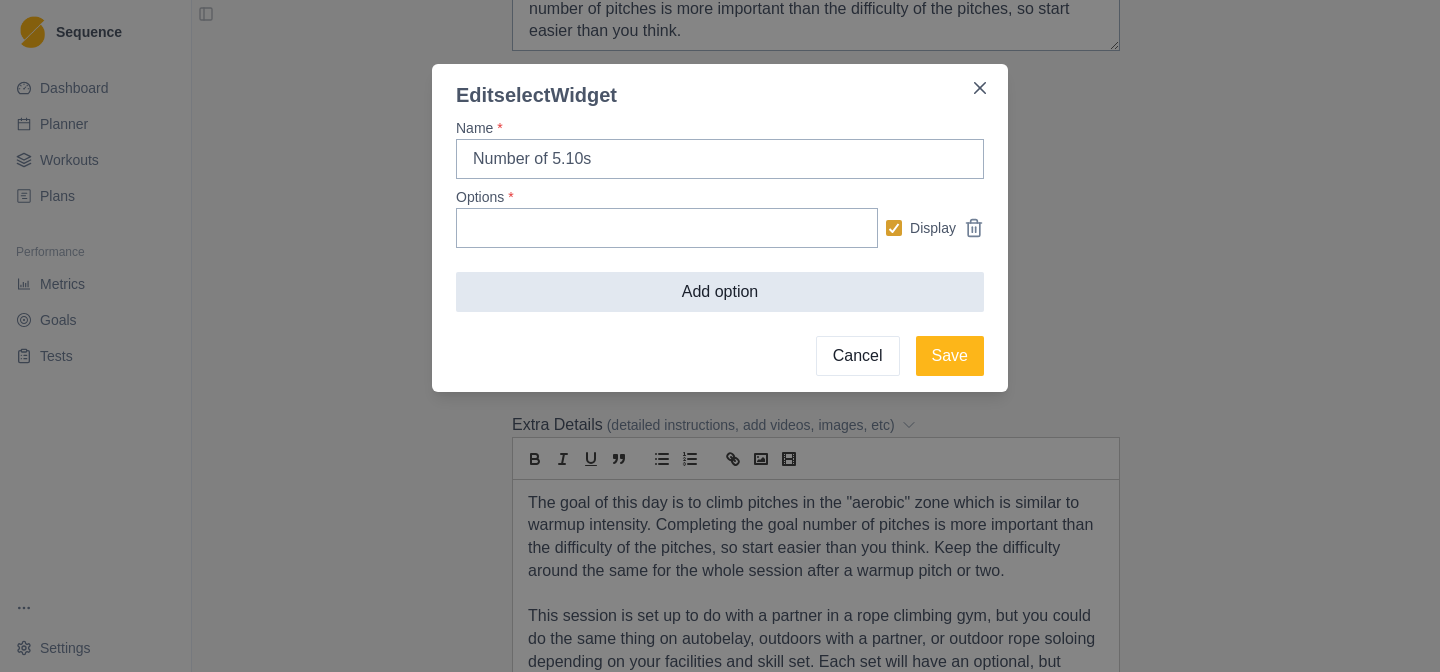 click on "Add option" at bounding box center [720, 292] 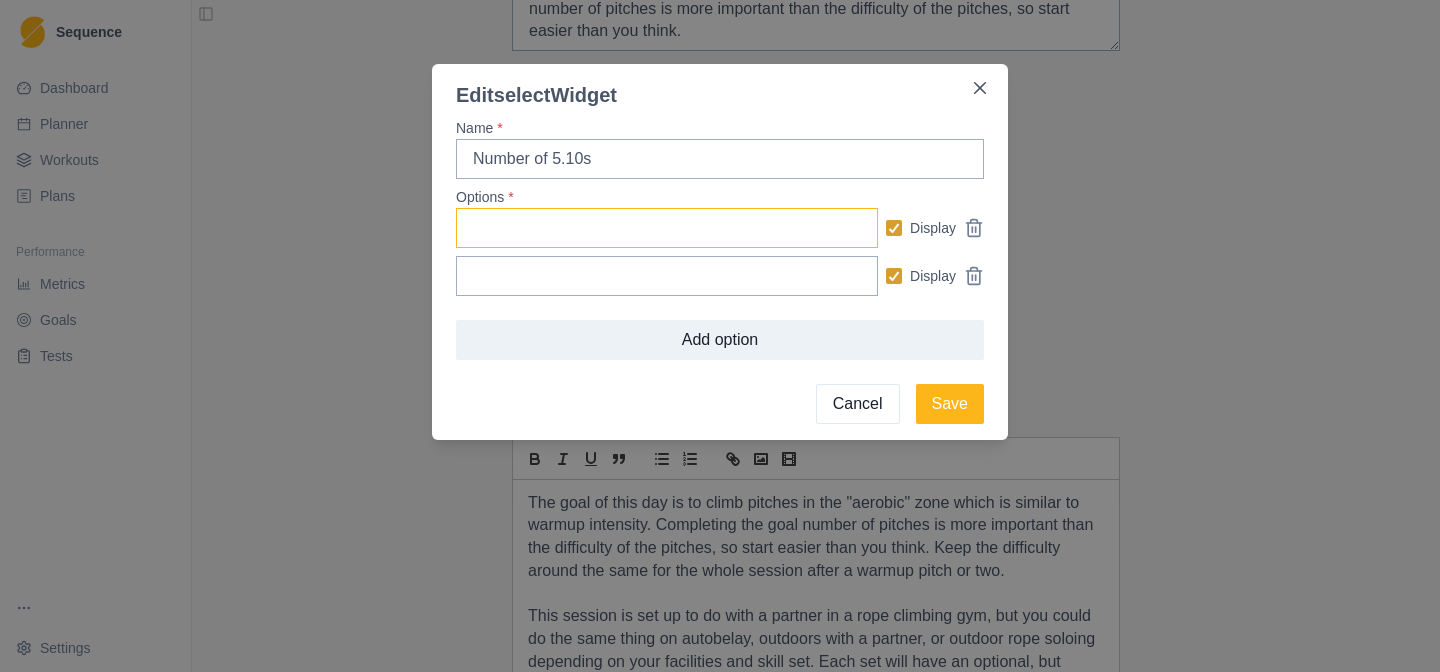 click on "Options *" at bounding box center [667, 228] 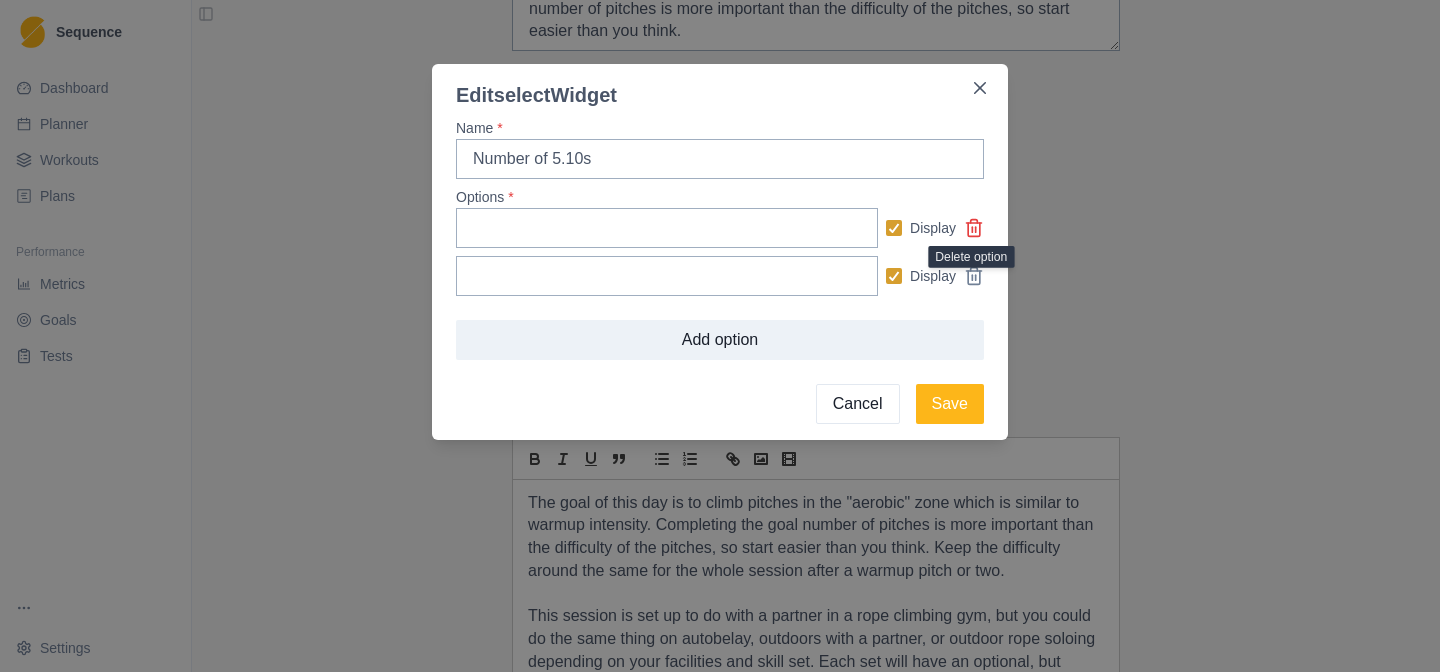 click 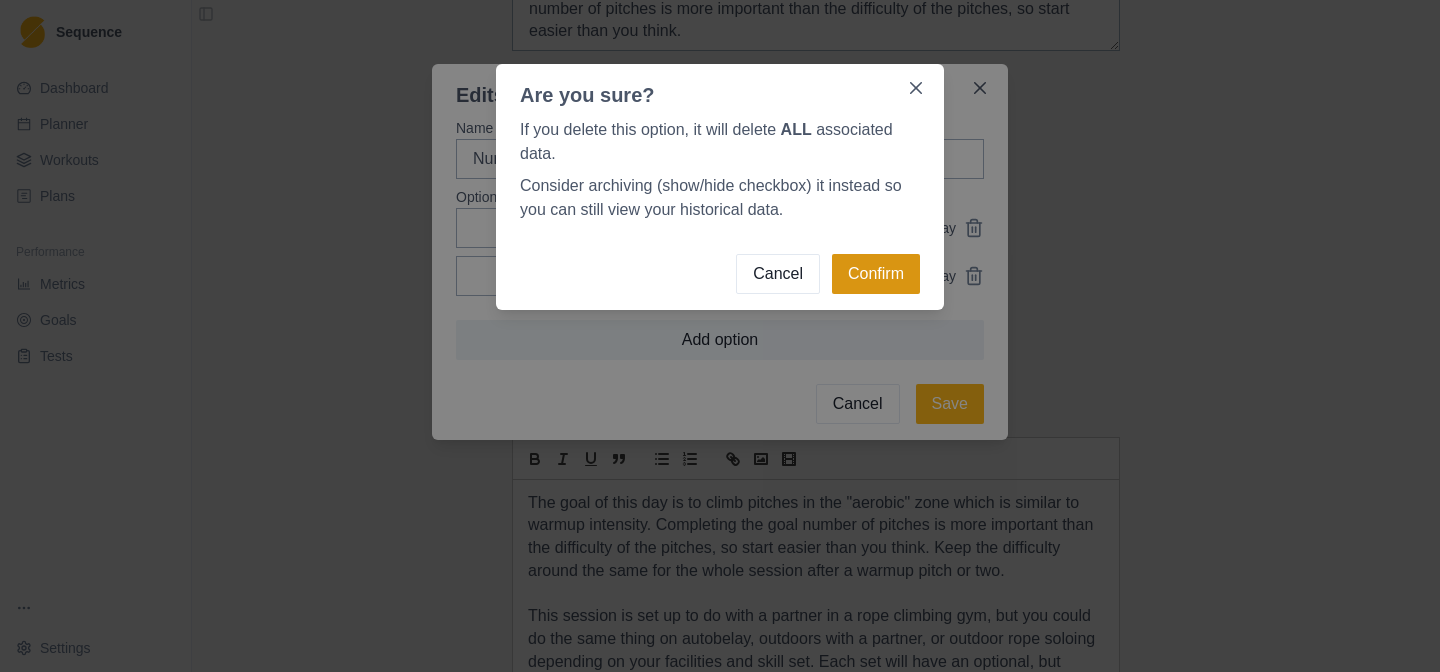 click on "Confirm" at bounding box center (876, 274) 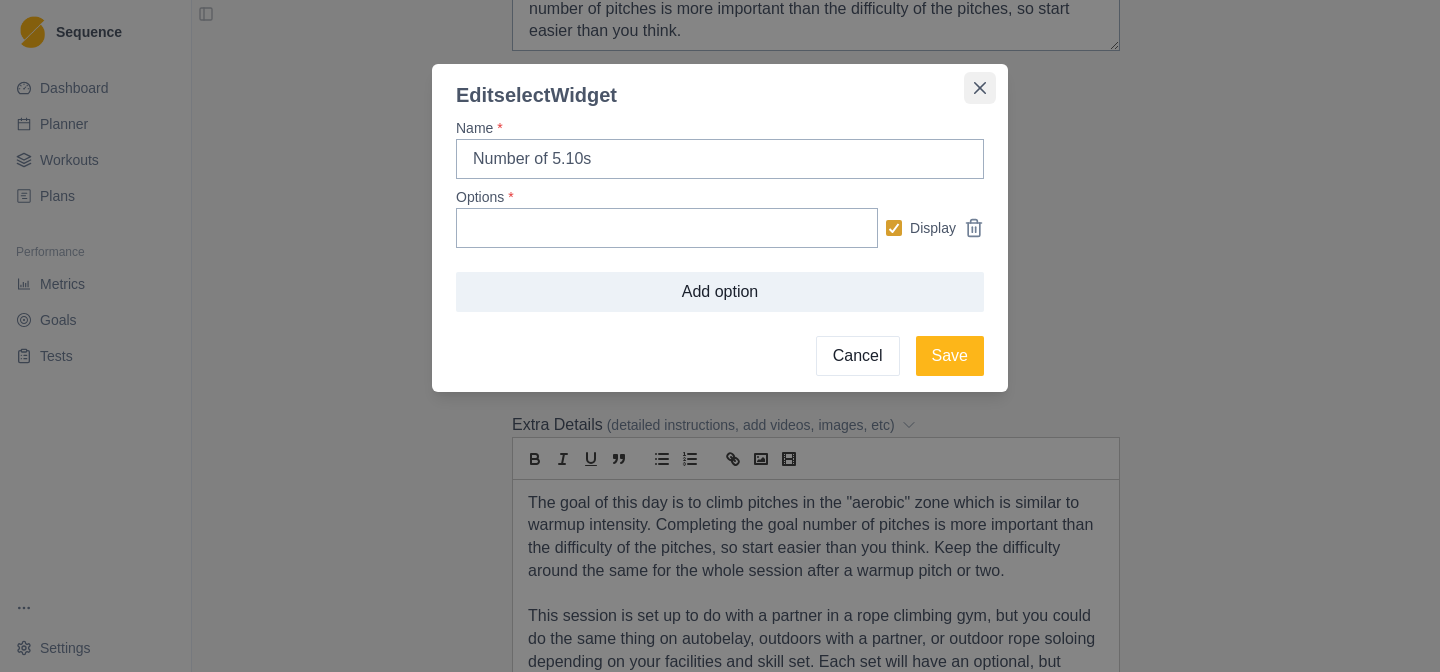 click 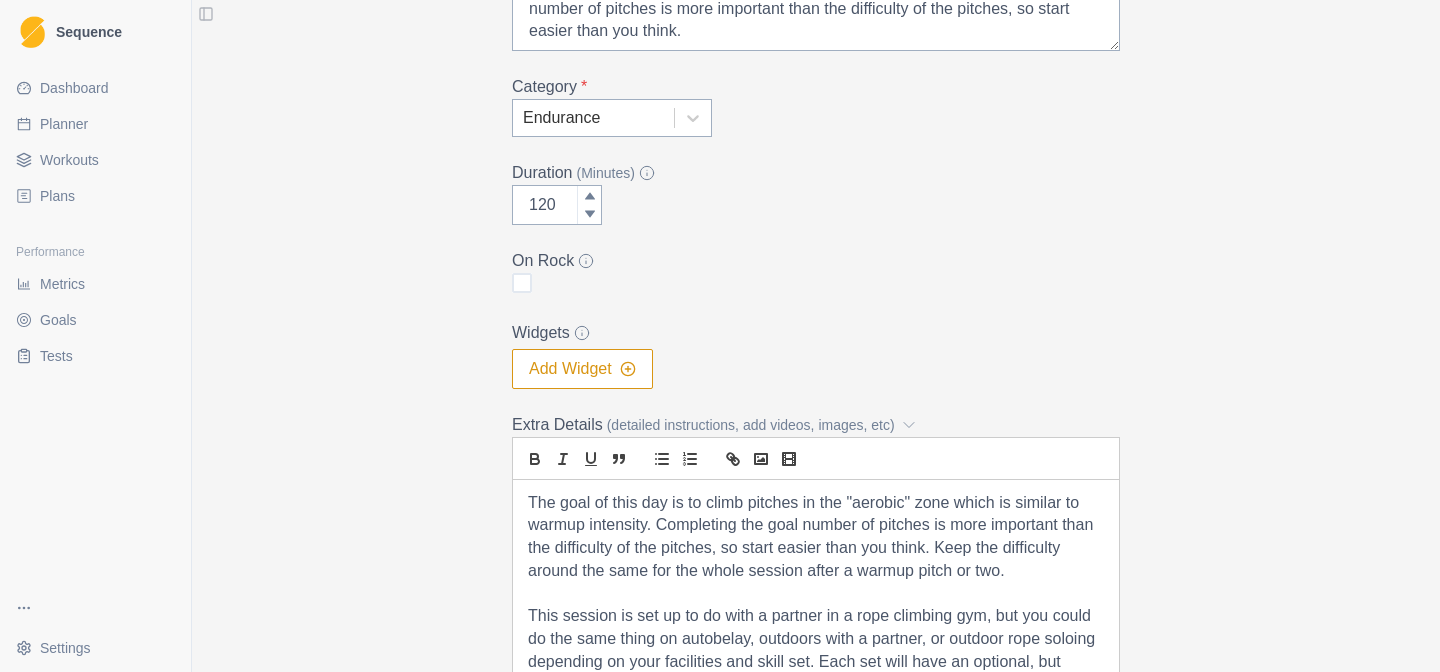 click on "Add Widget" at bounding box center [582, 369] 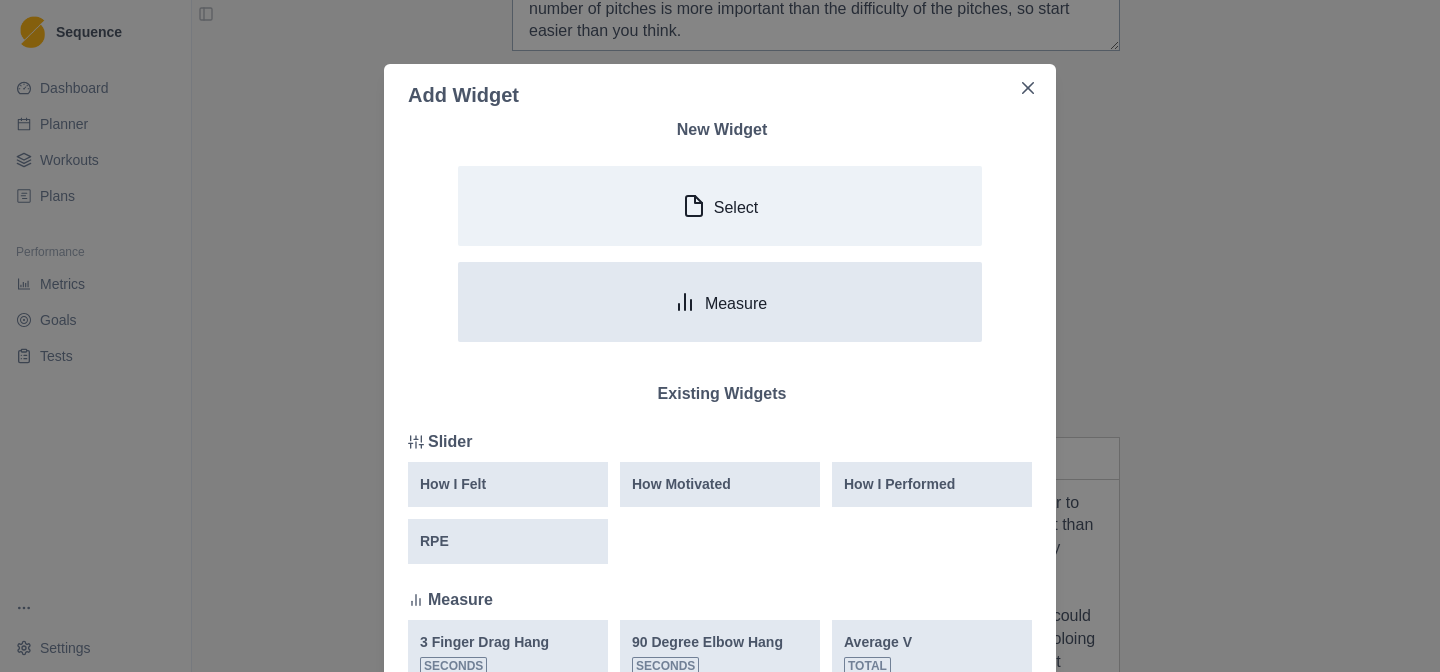 click on "Measure" at bounding box center (720, 302) 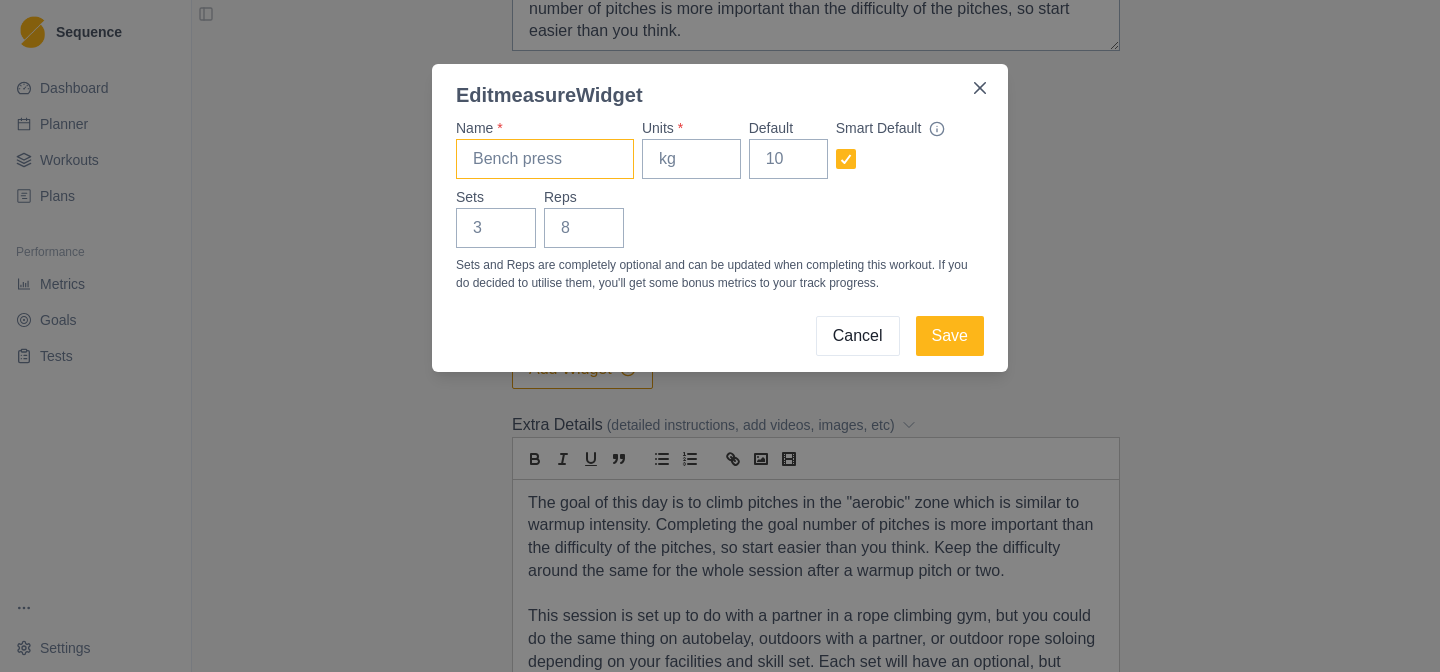 click on "Name *" at bounding box center [545, 159] 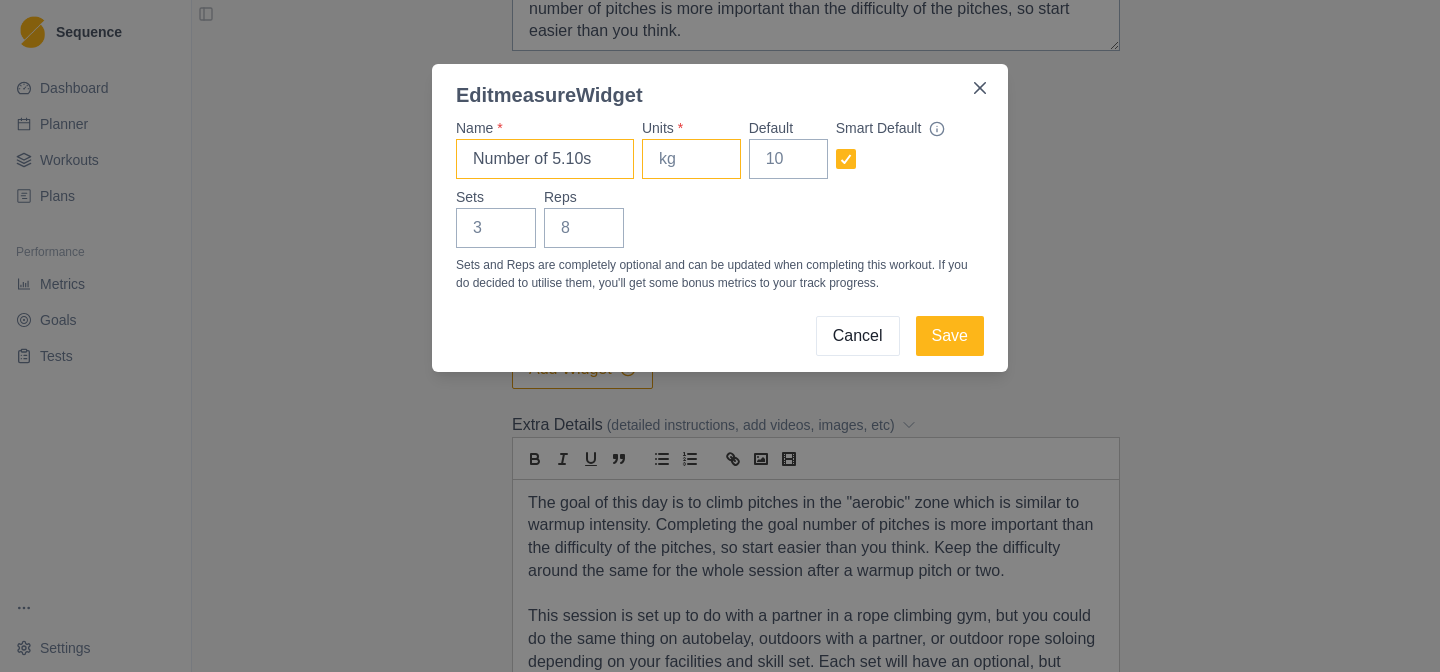 type on "Number of 5.10s" 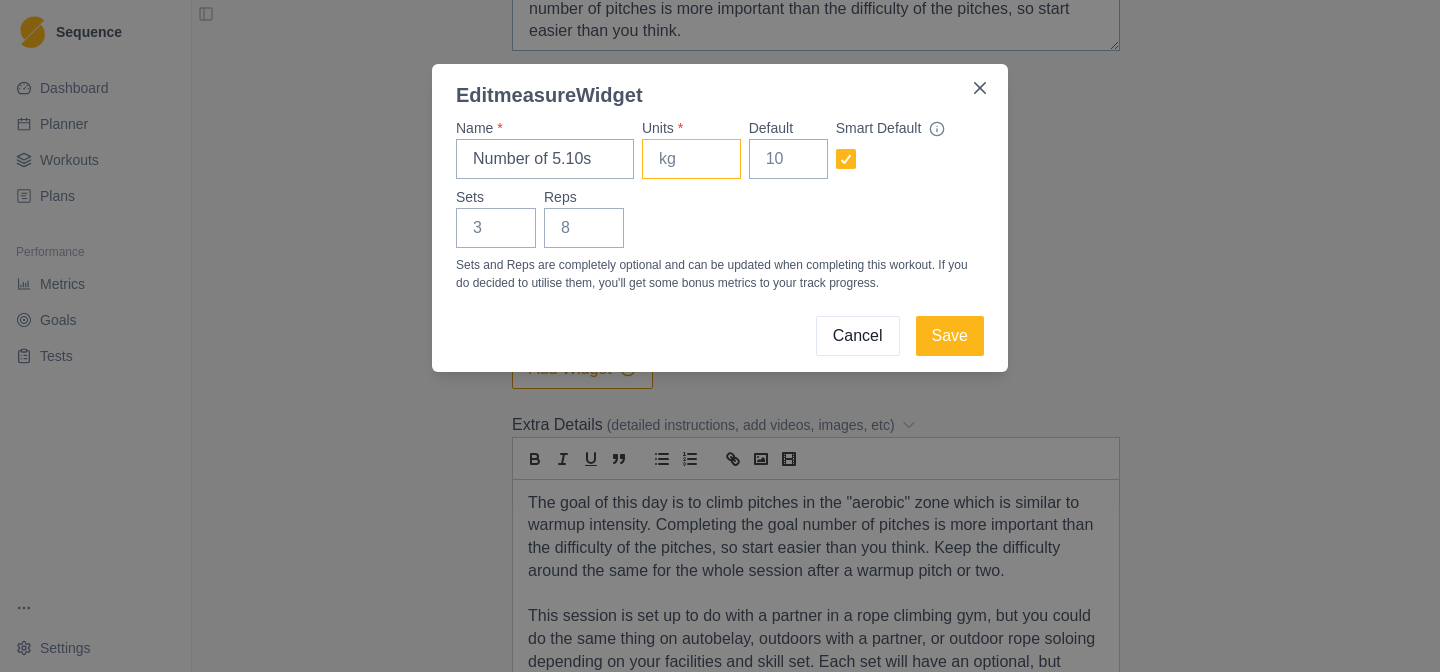 click on "Units *" at bounding box center [691, 159] 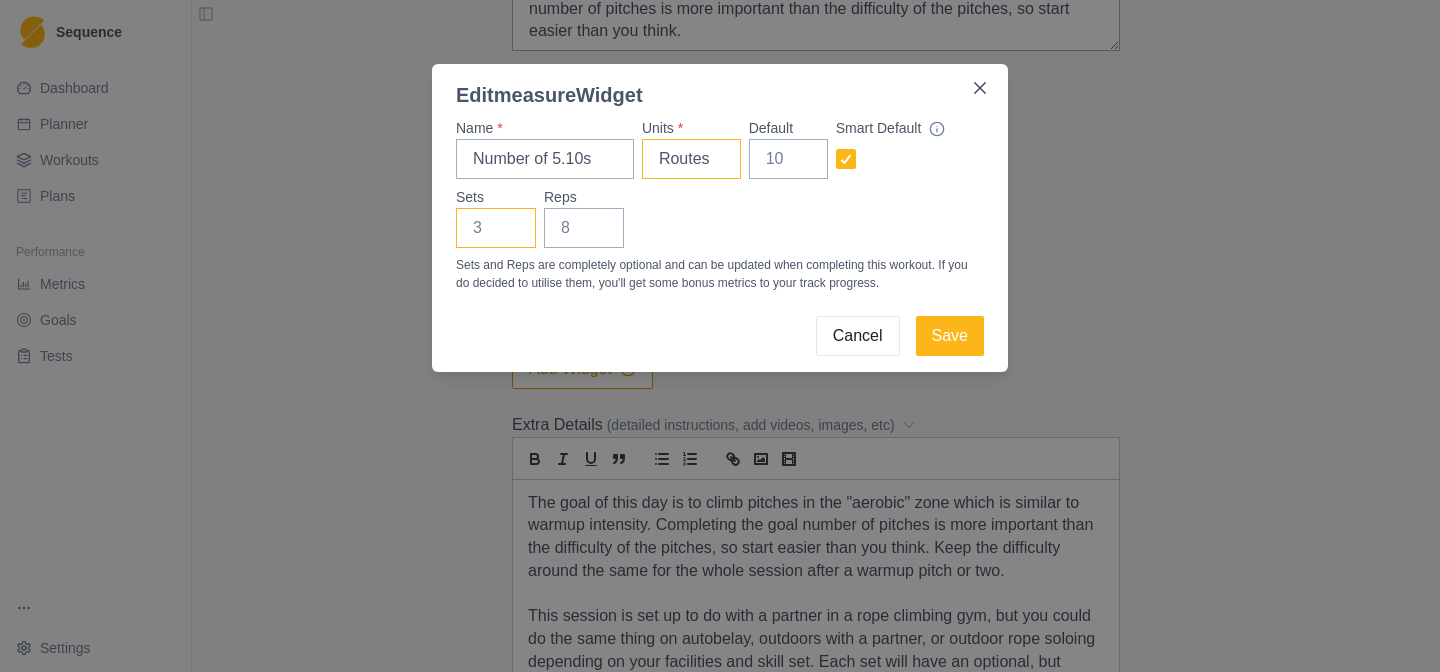 type on "Routes" 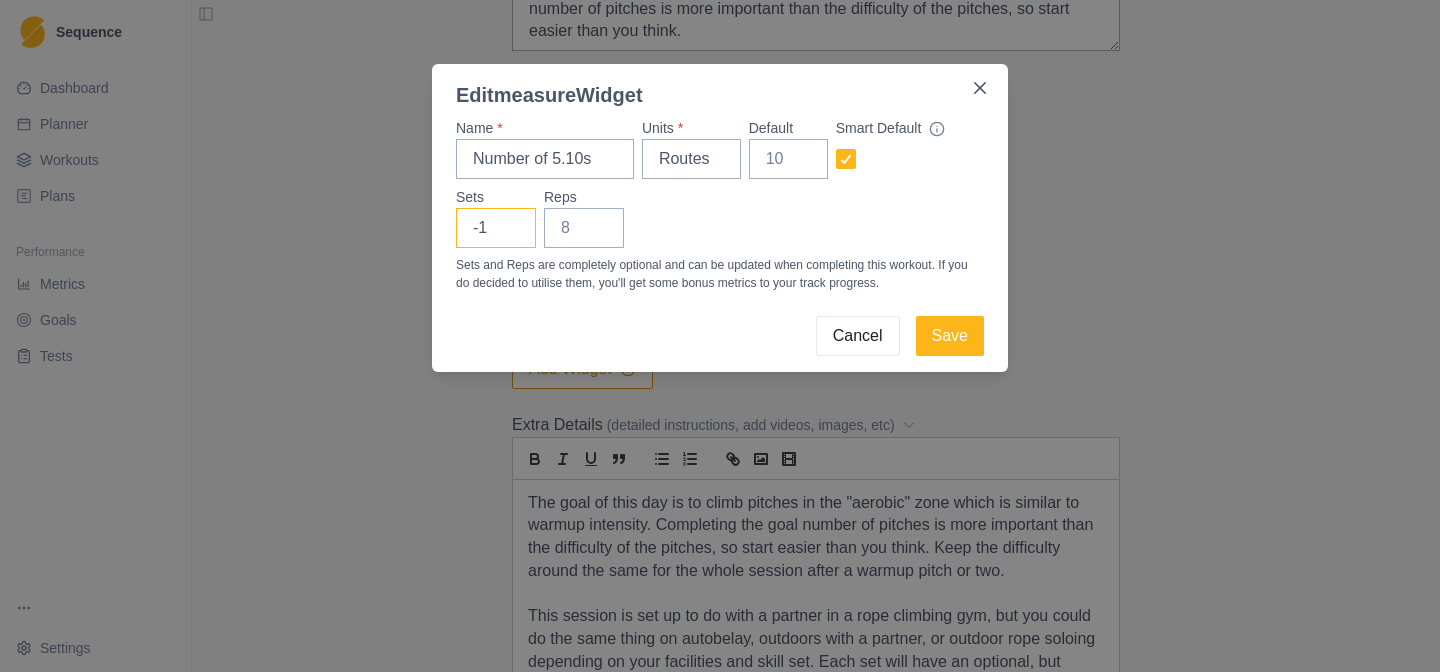 click on "-1" at bounding box center (496, 228) 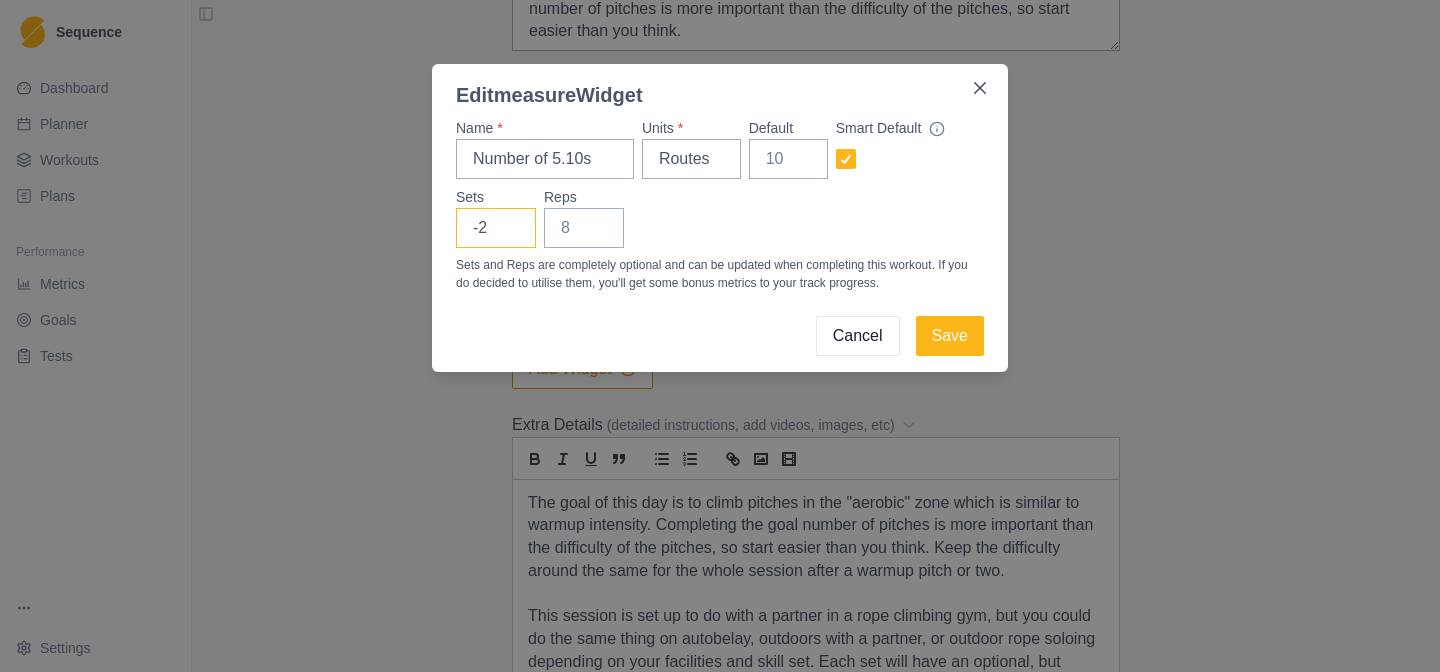 click on "-2" at bounding box center (496, 228) 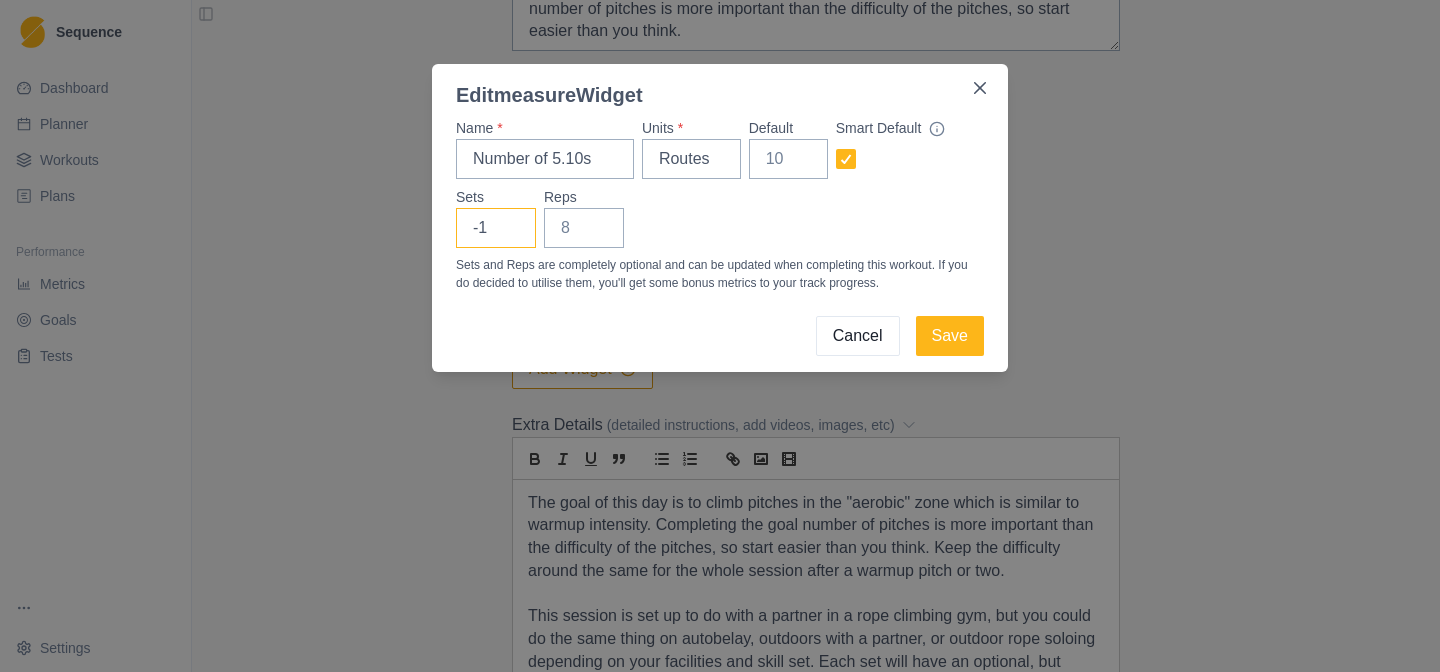 click on "-1" at bounding box center (496, 228) 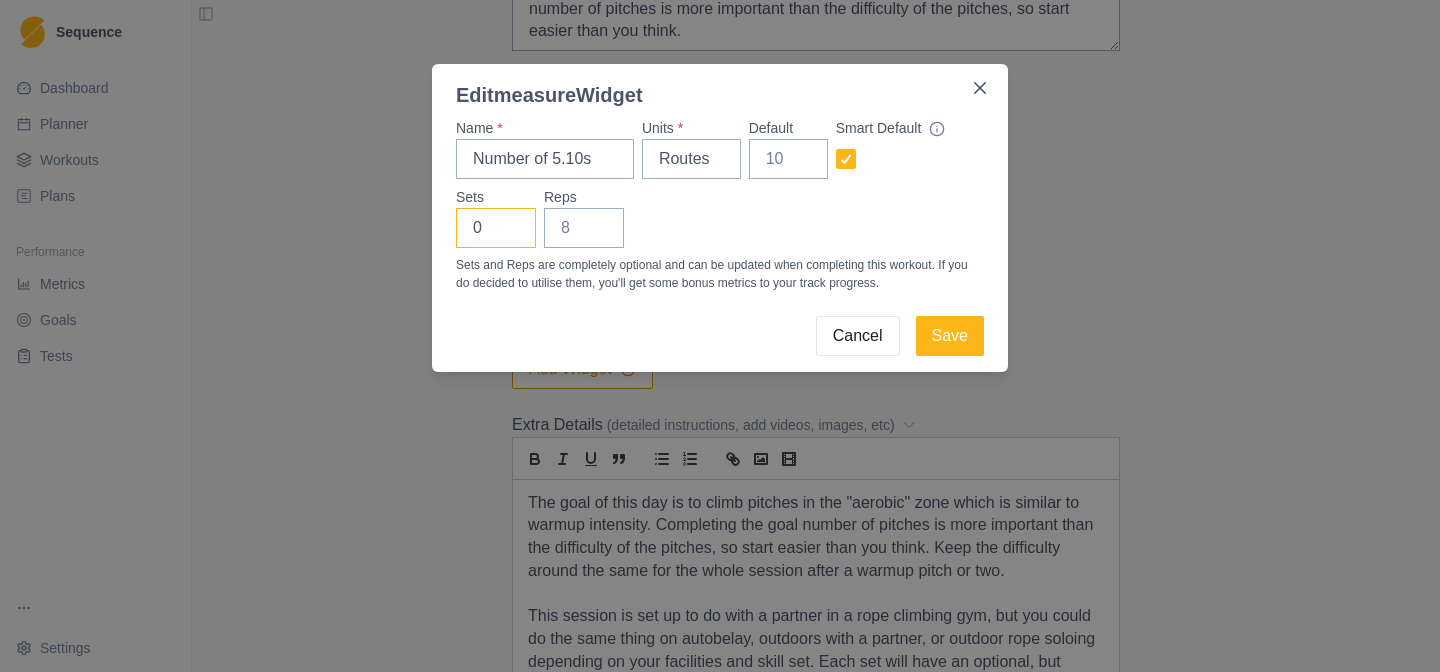type on "0" 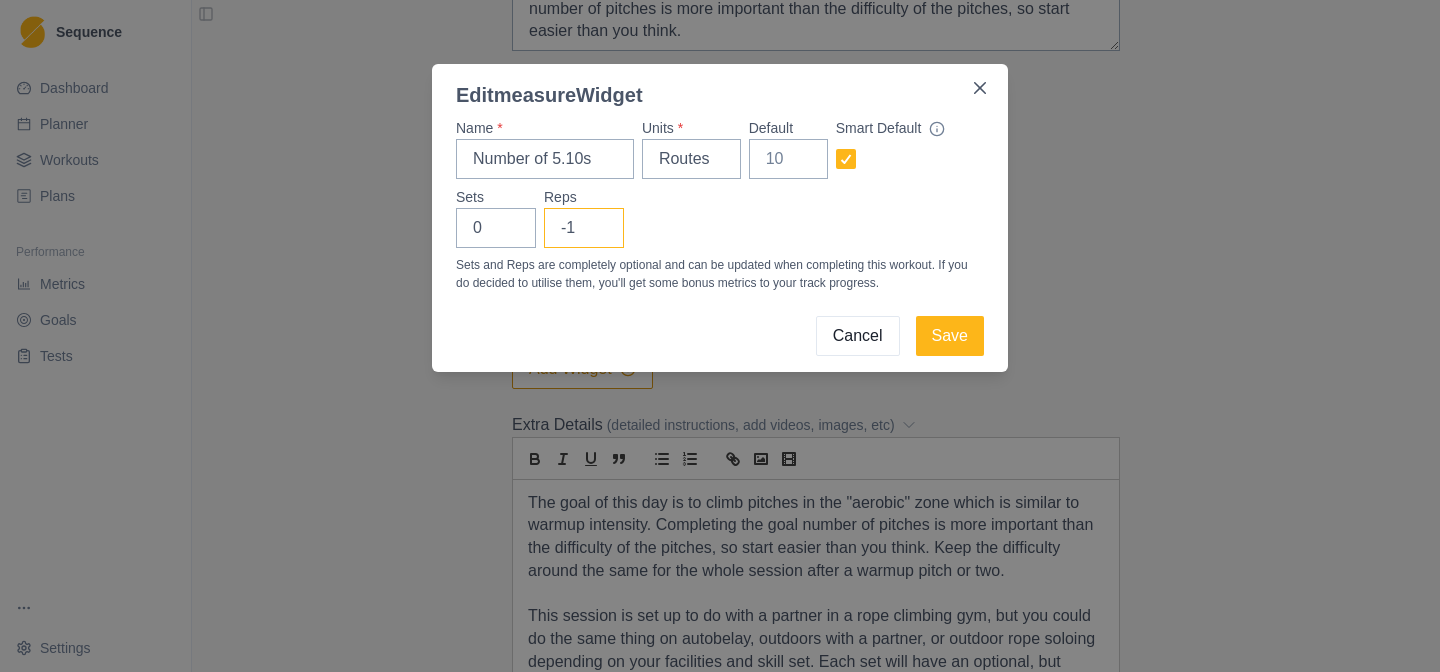 click on "-1" at bounding box center [584, 228] 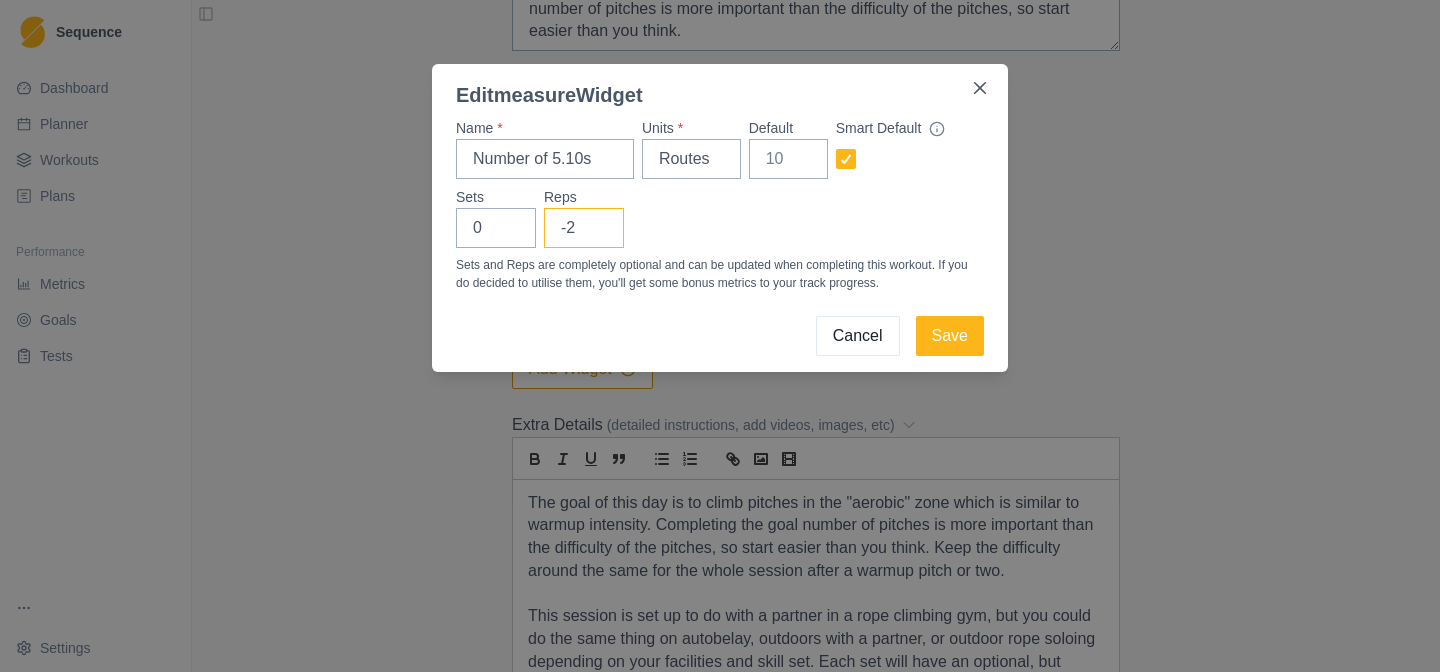 click on "-2" at bounding box center [584, 228] 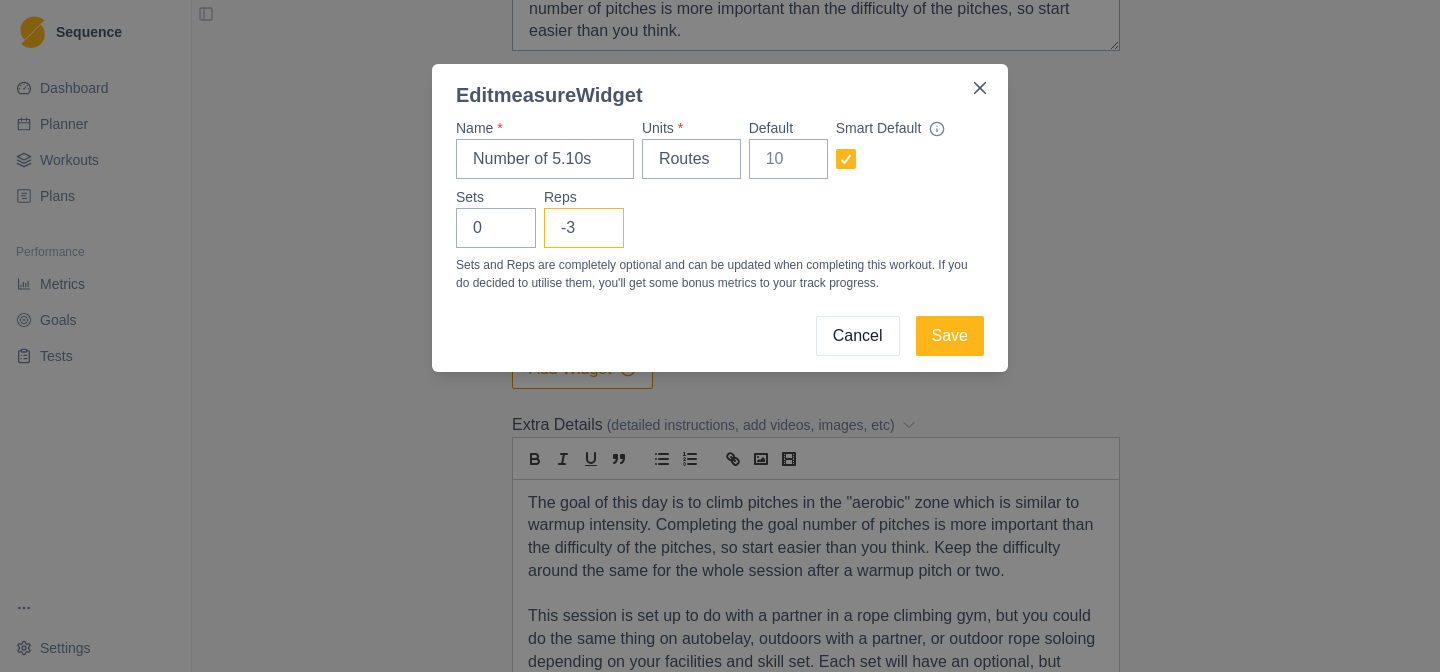 click on "-3" at bounding box center (584, 228) 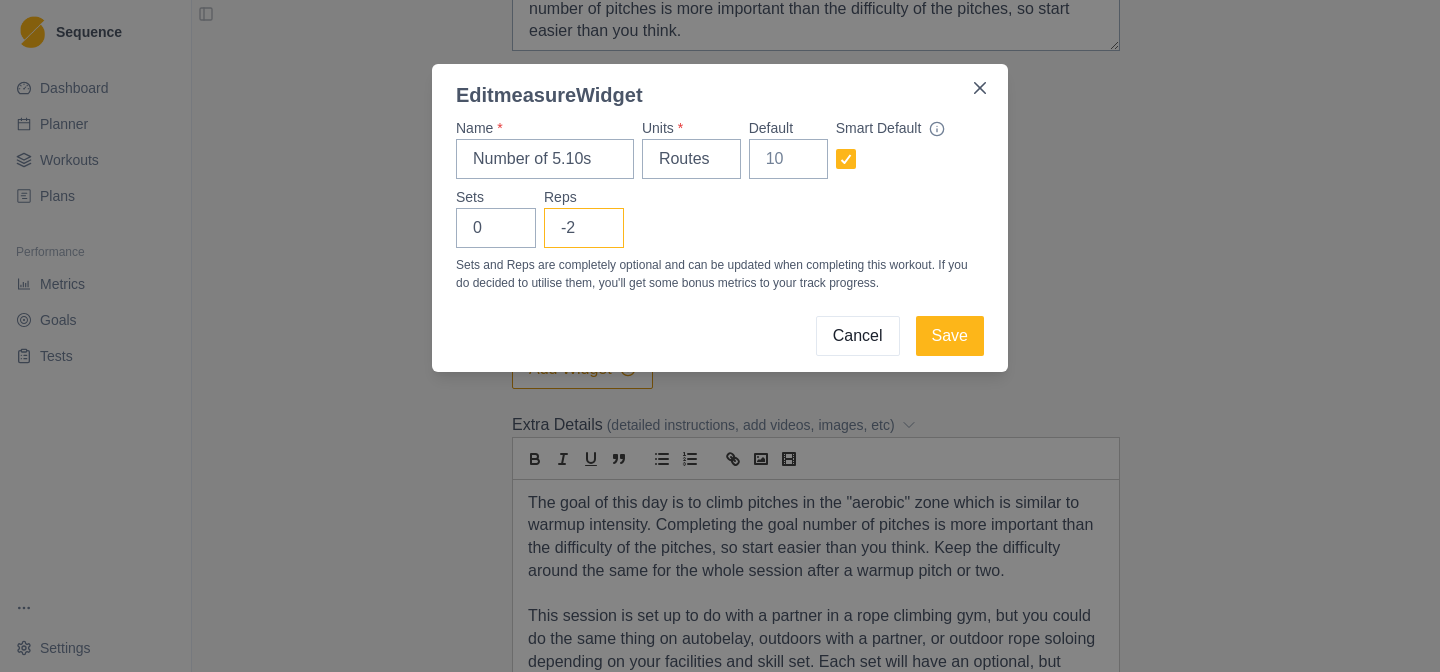 click on "-2" at bounding box center (584, 228) 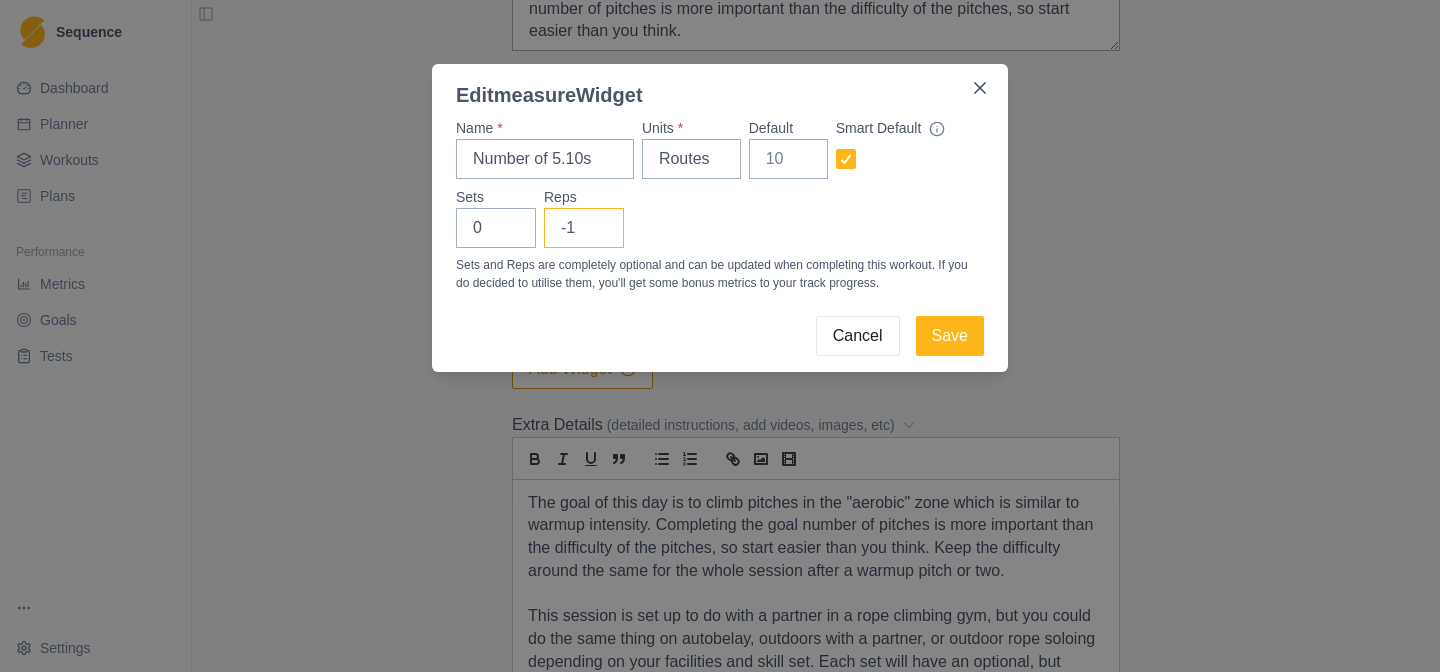 click on "-1" at bounding box center [584, 228] 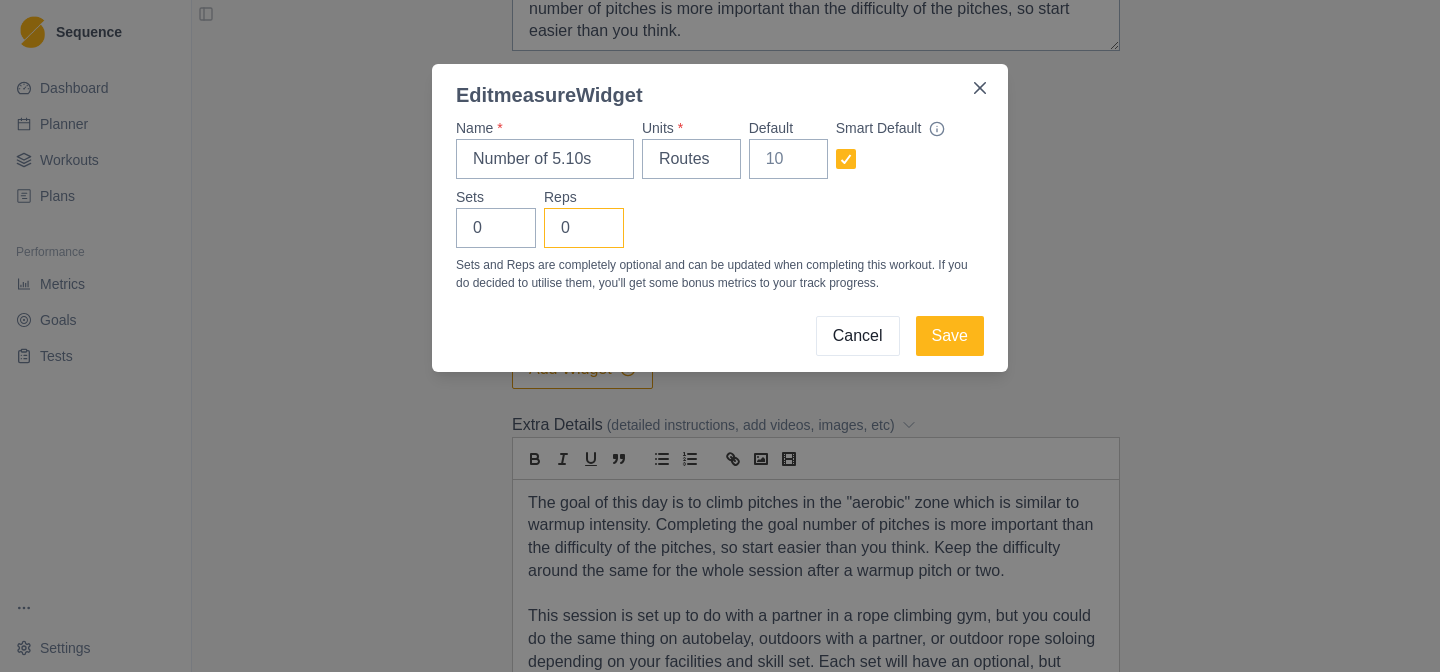 type on "0" 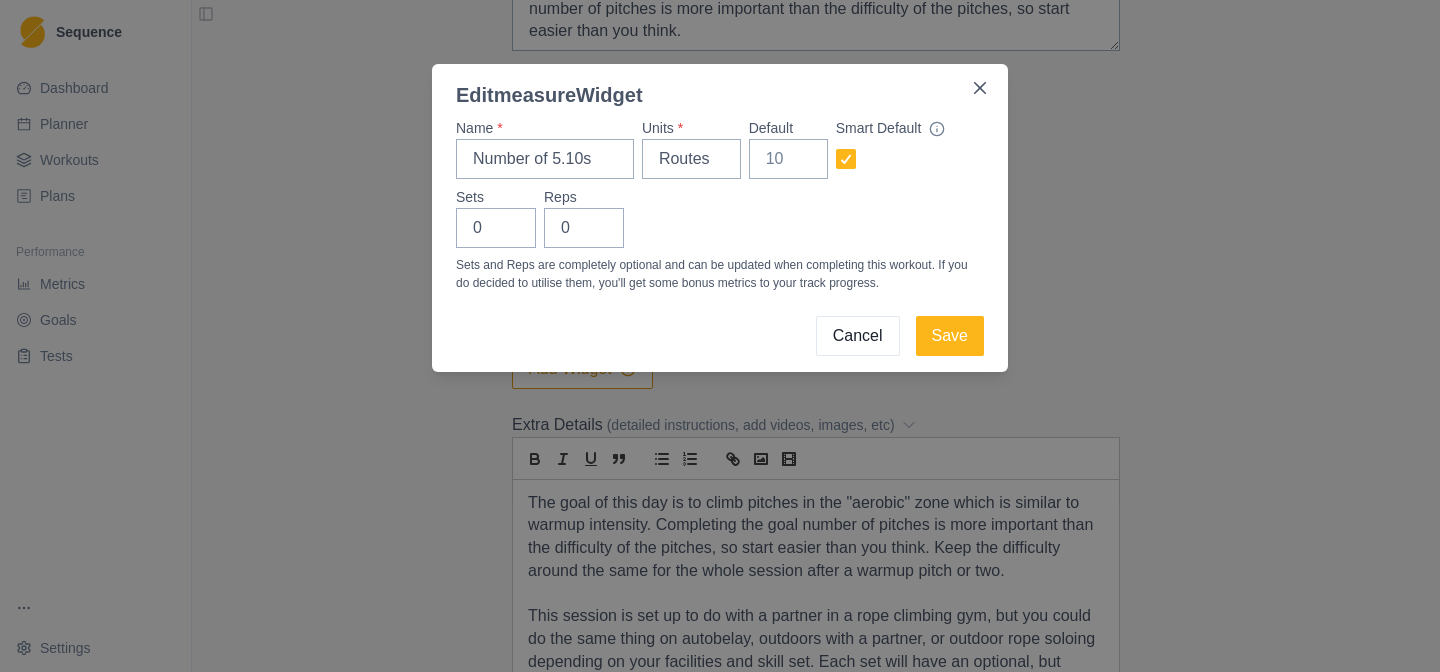 click at bounding box center (846, 159) 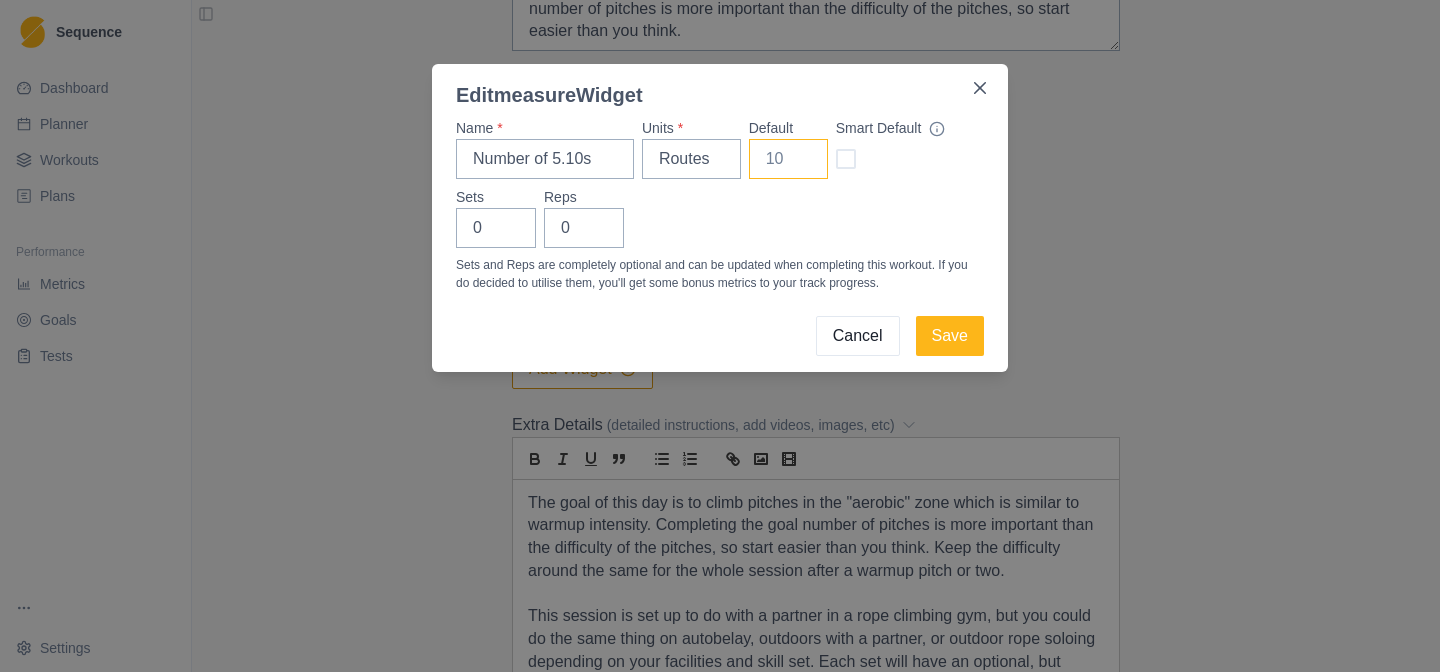 click on "Default" at bounding box center [788, 159] 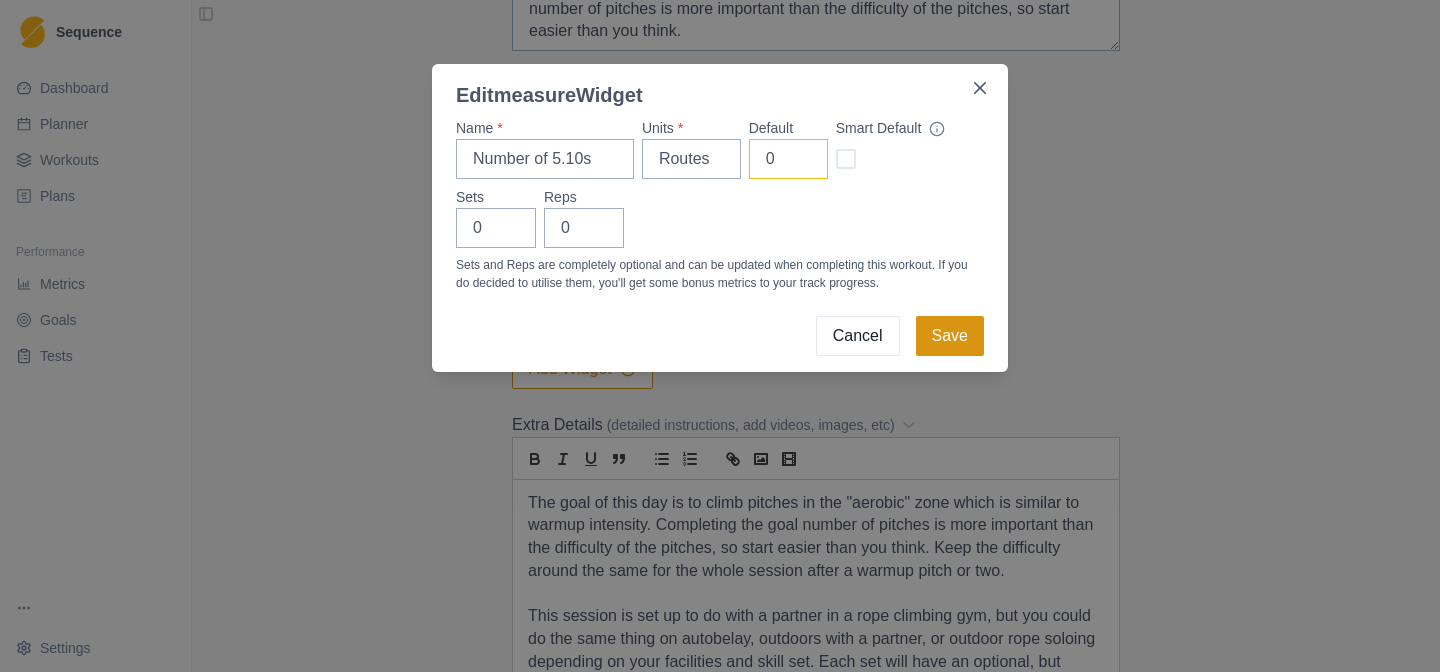 type on "0" 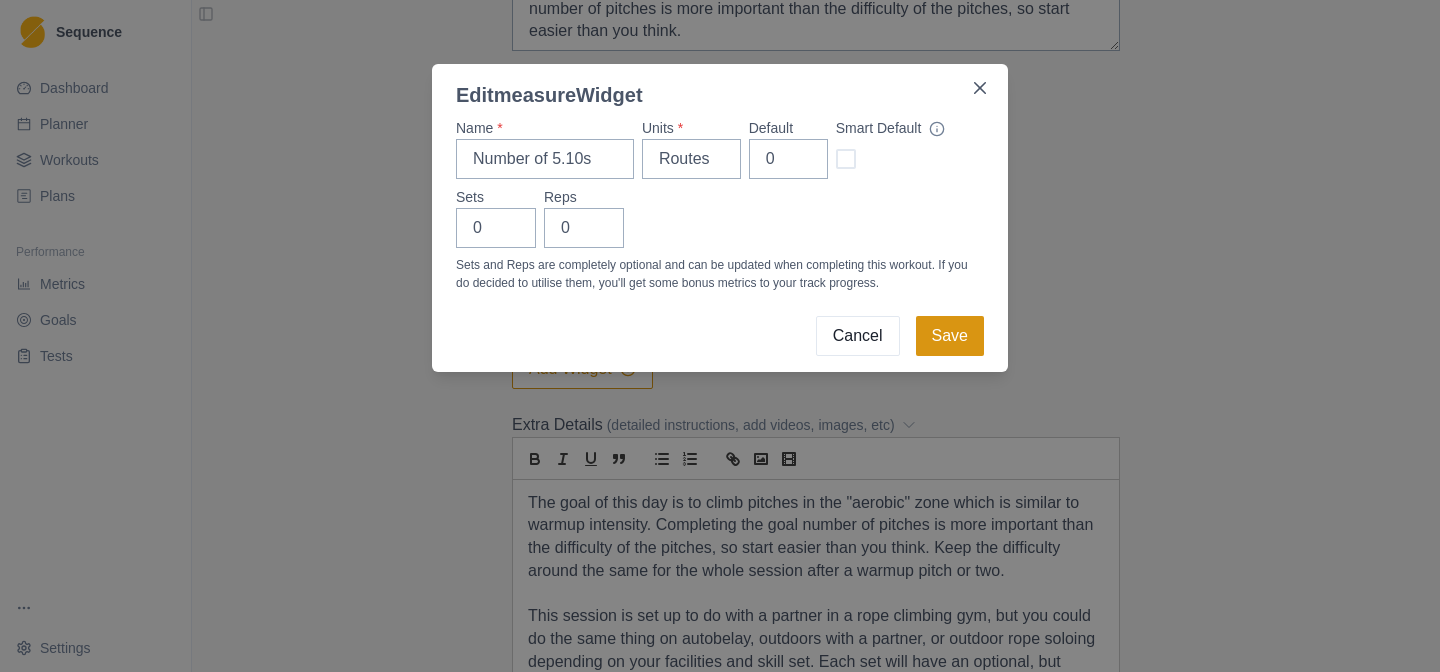 click on "Save" at bounding box center [950, 336] 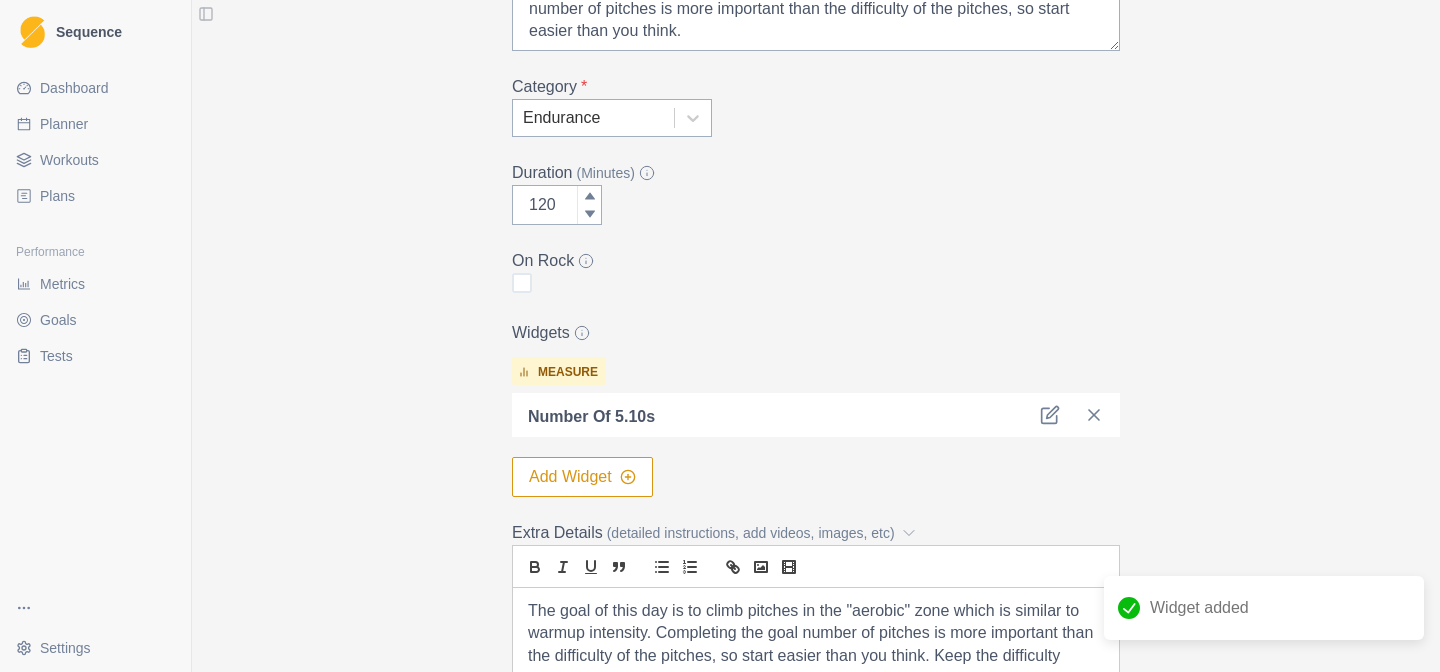 click on "Add Widget" at bounding box center (582, 477) 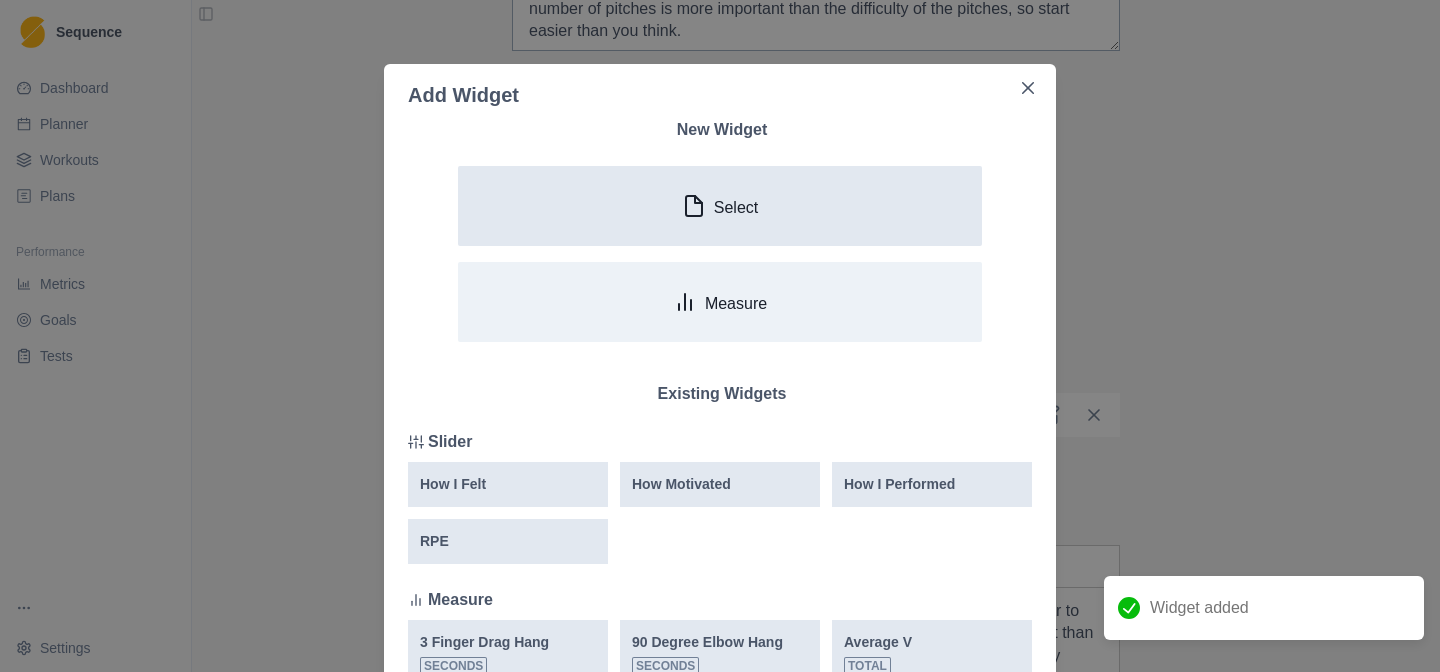 click on "Select" at bounding box center (720, 206) 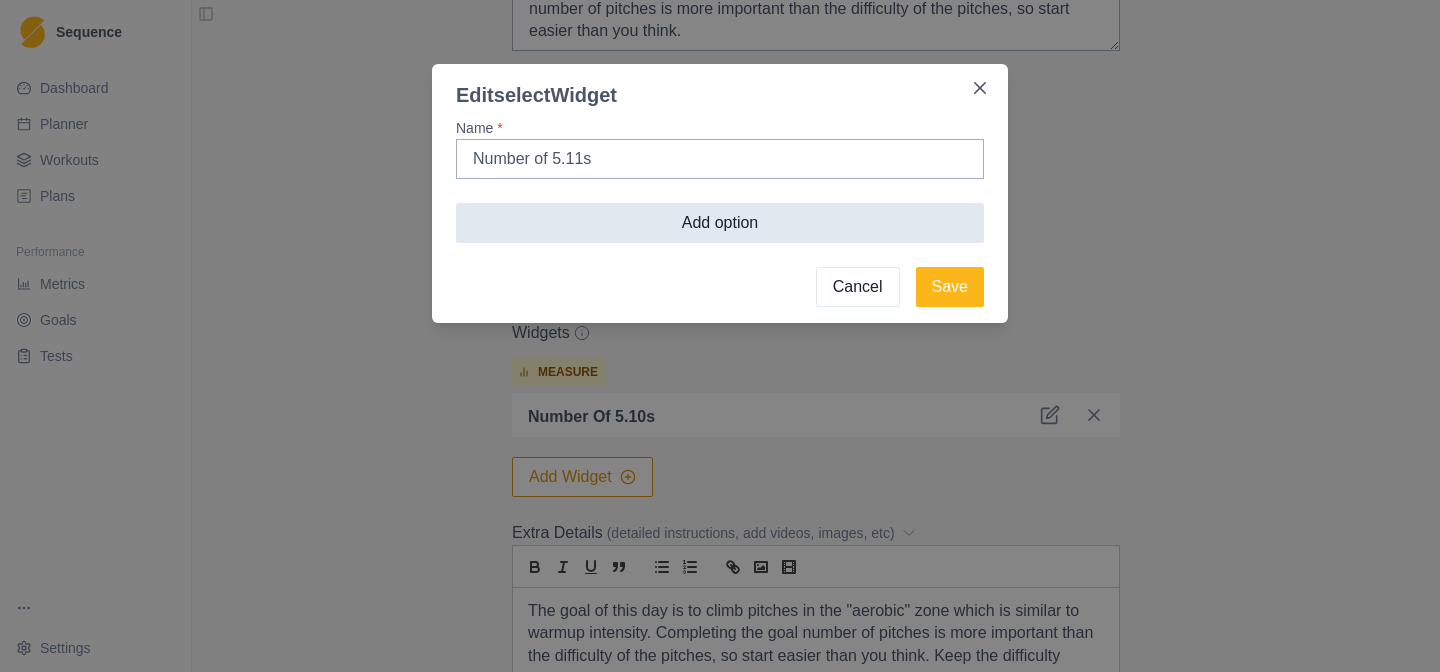 type on "Number of 5.11s" 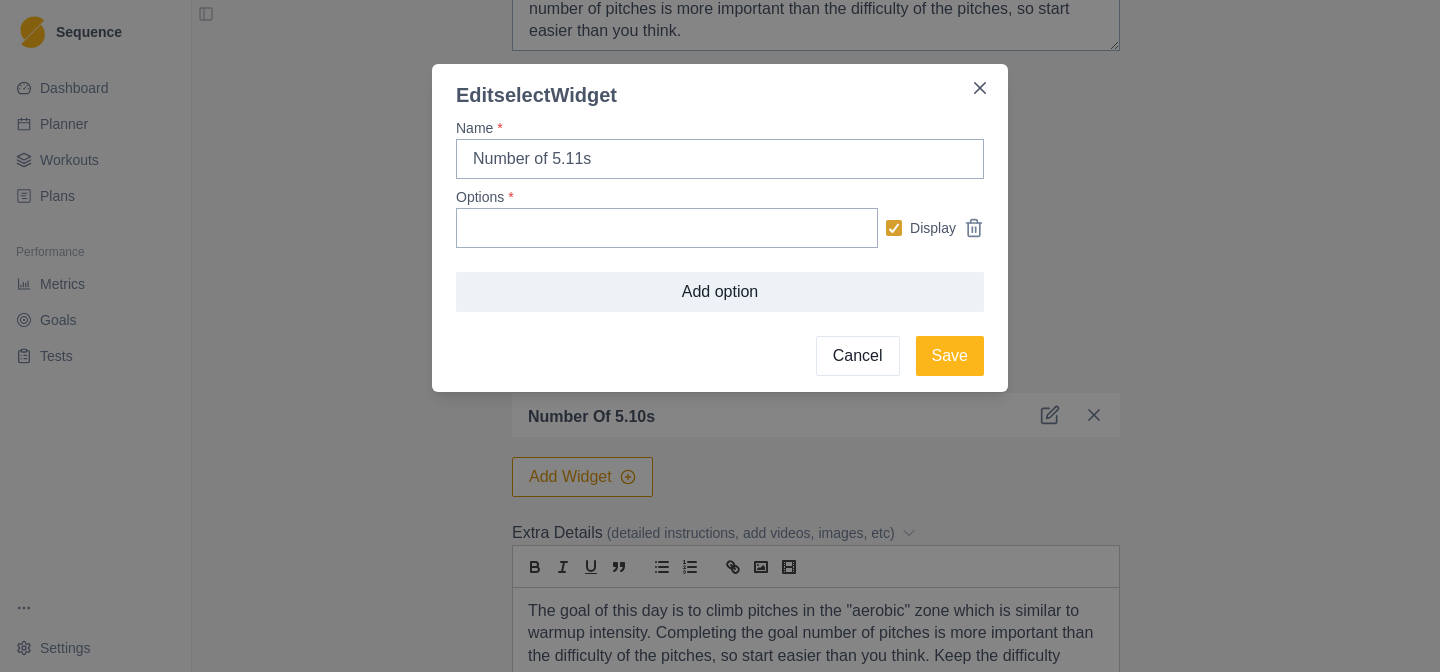 click on "Cancel" at bounding box center [858, 356] 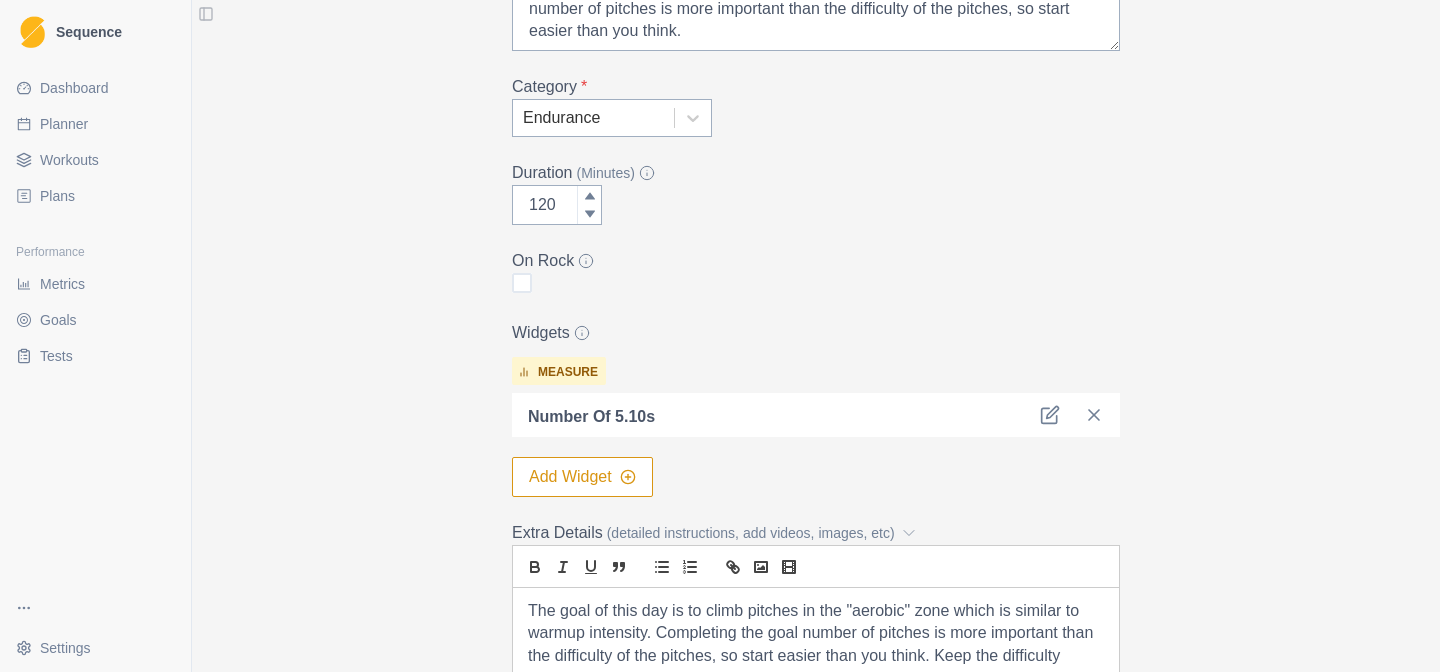 click on "Add Widget" at bounding box center [582, 477] 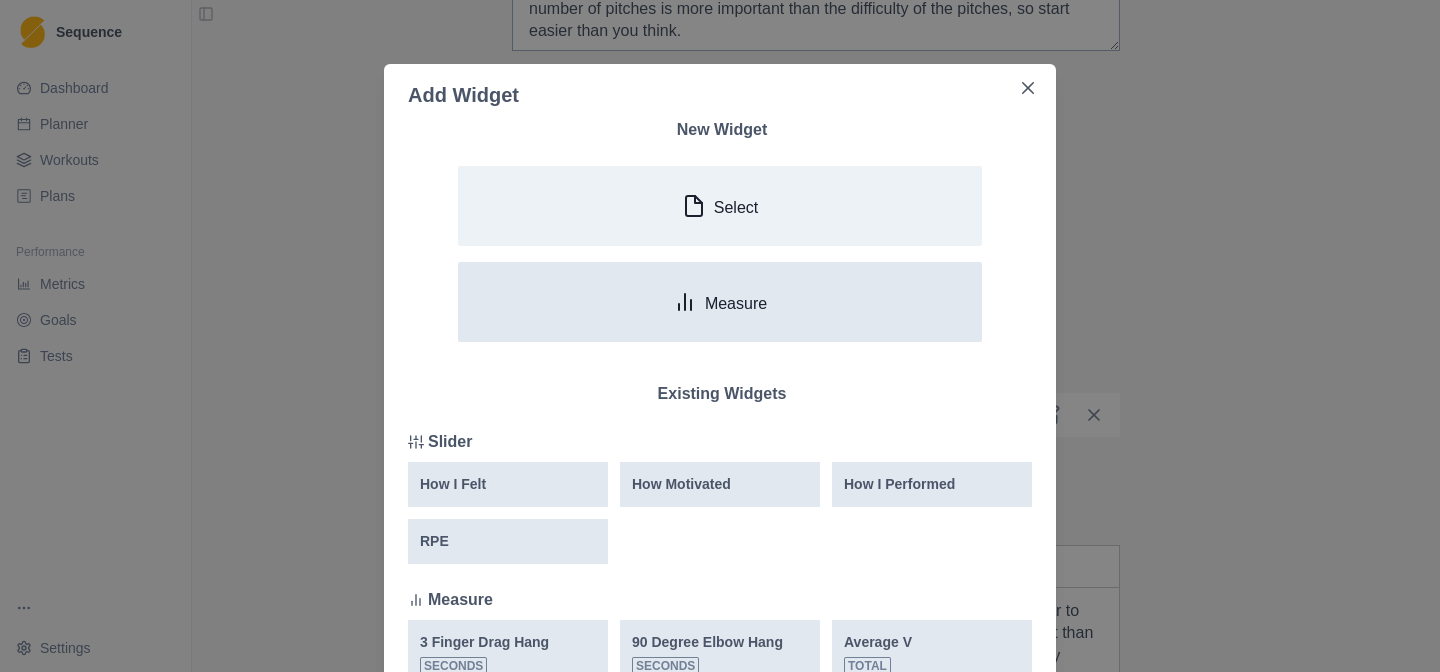 click on "Measure" at bounding box center (720, 302) 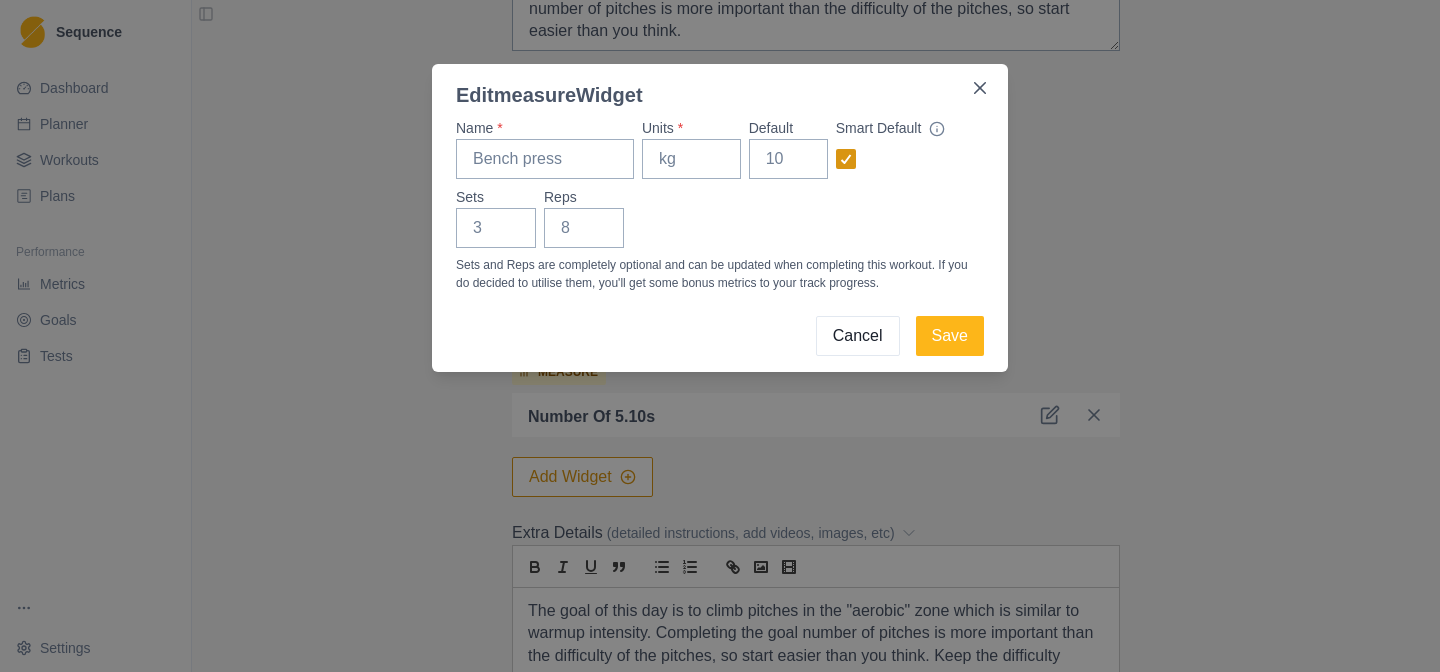 click 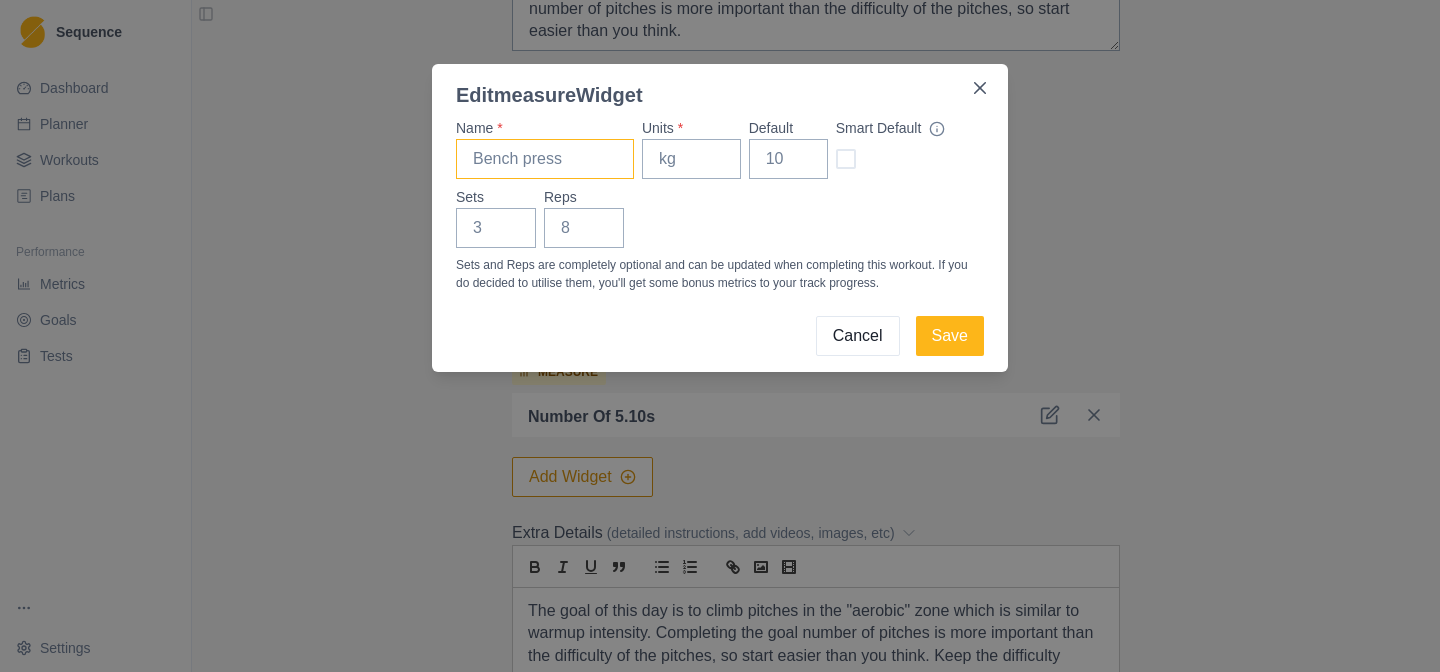 click on "Name *" at bounding box center [545, 159] 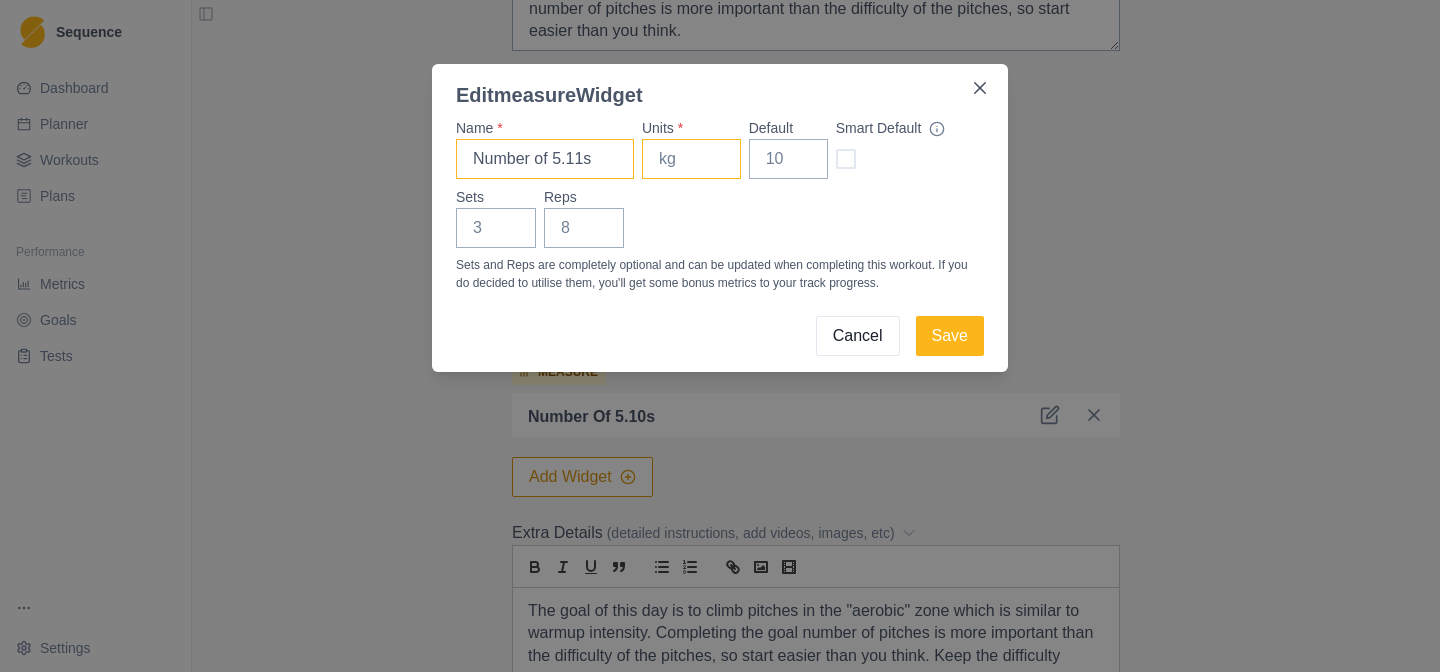 type on "Number of 5.11s" 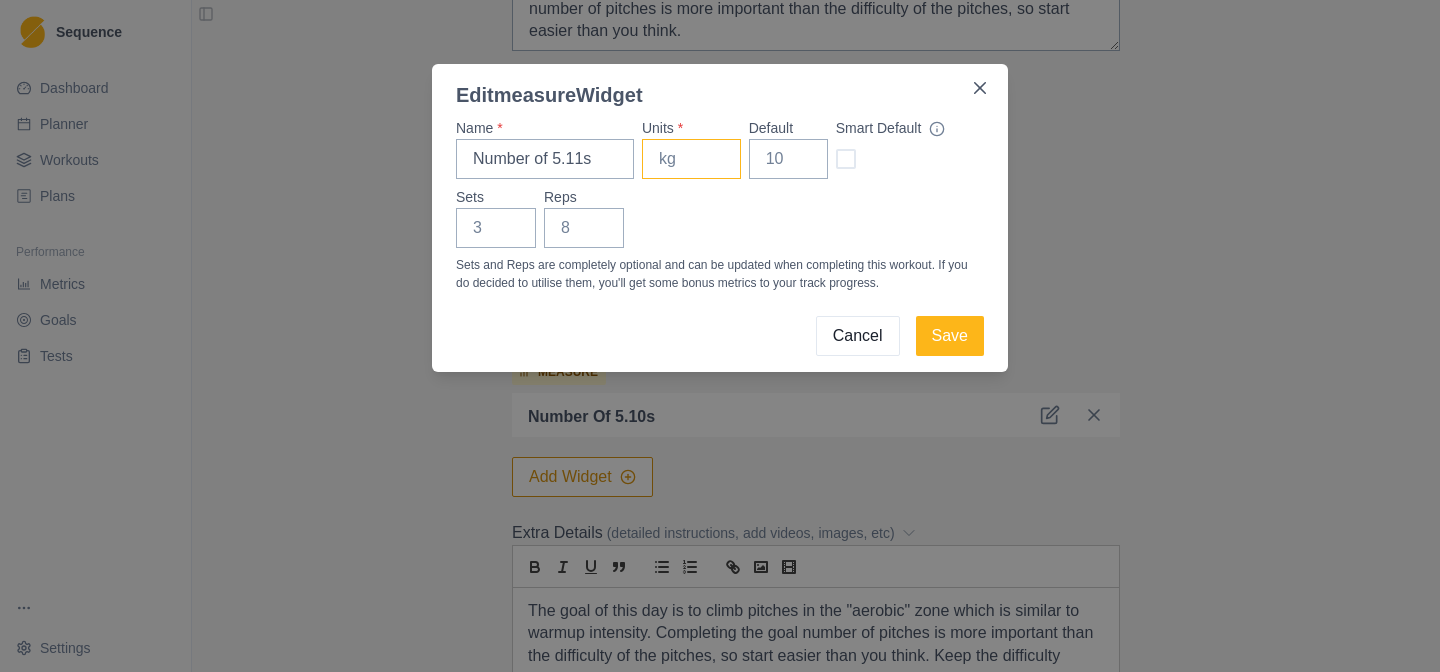 click on "Units *" at bounding box center (691, 159) 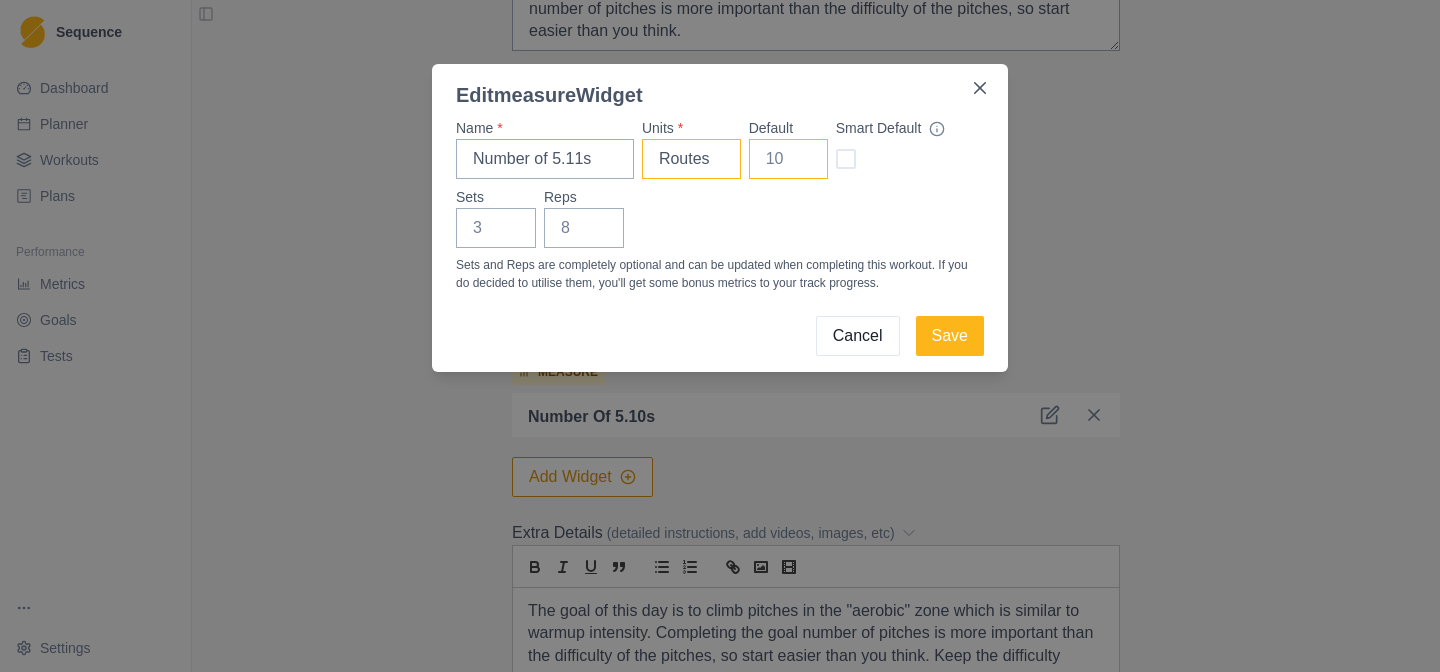 type on "Routes" 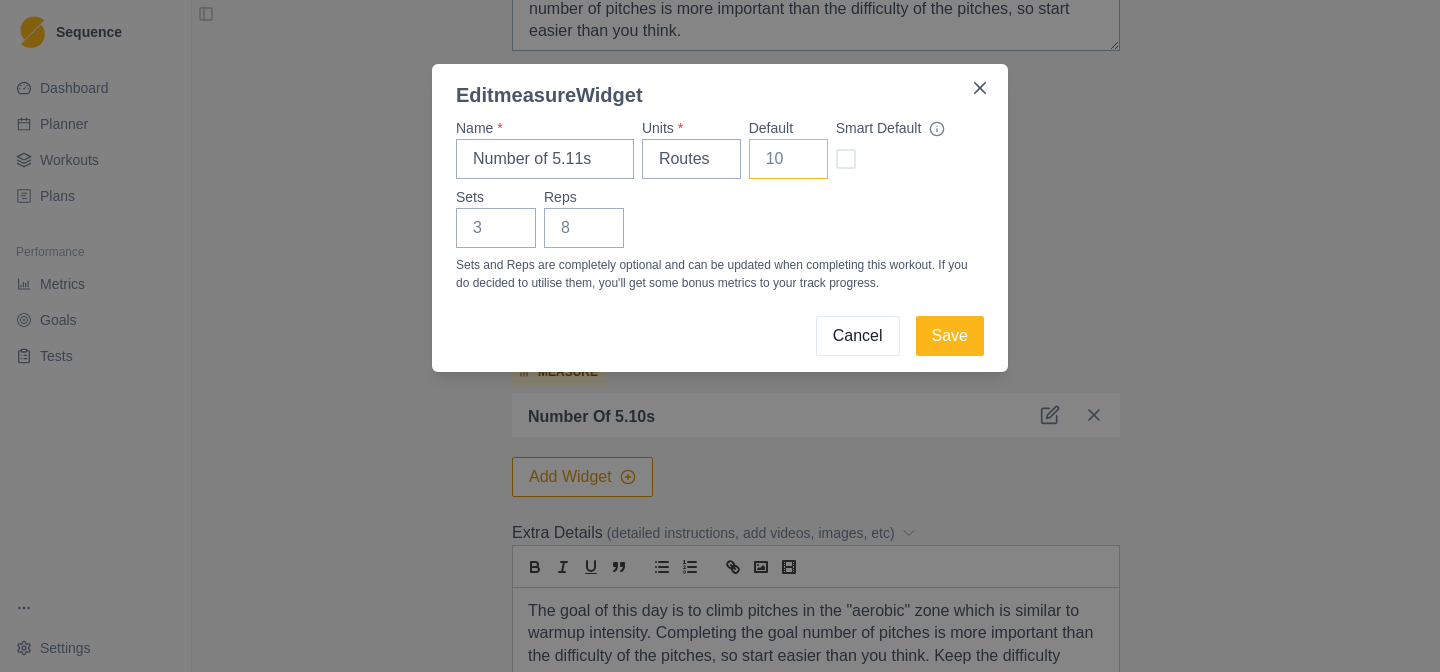 click on "Default" at bounding box center [788, 159] 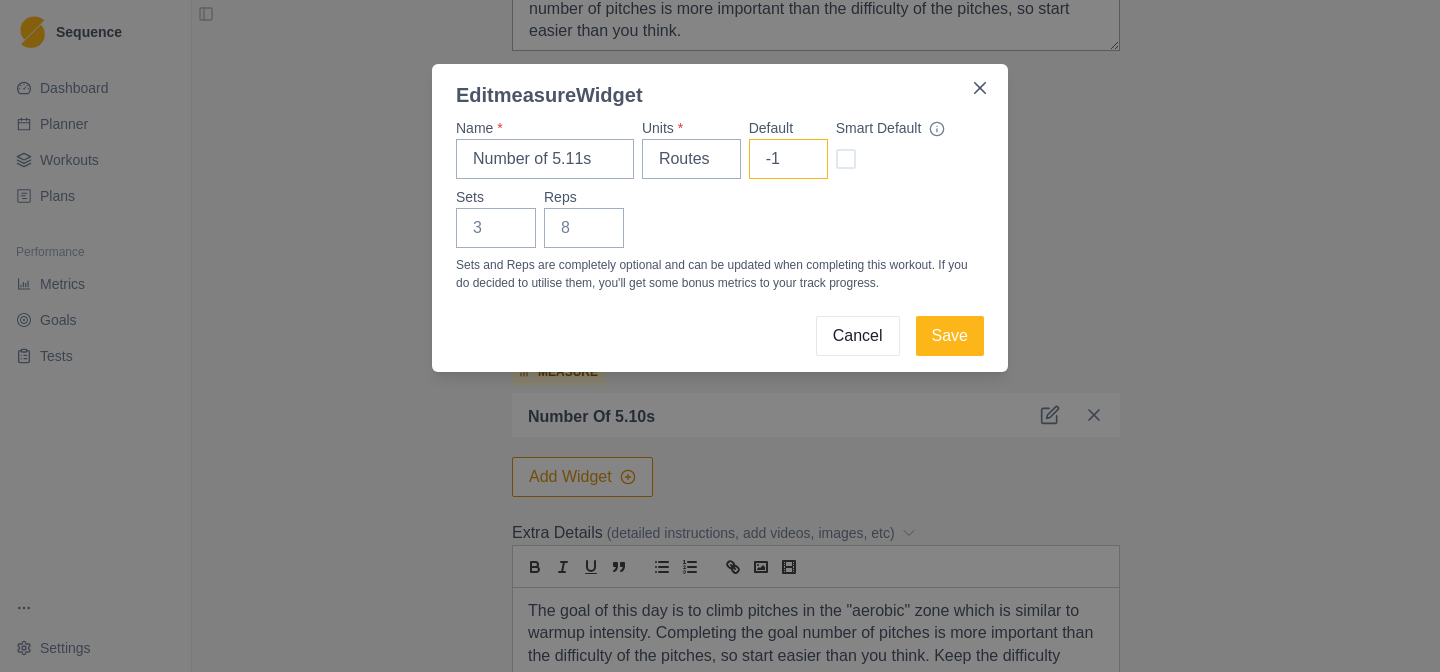 click on "-1" at bounding box center (788, 159) 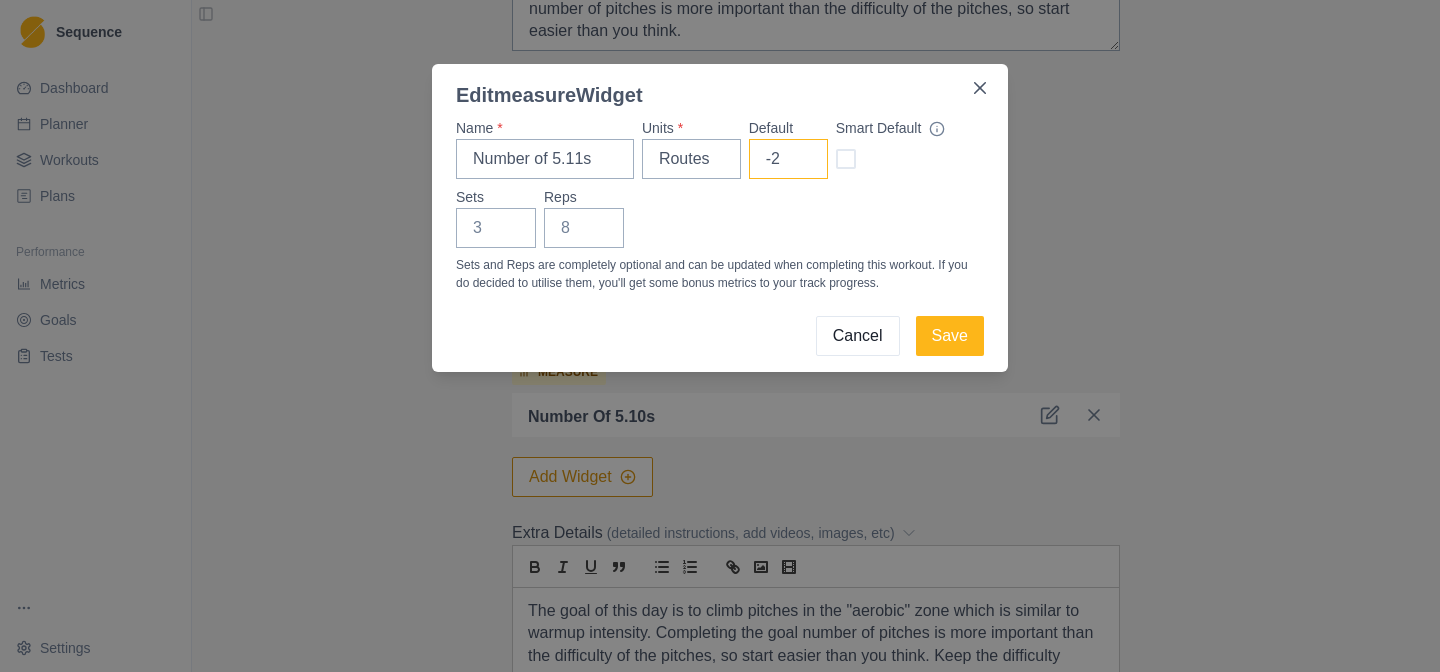 click on "-2" at bounding box center [788, 159] 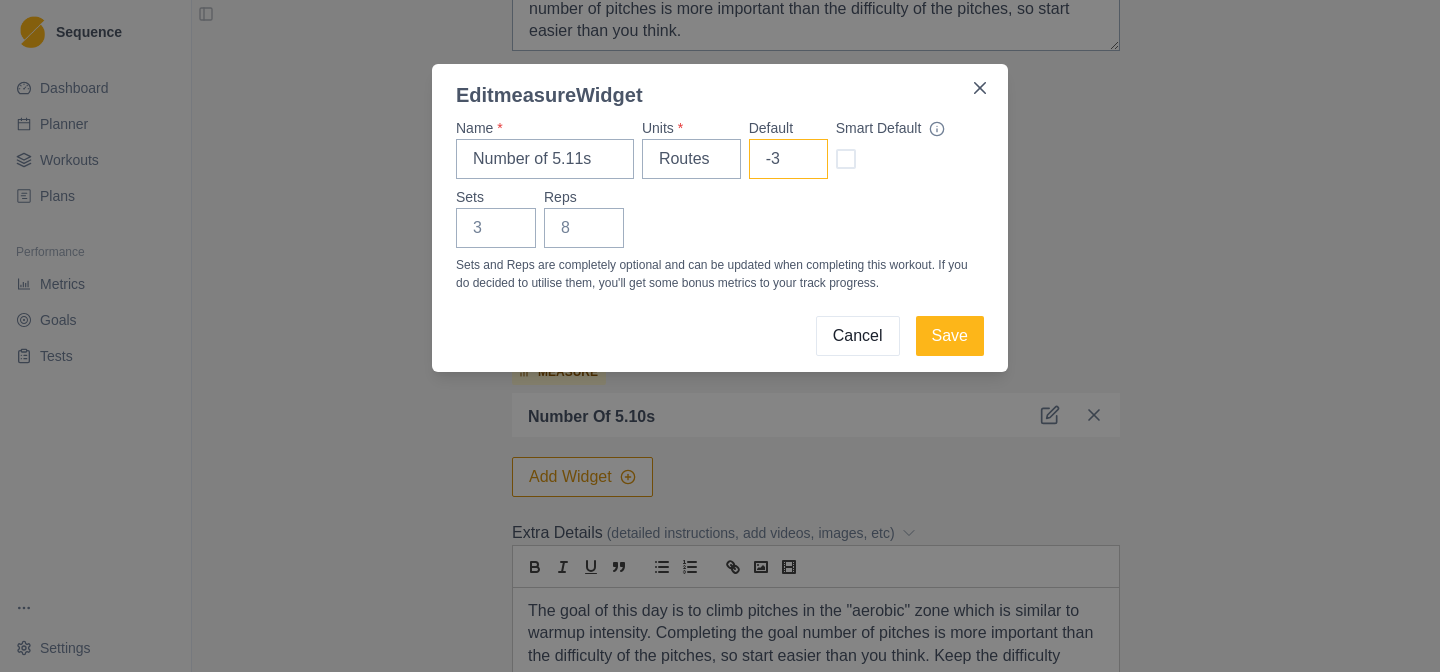 click on "-3" at bounding box center [788, 159] 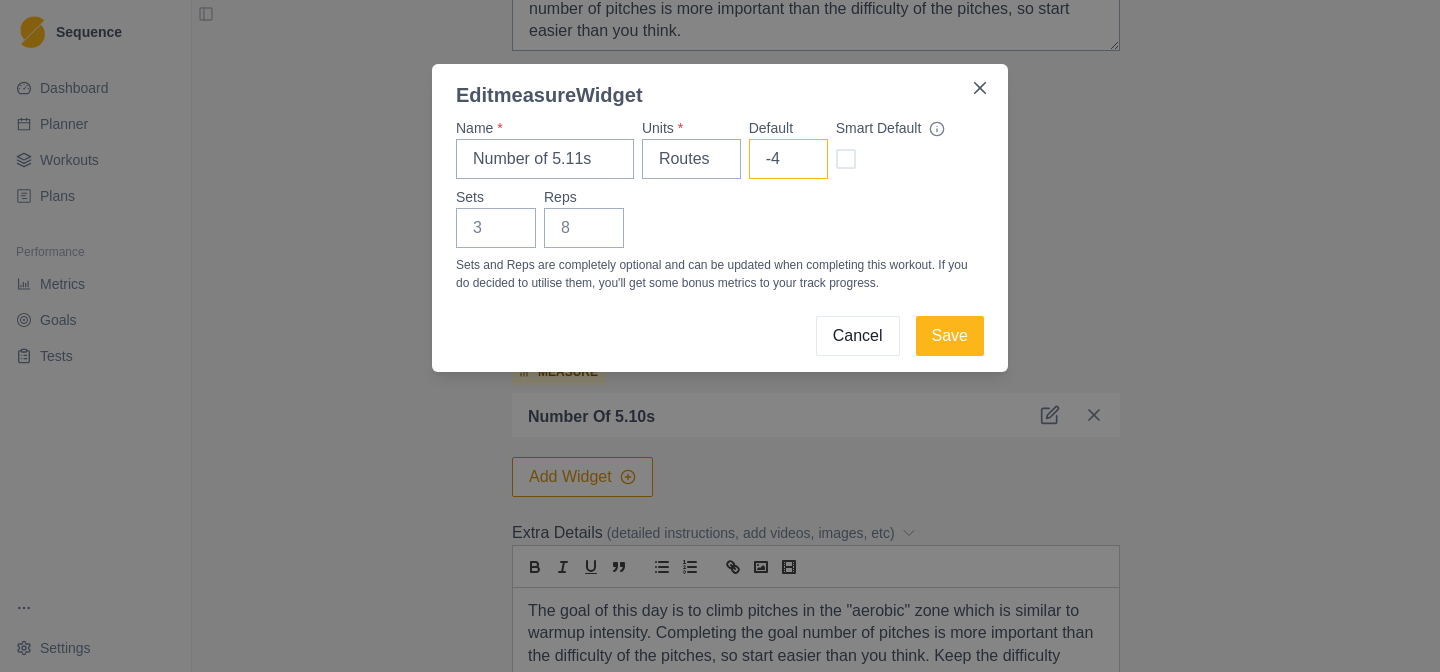 click on "-4" at bounding box center [788, 159] 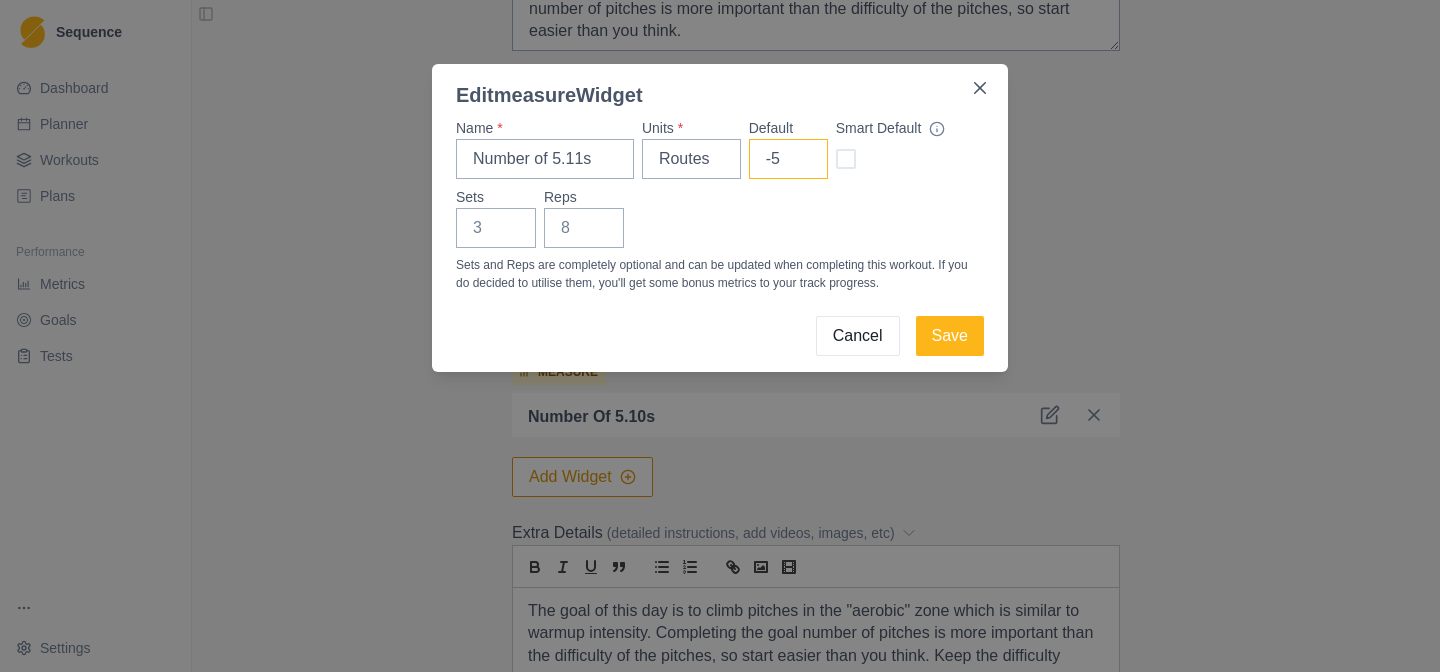 click on "-5" at bounding box center [788, 159] 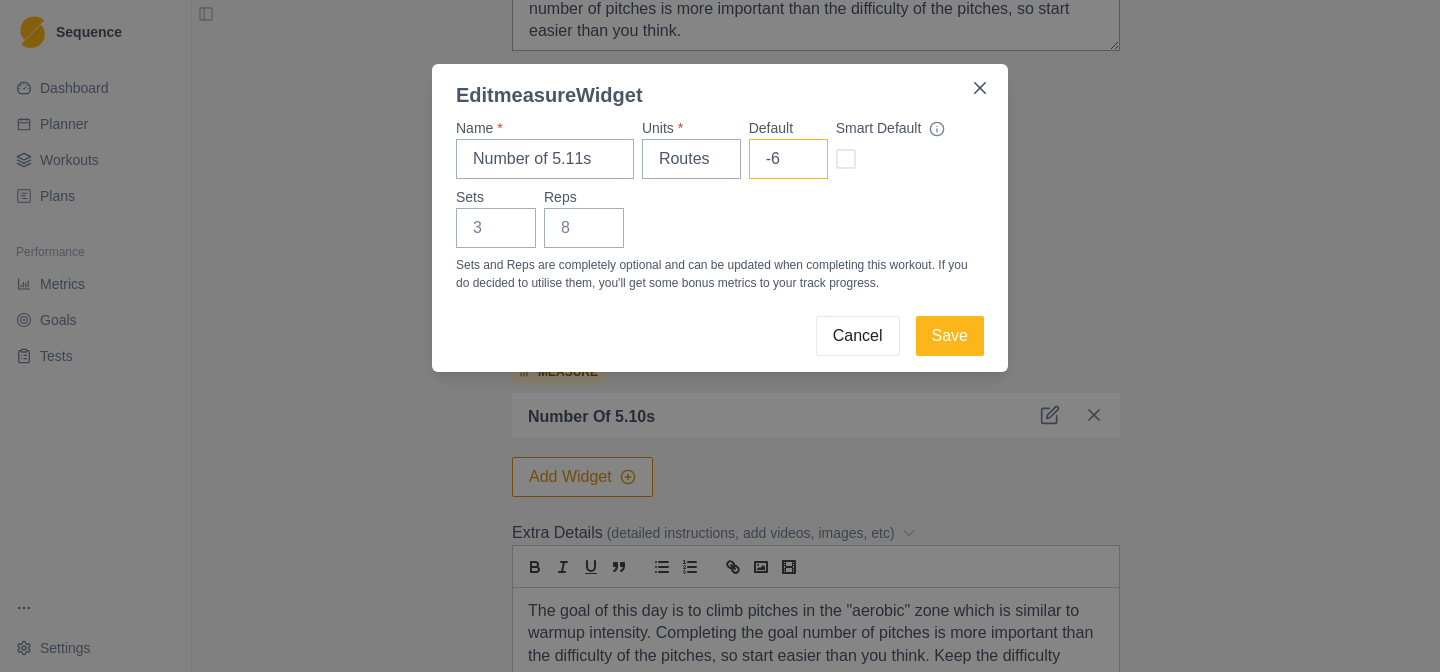 click on "-6" at bounding box center [788, 159] 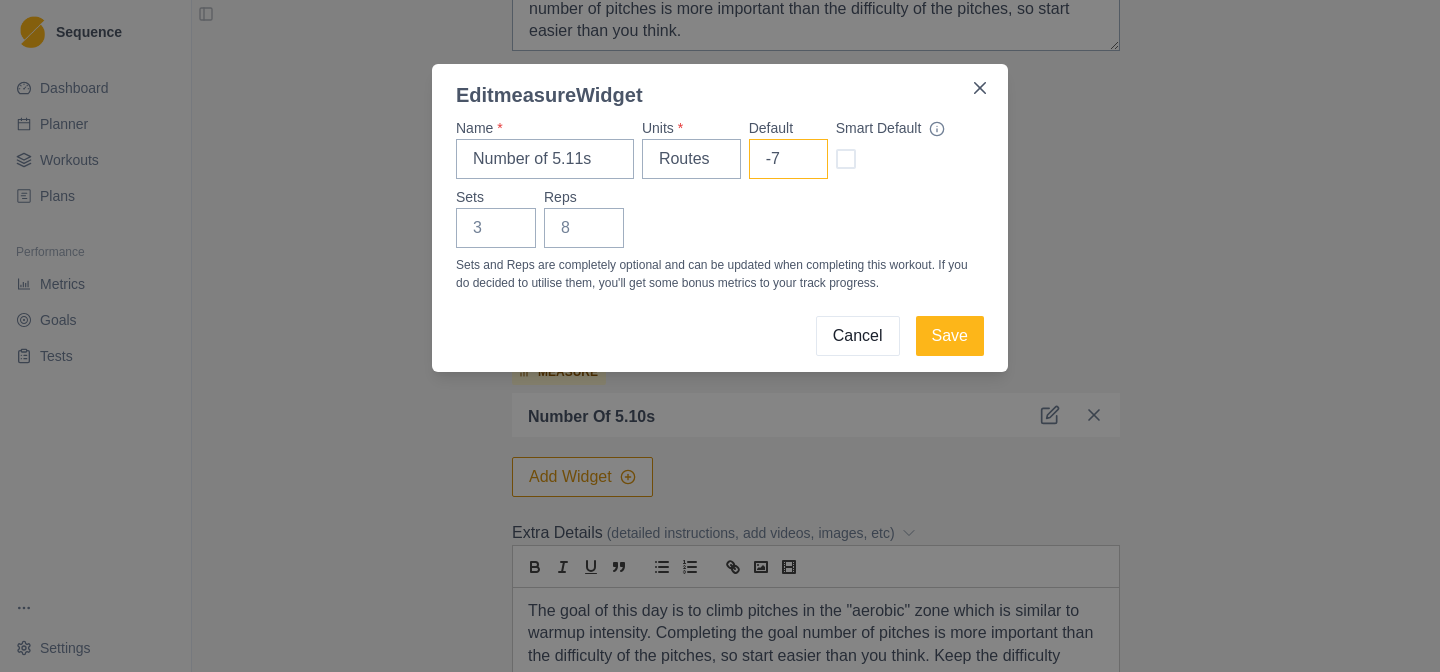 click on "-7" at bounding box center (788, 159) 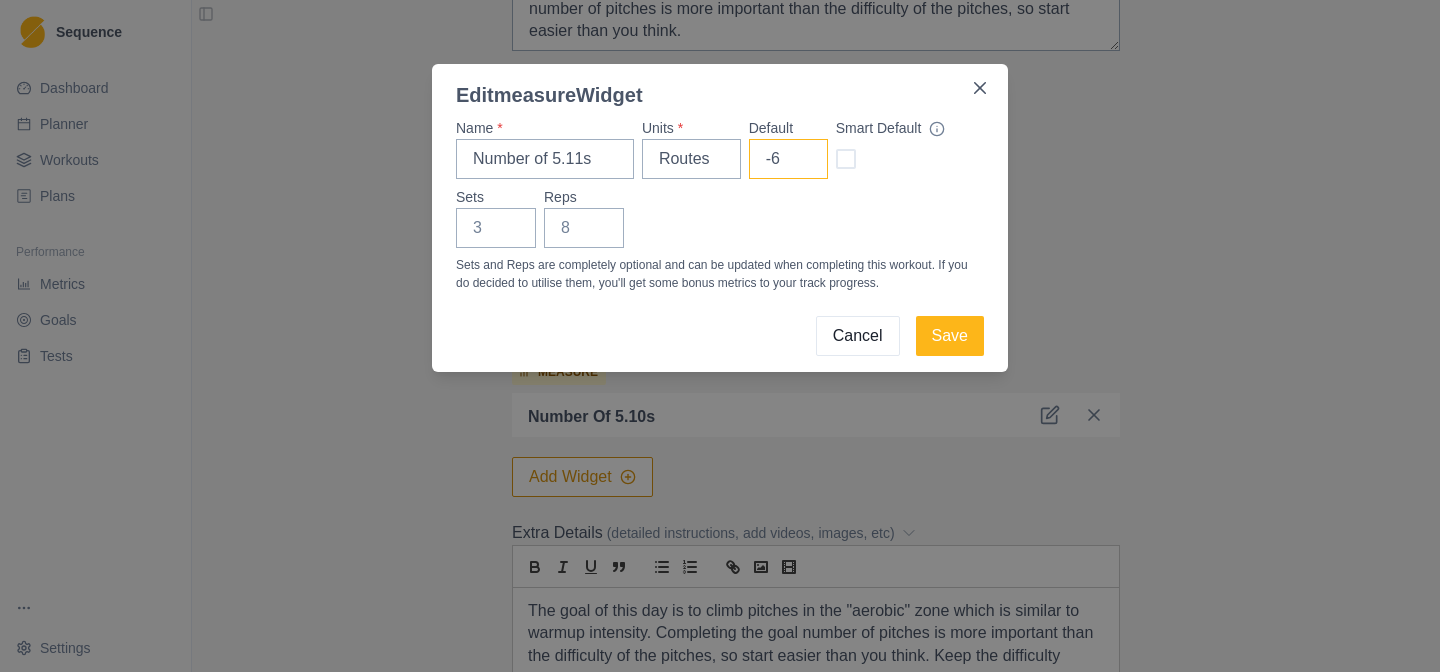 click on "-6" at bounding box center (788, 159) 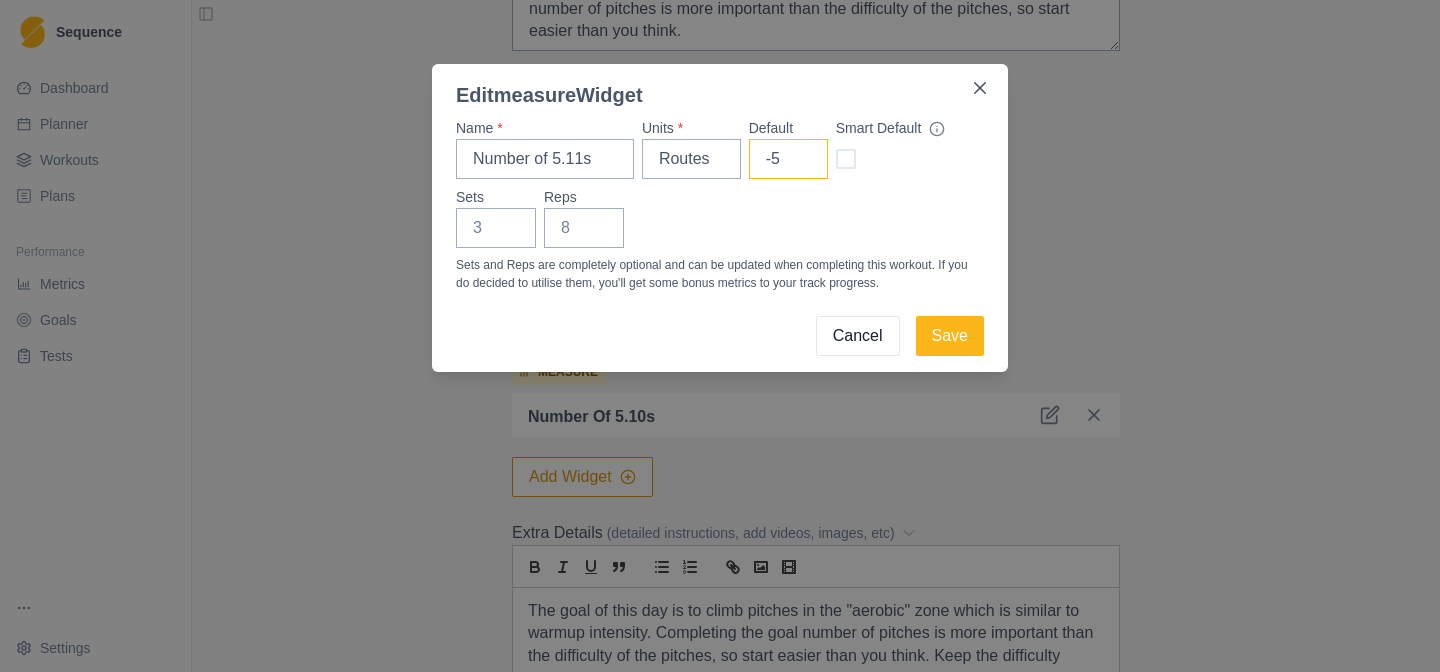 click on "-5" at bounding box center [788, 159] 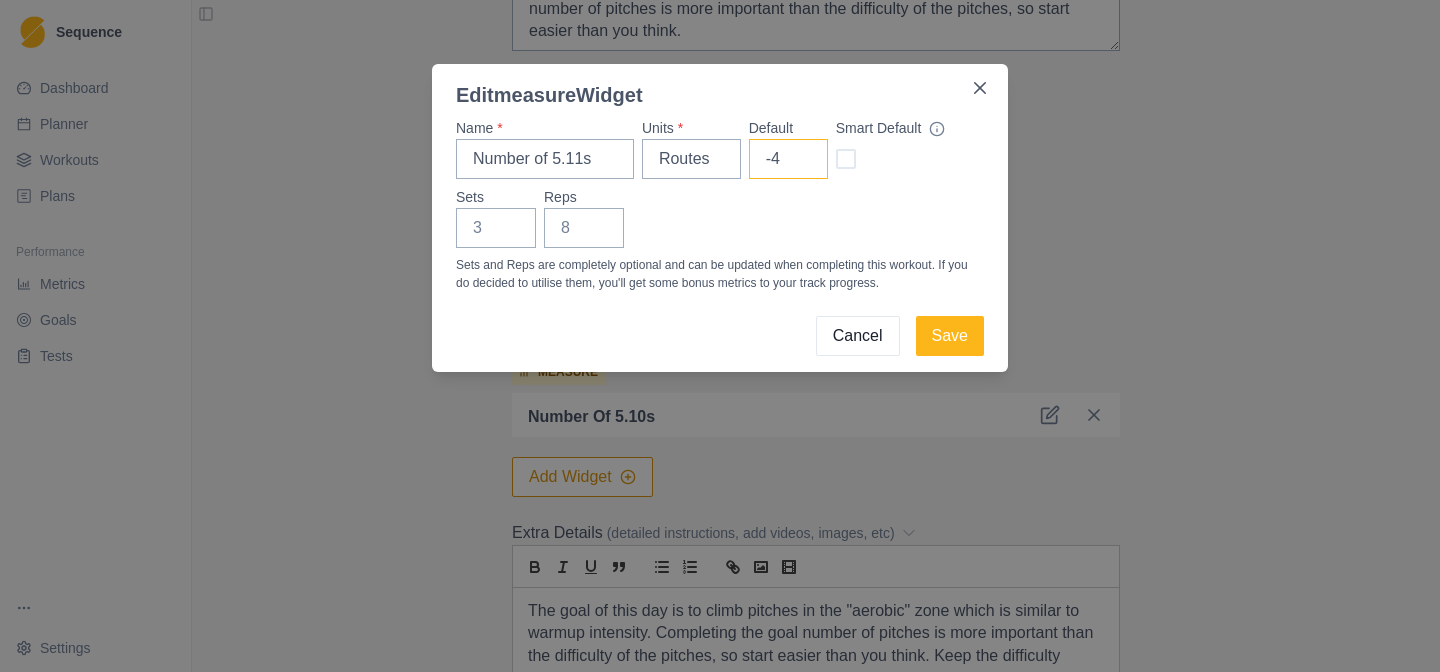 click on "-4" at bounding box center (788, 159) 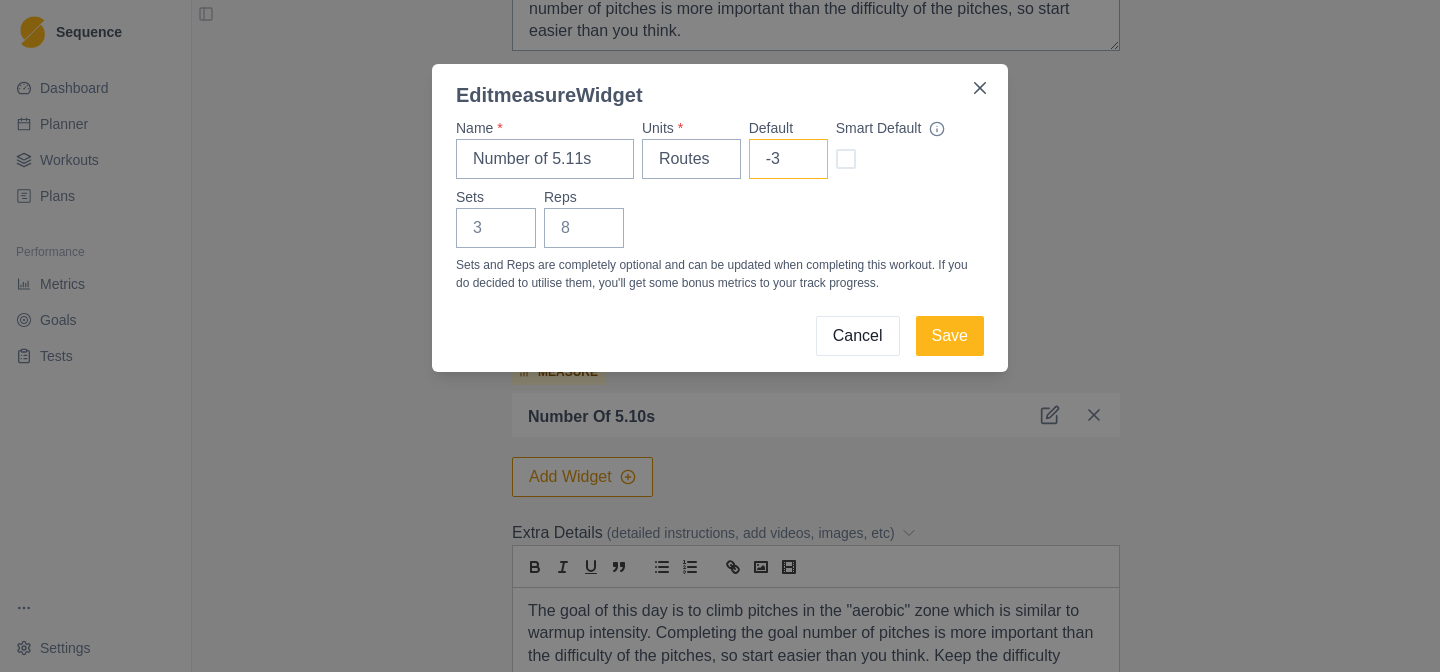 click on "-3" at bounding box center [788, 159] 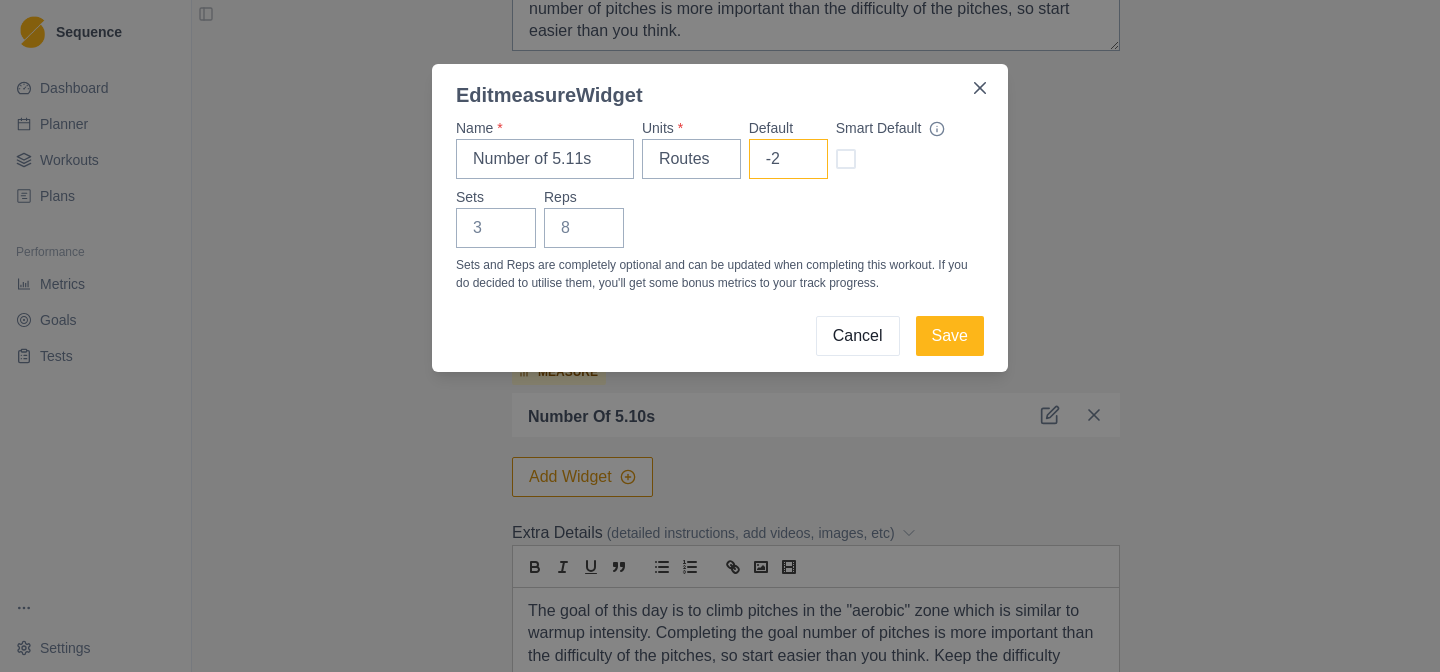 click on "-2" at bounding box center (788, 159) 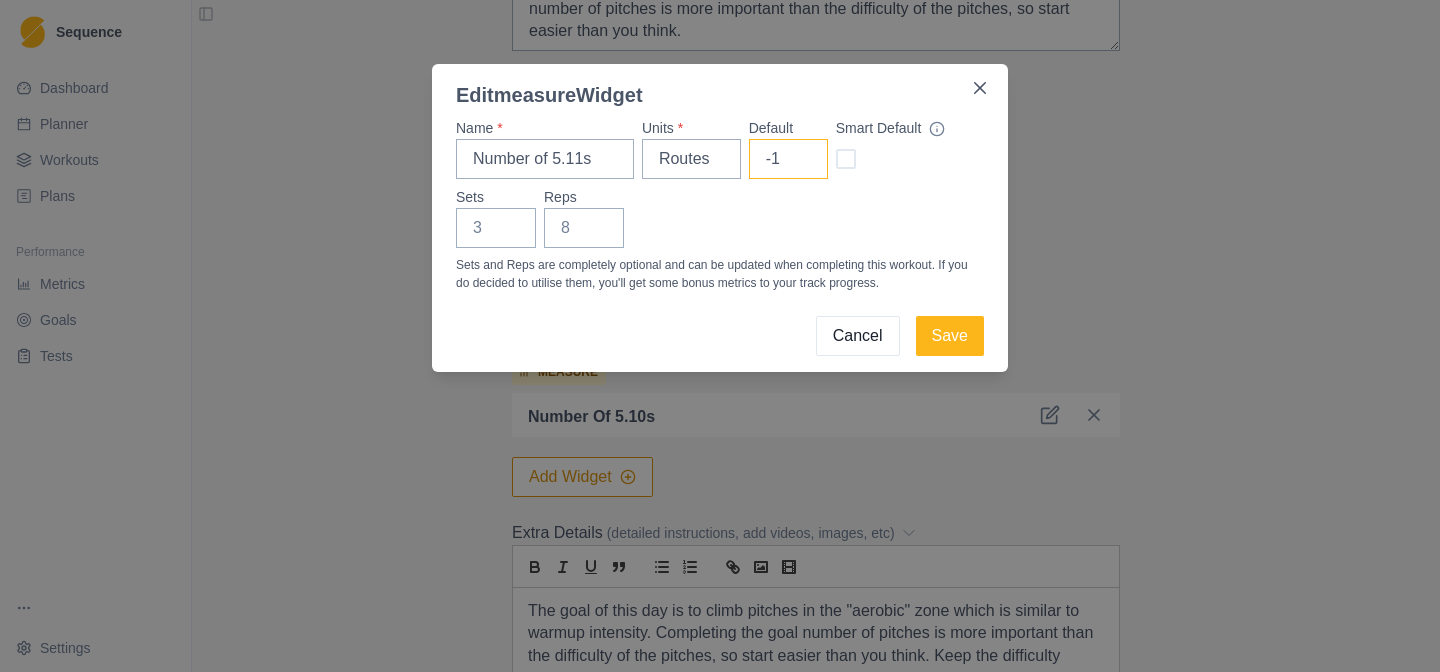 click on "-1" at bounding box center [788, 159] 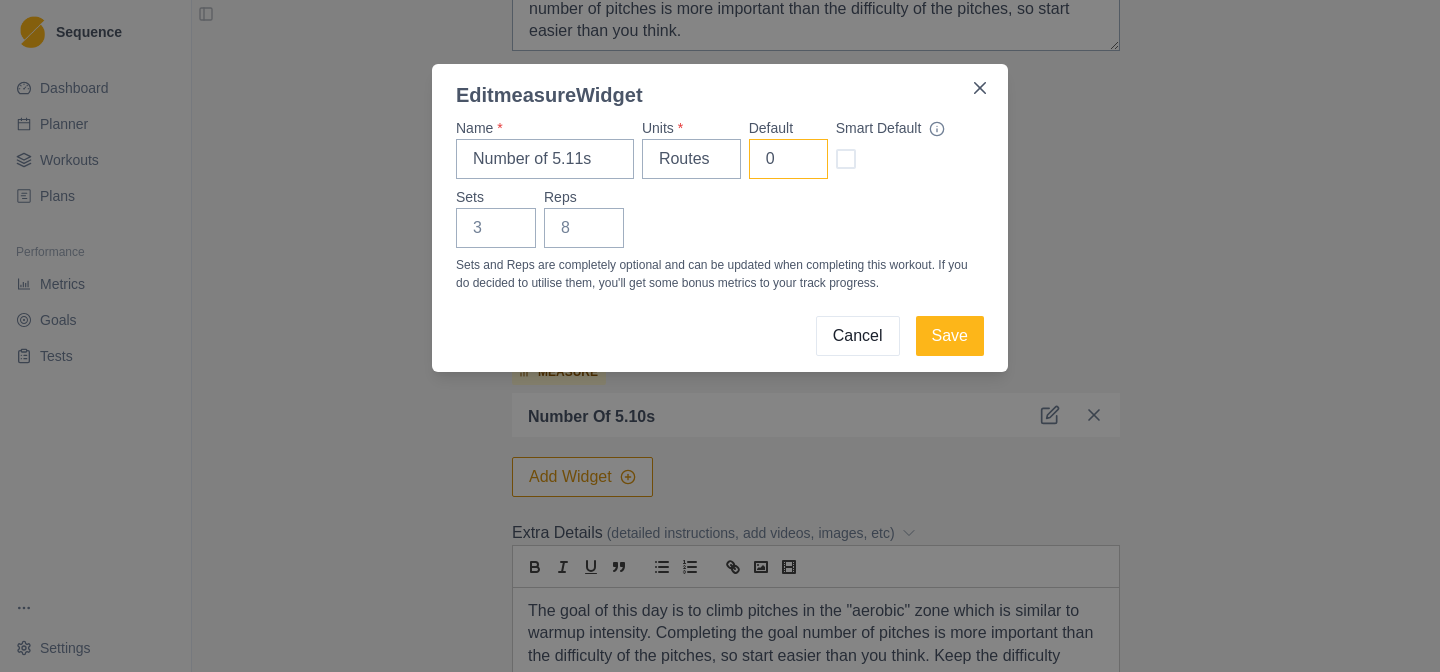 type on "0" 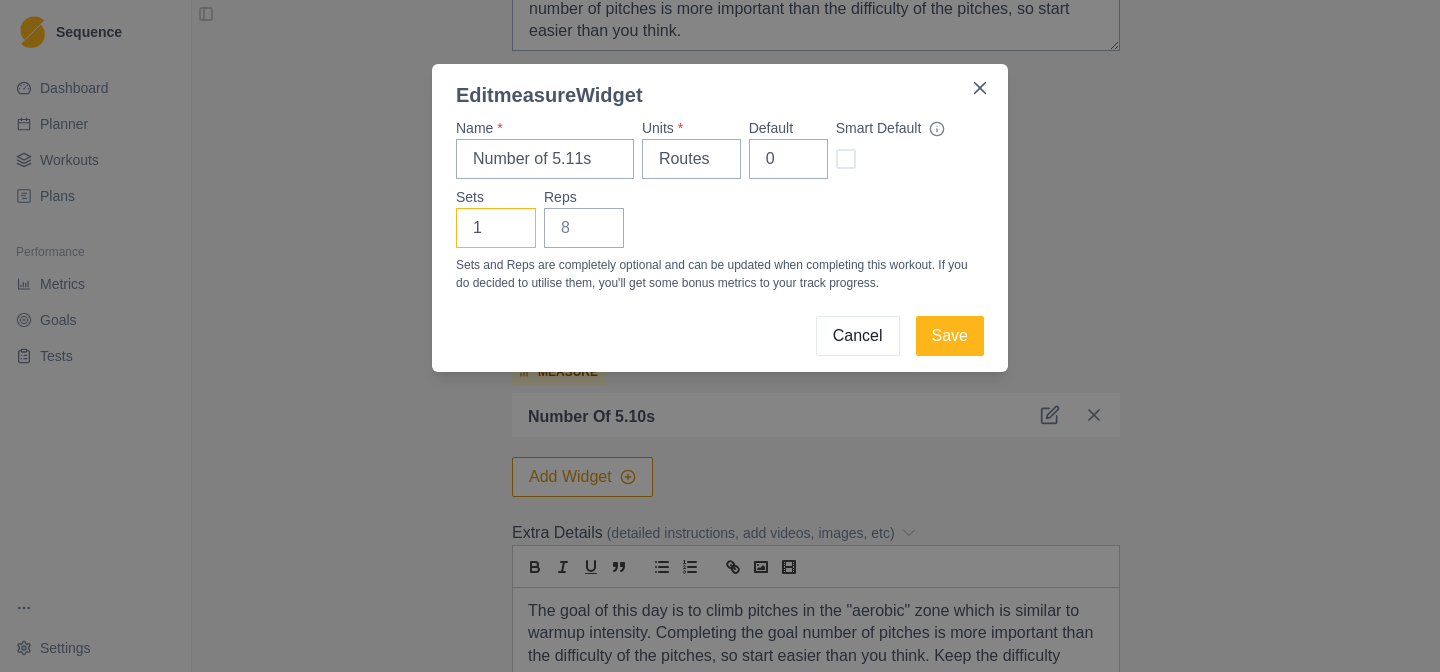 click on "1" at bounding box center [496, 228] 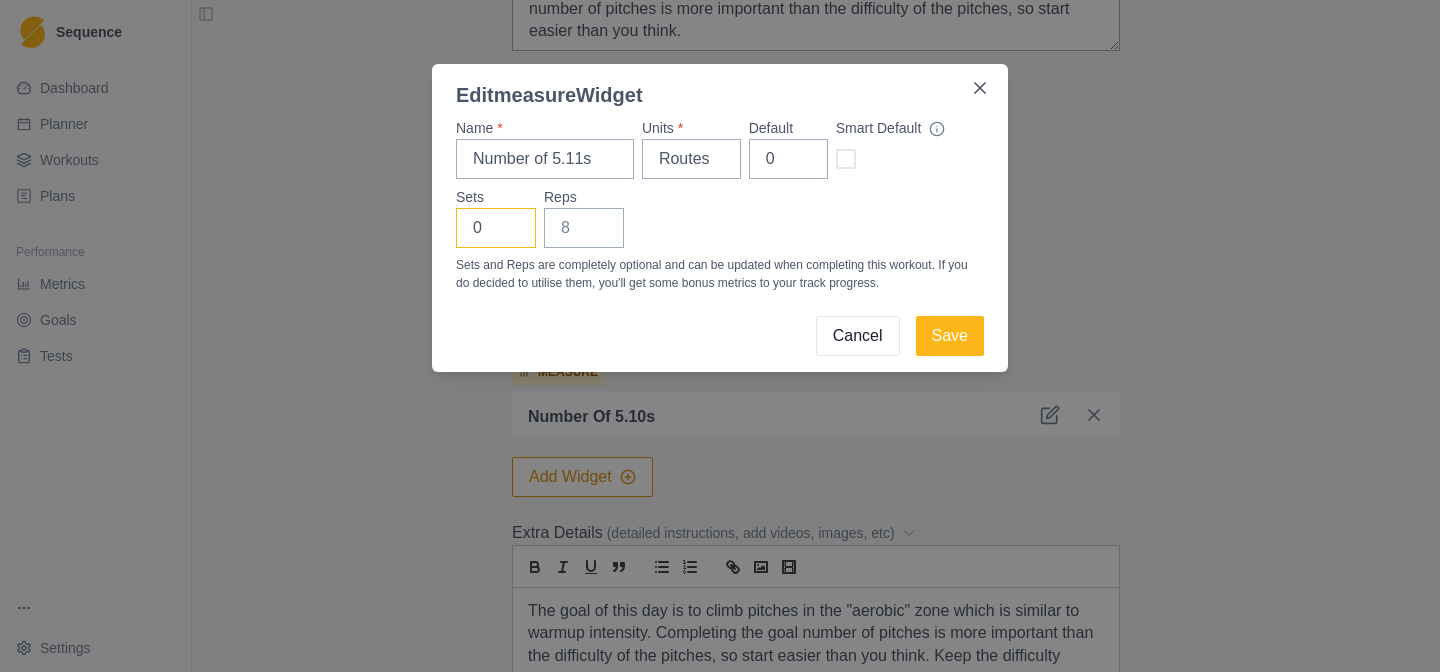 type on "0" 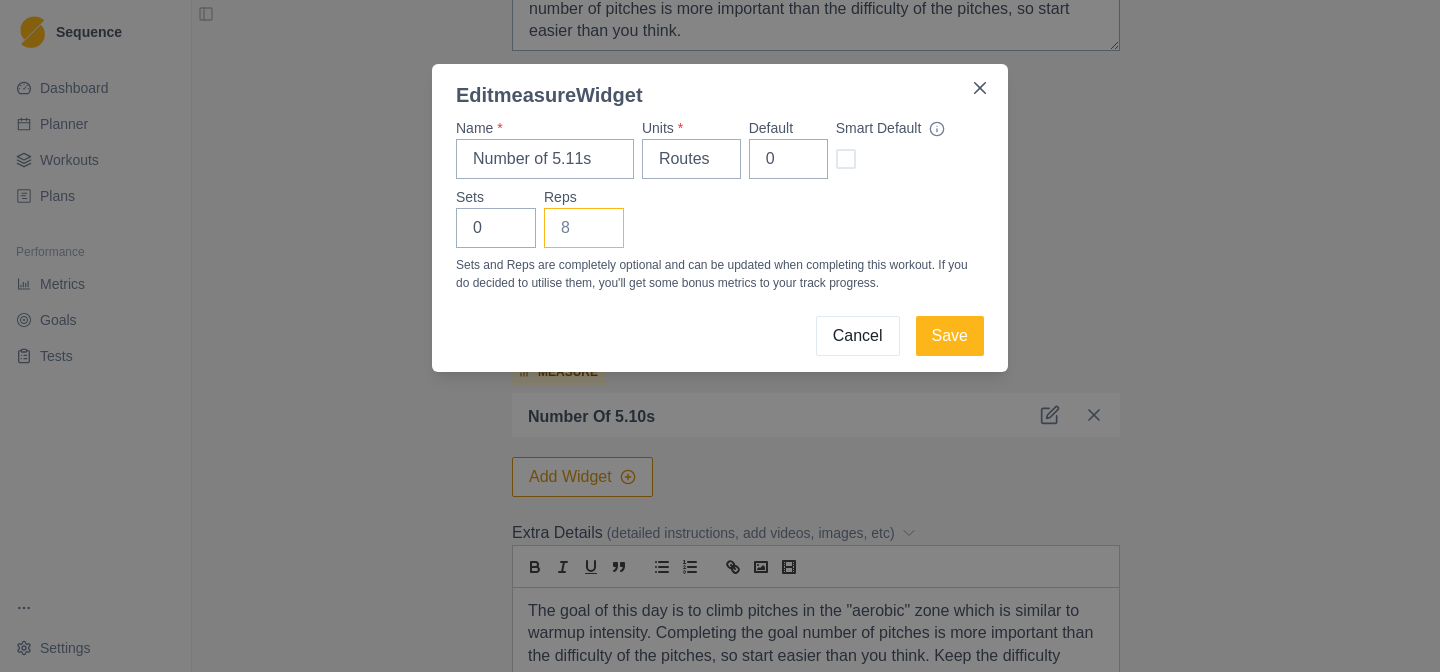 click on "Reps" at bounding box center [584, 228] 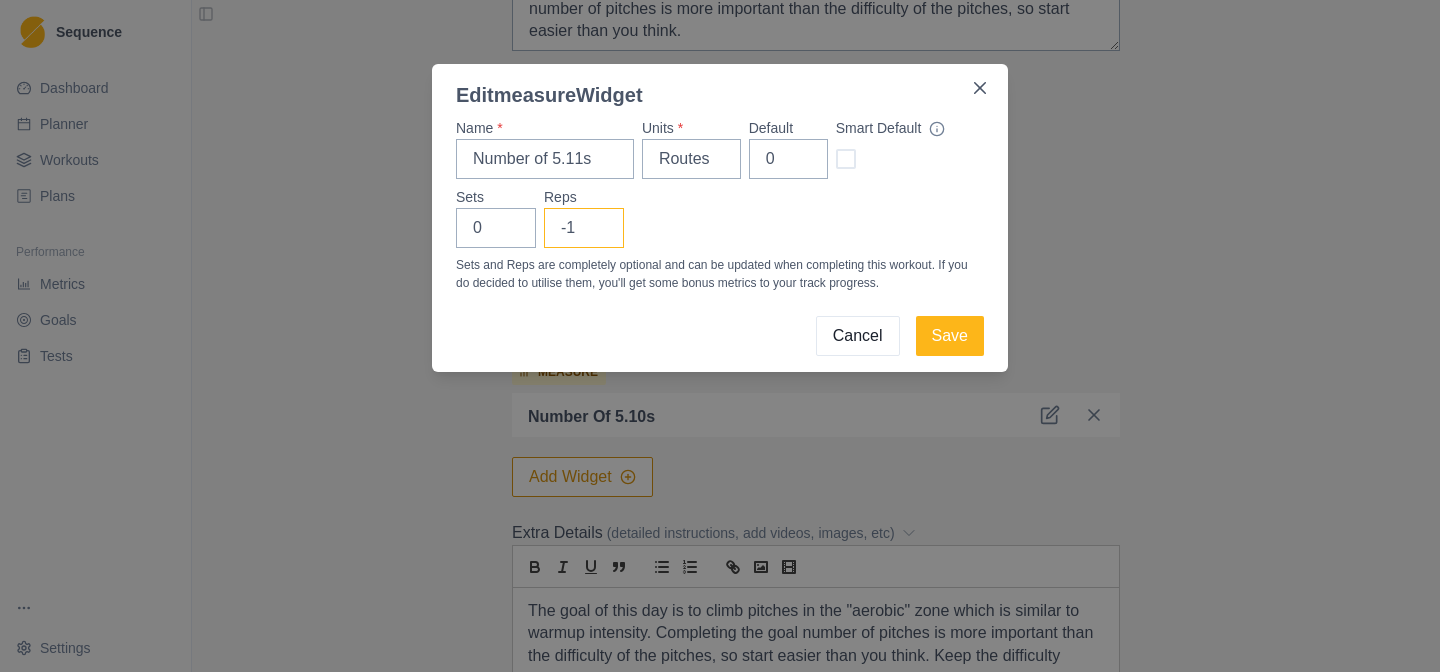 click on "-1" at bounding box center (584, 228) 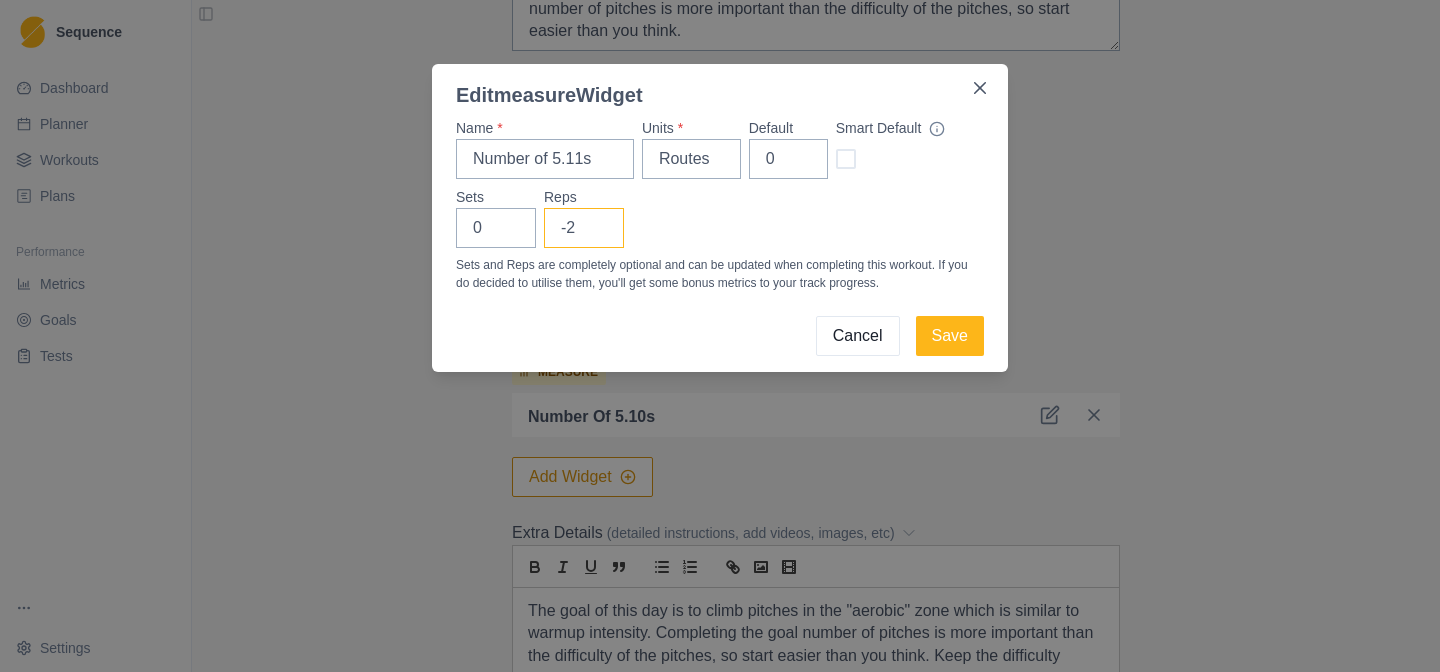click on "-2" at bounding box center (584, 228) 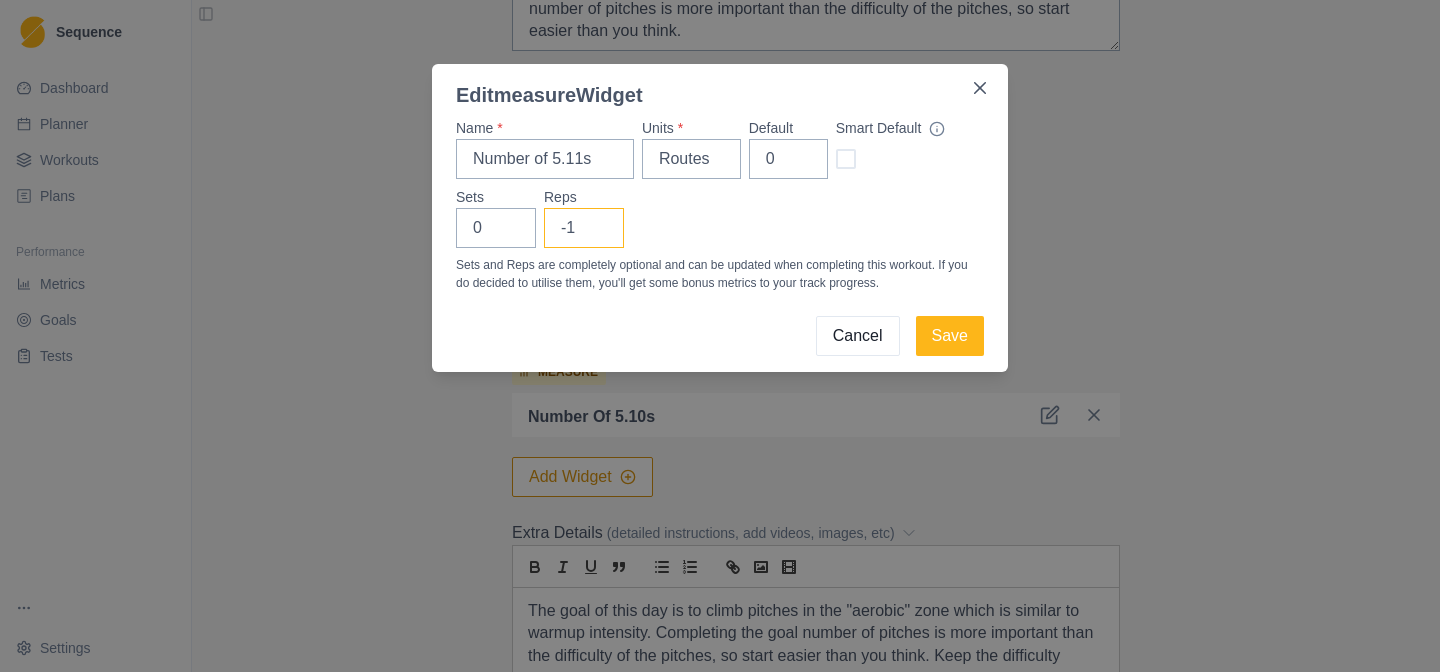 click on "-1" at bounding box center (584, 228) 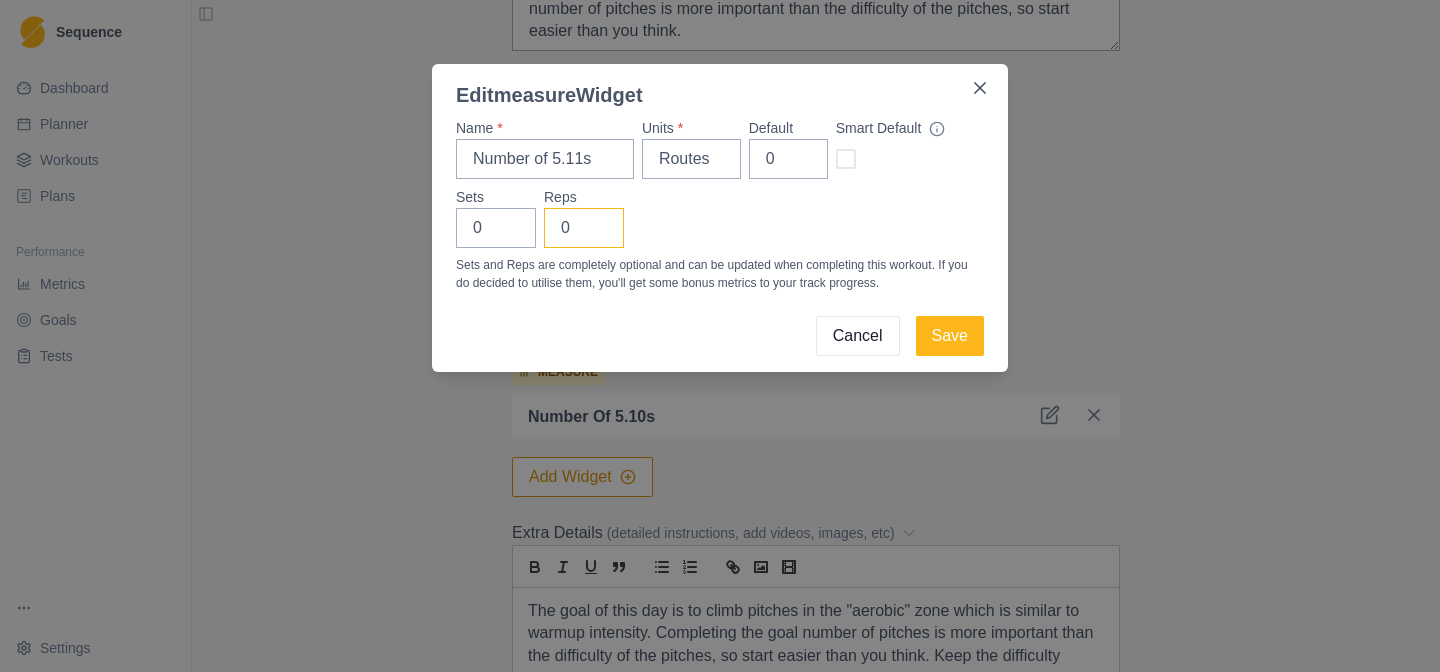 type on "0" 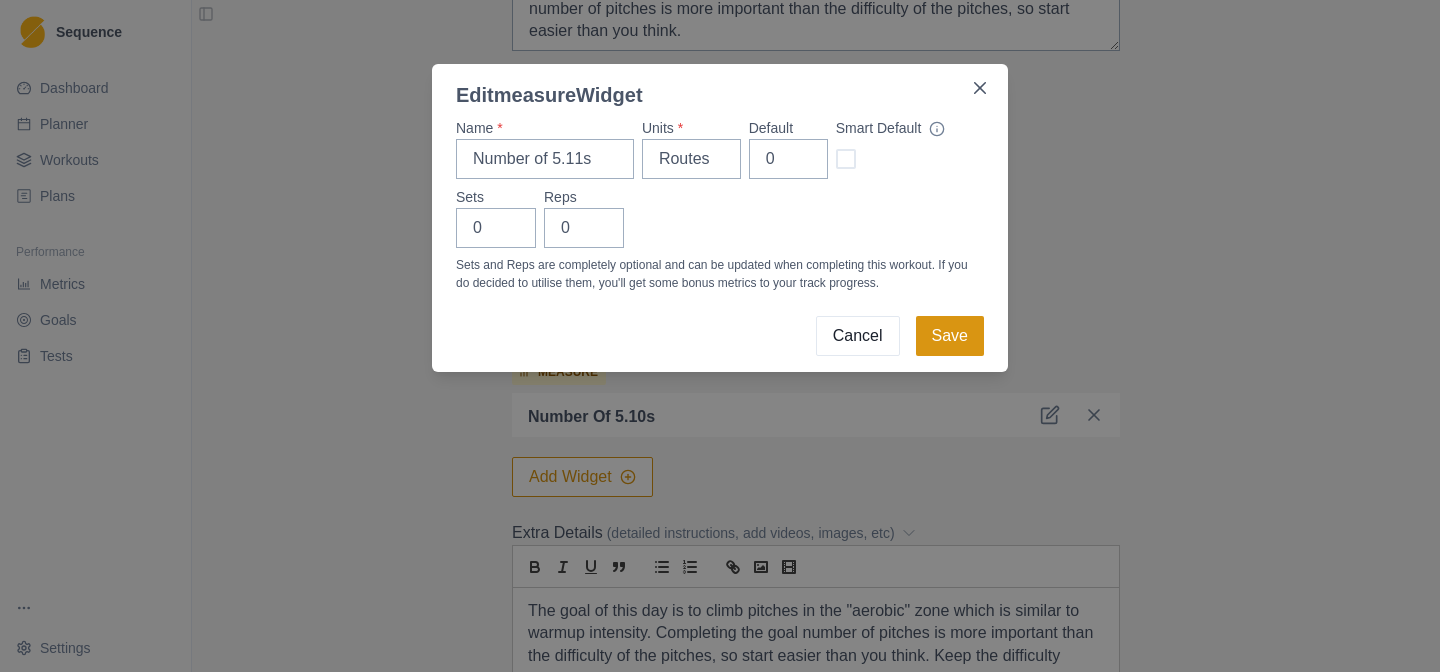 click on "Save" at bounding box center (950, 336) 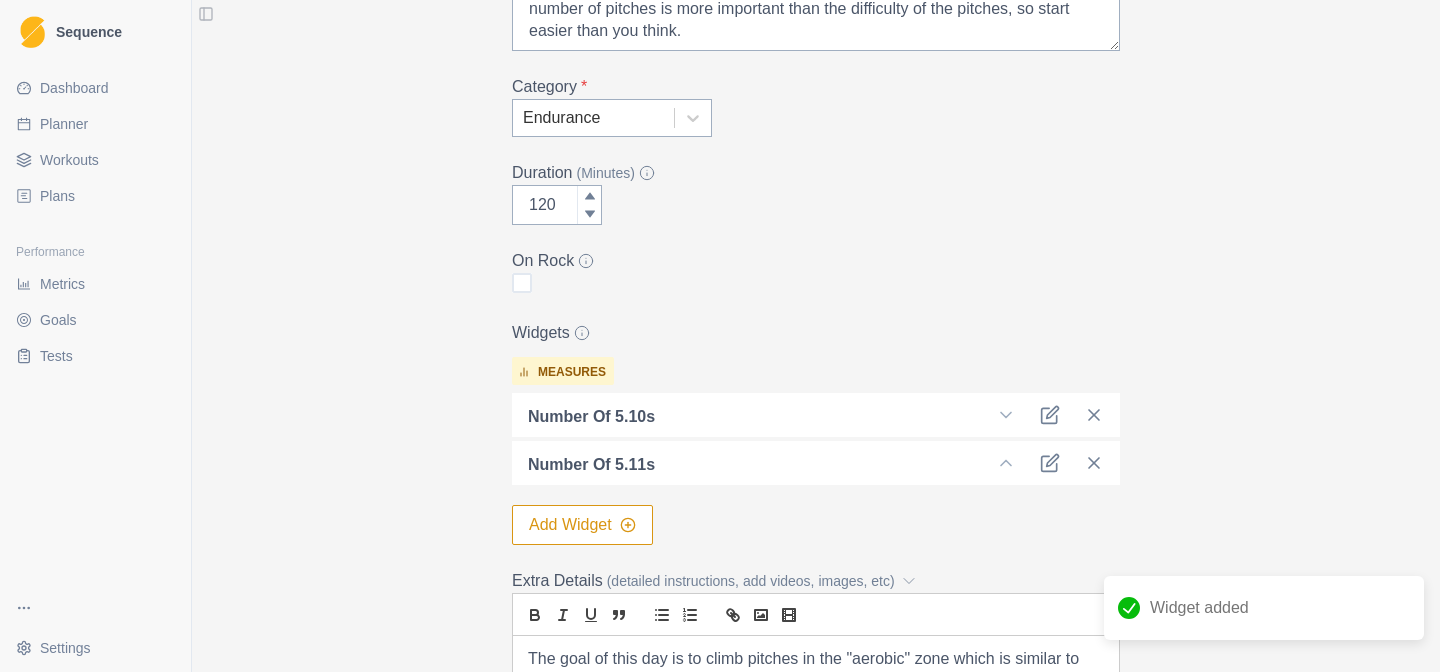 click on "Add Widget" at bounding box center [582, 525] 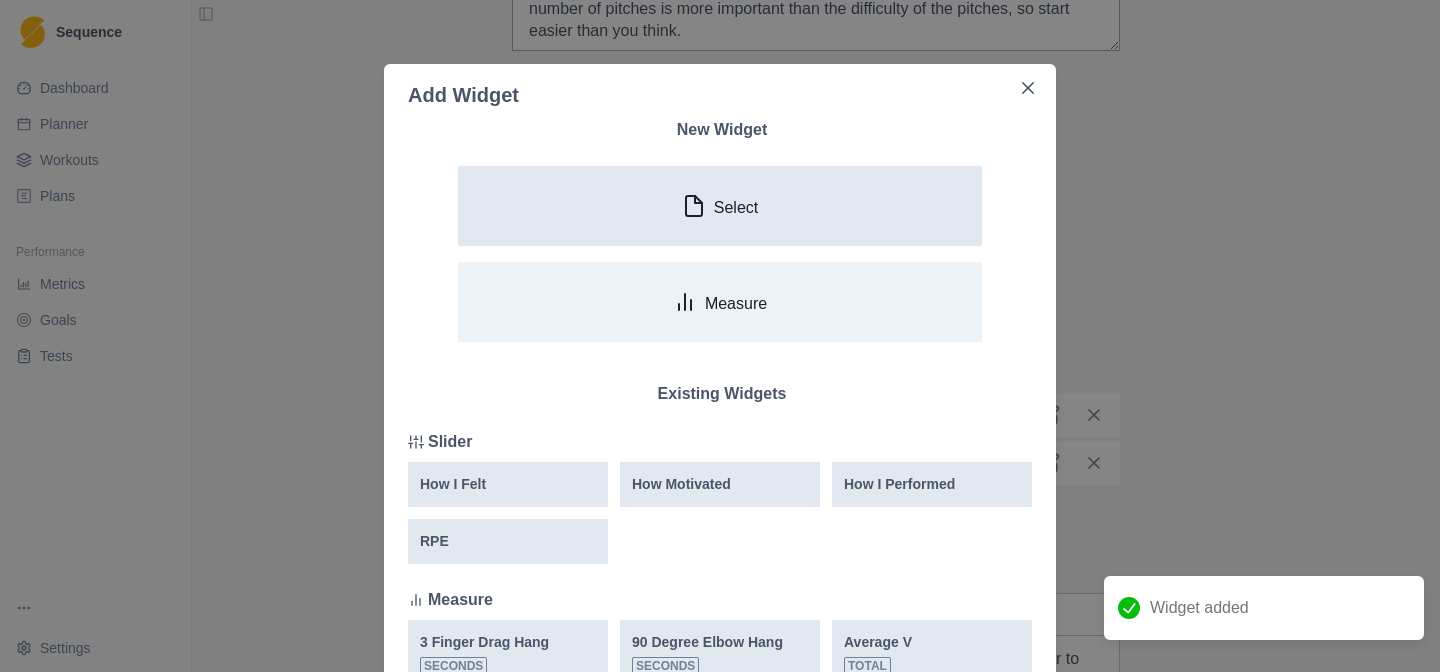 click on "Select" at bounding box center [720, 206] 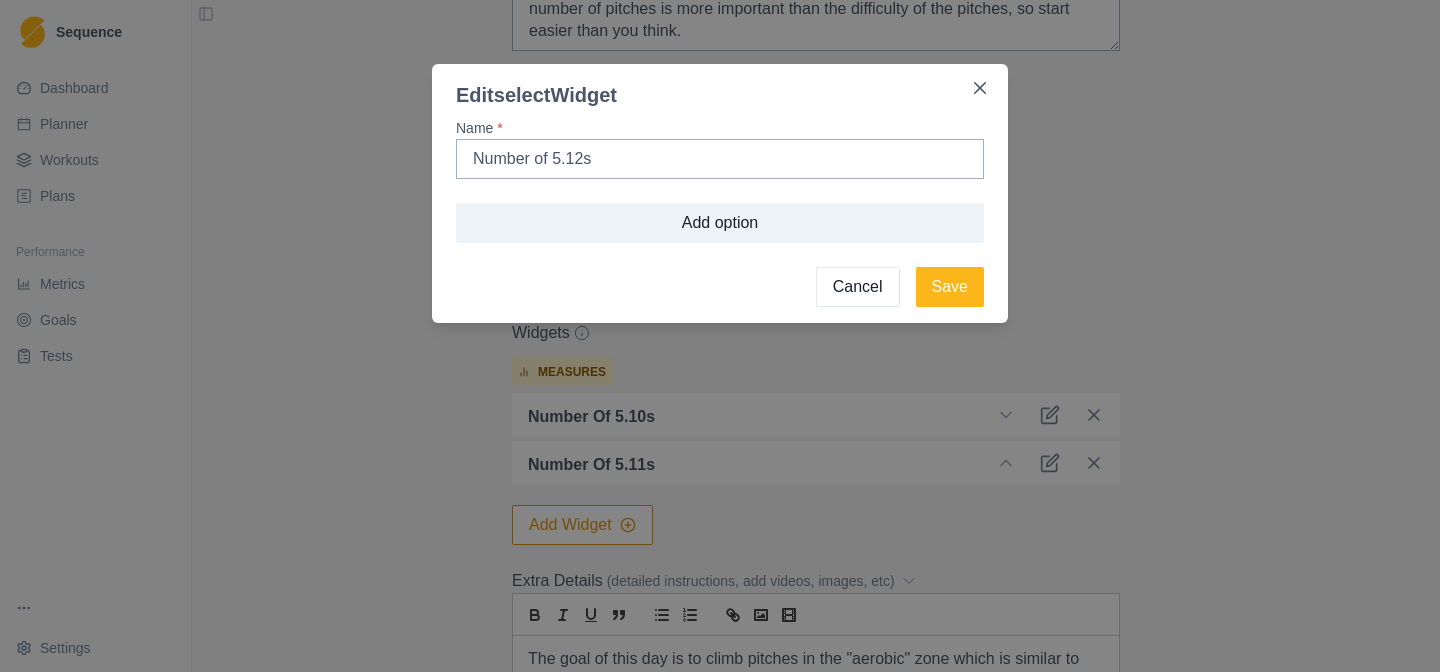 type on "Number of 5.12s" 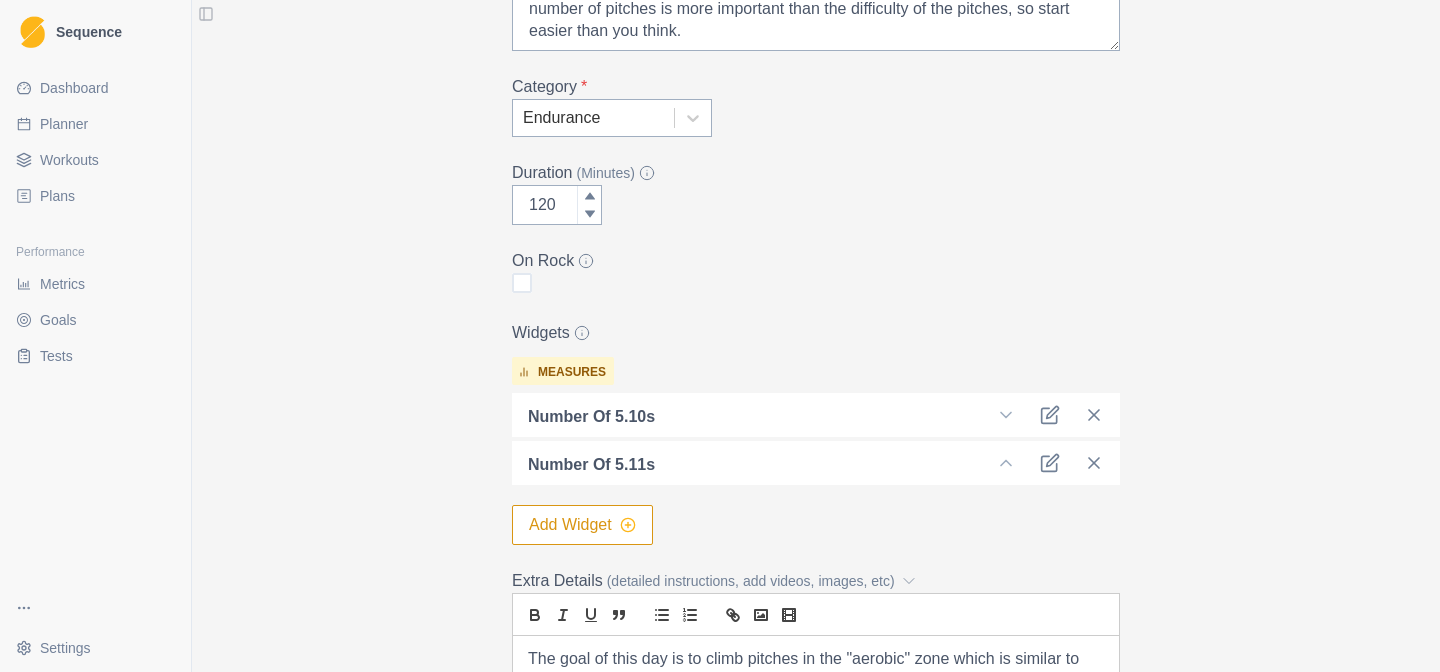 click 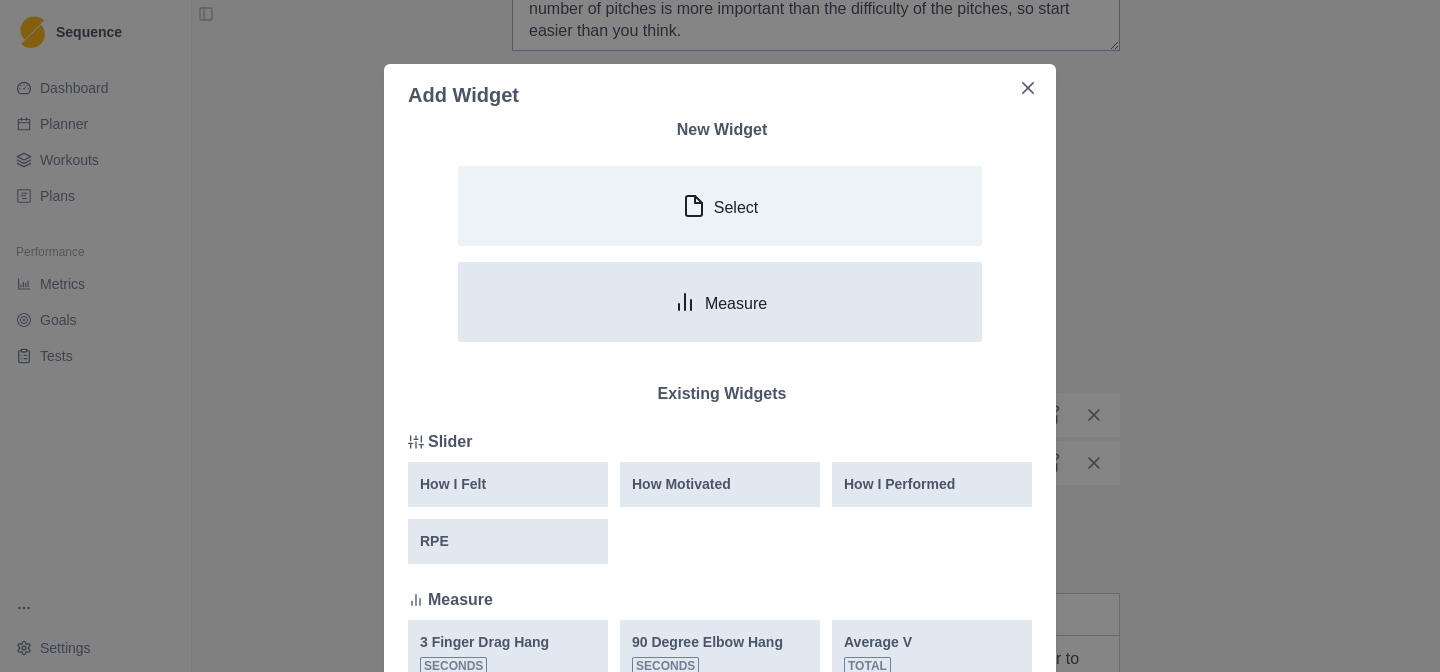 click on "Measure" at bounding box center [720, 302] 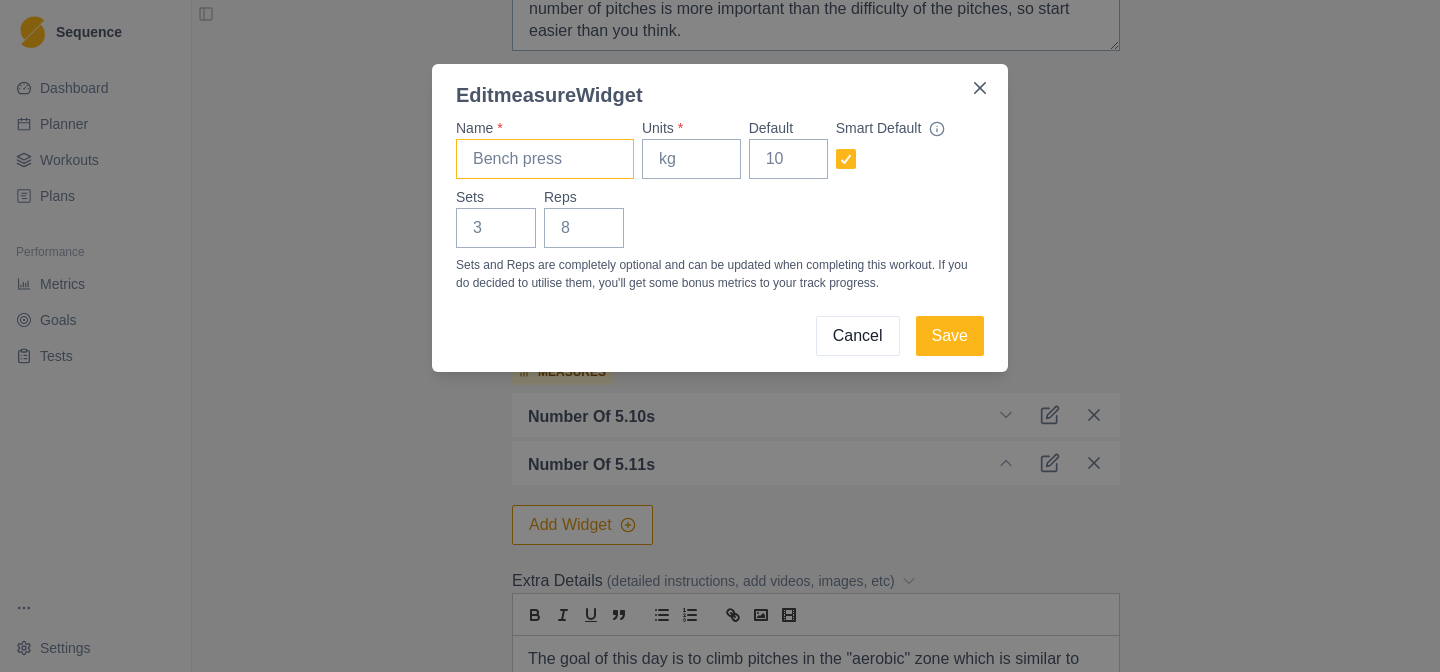 click on "Name *" at bounding box center (545, 159) 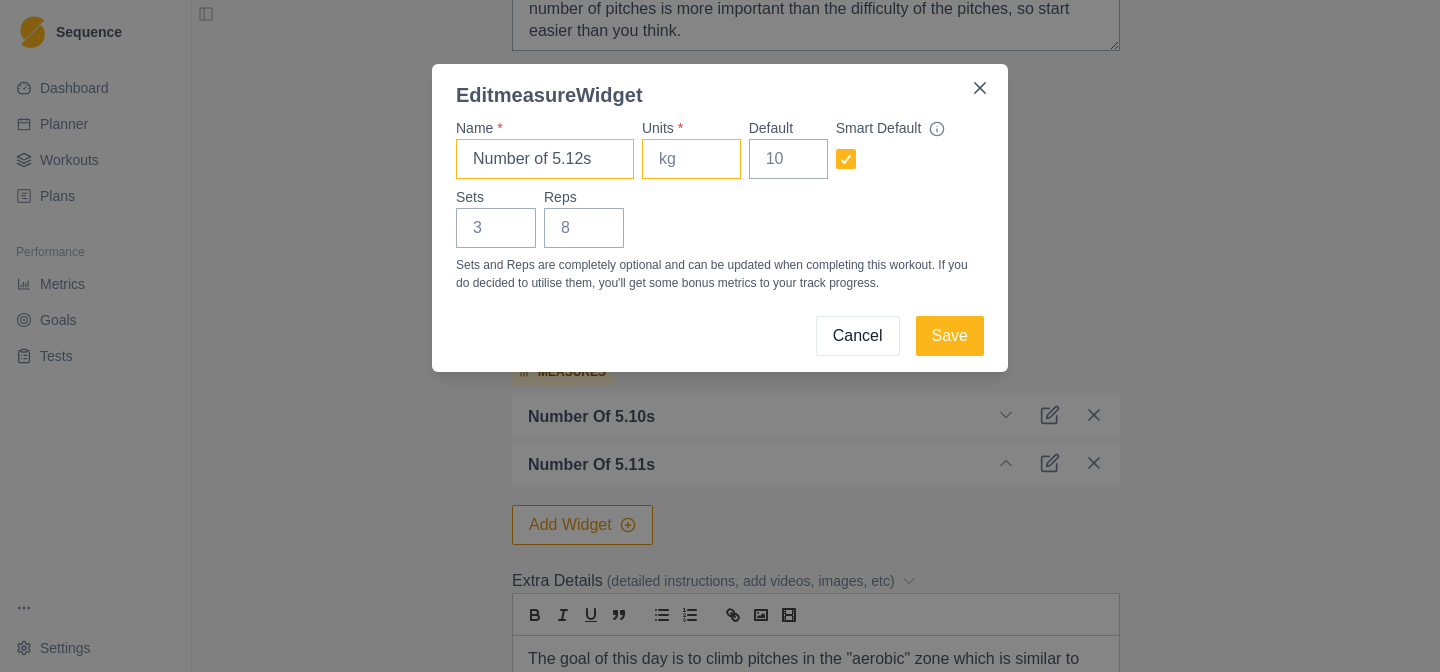 type on "Number of 5.12s" 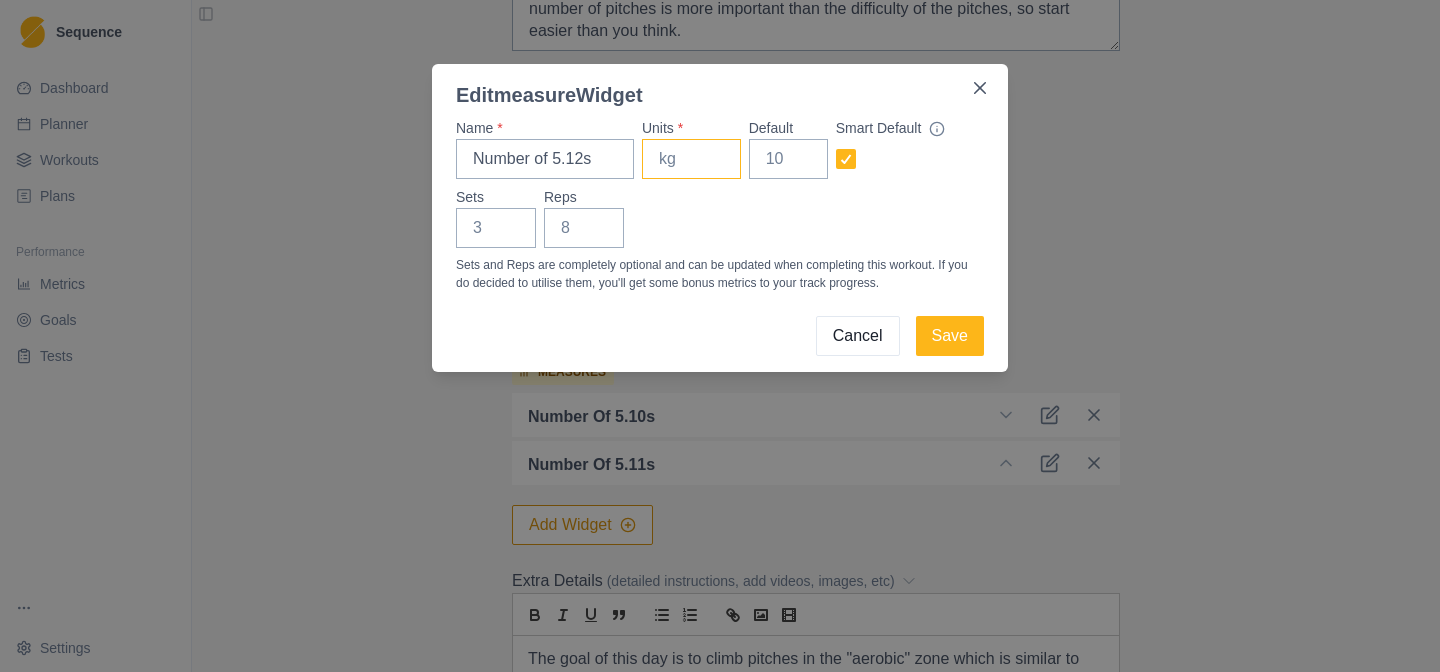 click on "Units *" at bounding box center (691, 159) 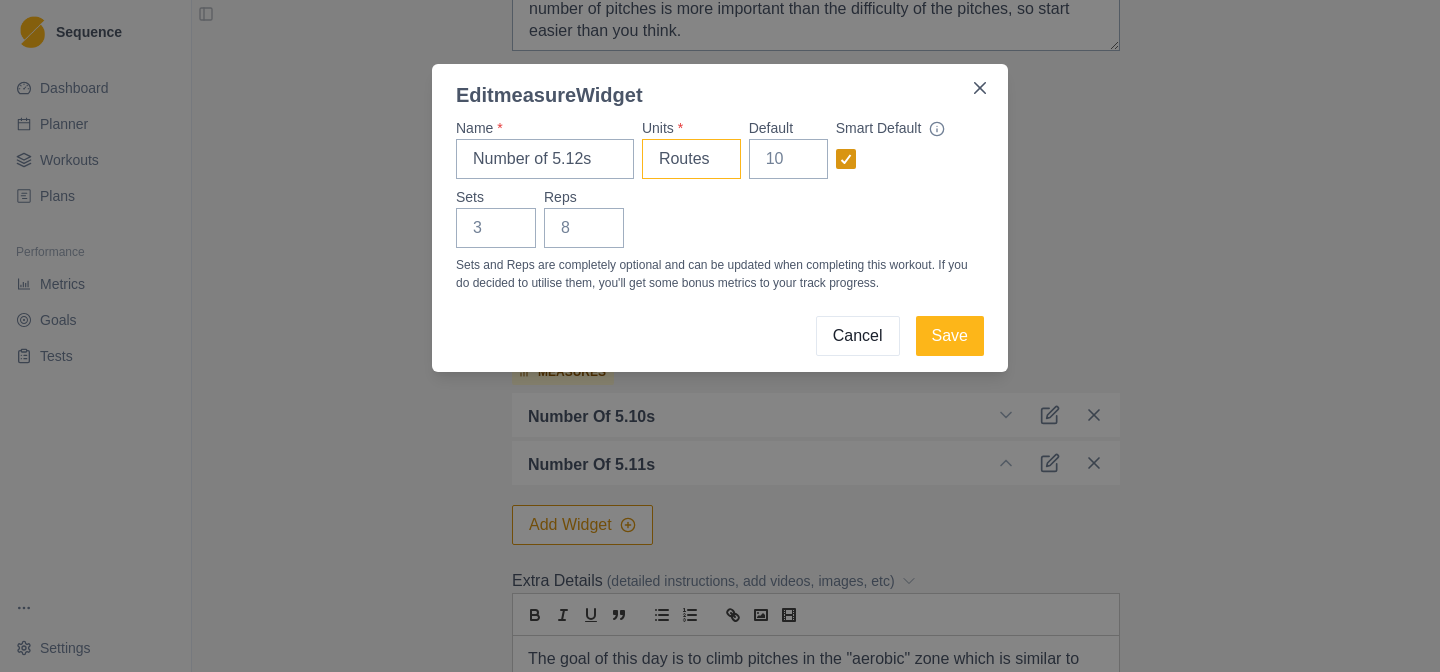 type on "Routes" 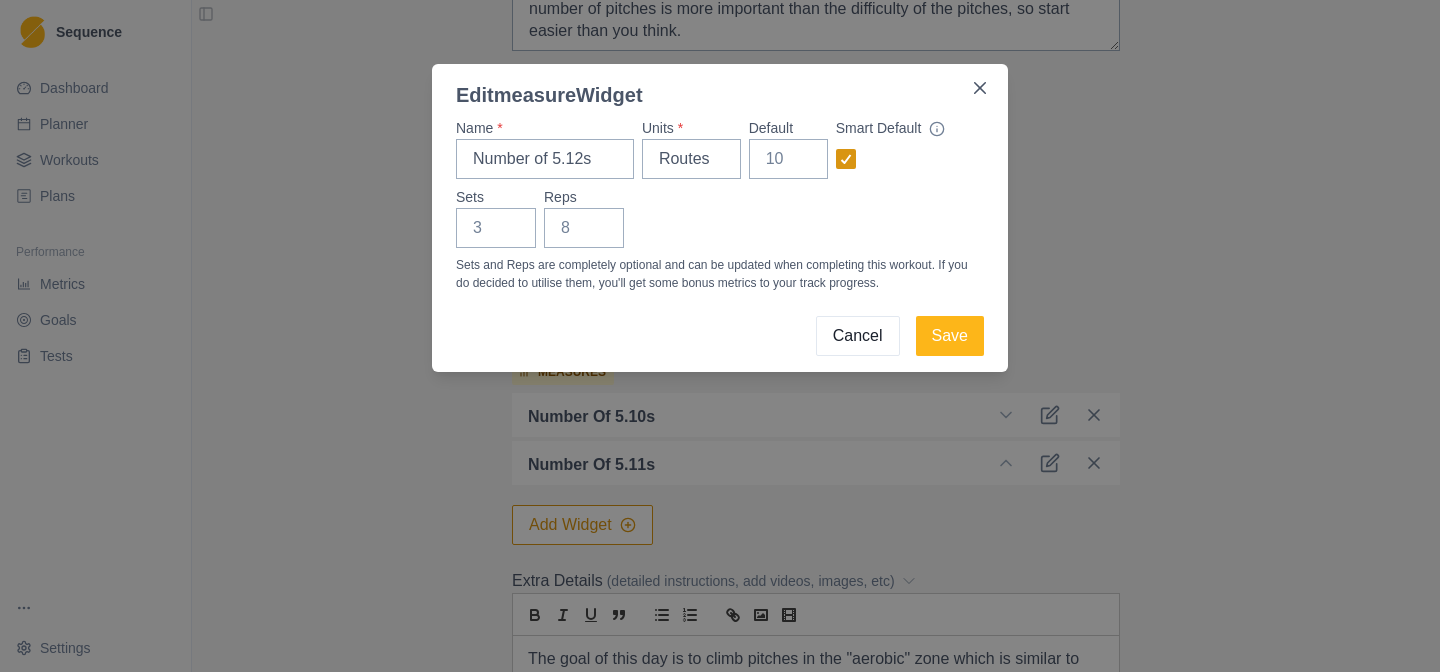 click 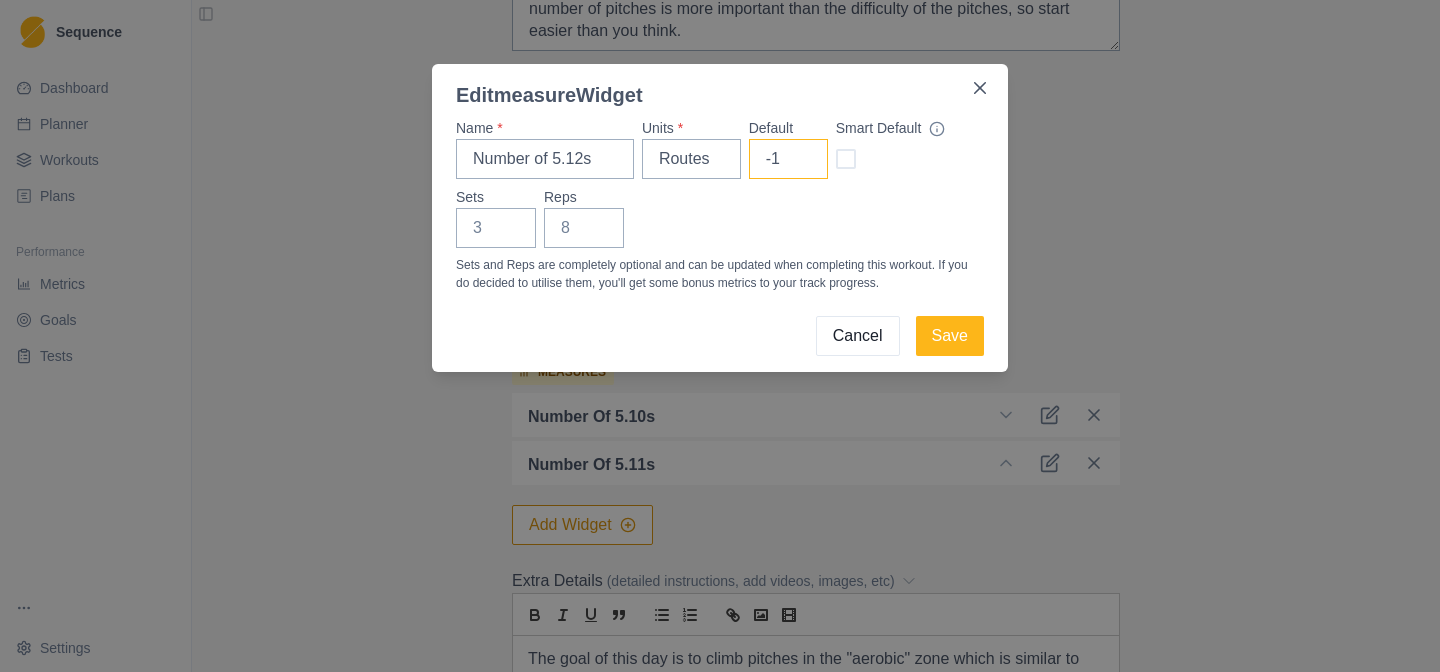 click on "-1" at bounding box center [788, 159] 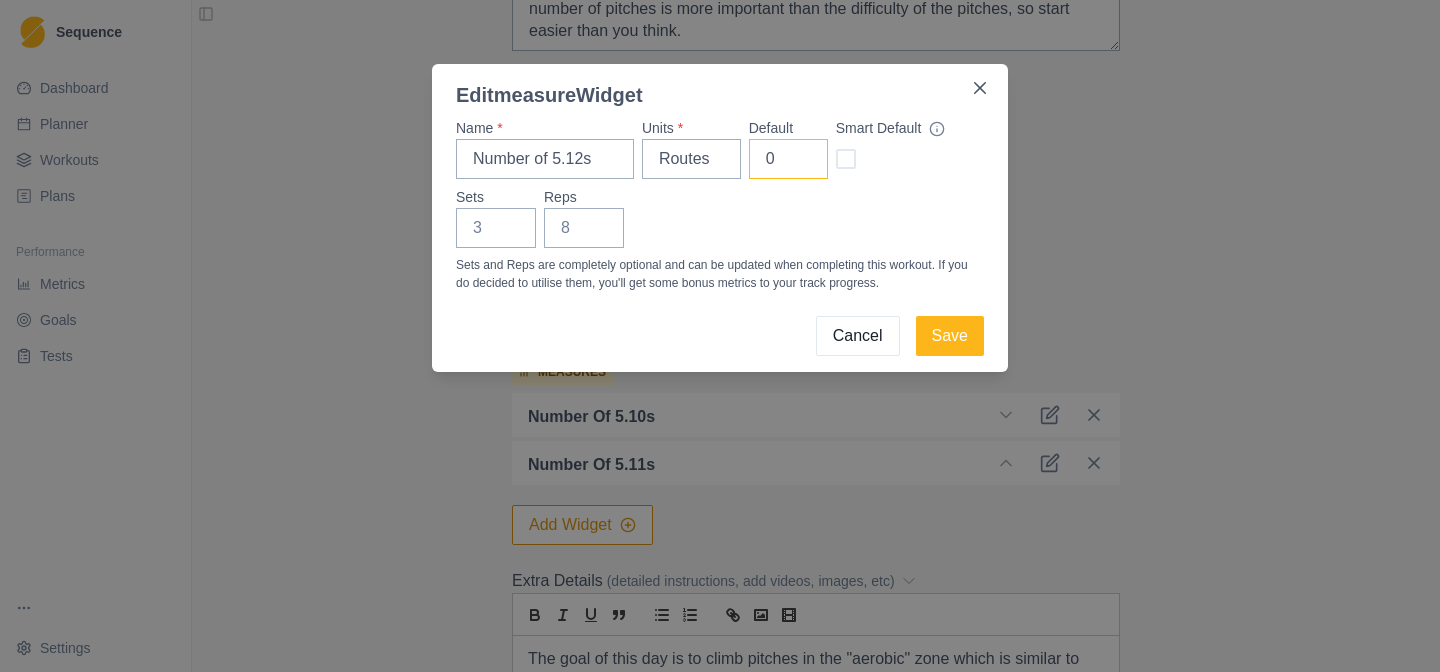 type on "0" 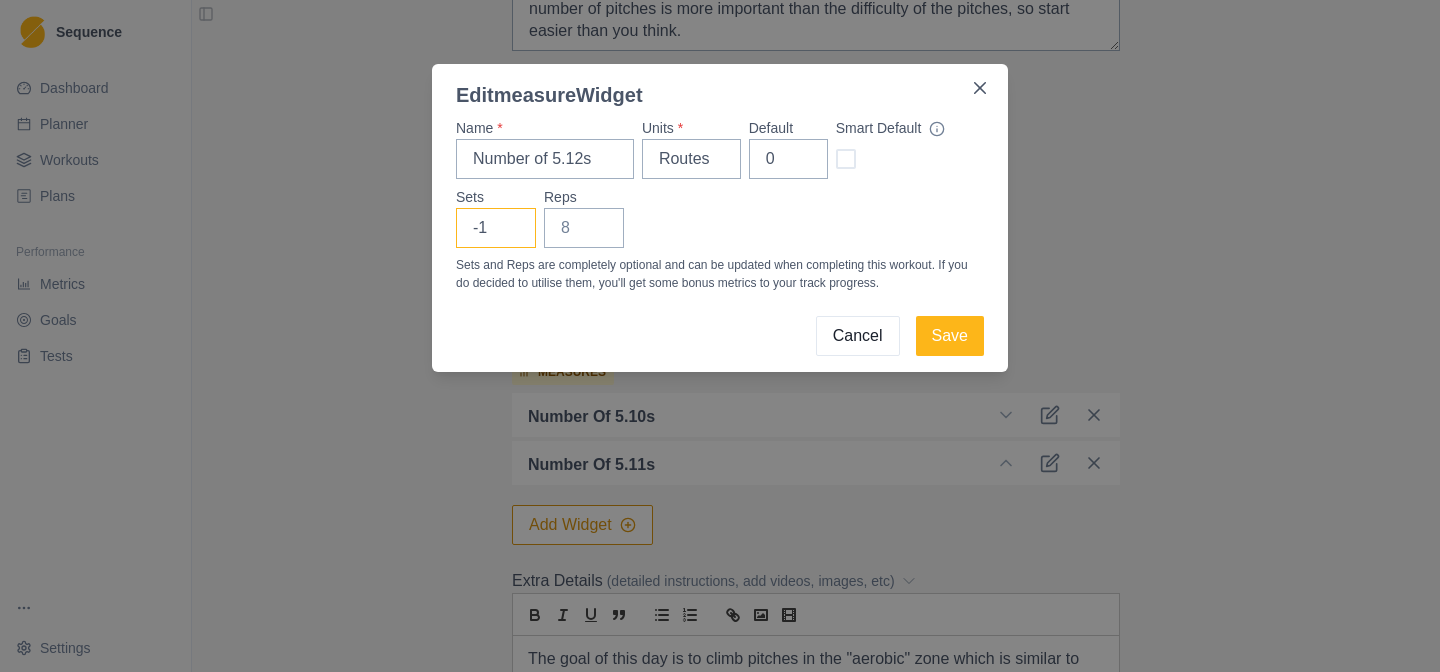 click on "-1" at bounding box center [496, 228] 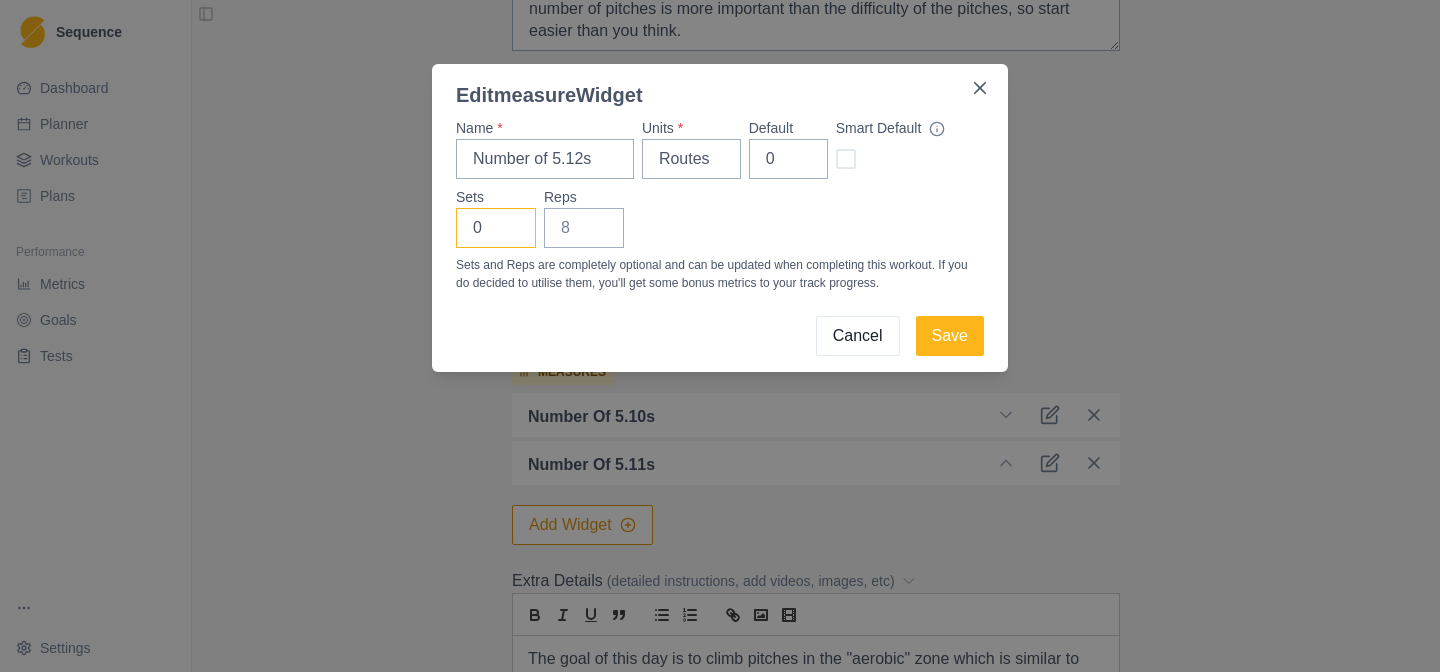 type on "0" 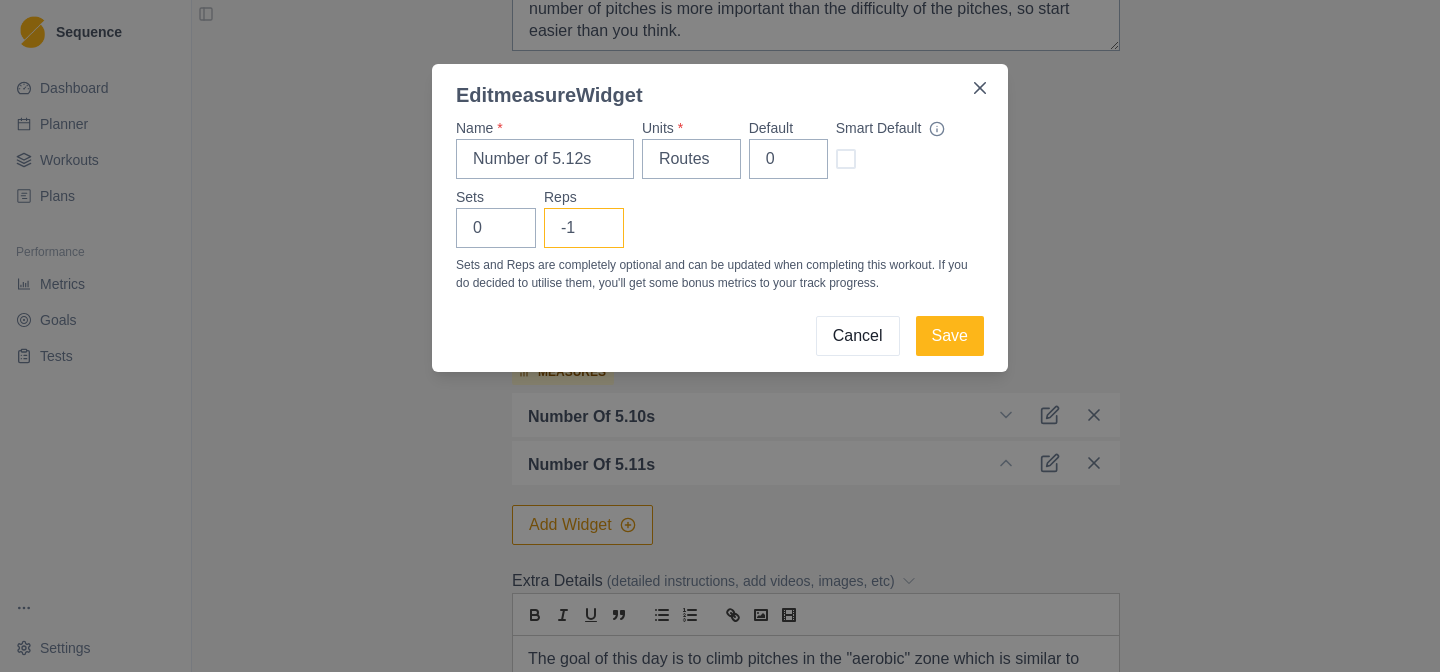 click on "-1" at bounding box center [584, 228] 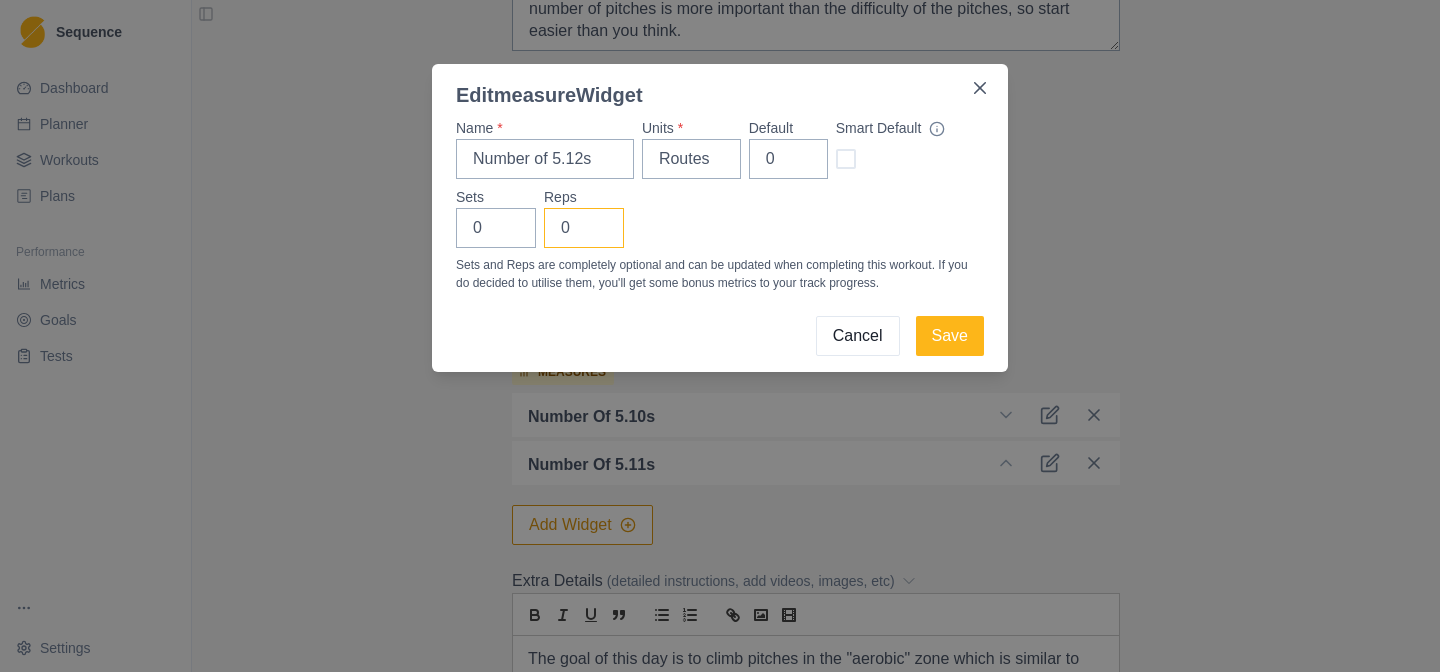 type on "0" 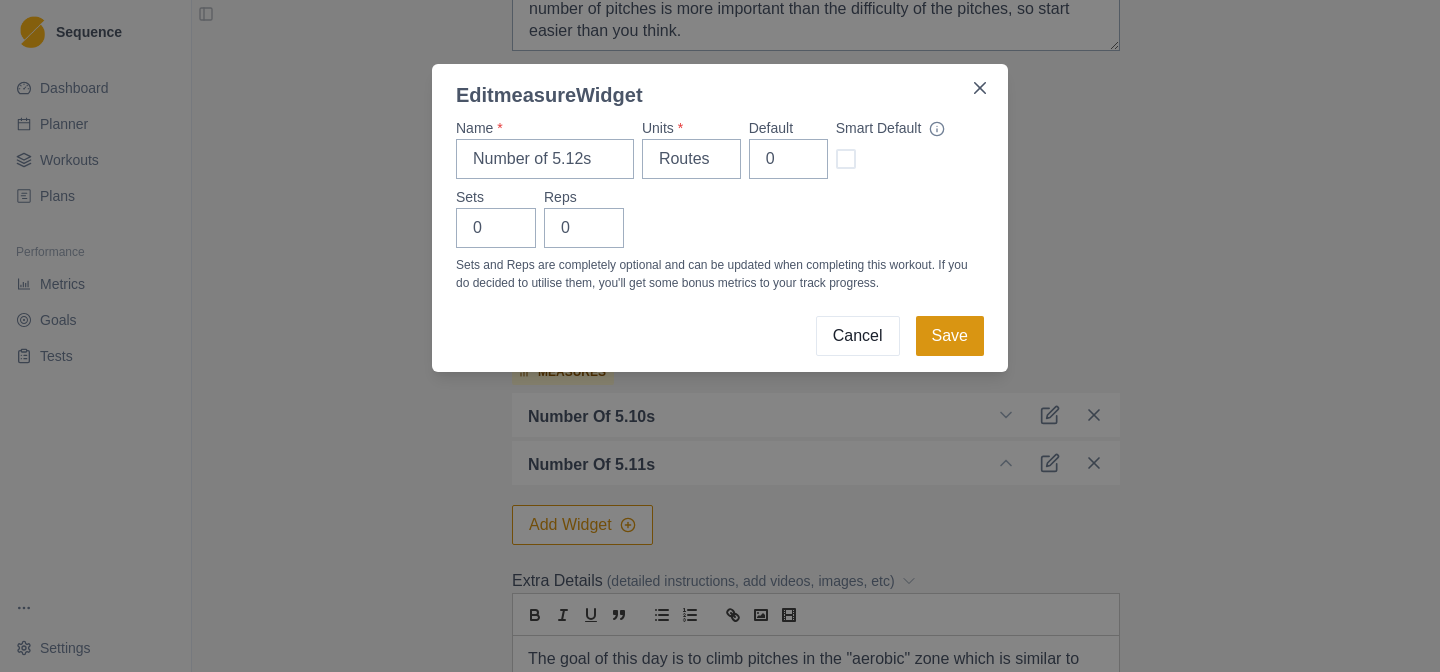 click on "Save" at bounding box center [950, 336] 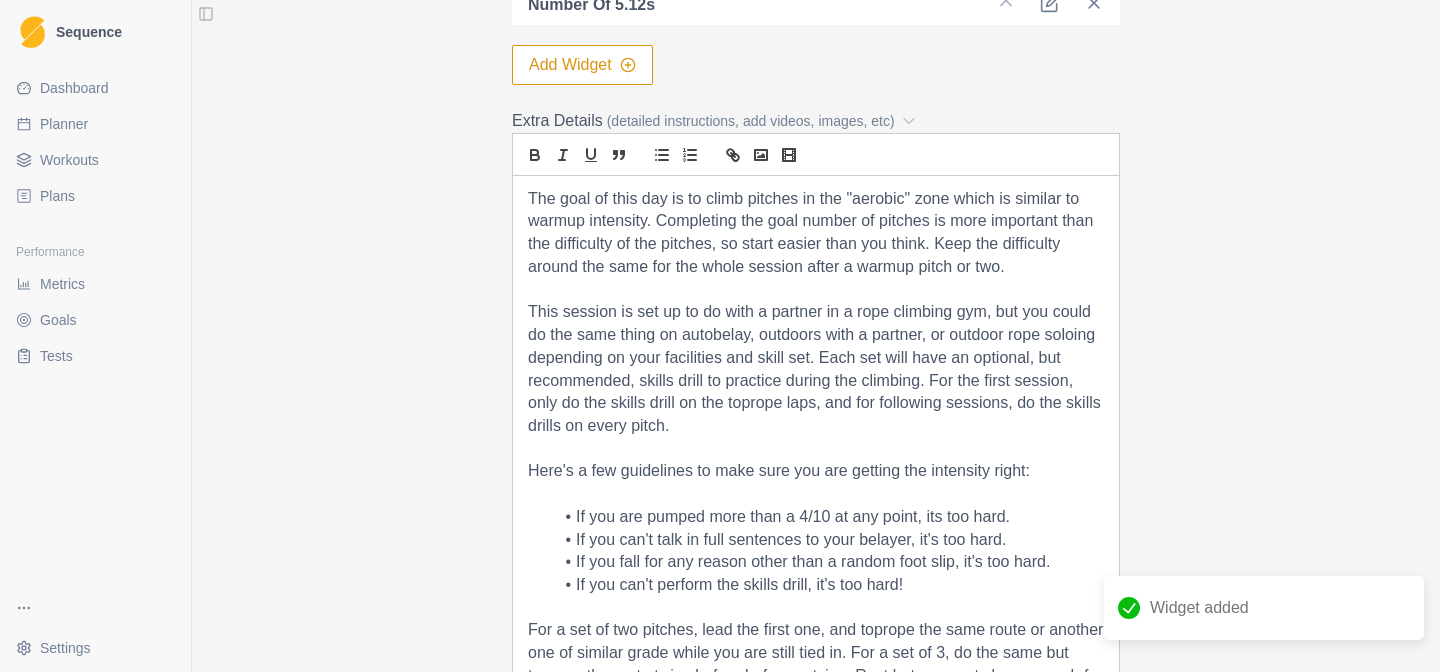 scroll, scrollTop: 797, scrollLeft: 0, axis: vertical 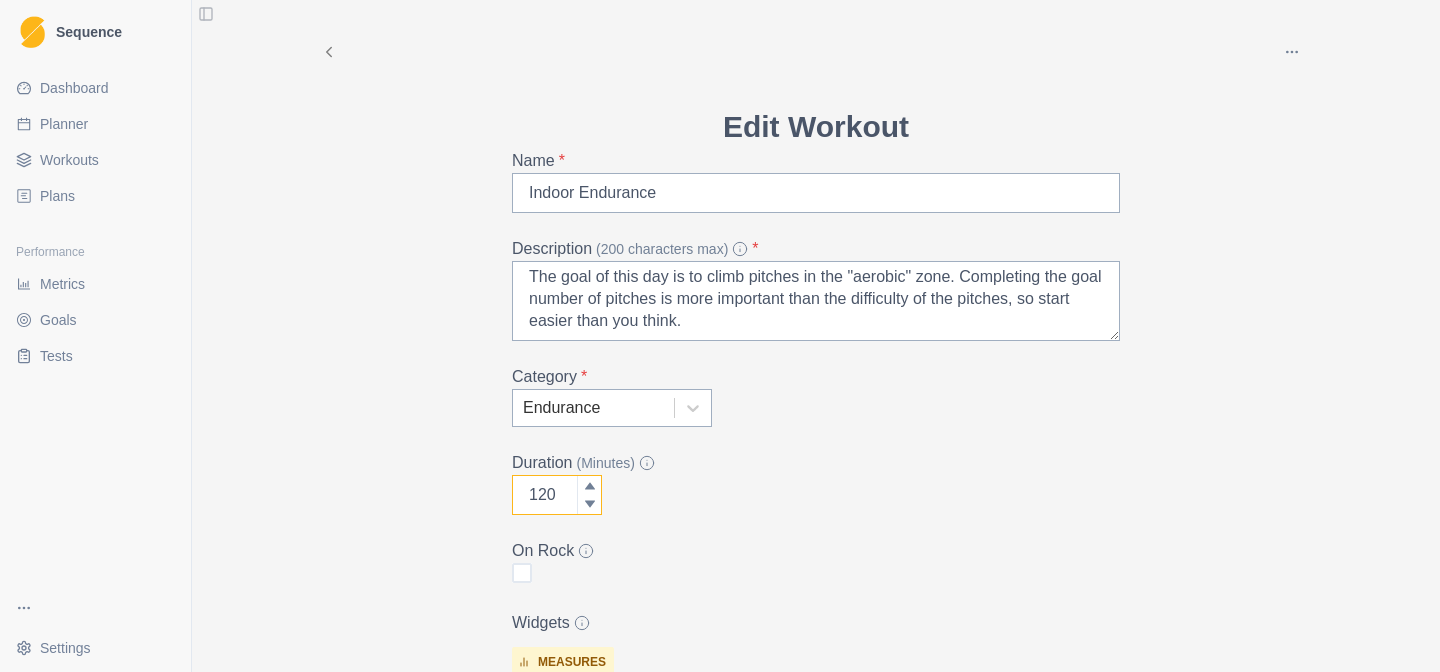 click on "120" at bounding box center [557, 495] 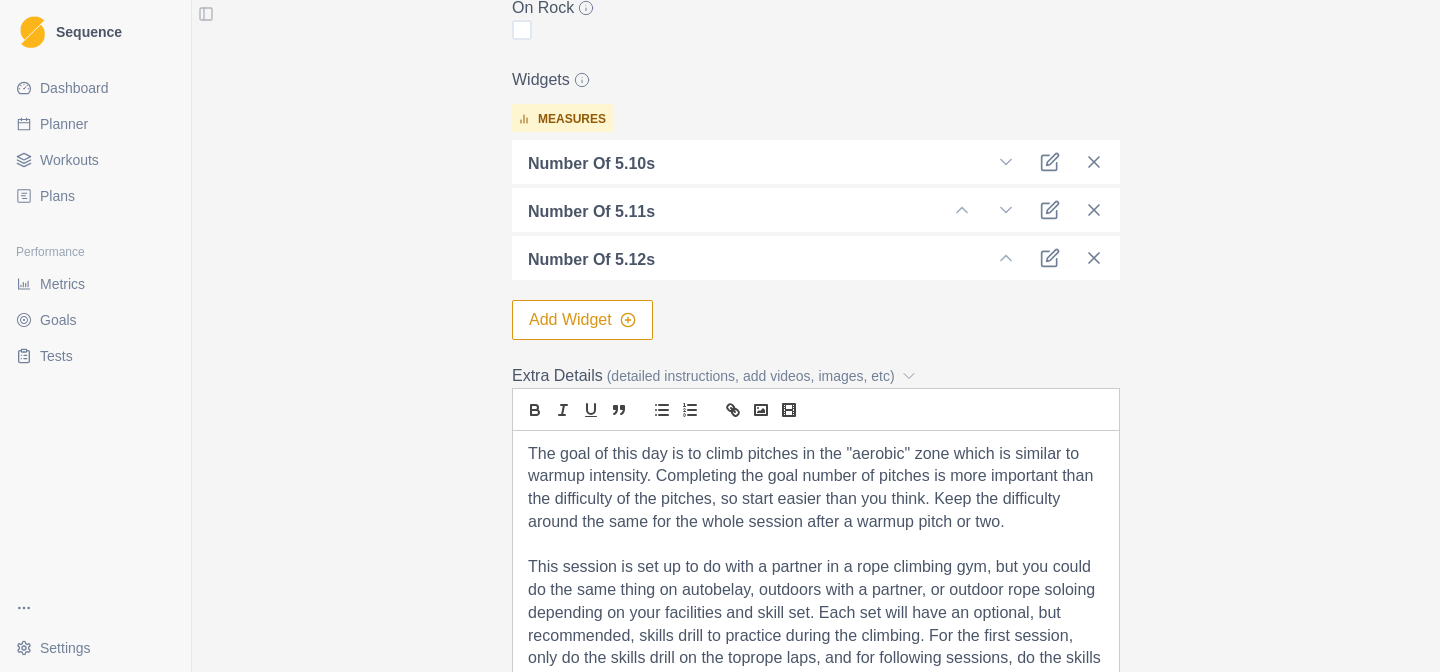 scroll, scrollTop: 547, scrollLeft: 0, axis: vertical 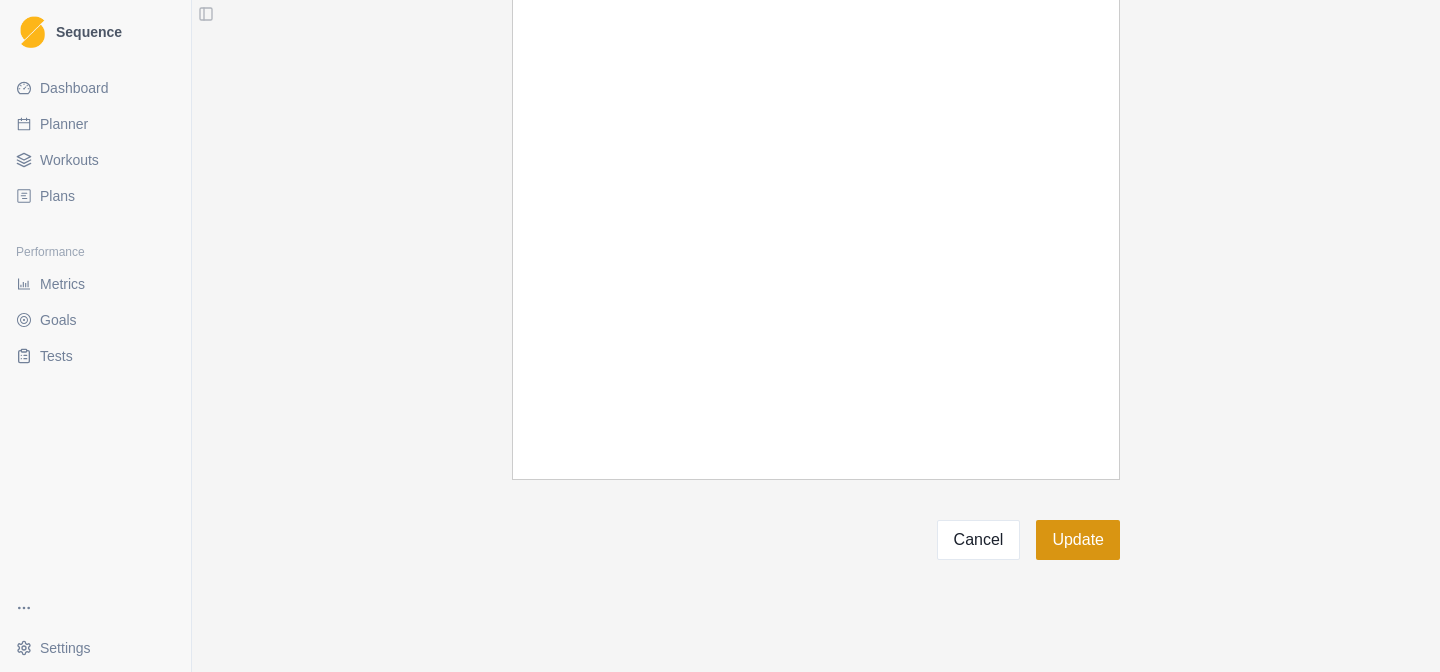 type on "180" 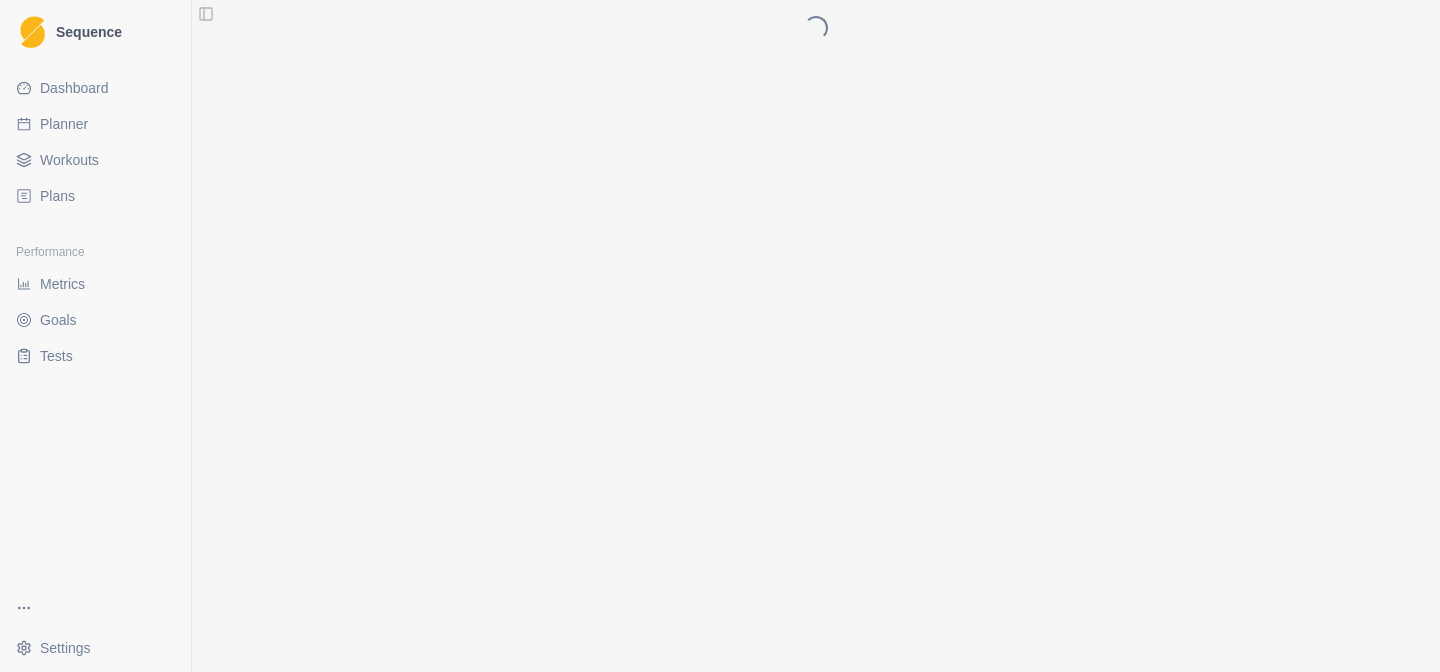 scroll, scrollTop: 0, scrollLeft: 0, axis: both 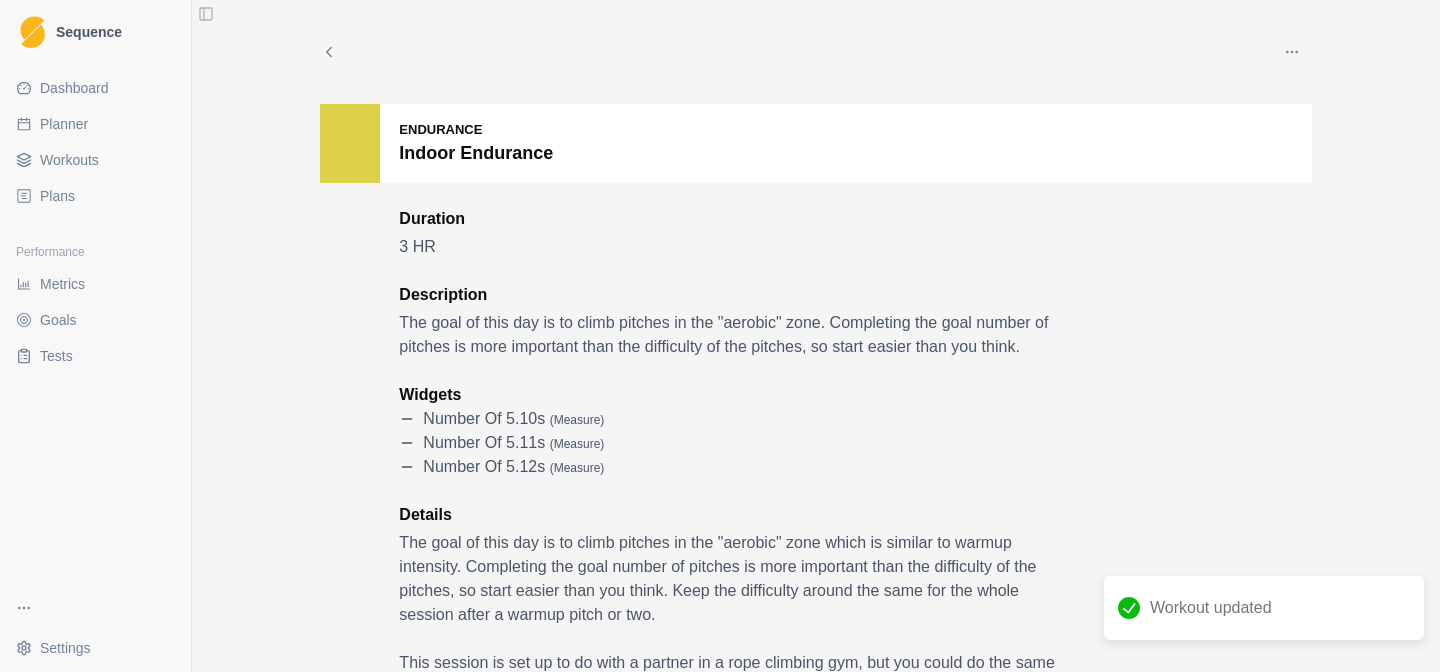 click on "Planner" at bounding box center [95, 124] 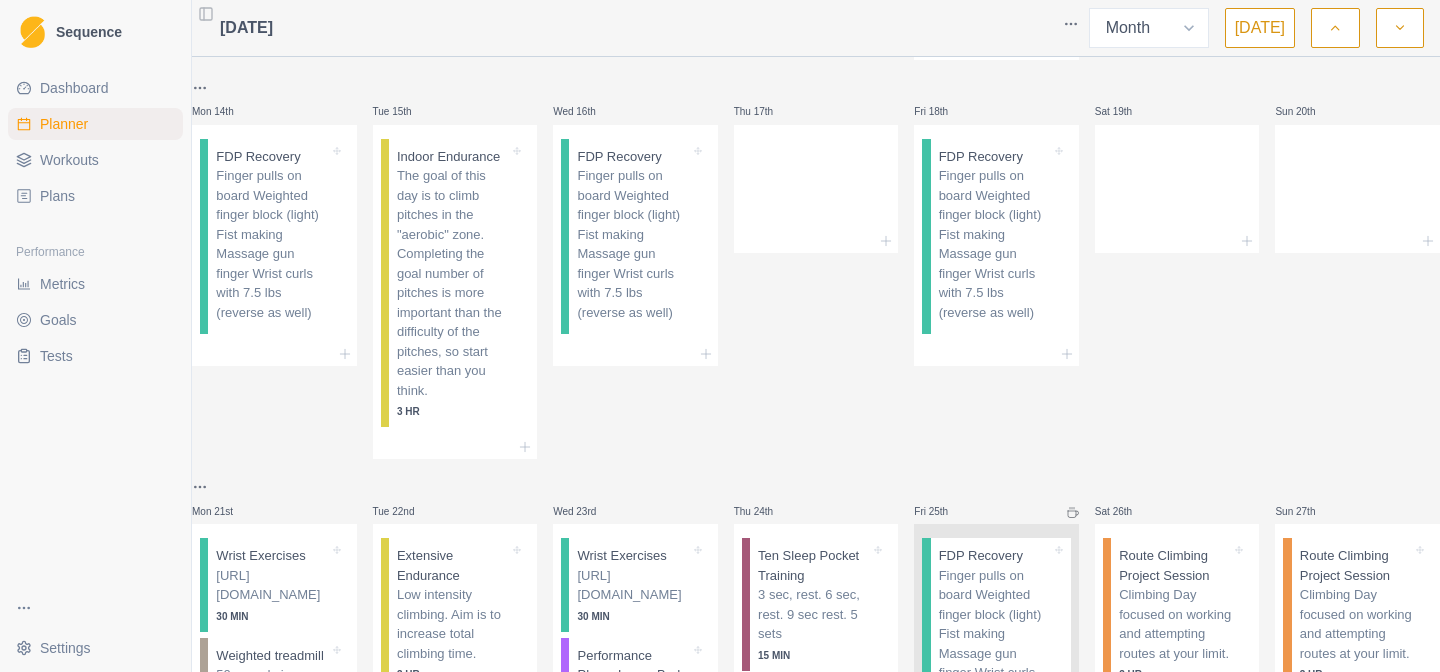 scroll, scrollTop: 492, scrollLeft: 0, axis: vertical 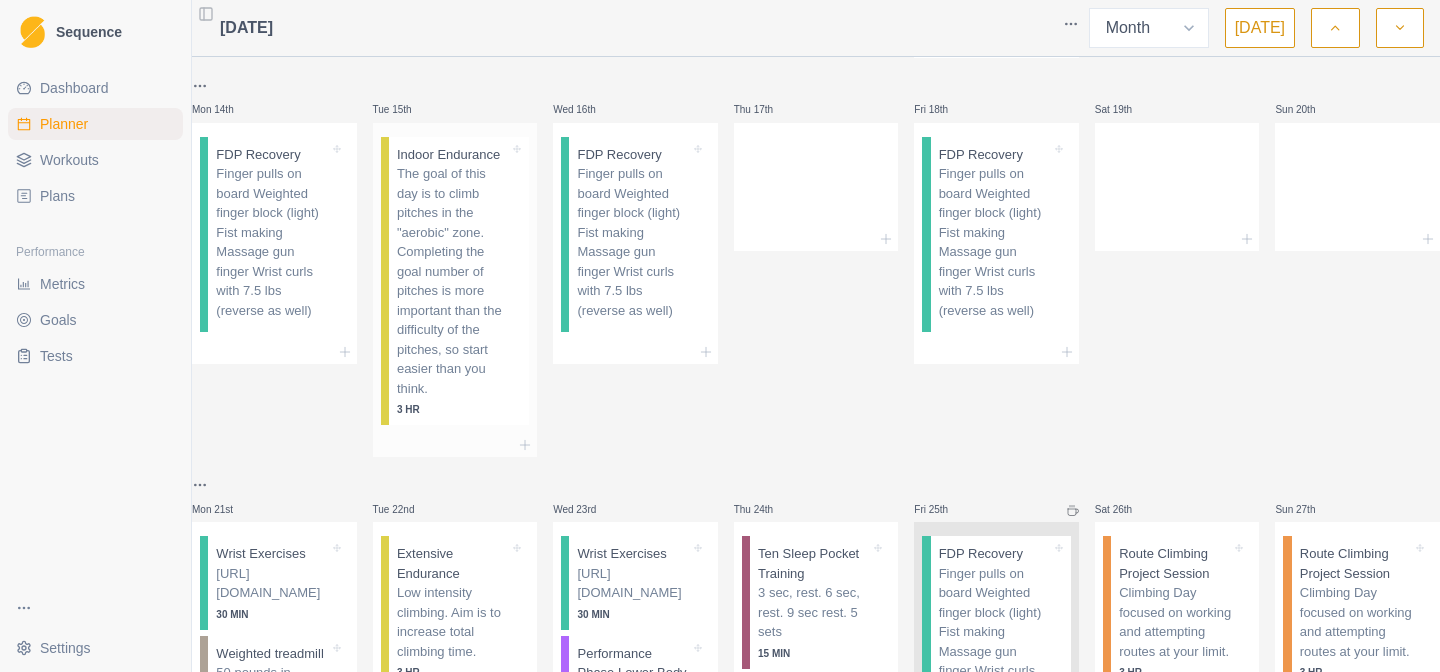 click on "The goal of this day is to climb pitches in the "aerobic" zone. Completing the goal number of pitches is more important than the difficulty of the pitches, so start easier than you think." at bounding box center [453, 281] 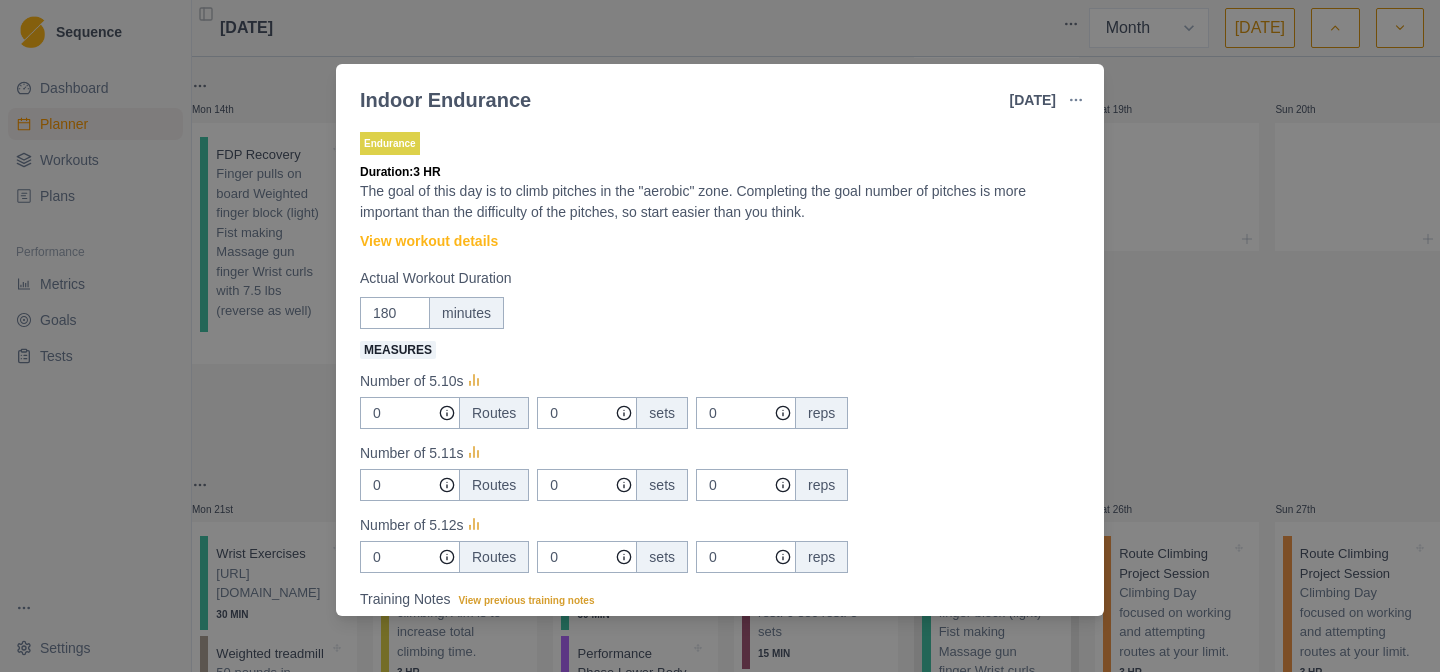 click on "Indoor Endurance [DATE] Link To Goal View Workout Metrics Edit Original Workout Reschedule Workout Remove From Schedule Endurance Duration:  3 HR The goal of this day is to climb pitches in the "aerobic" zone. Completing the goal number of pitches is more important than the difficulty of the pitches, so start easier than you think. View workout details Actual Workout Duration 180 minutes Measures Number of 5.10s 0 Routes 0 sets 0 reps Number of 5.11s 0 Routes 0 sets 0 reps Number of 5.12s 0 Routes 0 sets 0 reps Training Notes View previous training notes Mark as Incomplete Complete Workout" at bounding box center (720, 336) 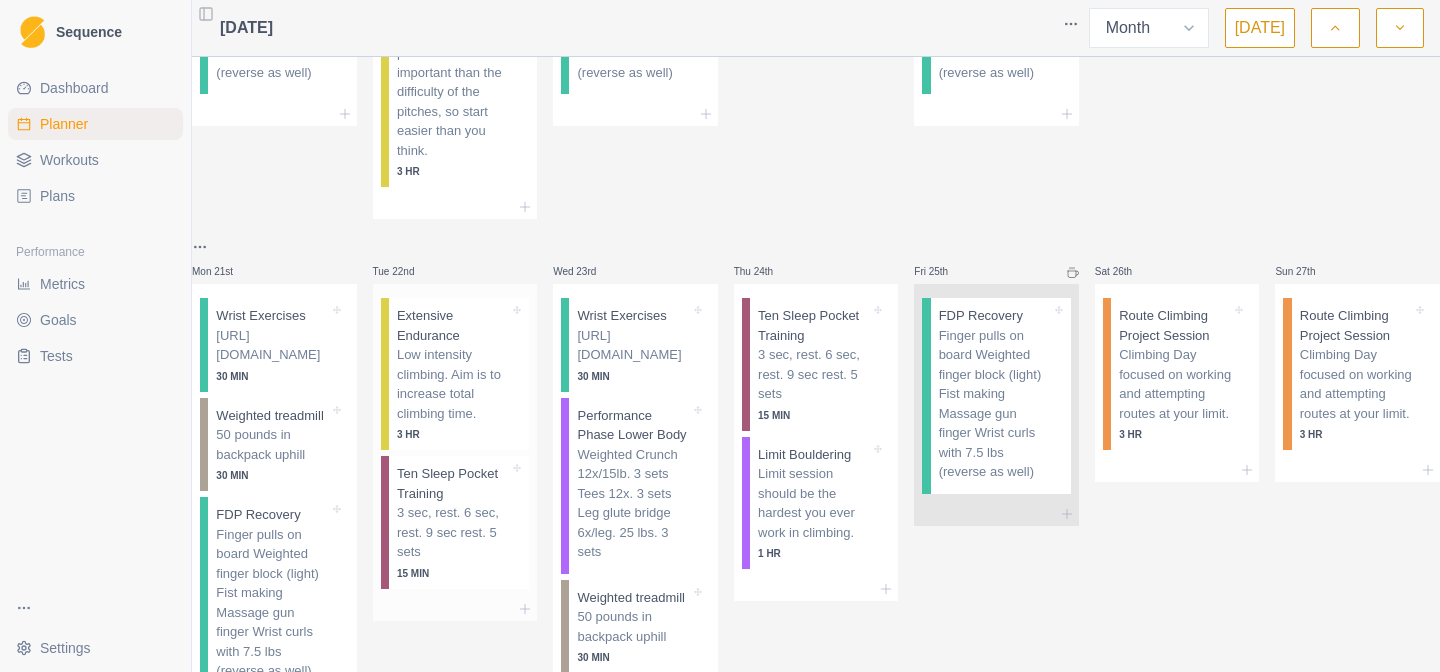 scroll, scrollTop: 731, scrollLeft: 0, axis: vertical 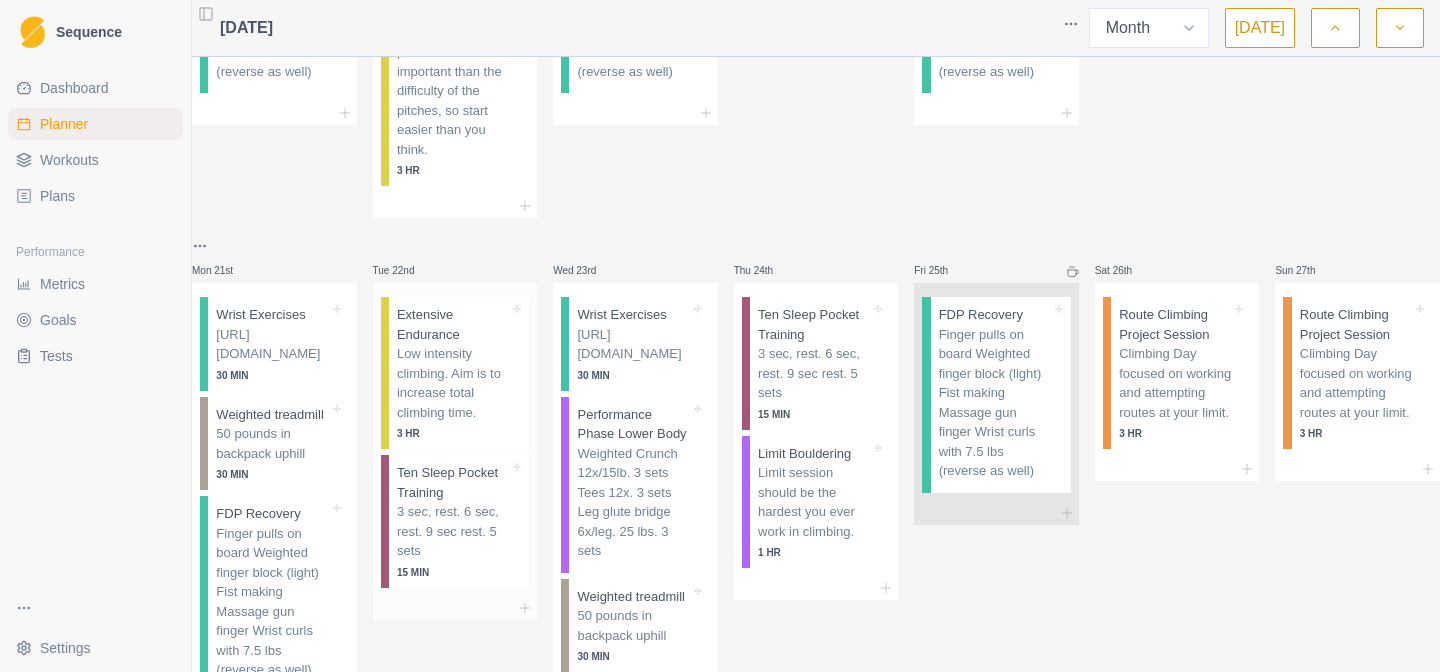 click on "Extensive Endurance Low intensity climbing. Aim is to increase total climbing time. 3 HR" at bounding box center (459, 373) 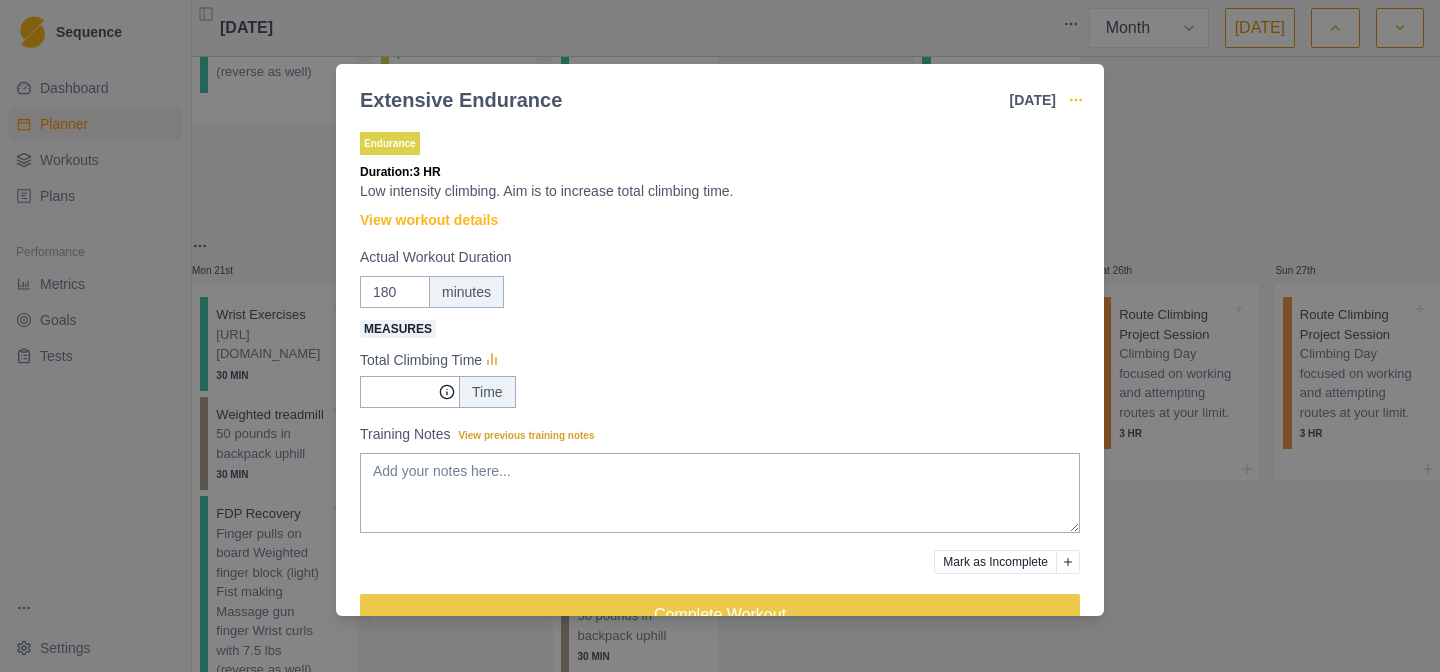 click 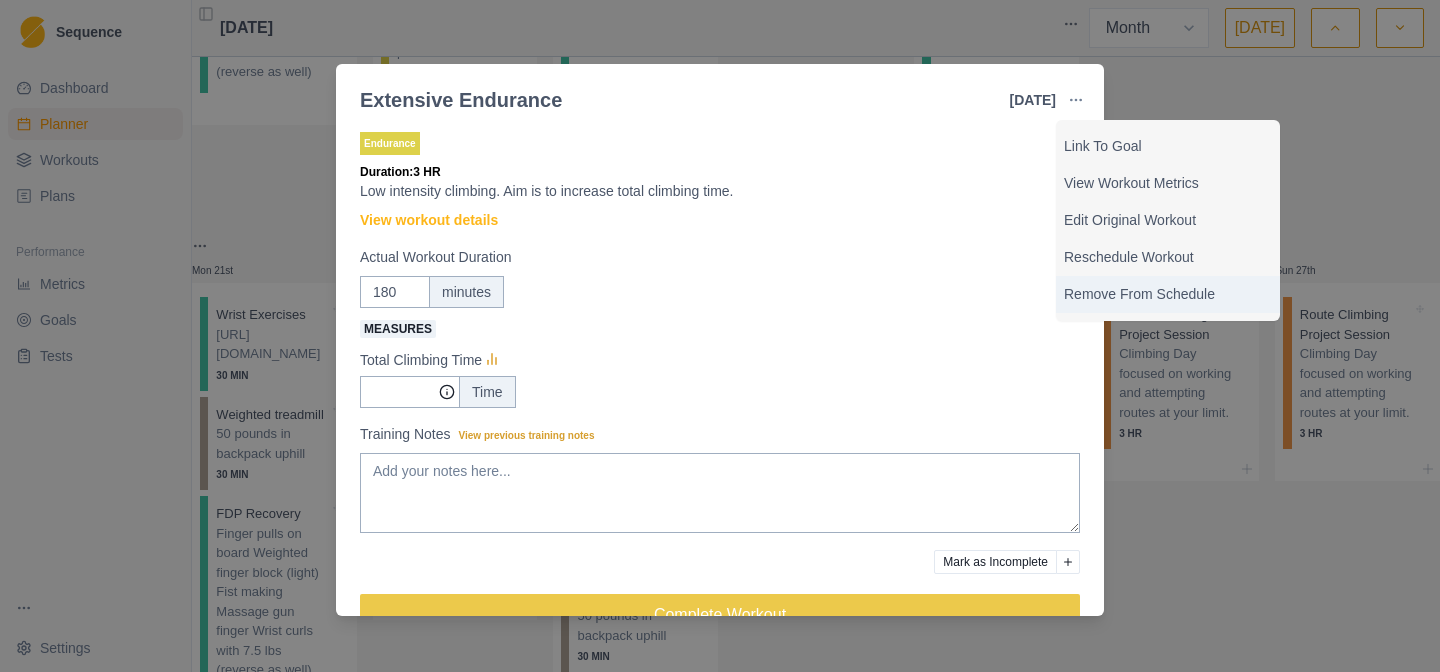 click on "Remove From Schedule" at bounding box center [1168, 294] 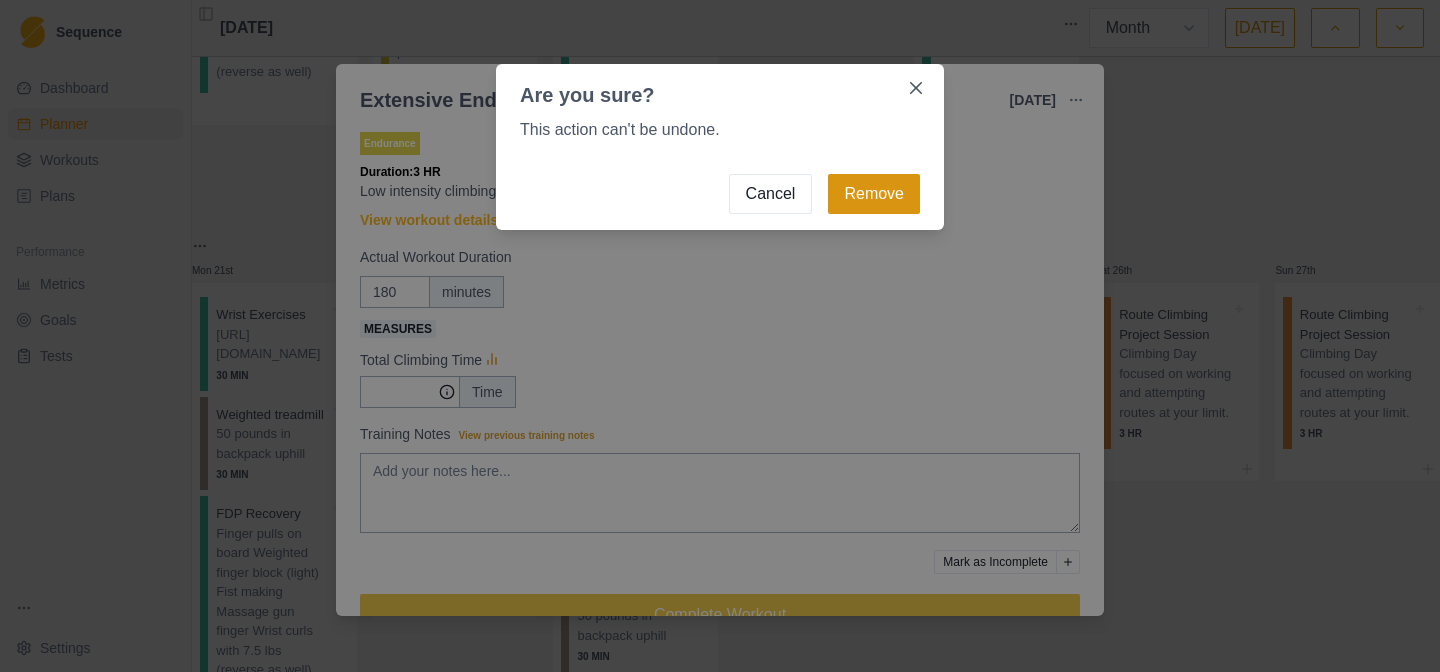 click on "Remove" at bounding box center (874, 194) 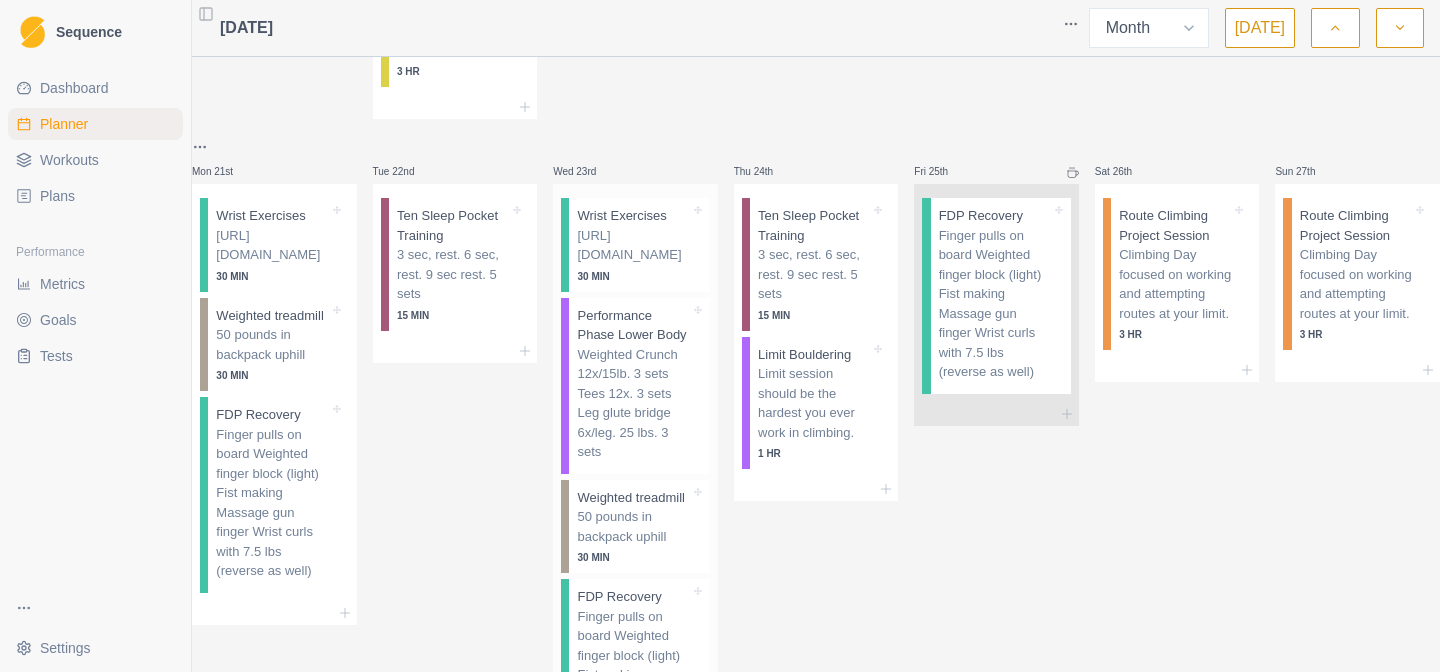 scroll, scrollTop: 828, scrollLeft: 0, axis: vertical 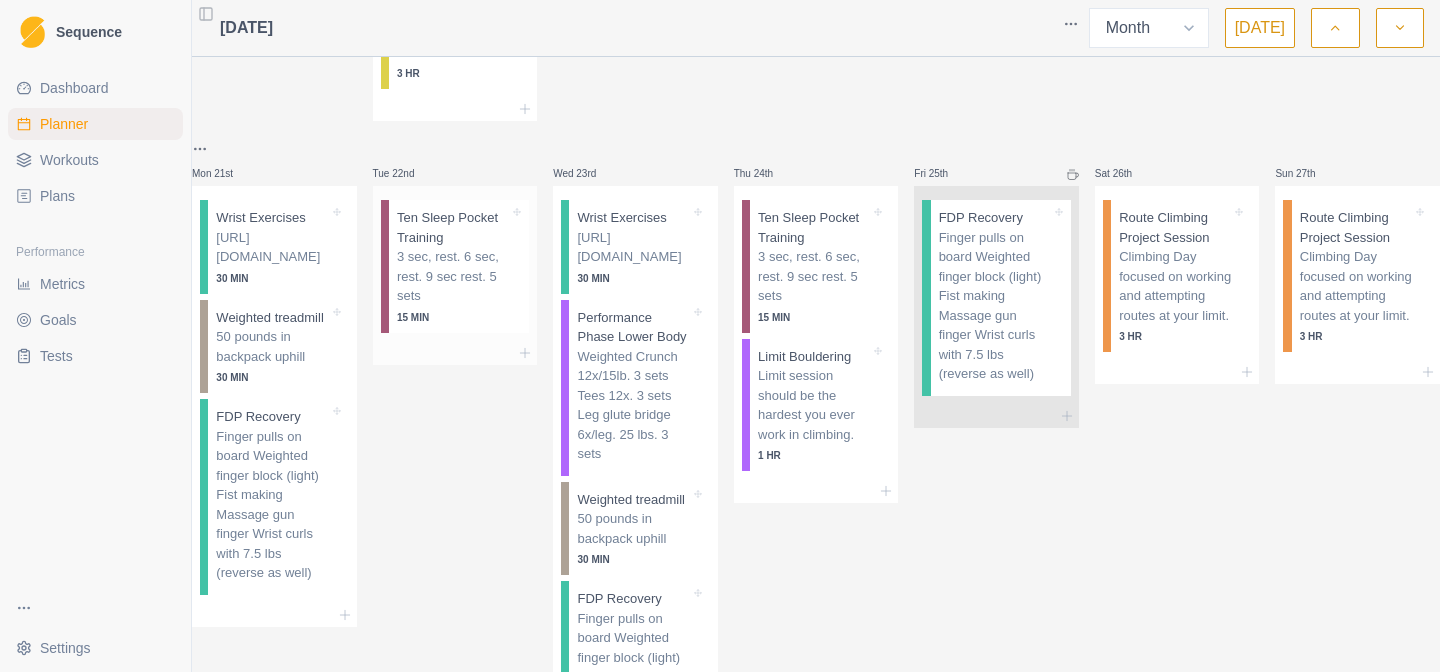 click on "Ten Sleep Pocket Training 3 sec, rest. 6 sec, rest. 9 sec rest.
5 sets 15 MIN" at bounding box center [459, 266] 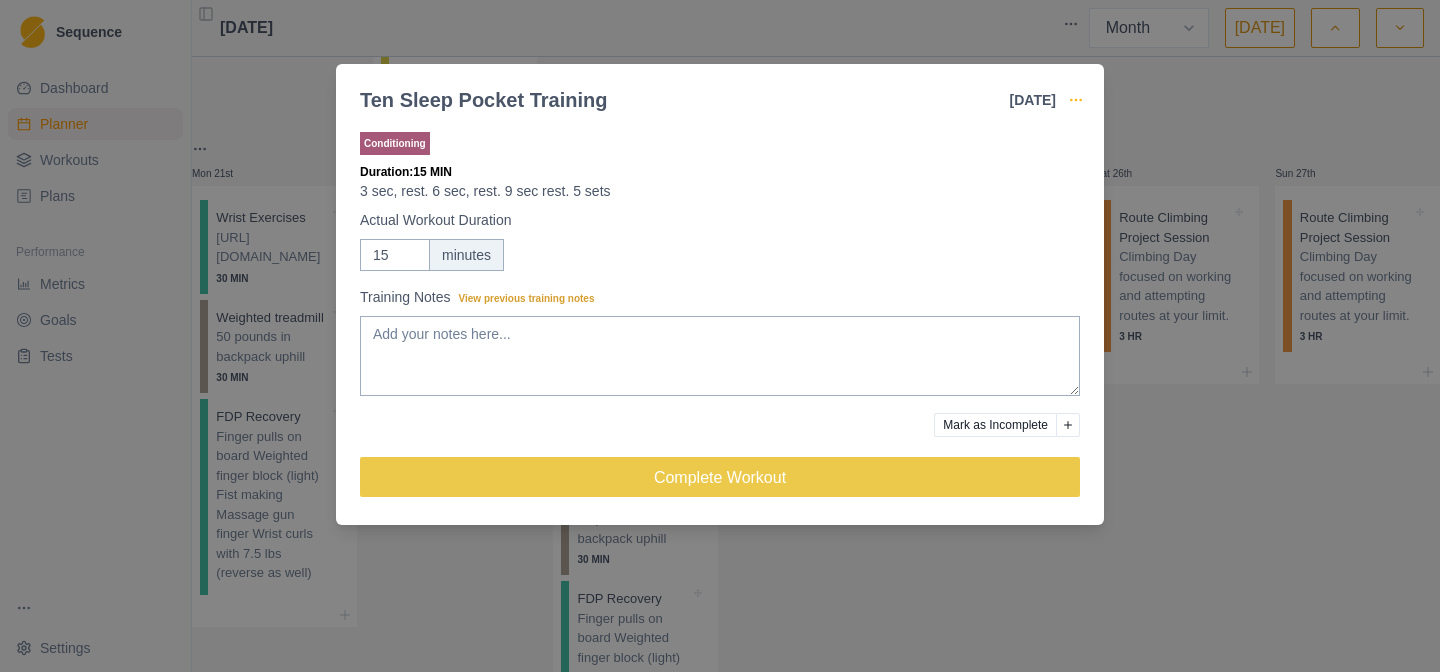 click 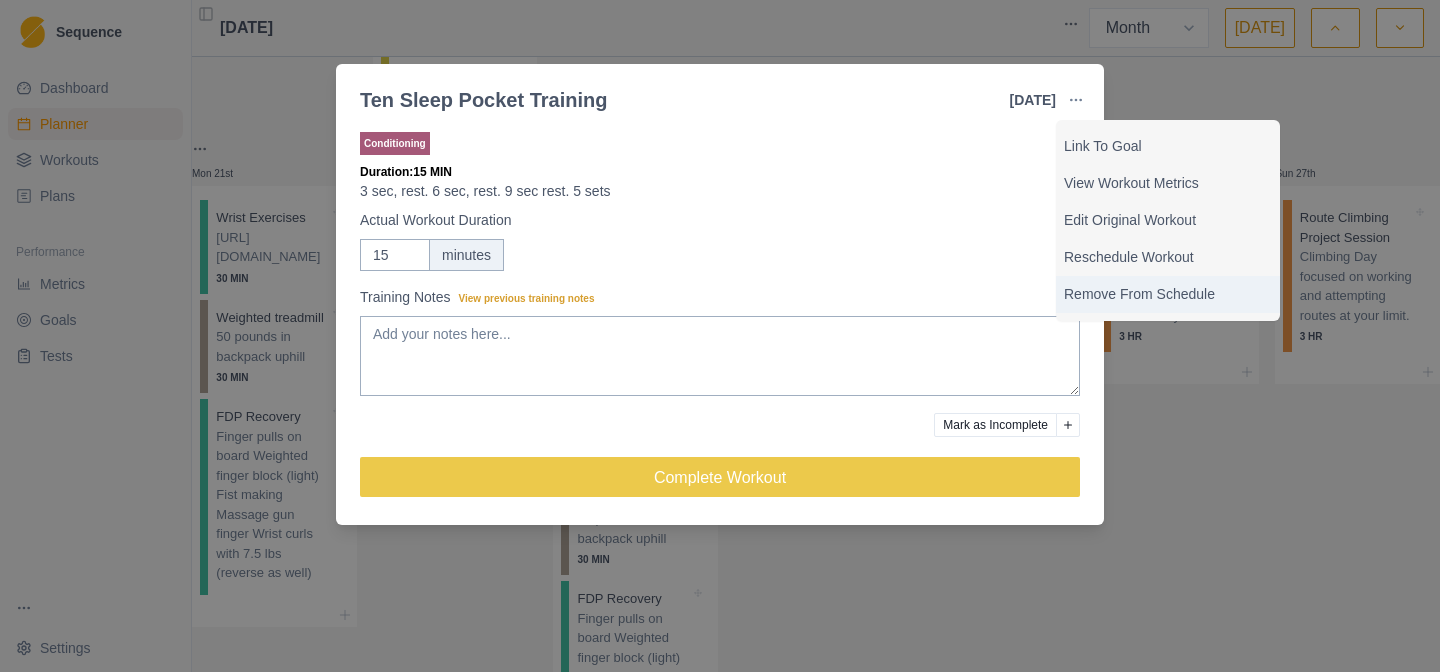 click on "Remove From Schedule" at bounding box center [1168, 294] 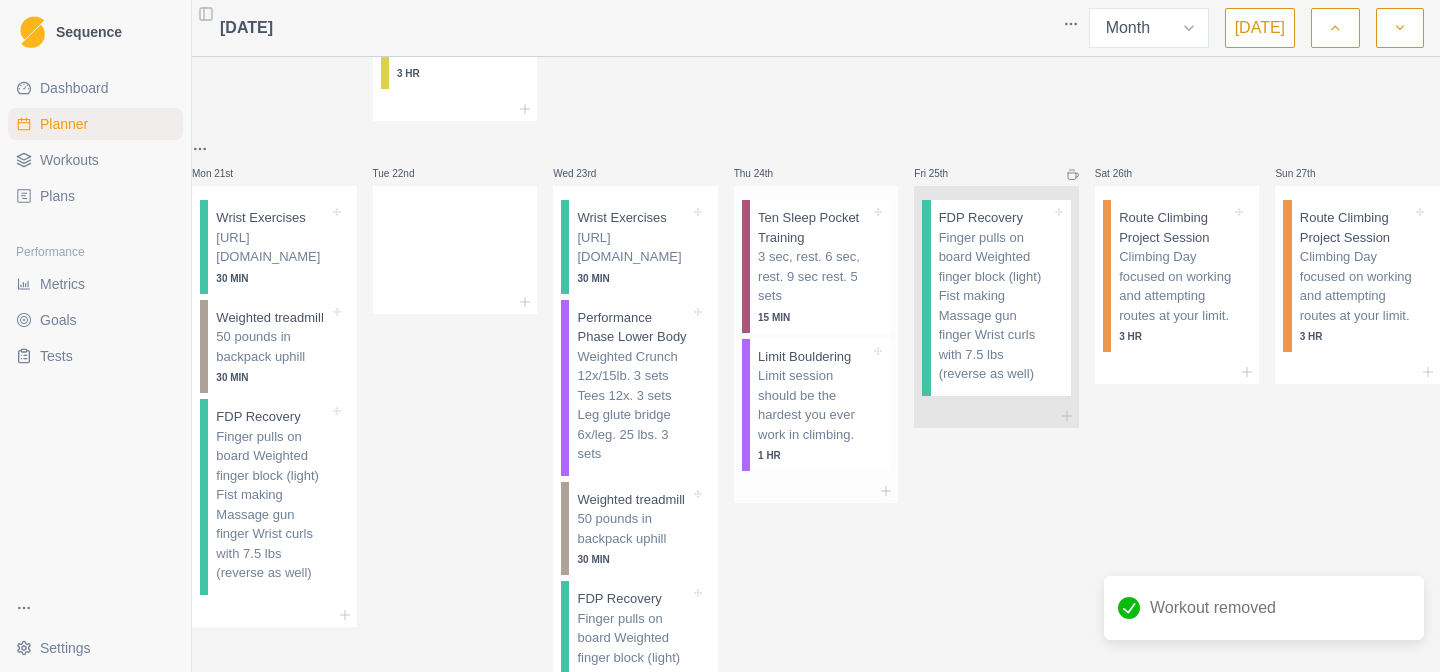 click 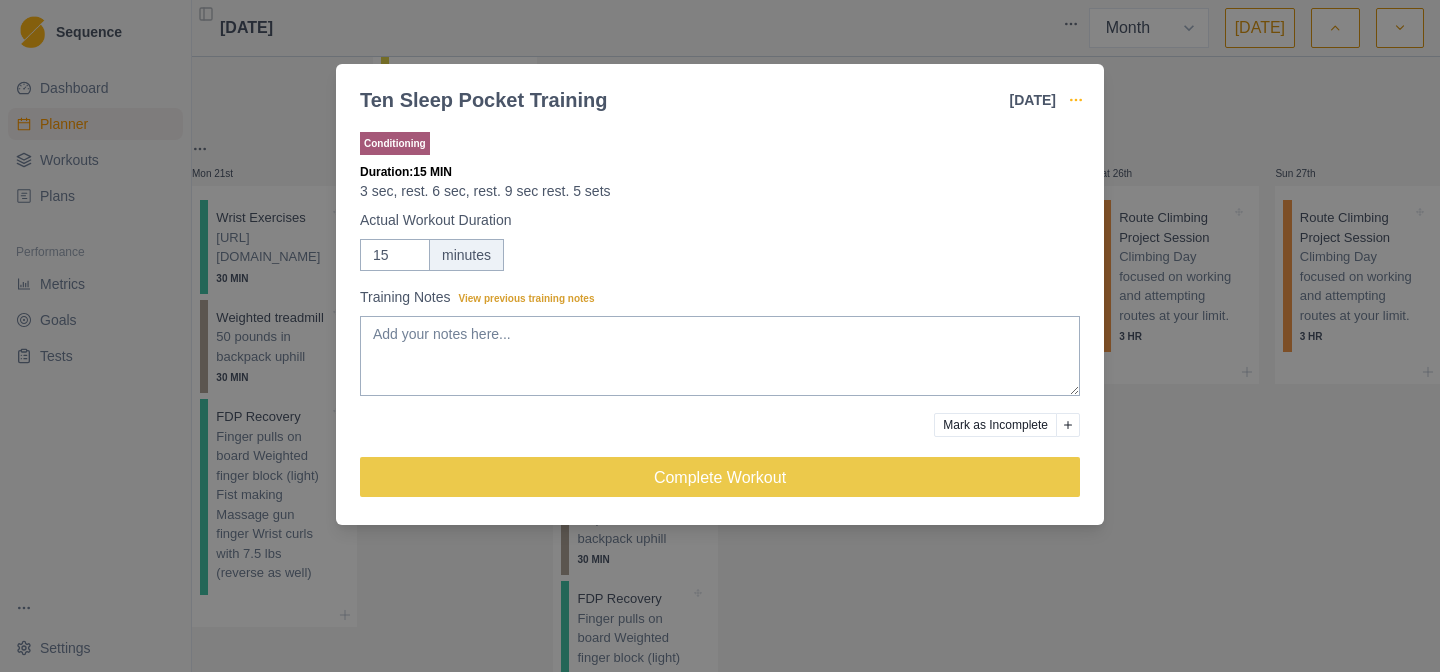 click 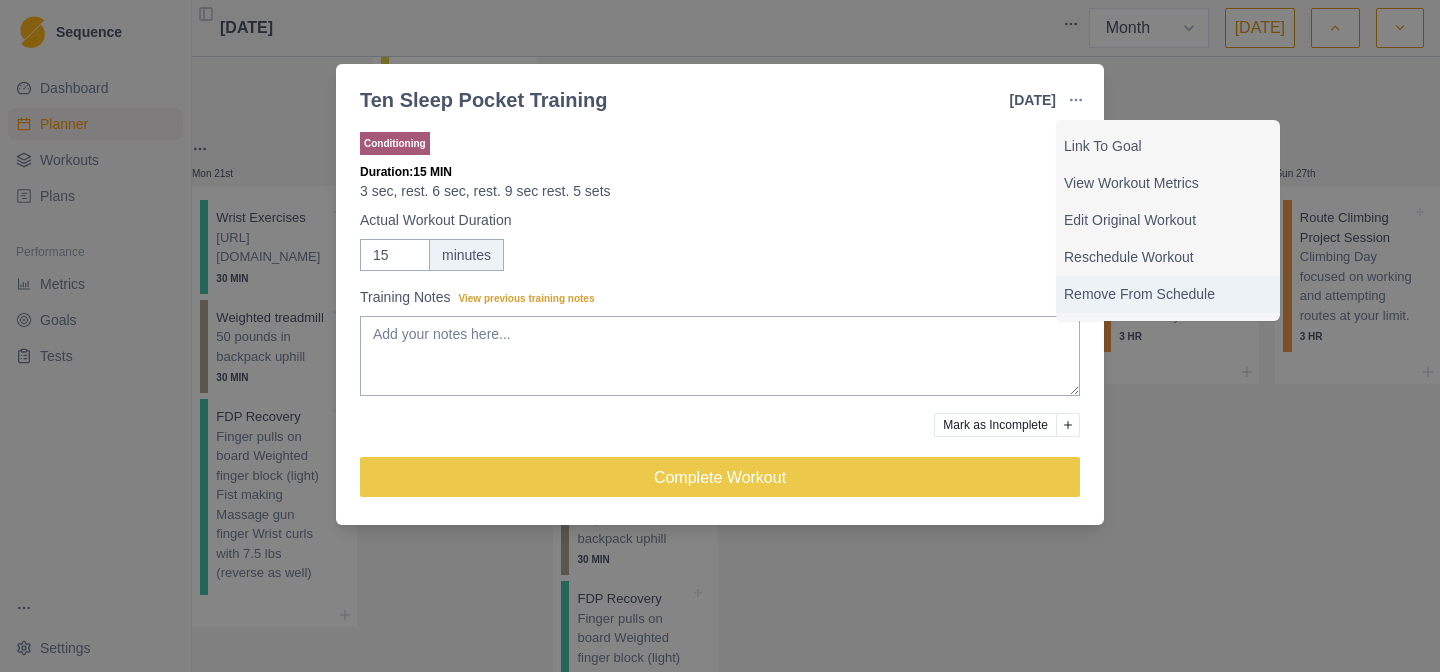 click on "Remove From Schedule" at bounding box center [1168, 294] 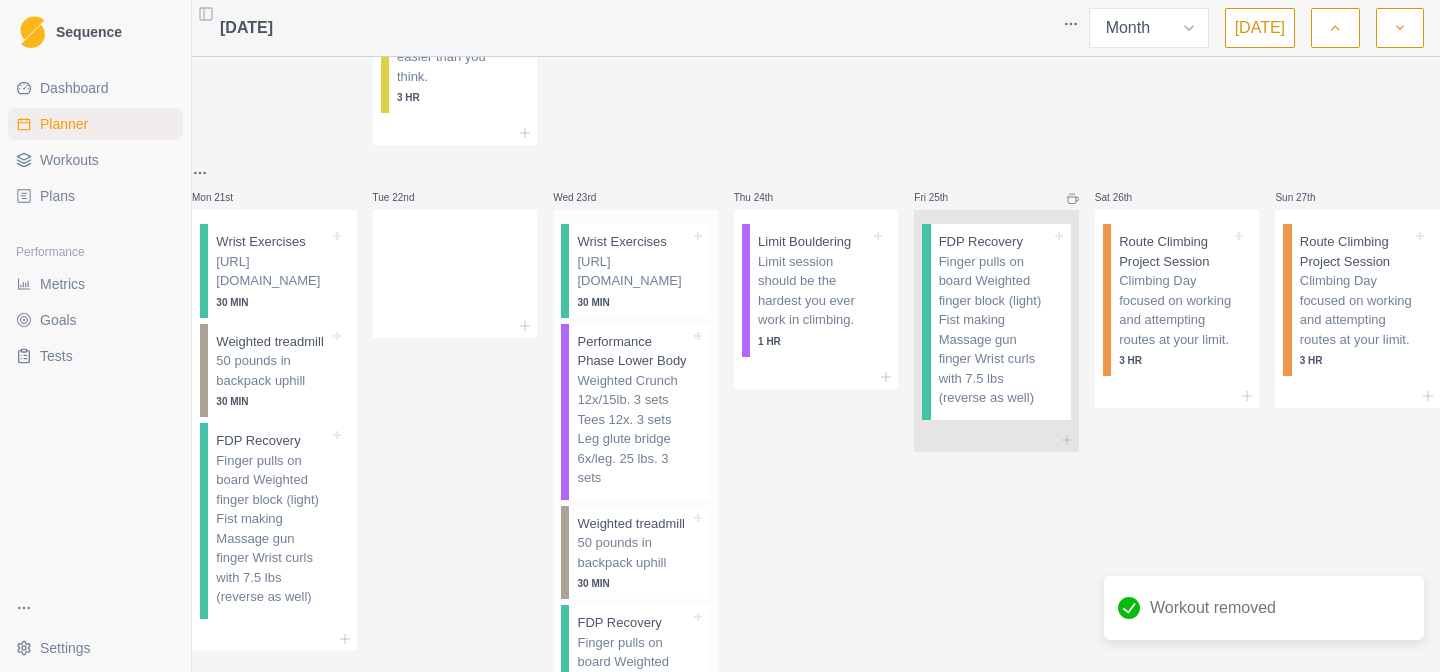 scroll, scrollTop: 802, scrollLeft: 0, axis: vertical 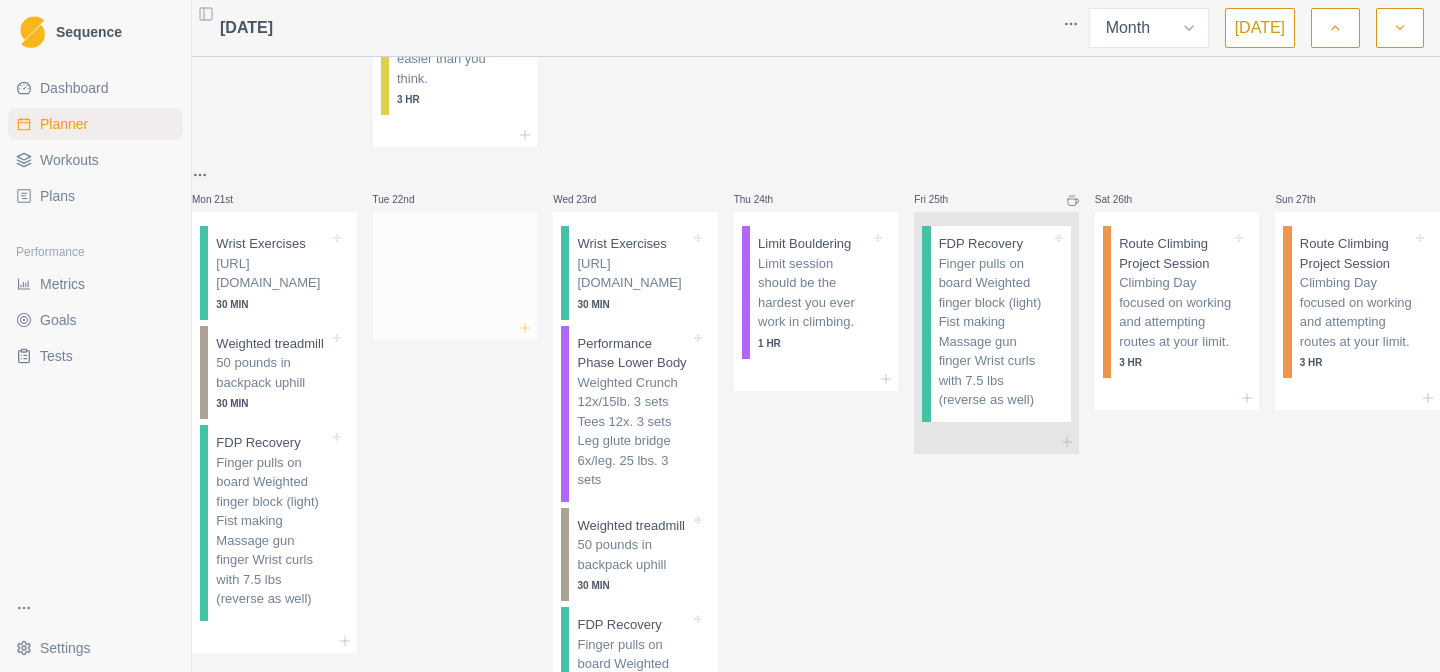 click 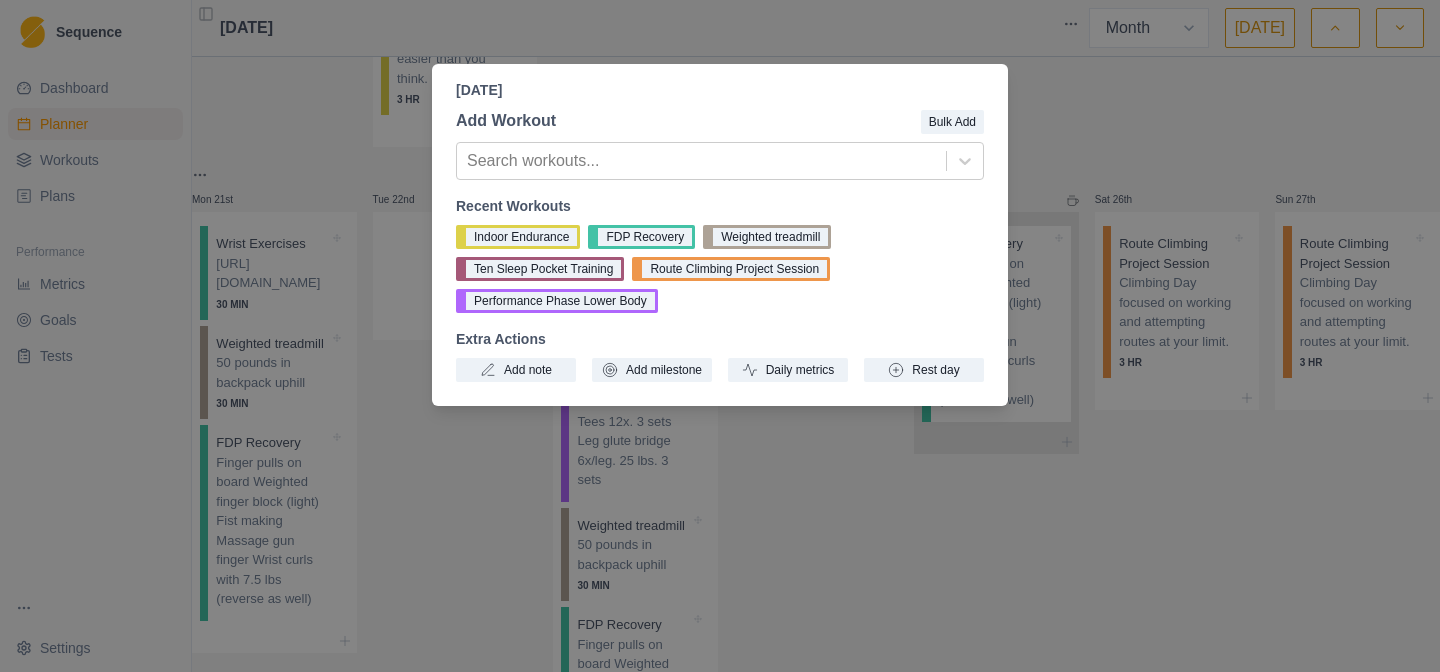 click at bounding box center (738, 121) 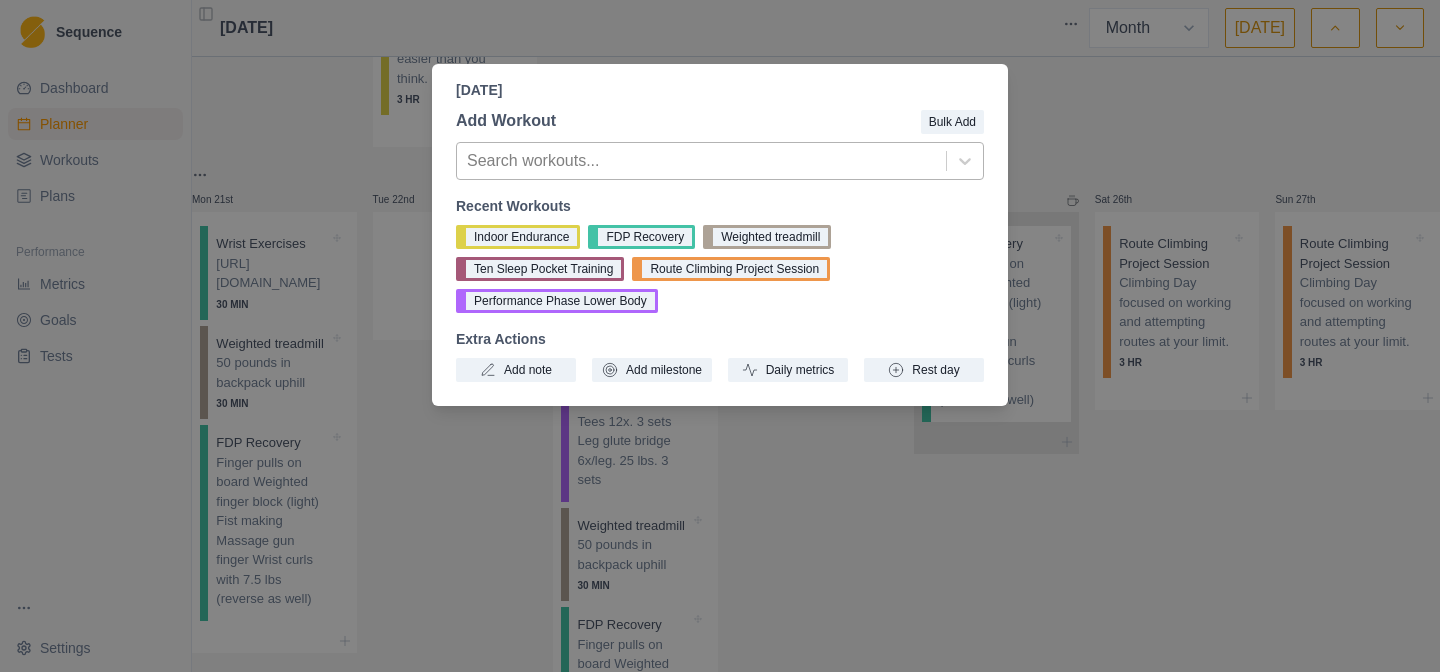 click at bounding box center (701, 161) 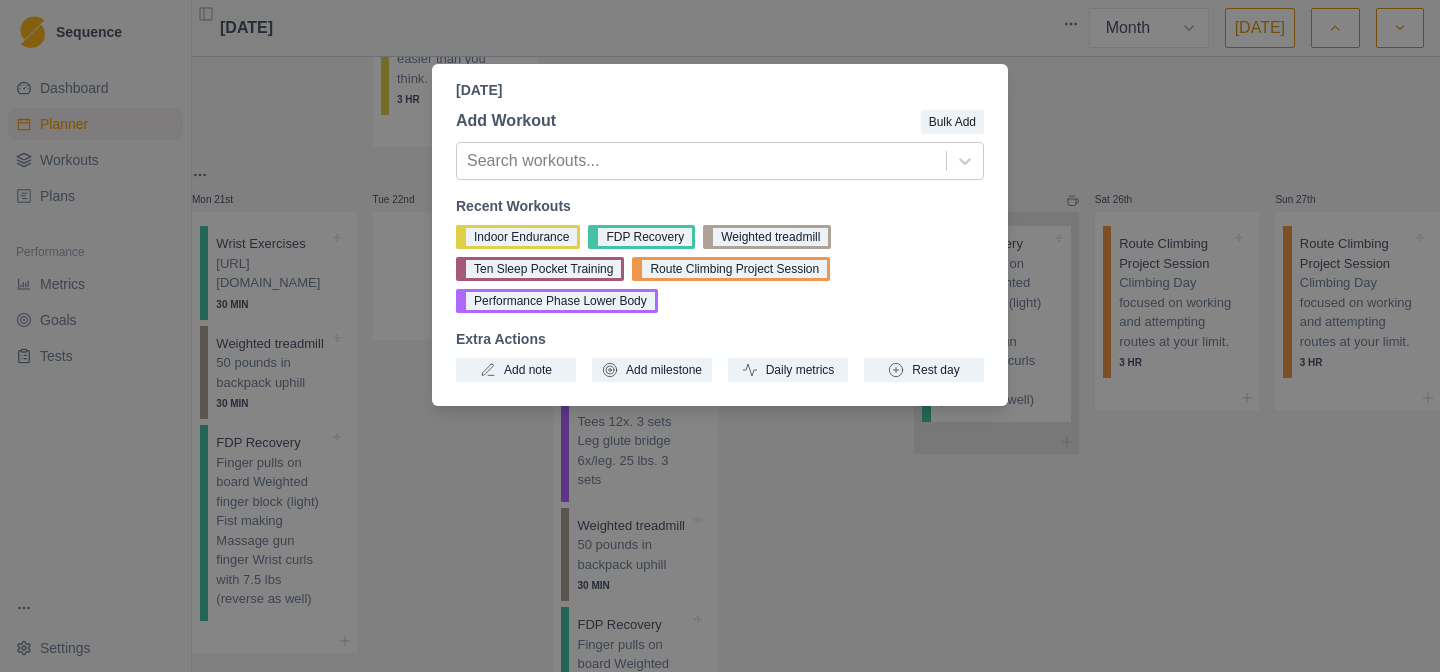 click on "[DATE]" at bounding box center (720, 90) 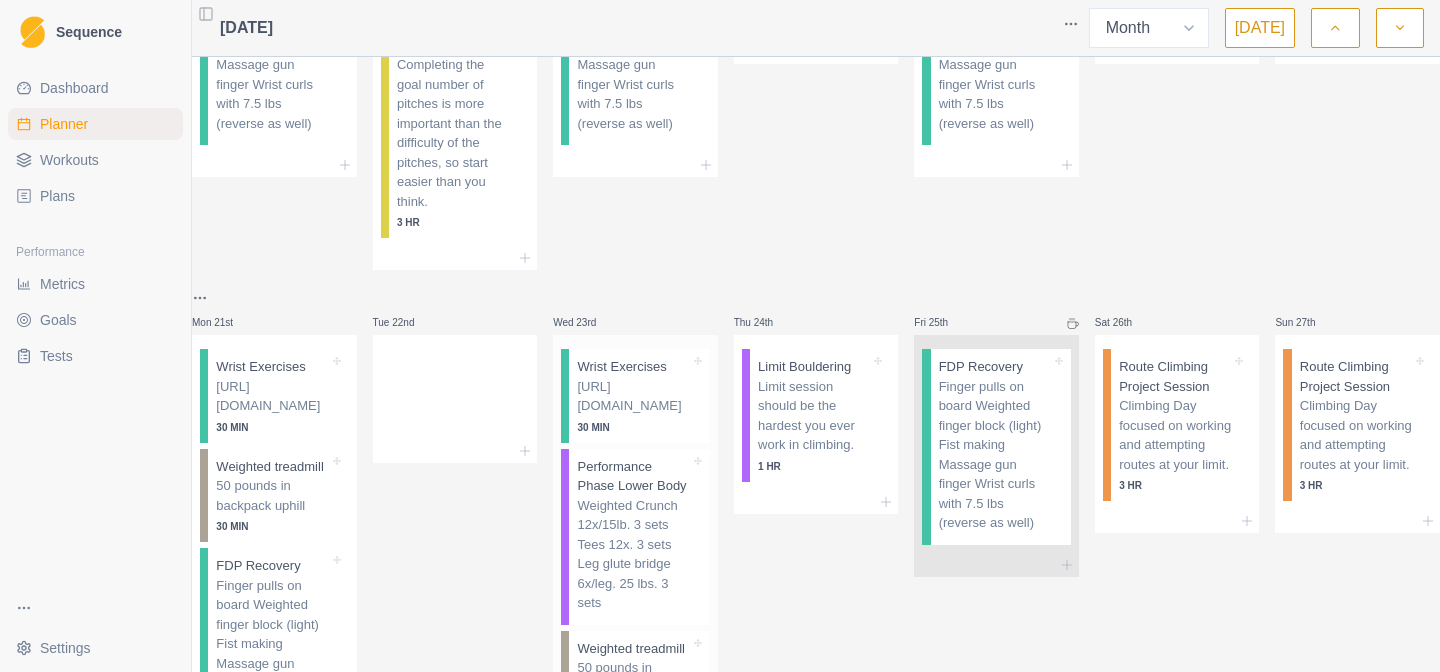 scroll, scrollTop: 688, scrollLeft: 0, axis: vertical 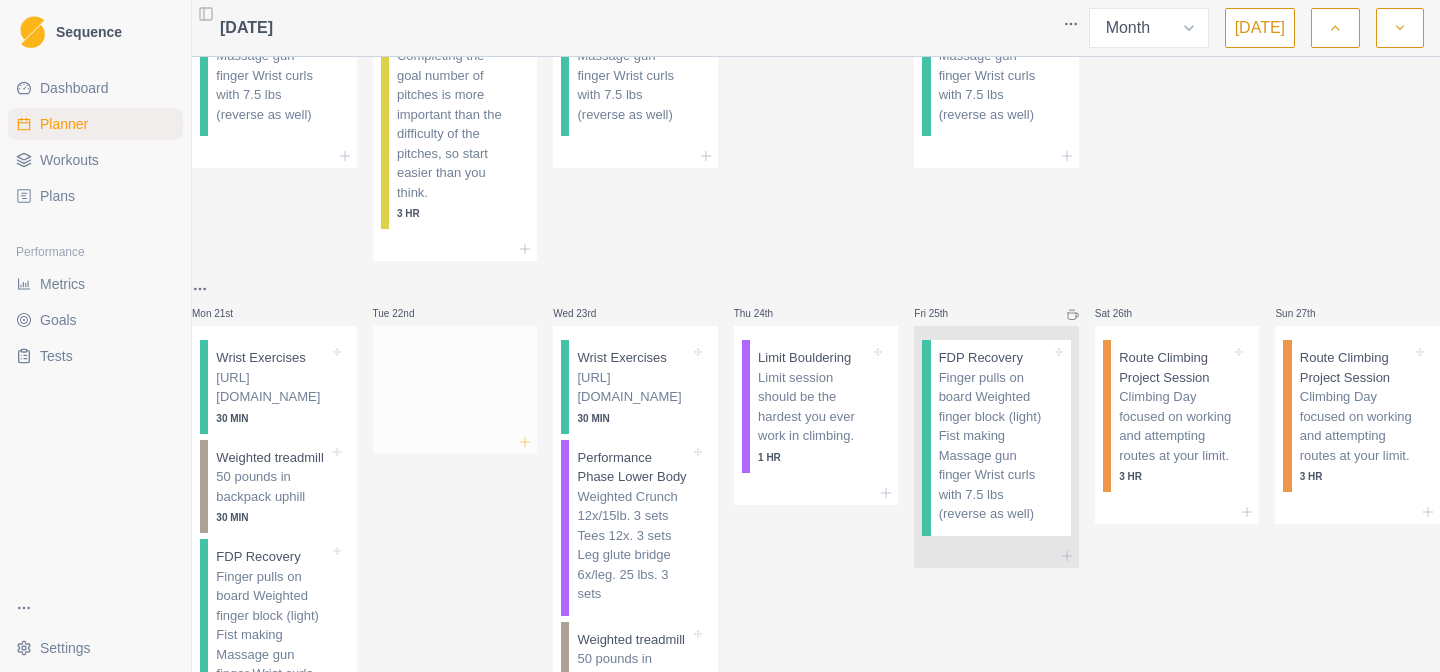 click 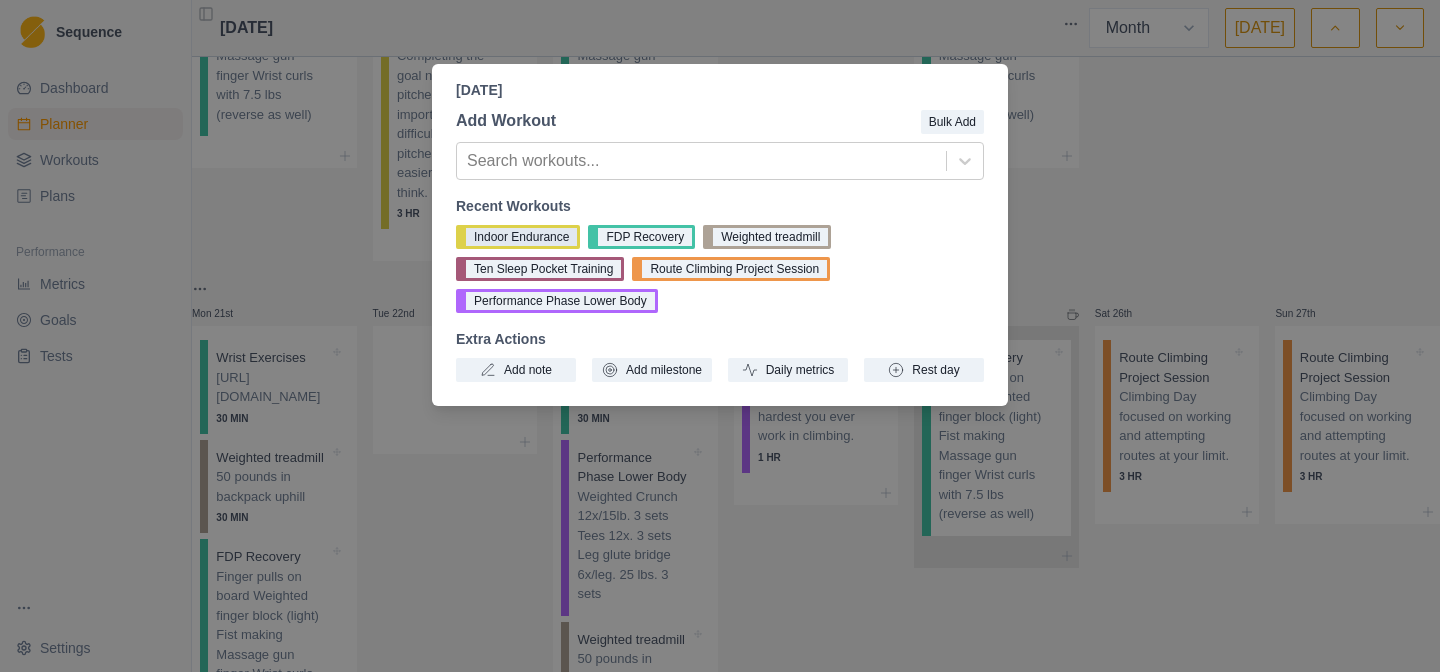 click on "Indoor Endurance" at bounding box center [518, 237] 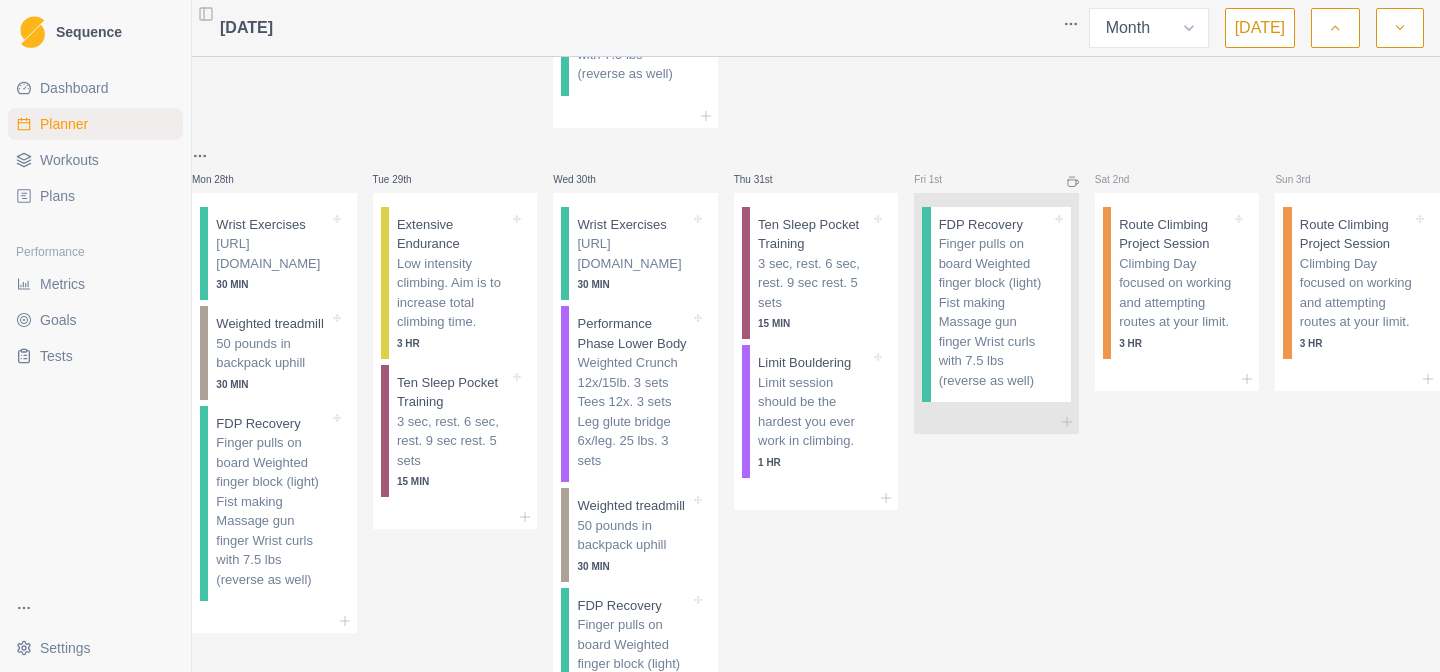 scroll, scrollTop: 1486, scrollLeft: 0, axis: vertical 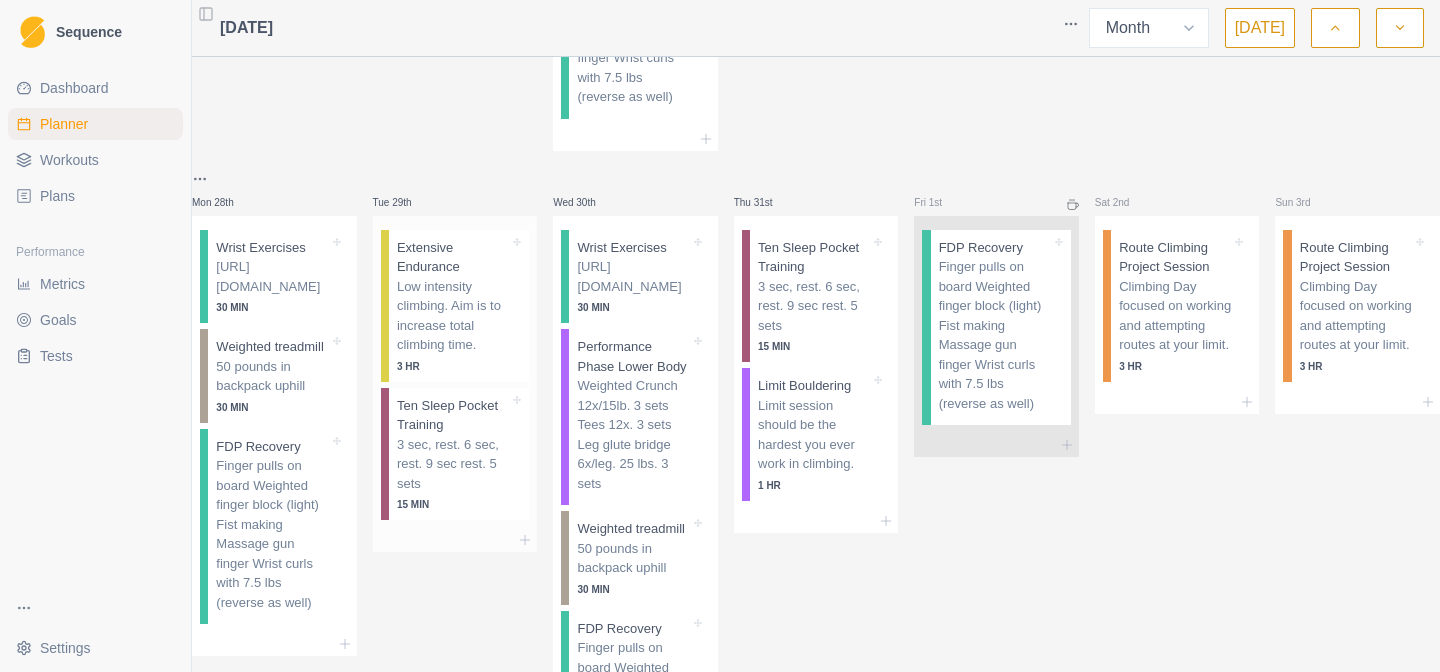 click on "Extensive Endurance Low intensity climbing. Aim is to increase total climbing time. 3 HR" at bounding box center (459, 306) 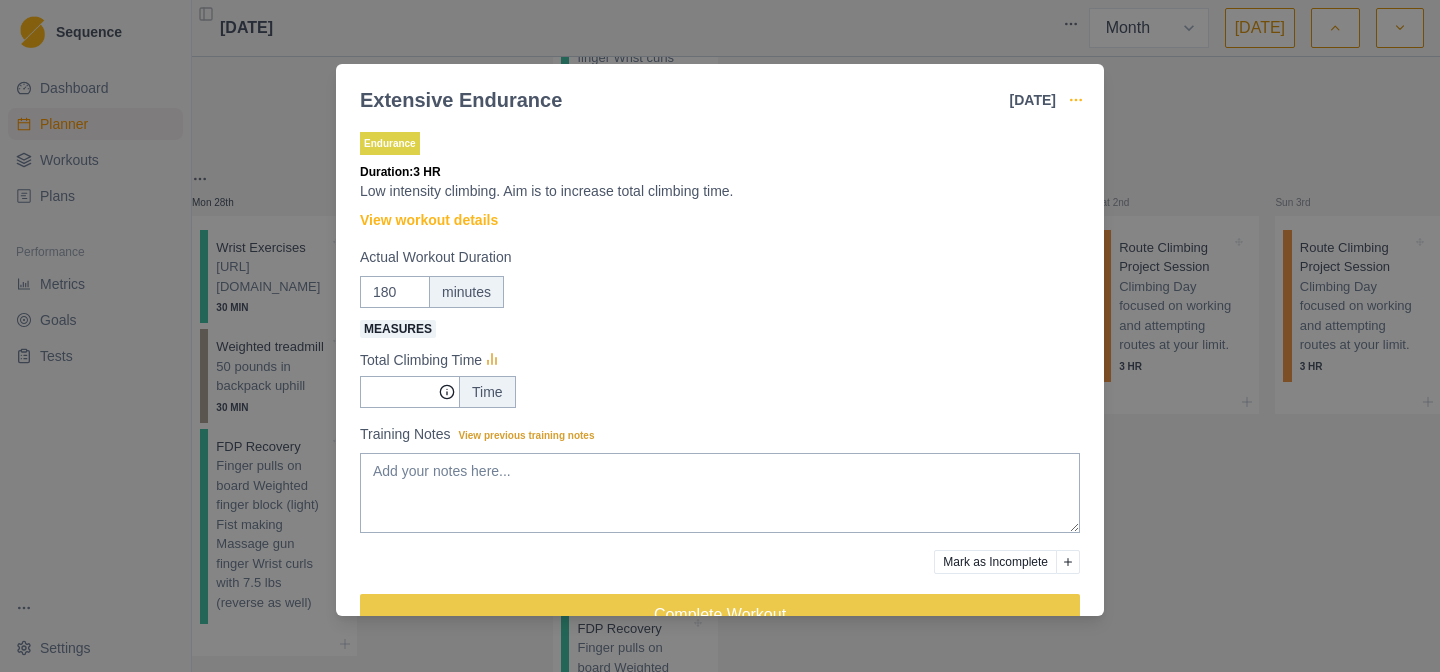 click 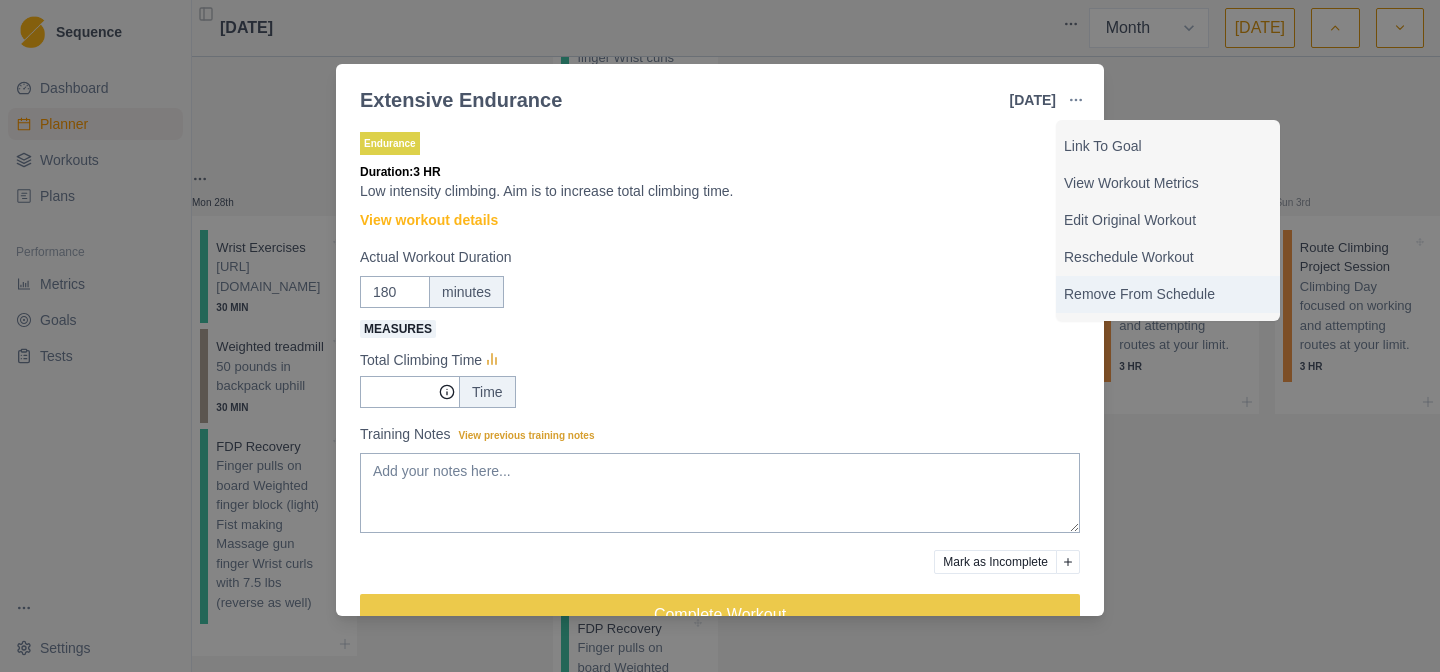 click on "Remove From Schedule" at bounding box center [1168, 294] 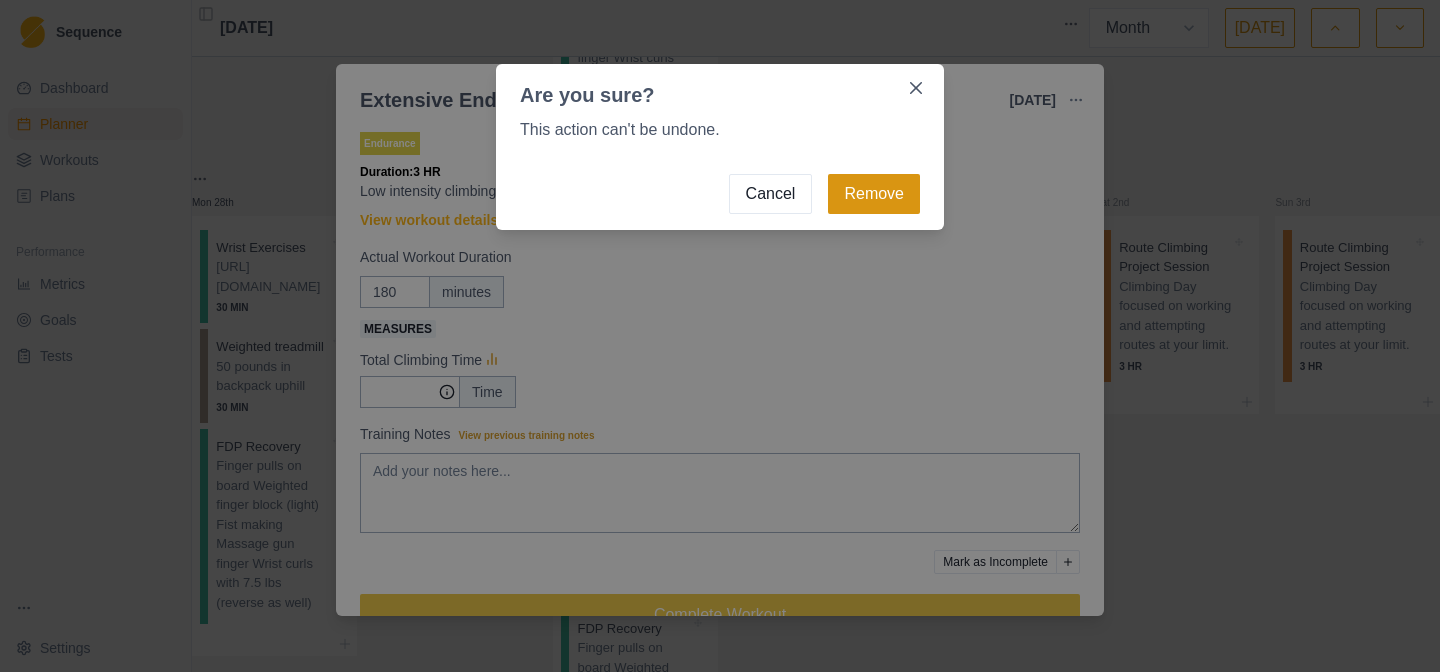 click on "Remove" at bounding box center [874, 194] 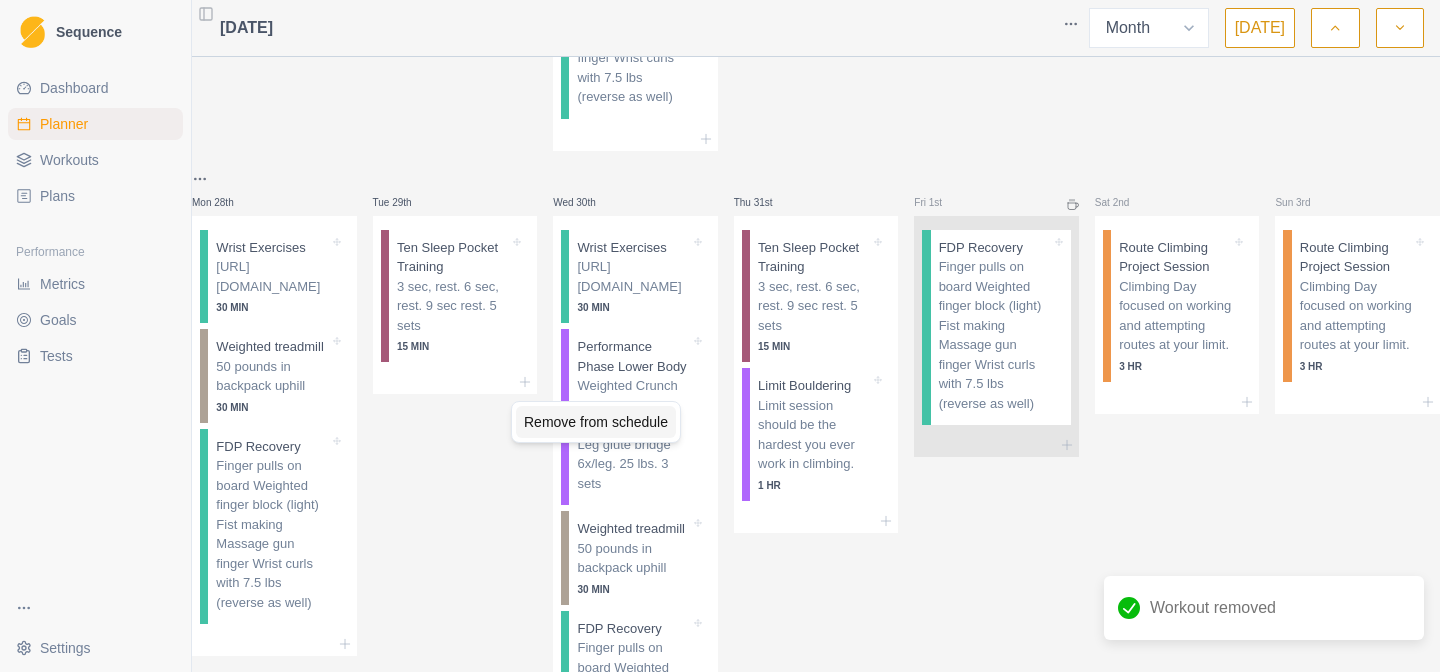 click on "Remove from schedule" at bounding box center [596, 422] 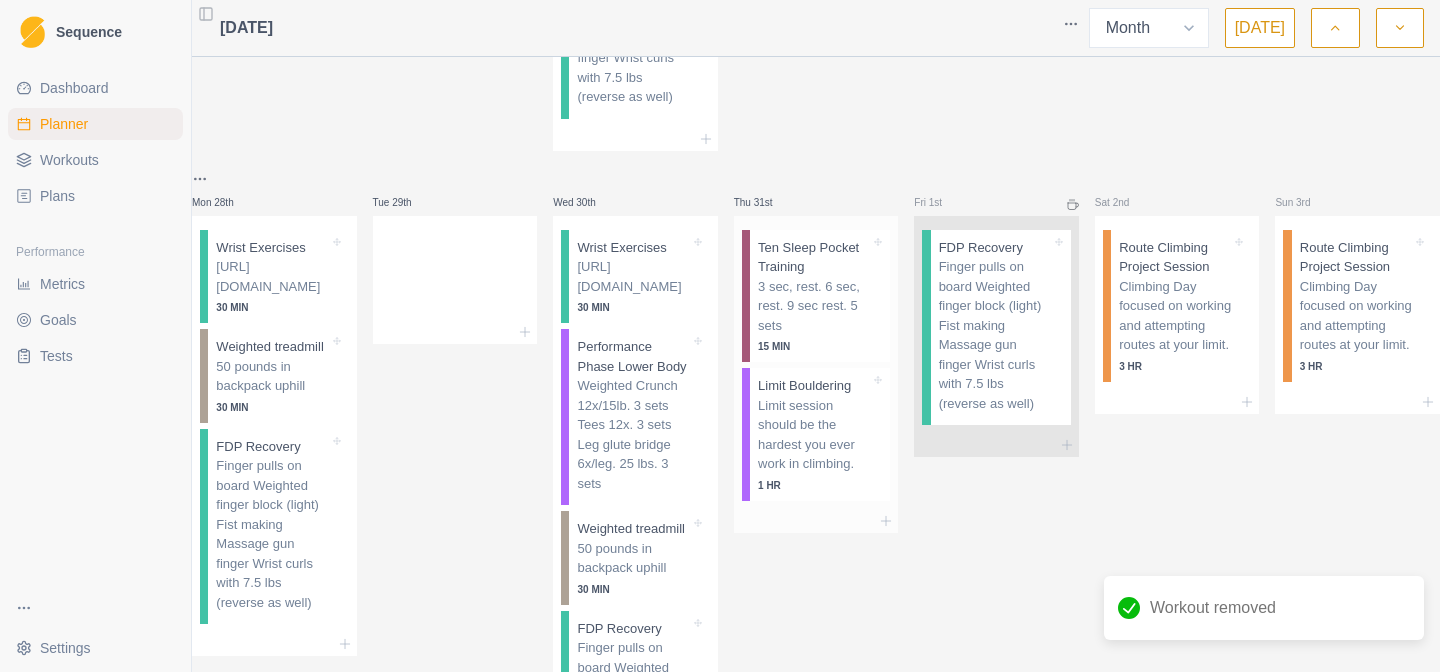 click on "Ten Sleep Pocket Training 3 sec, rest. 6 sec, rest. 9 sec rest.
5 sets 15 MIN" at bounding box center (820, 296) 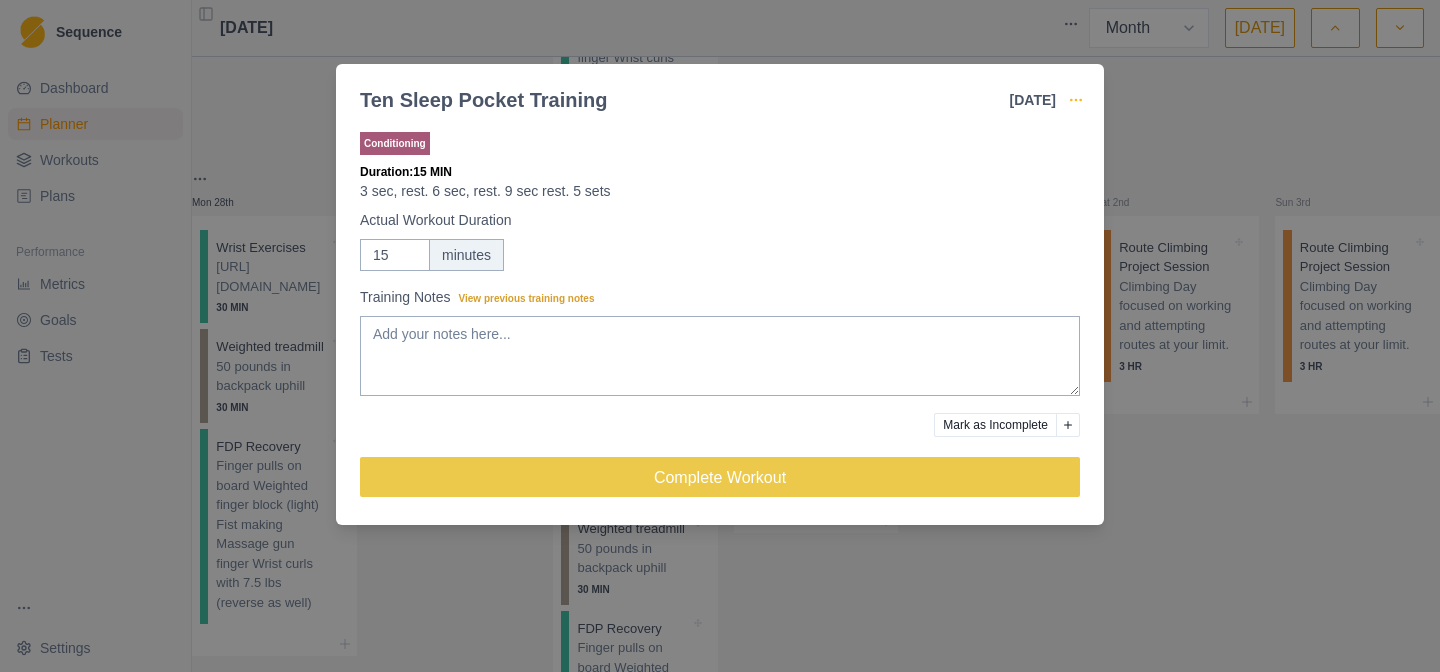click 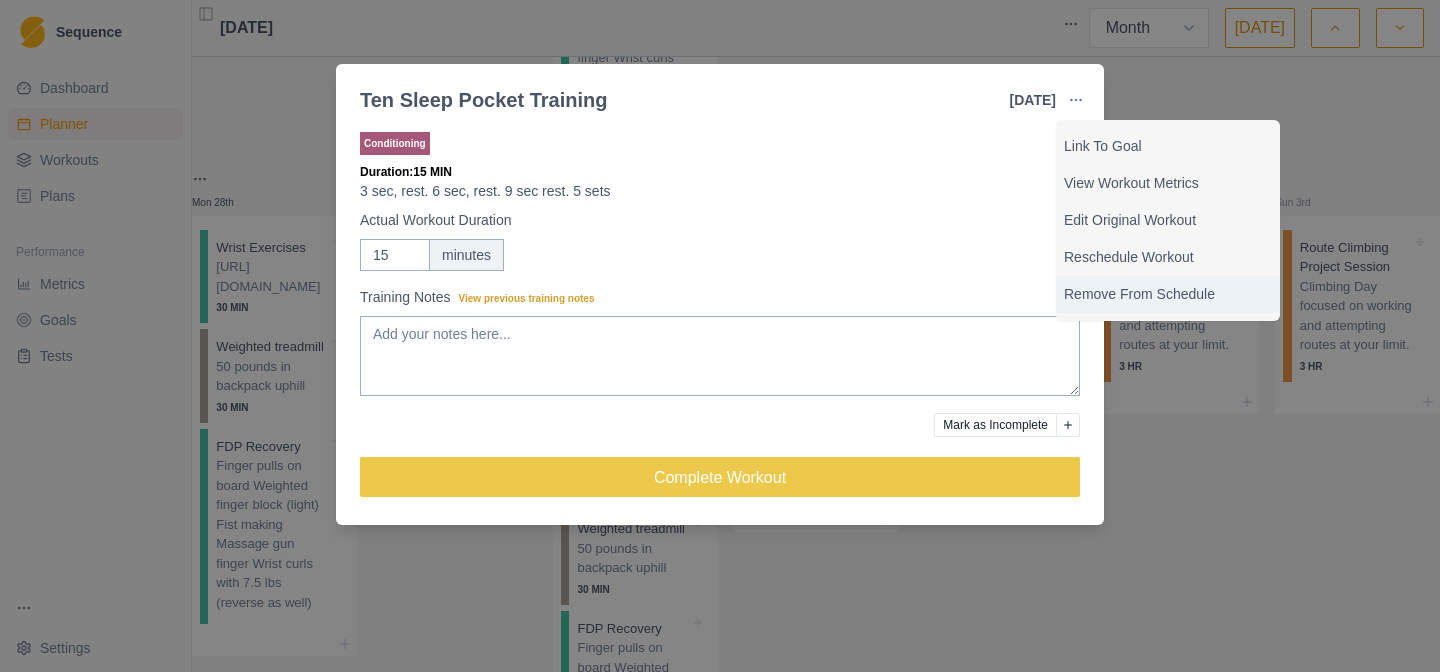 click on "Remove From Schedule" at bounding box center (1168, 294) 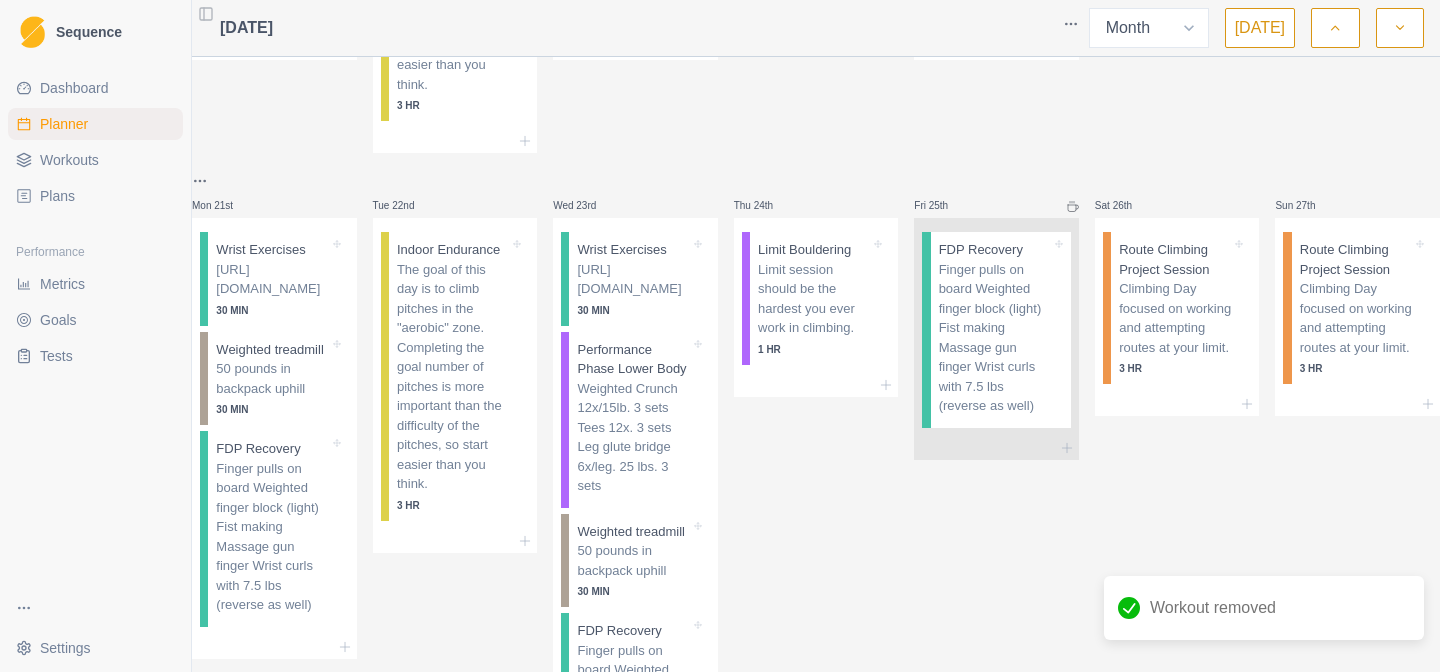 scroll, scrollTop: 804, scrollLeft: 0, axis: vertical 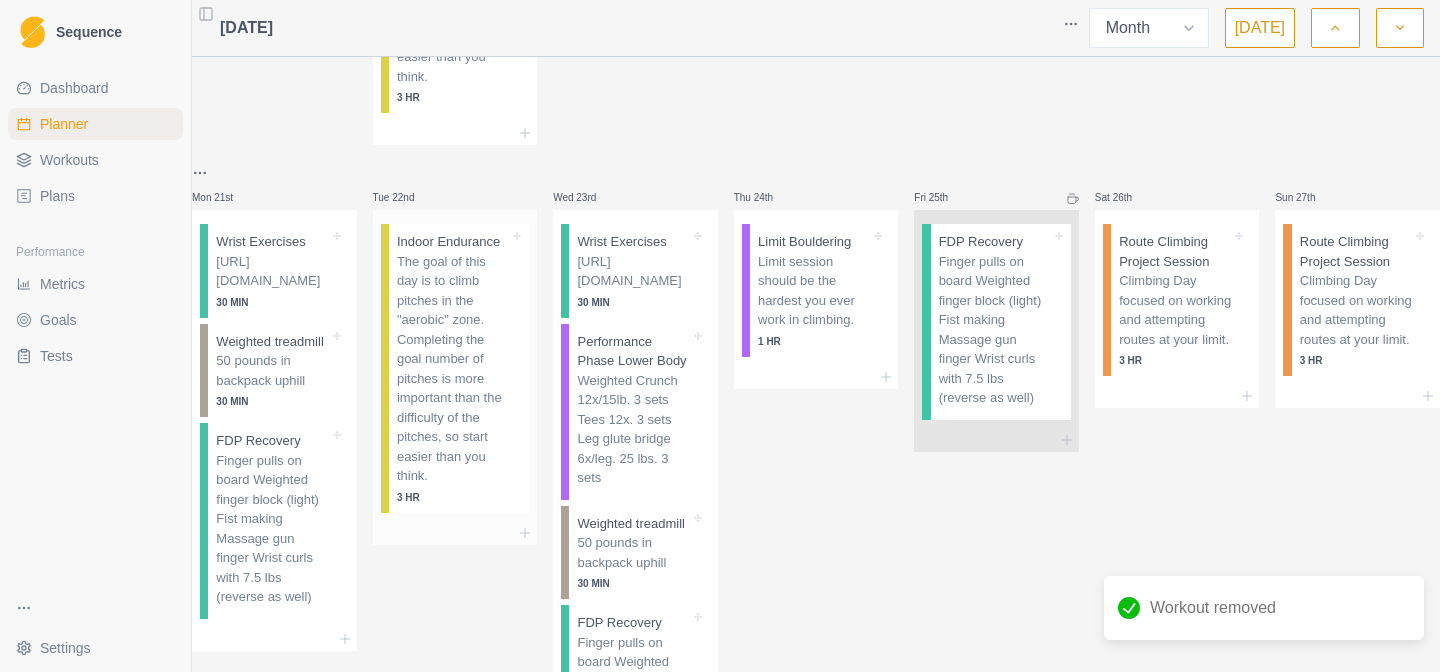 click on "Indoor Endurance The goal of this day is to climb pitches in the "aerobic" zone. Completing the goal number of pitches is more important than the difficulty of the pitches, so start easier than you think. 3 HR" at bounding box center (459, 368) 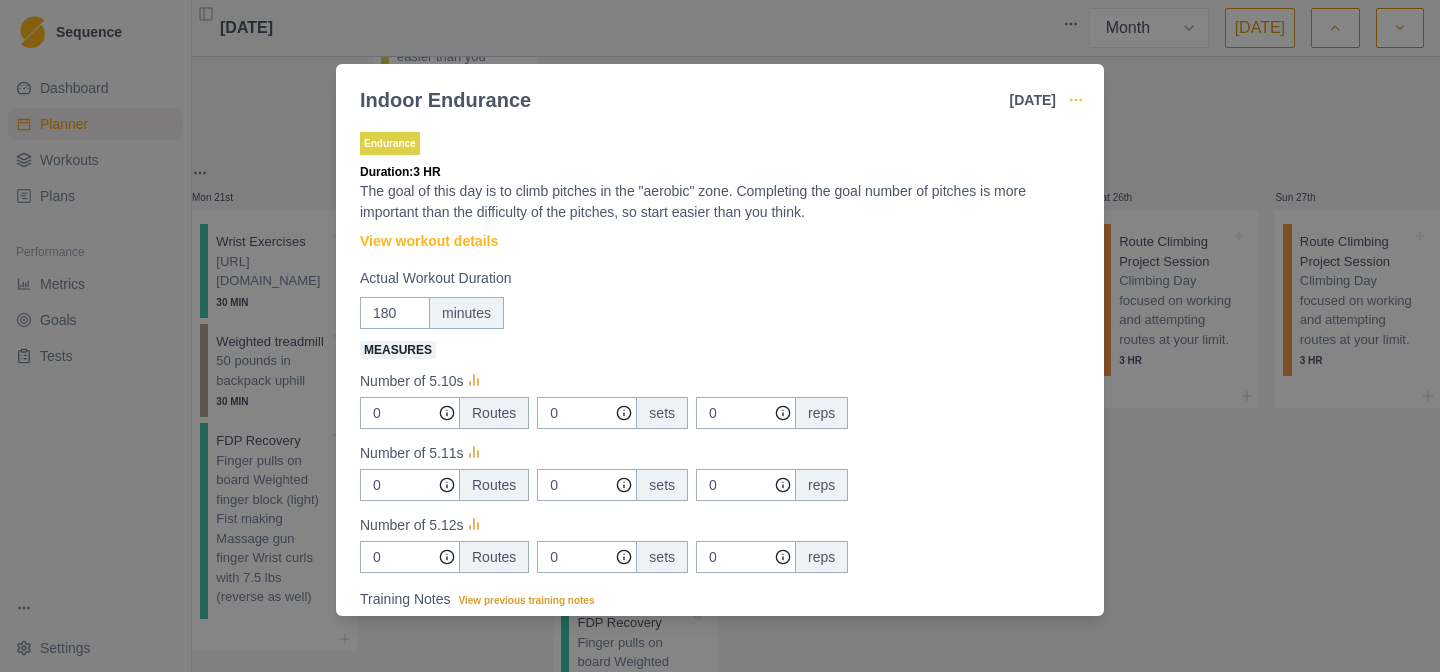 click 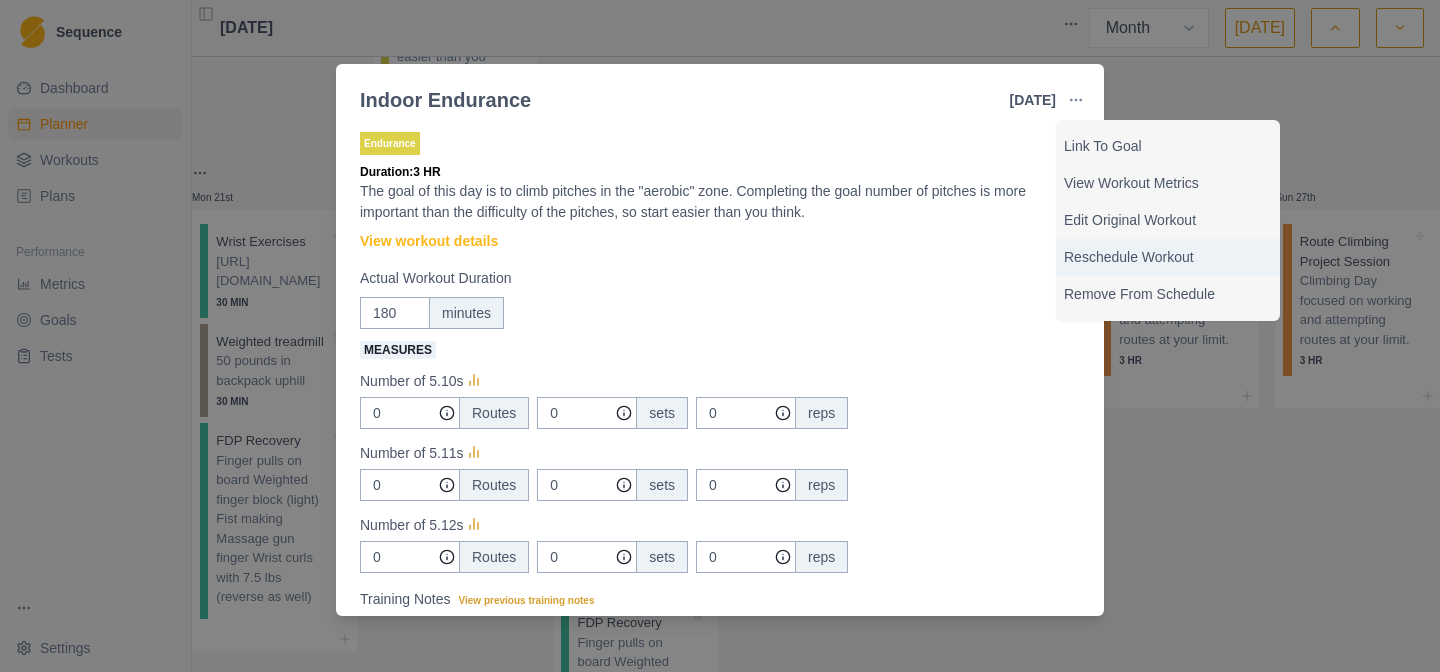 click on "Reschedule Workout" at bounding box center (1168, 257) 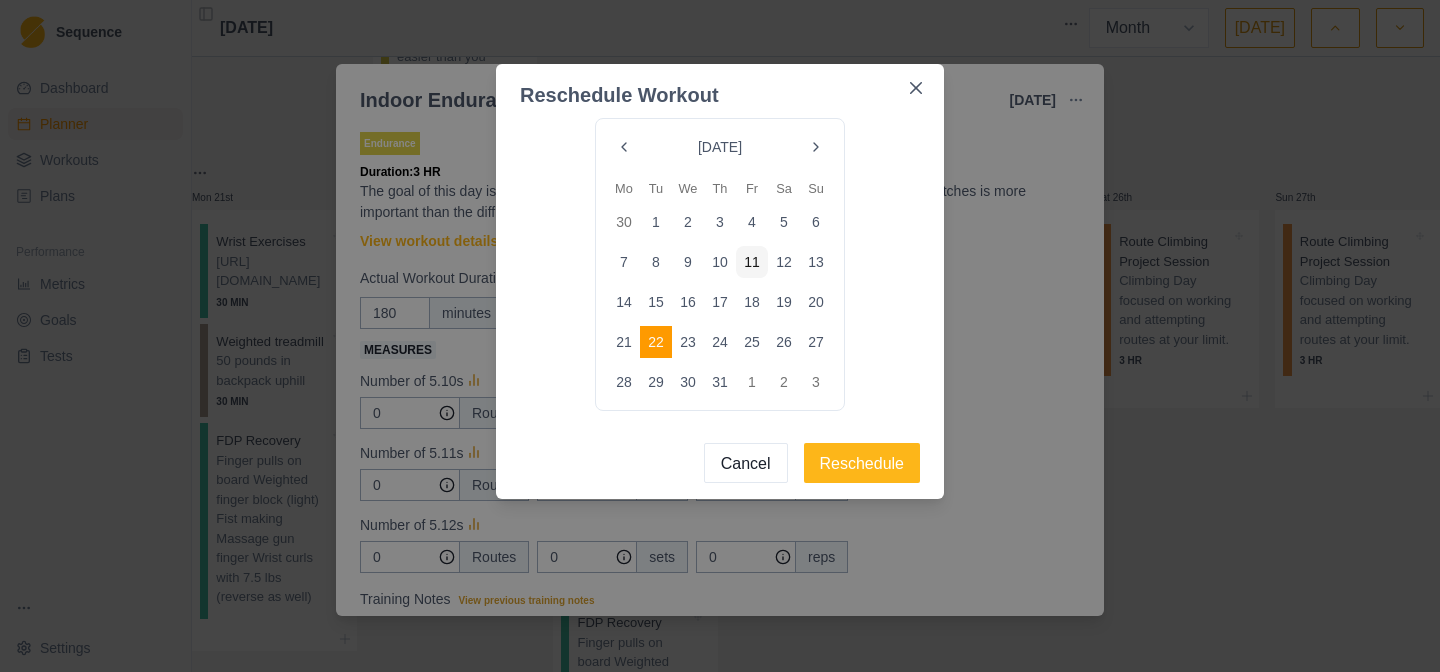 click on "Cancel" at bounding box center [746, 463] 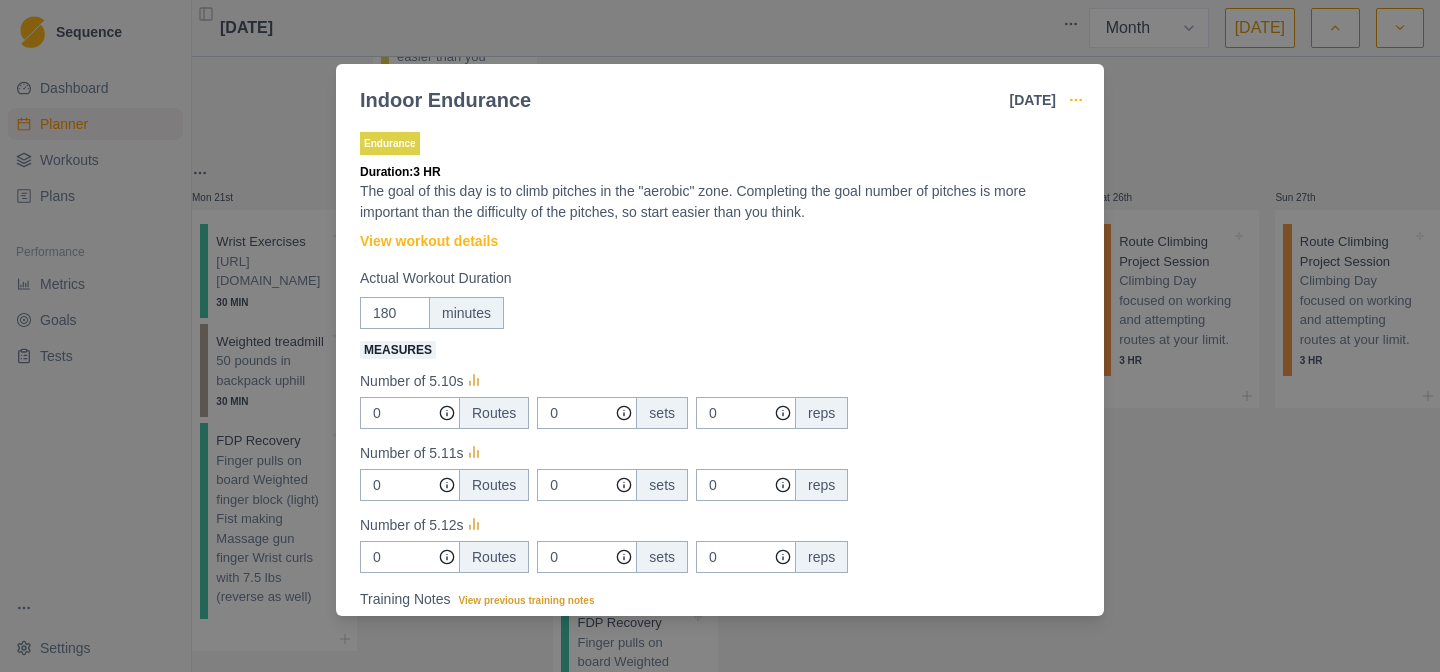 click 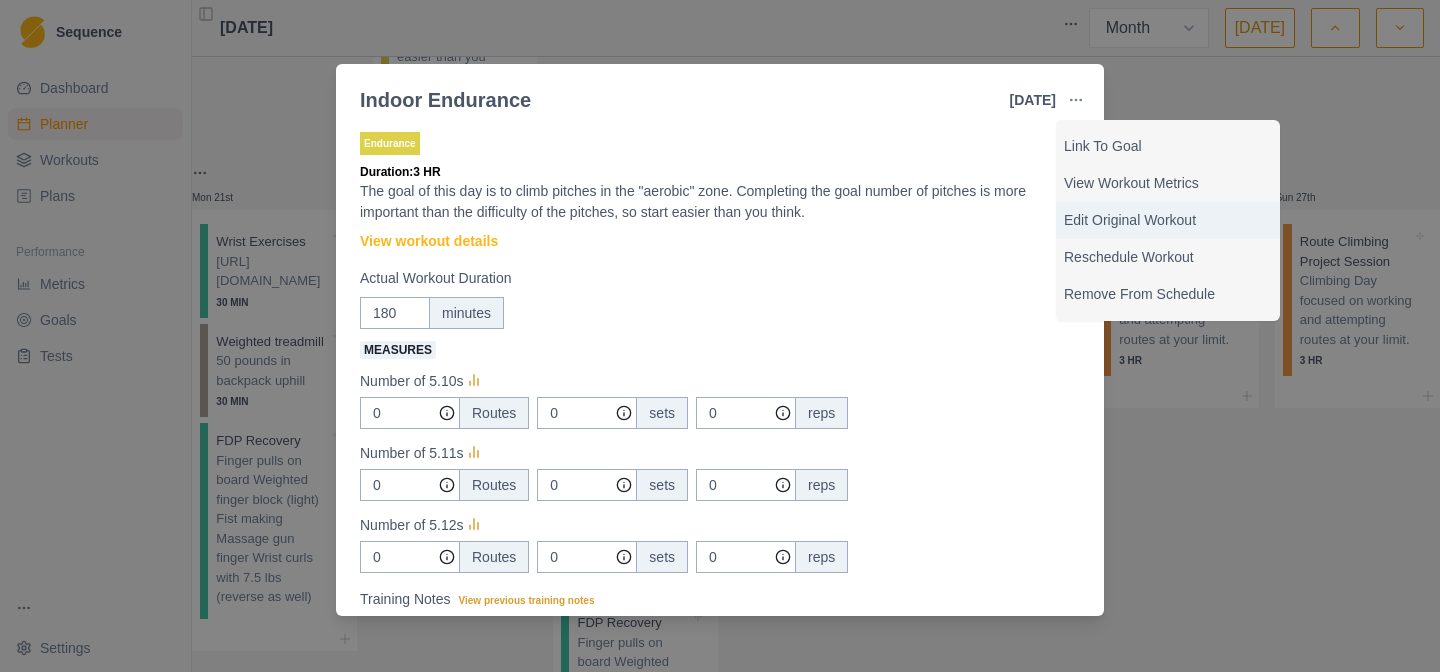 click on "Edit Original Workout" at bounding box center [1168, 220] 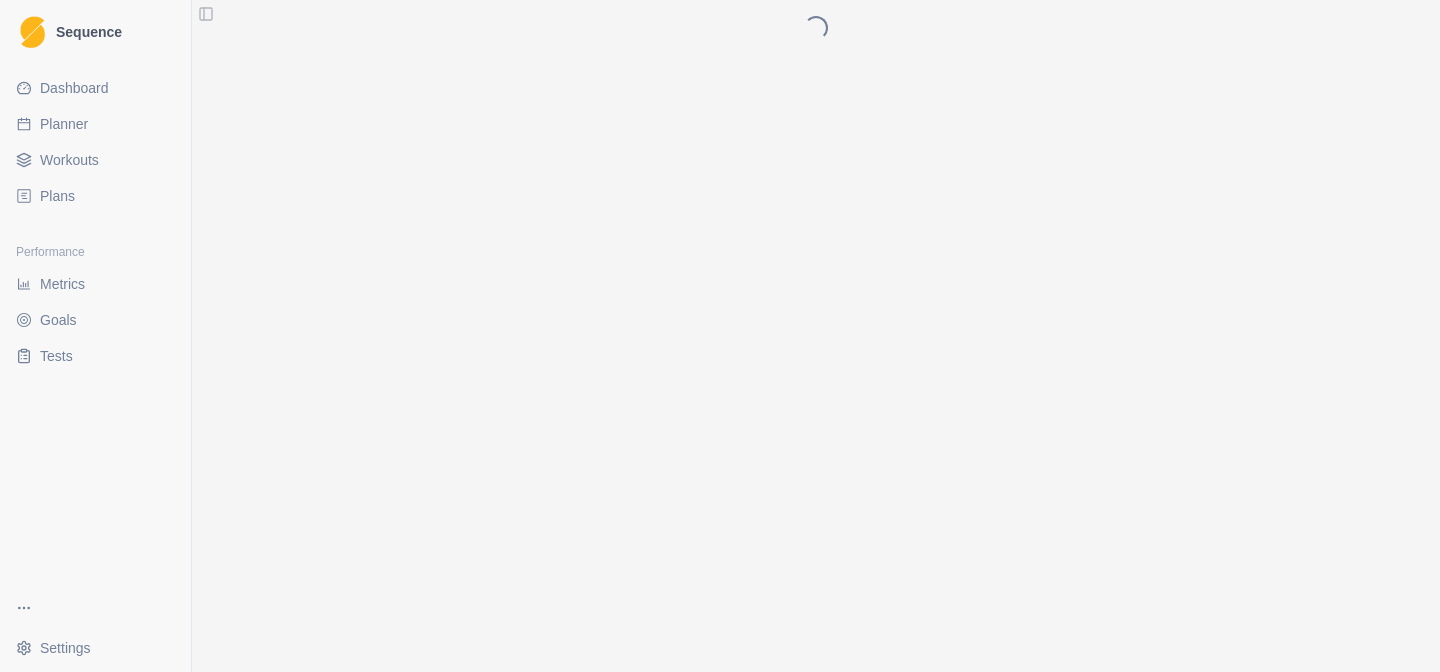 scroll, scrollTop: 0, scrollLeft: 0, axis: both 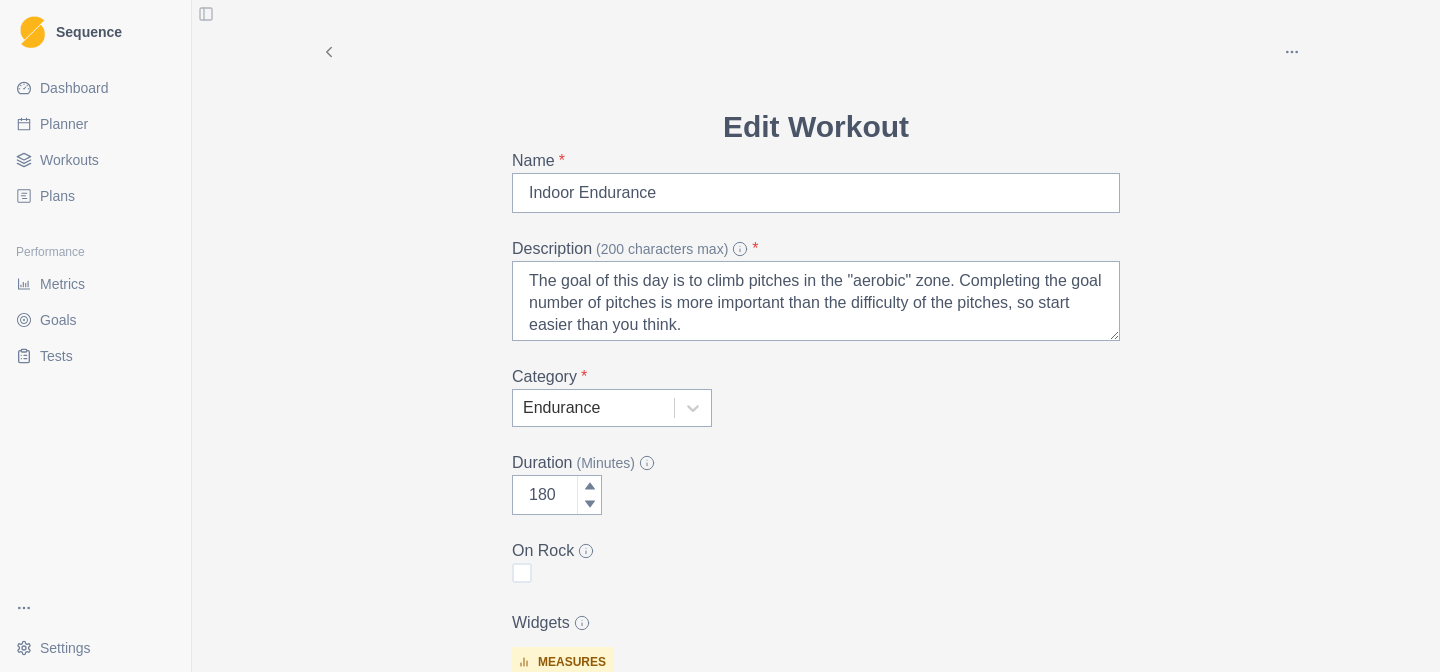 click on "Sequence" at bounding box center (89, 32) 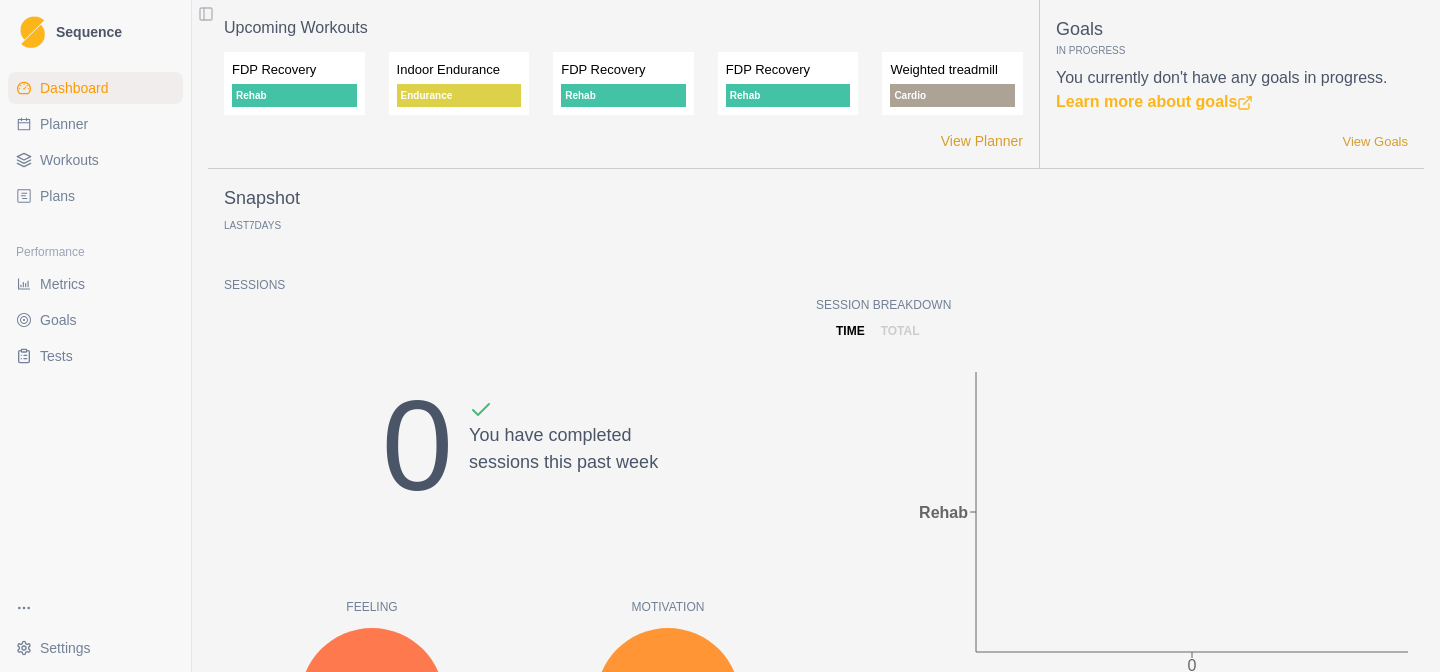 click on "Planner" at bounding box center (64, 124) 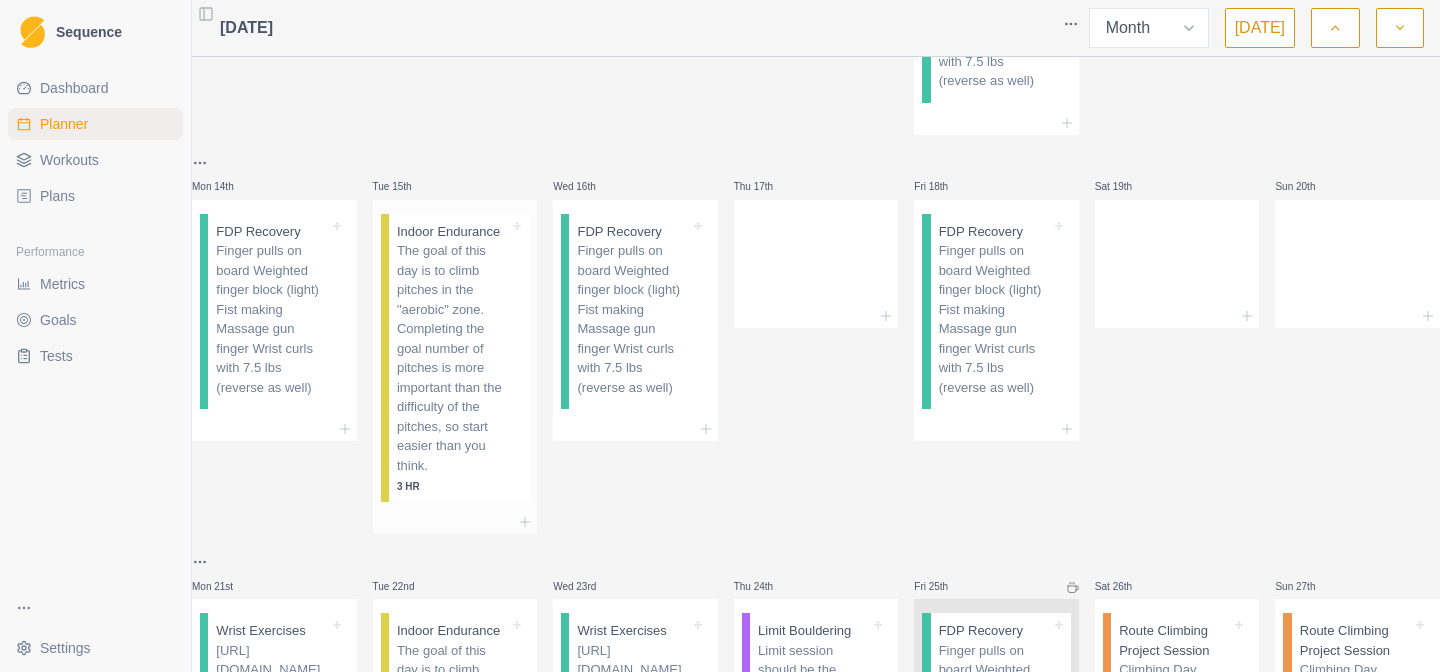 scroll, scrollTop: 414, scrollLeft: 0, axis: vertical 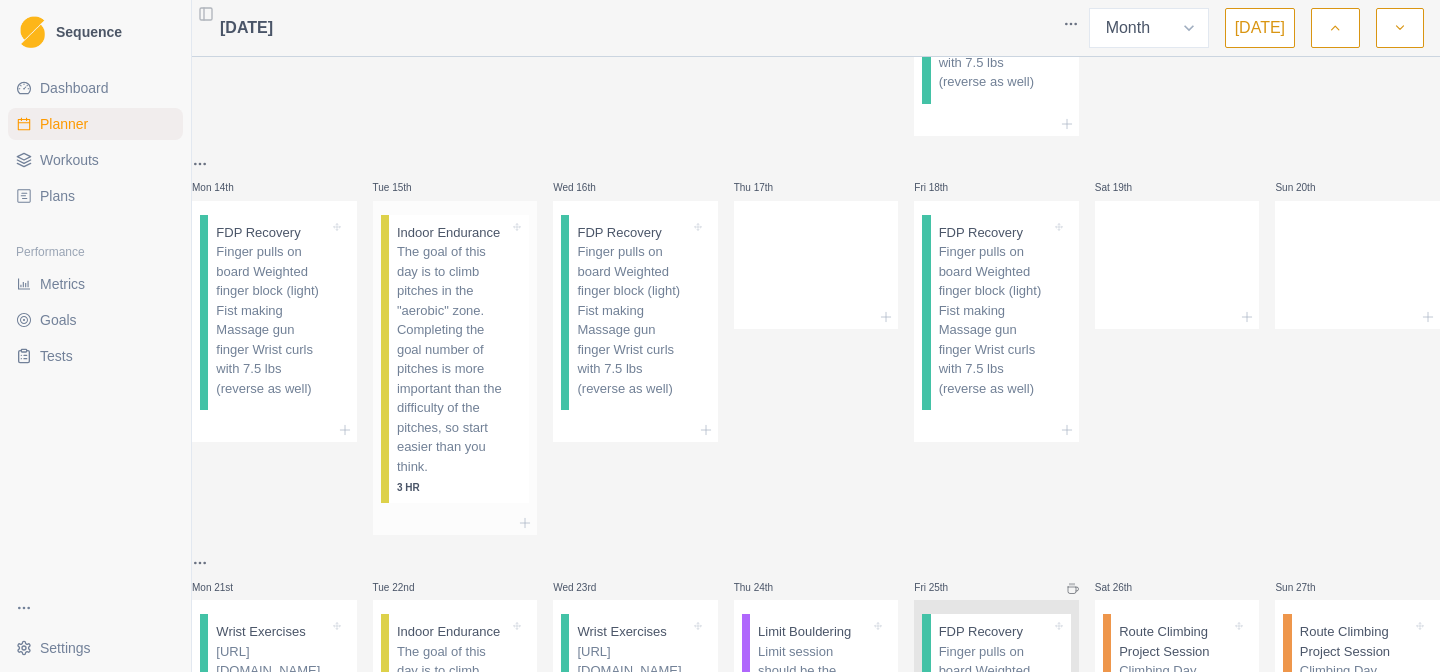 click on "Indoor Endurance The goal of this day is to climb pitches in the "aerobic" zone. Completing the goal number of pitches is more important than the difficulty of the pitches, so start easier than you think. 3 HR" at bounding box center [459, 359] 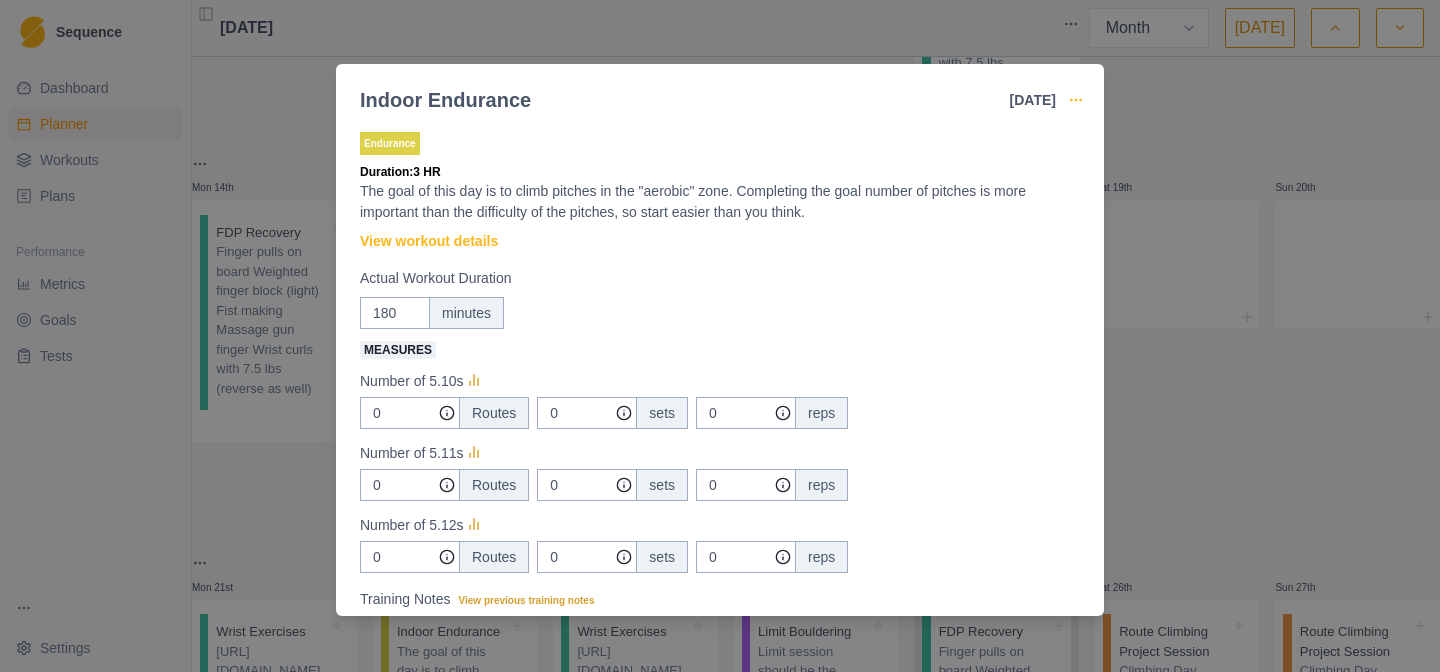 click 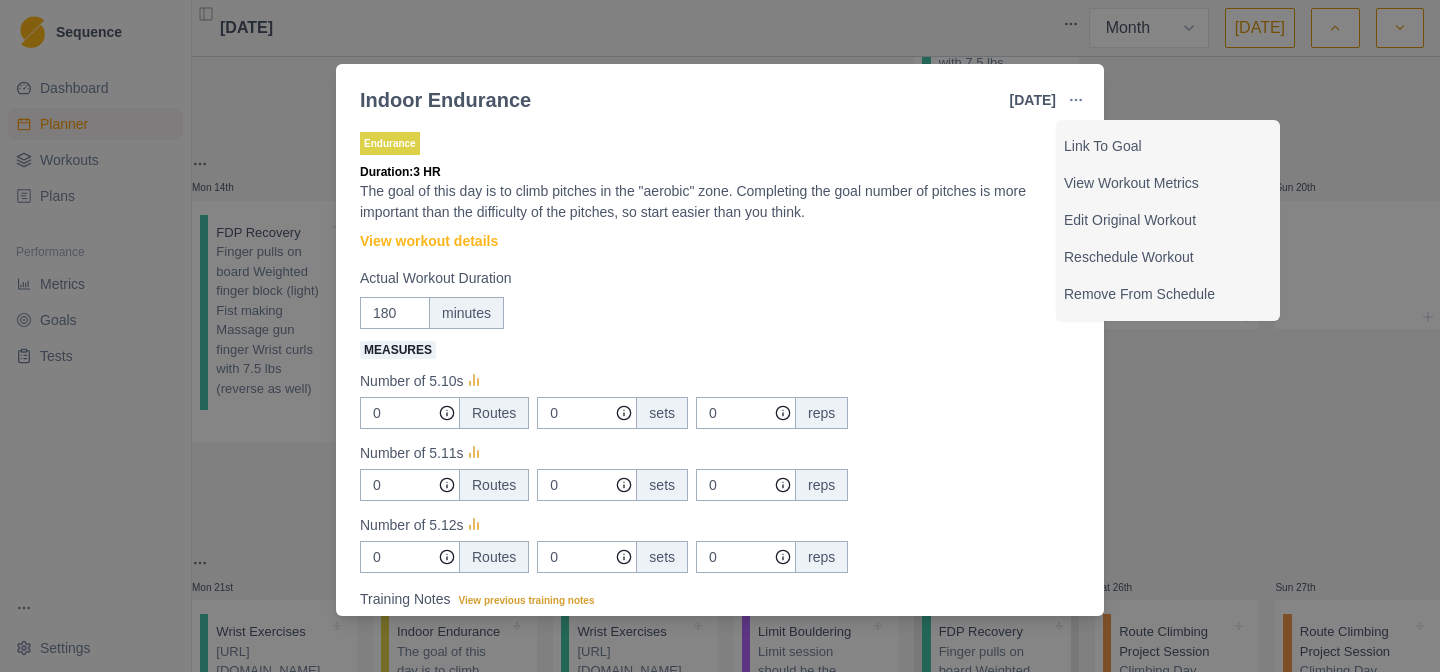 click on "Indoor Endurance [DATE] Link To Goal View Workout Metrics Edit Original Workout Reschedule Workout Remove From Schedule Endurance Duration:  3 HR The goal of this day is to climb pitches in the "aerobic" zone. Completing the goal number of pitches is more important than the difficulty of the pitches, so start easier than you think. View workout details Actual Workout Duration 180 minutes Measures Number of 5.10s 0 Routes 0 sets 0 reps Number of 5.11s 0 Routes 0 sets 0 reps Number of 5.12s 0 Routes 0 sets 0 reps Training Notes View previous training notes Mark as Incomplete Complete Workout" at bounding box center (720, 336) 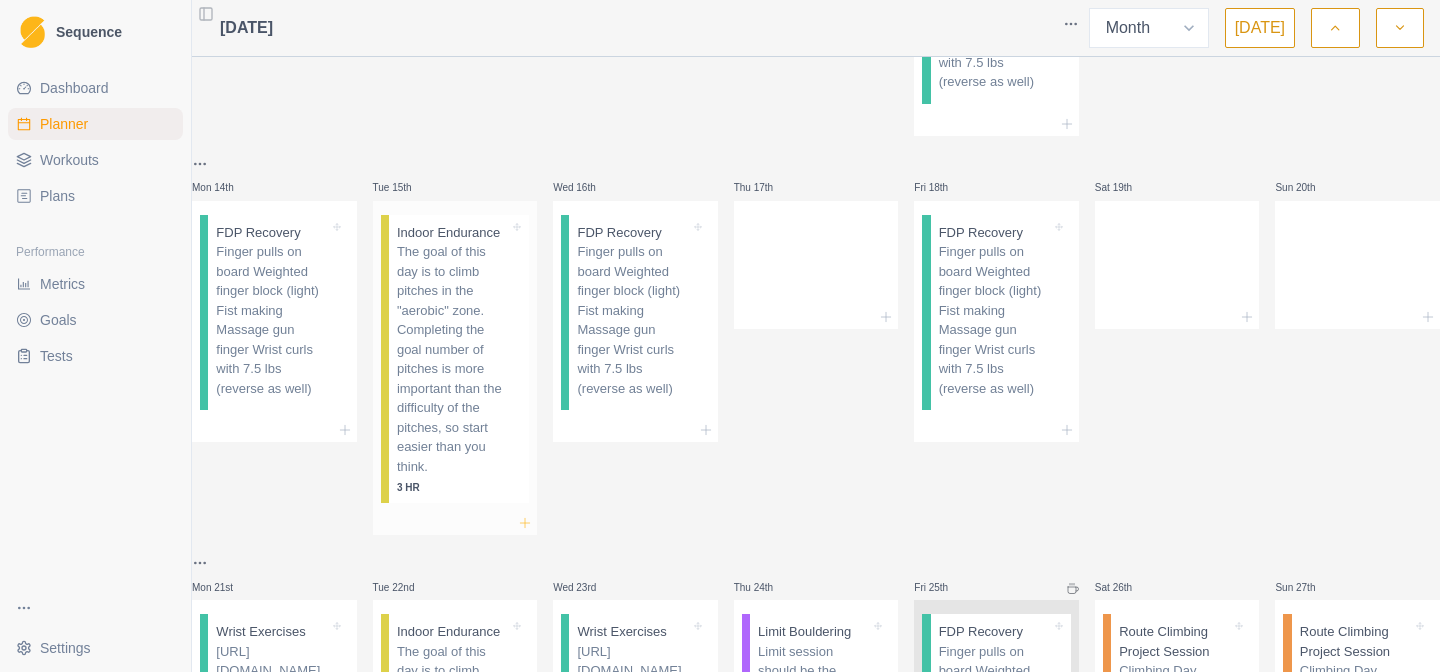 click 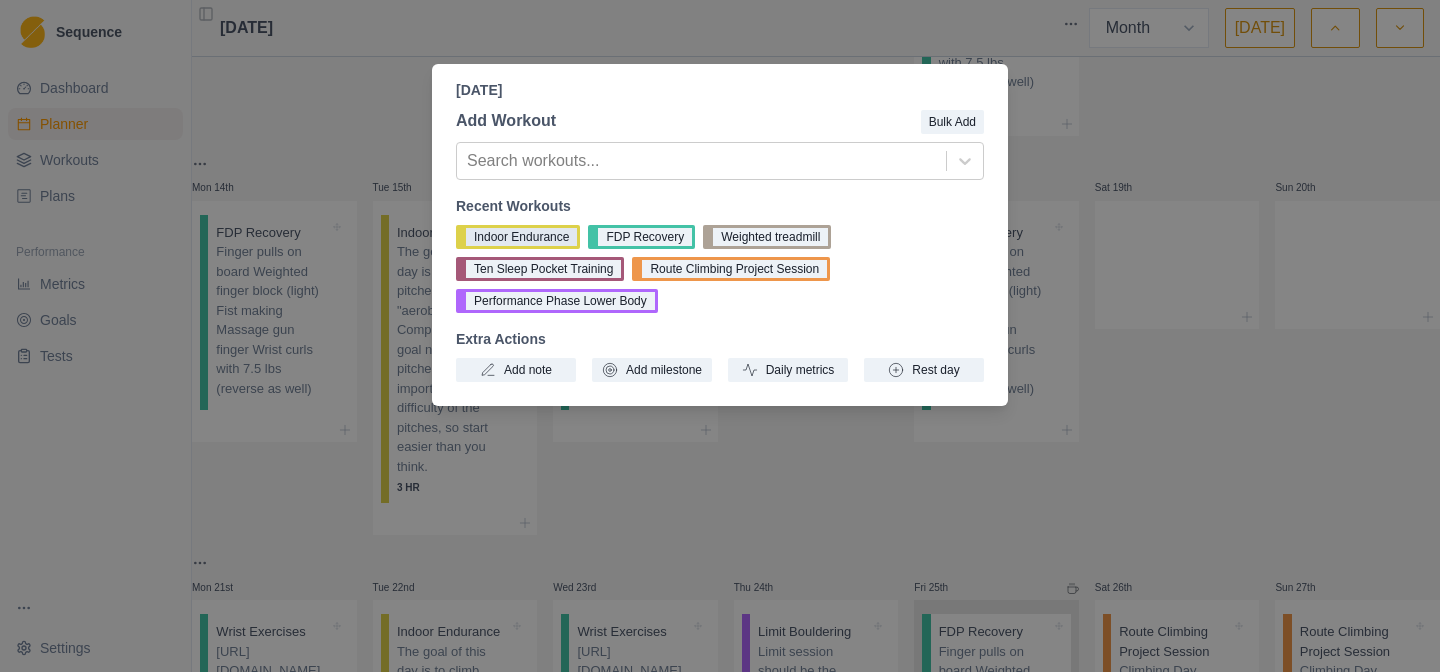click on "Indoor Endurance" at bounding box center [518, 237] 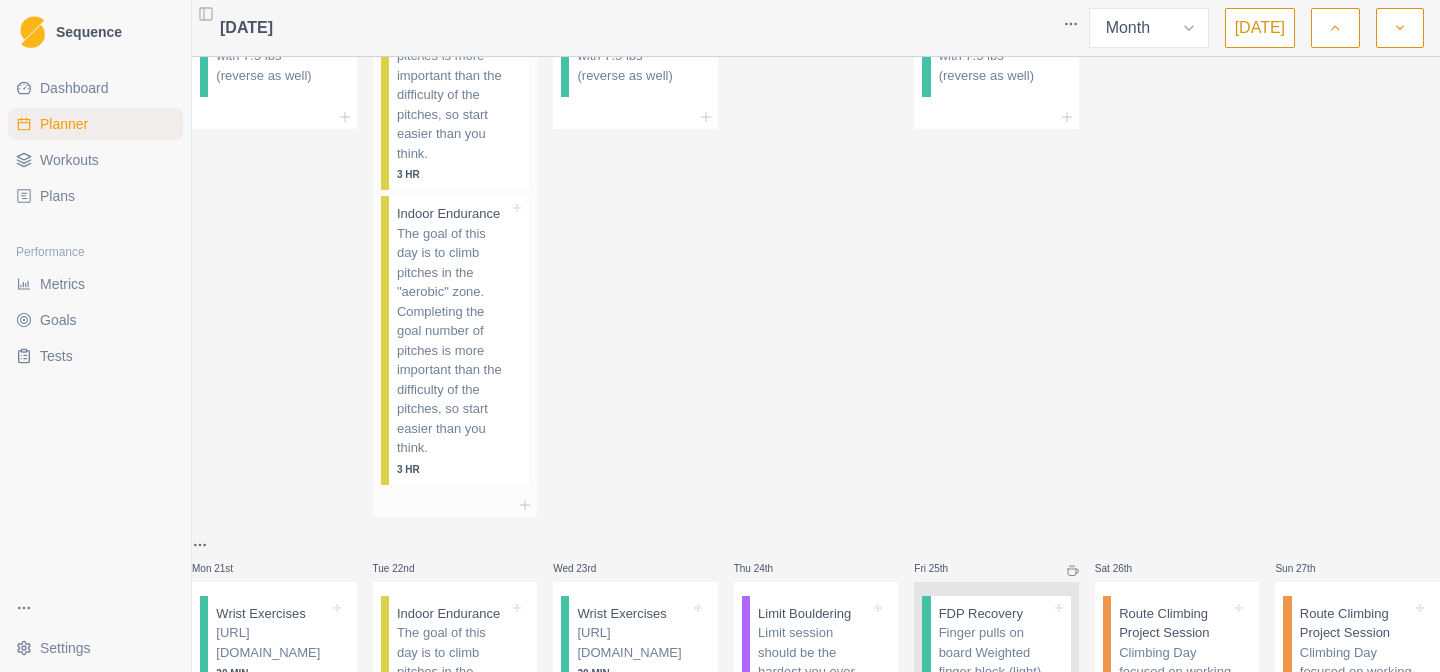 scroll, scrollTop: 731, scrollLeft: 0, axis: vertical 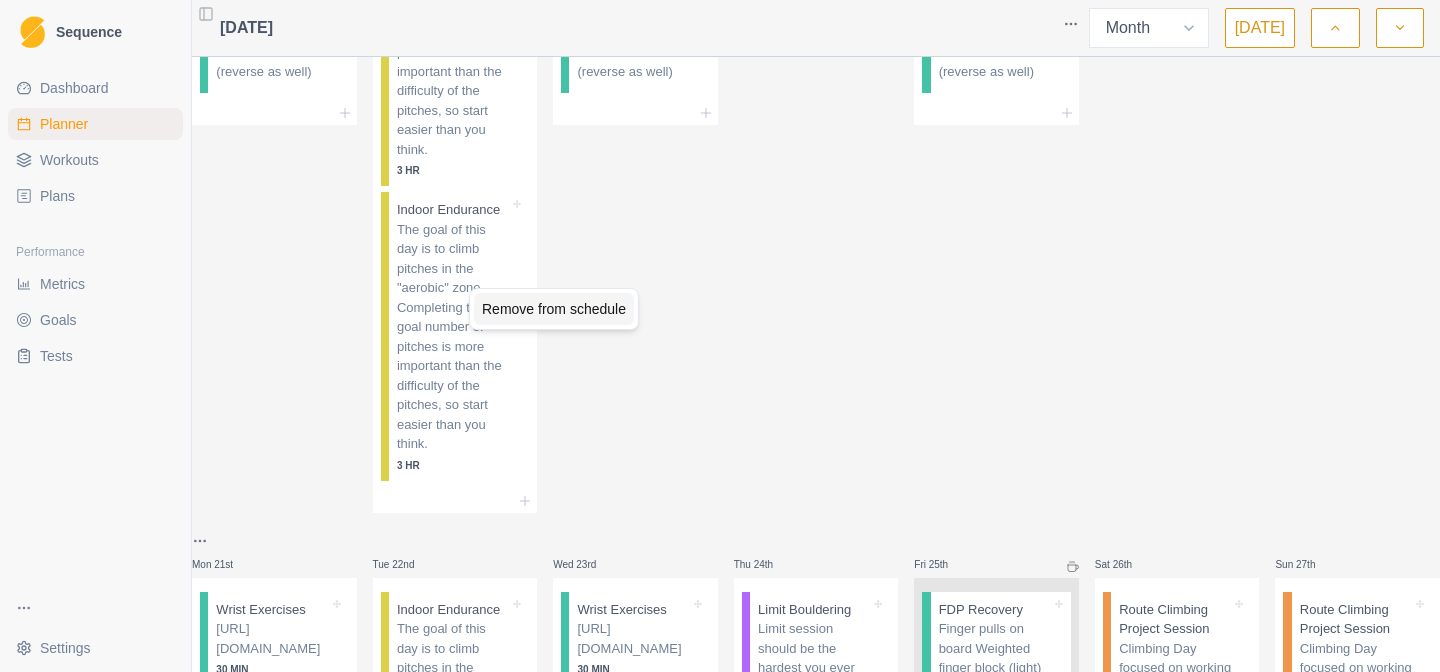click on "Remove from schedule" at bounding box center (554, 309) 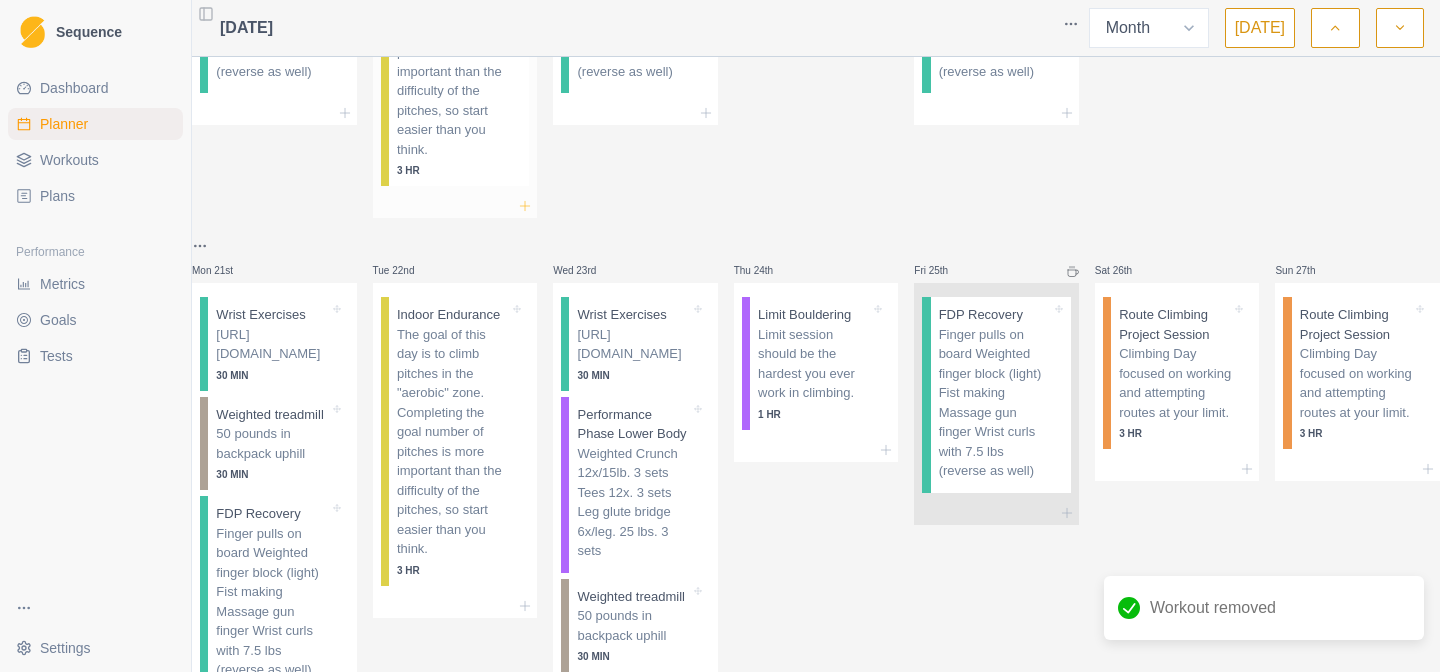click 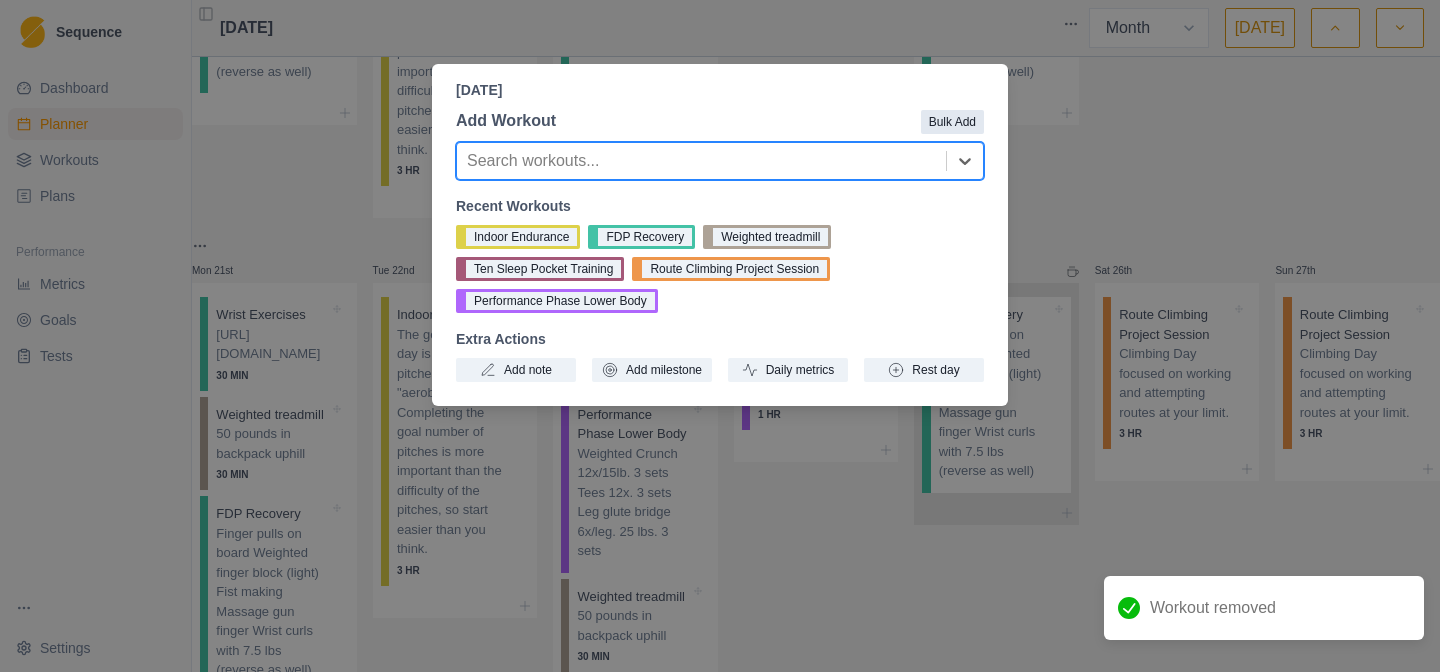 click on "Bulk Add" at bounding box center [952, 122] 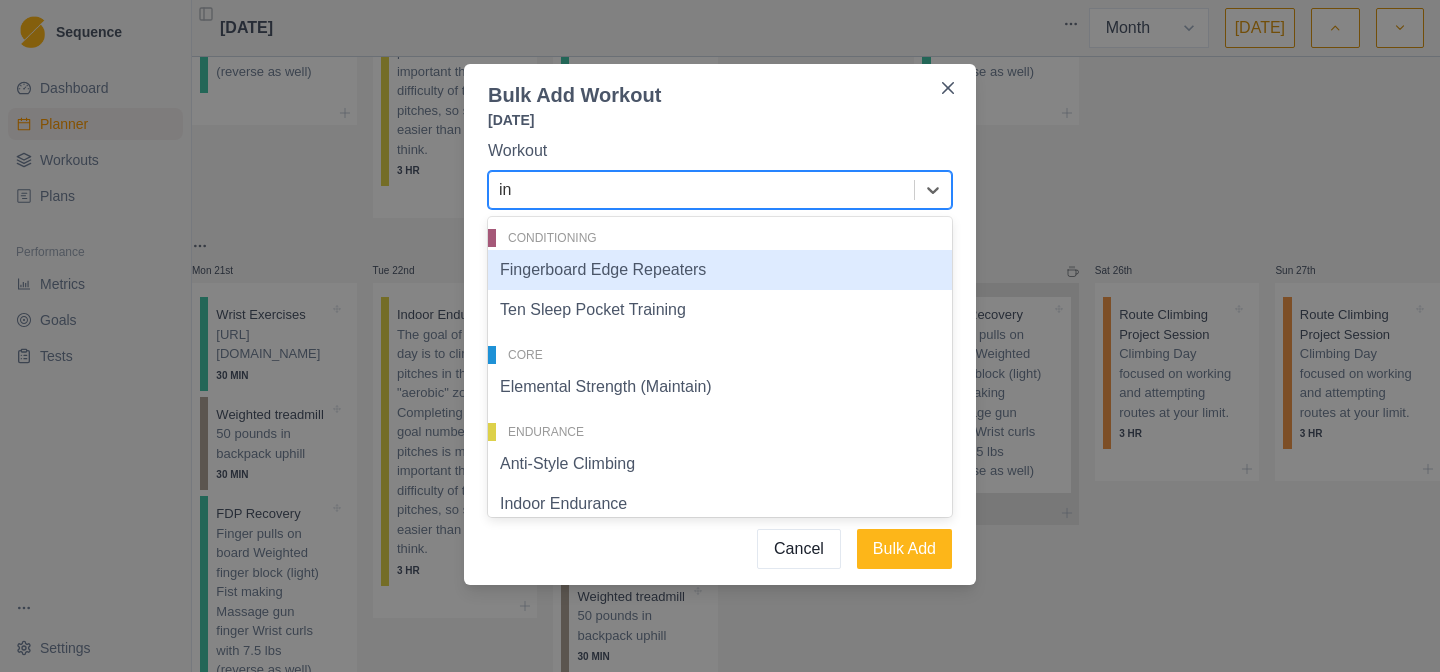 type on "ind" 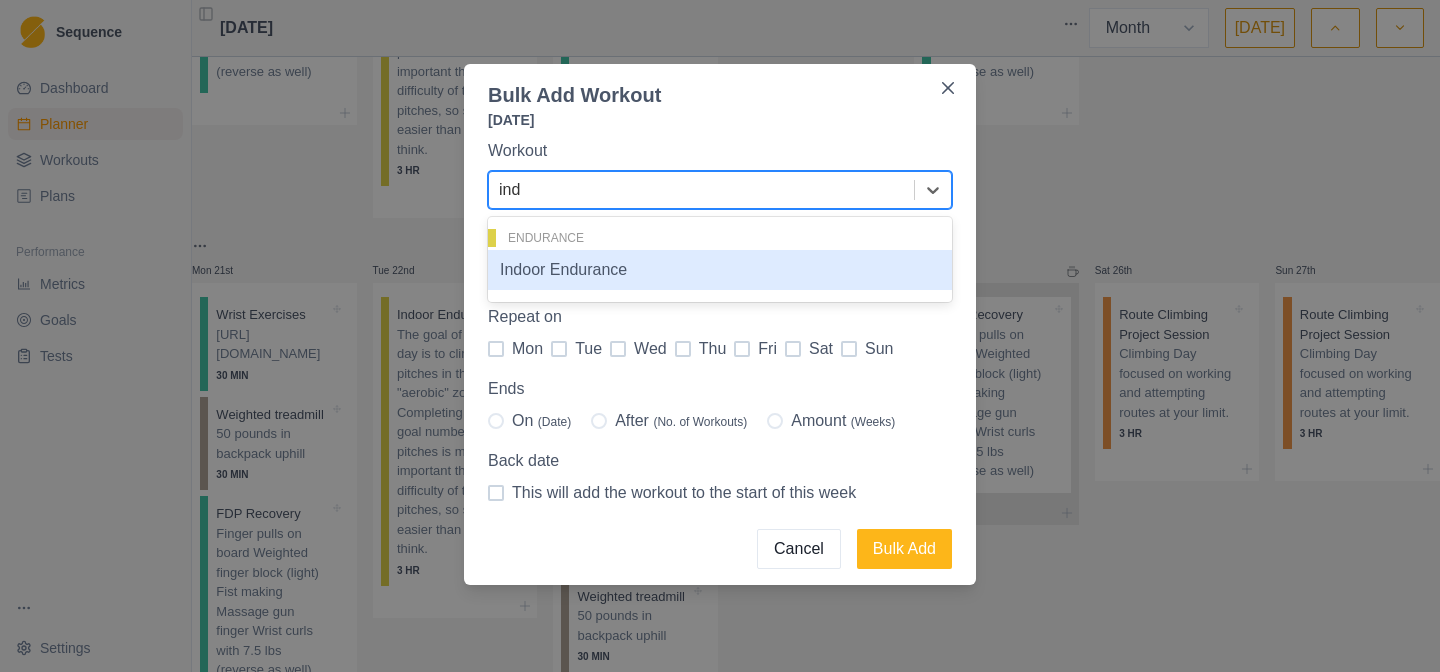 click on "Indoor Endurance" at bounding box center (720, 270) 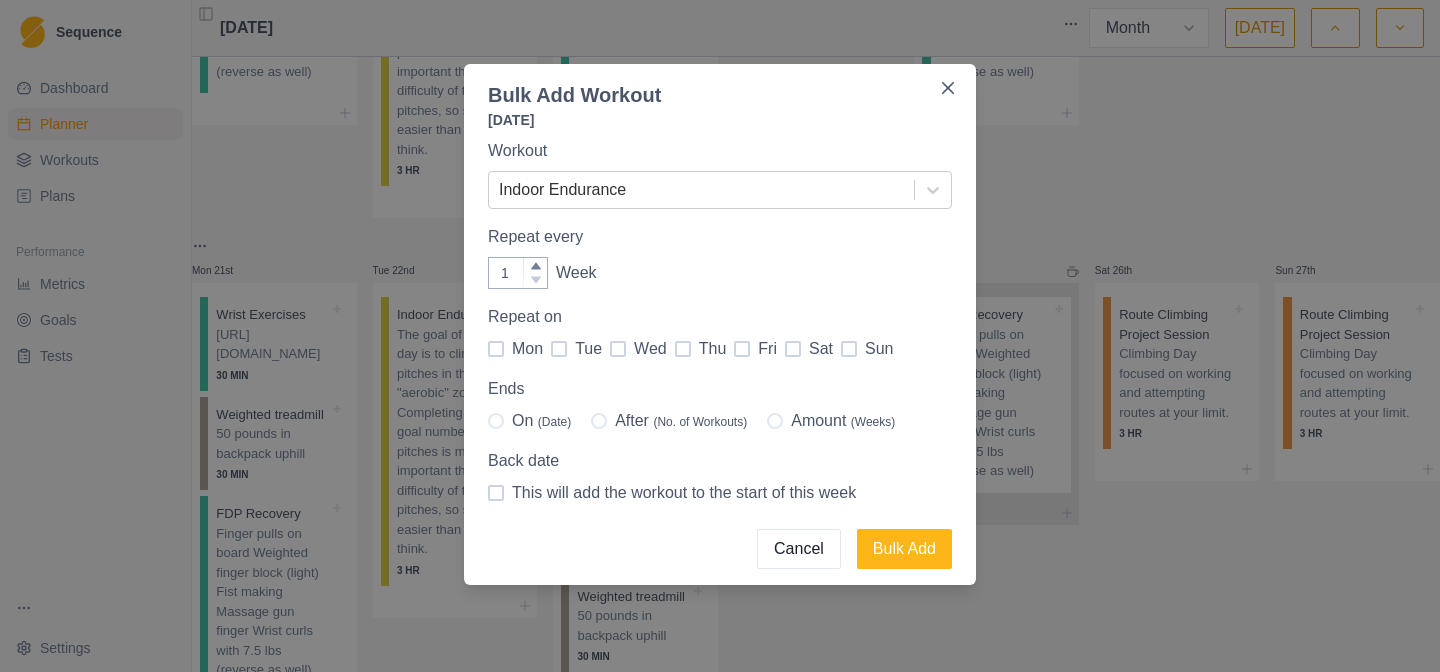 click at bounding box center [775, 421] 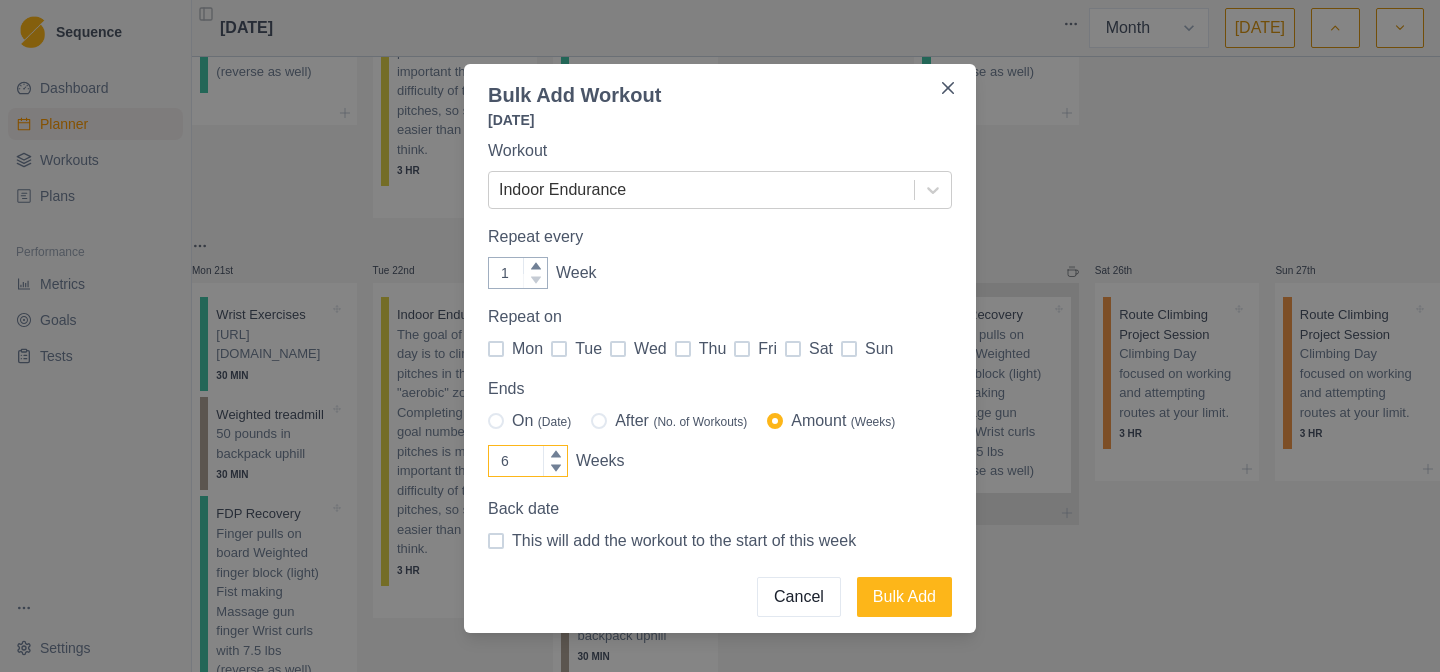 click 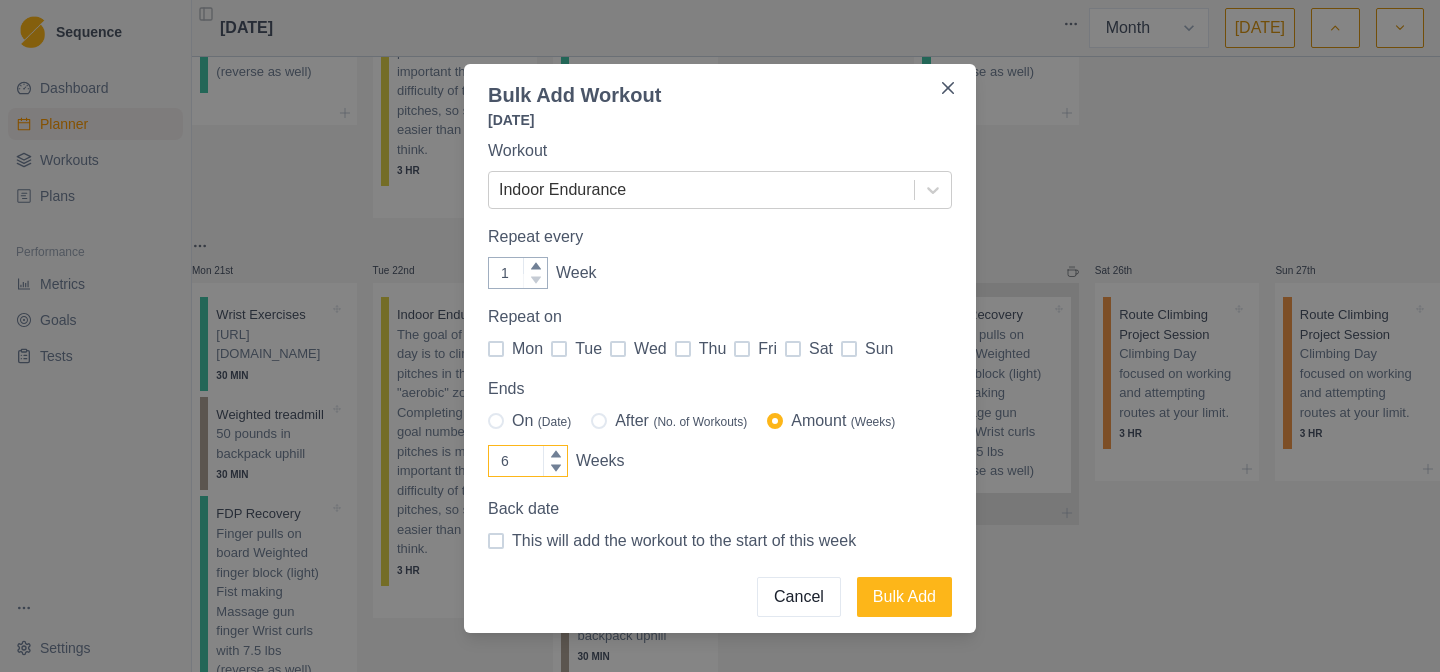 click on "6" at bounding box center [528, 461] 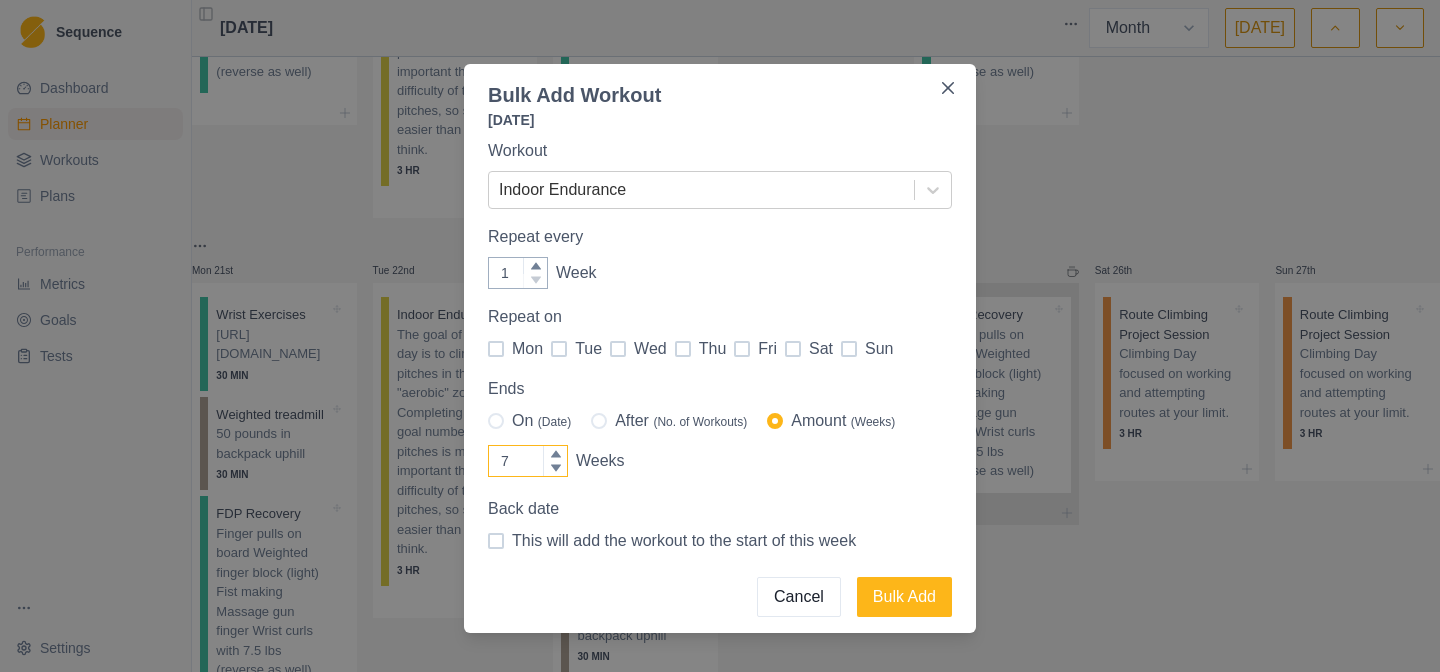 click 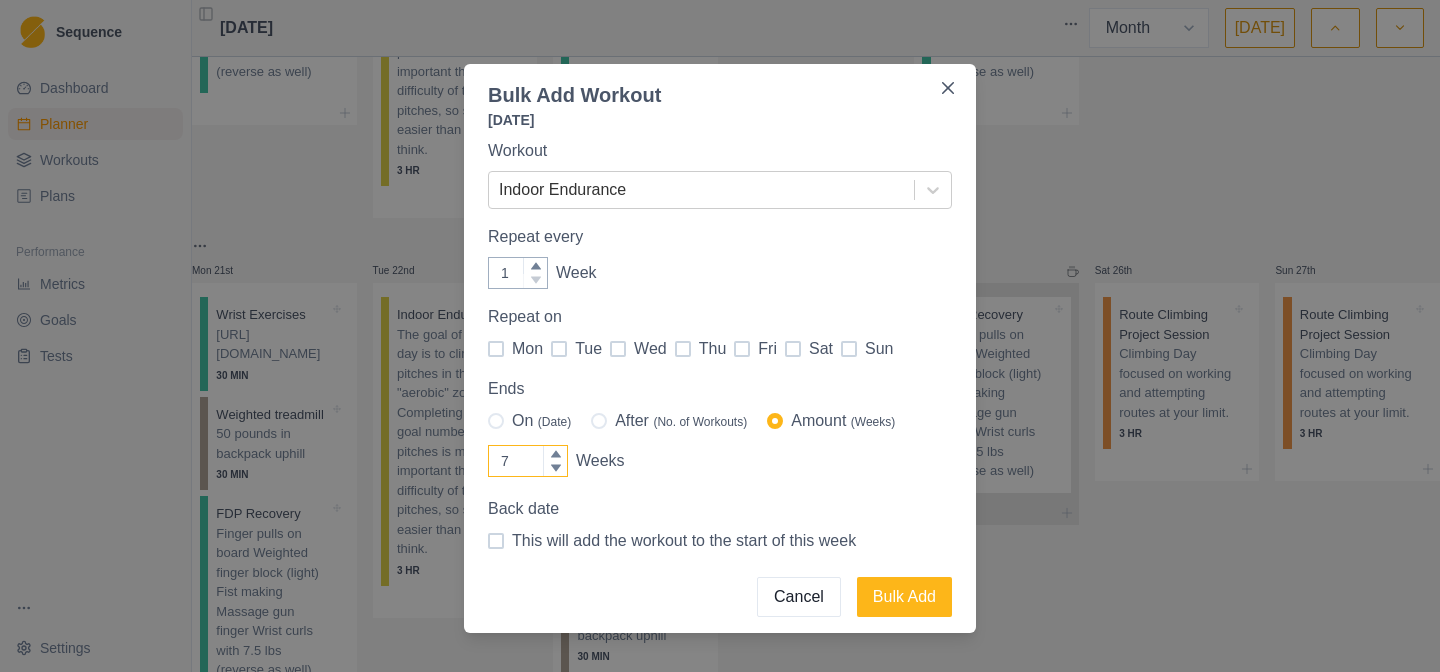 click on "7" at bounding box center (528, 461) 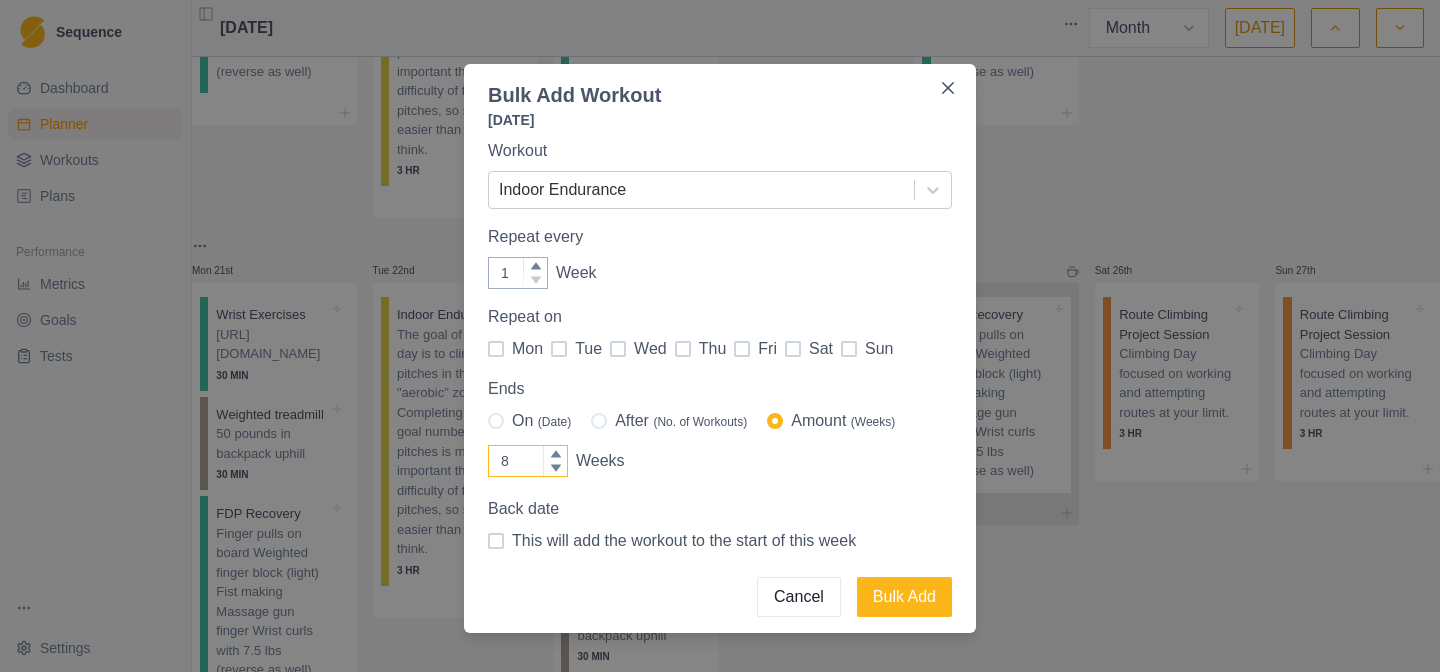 click 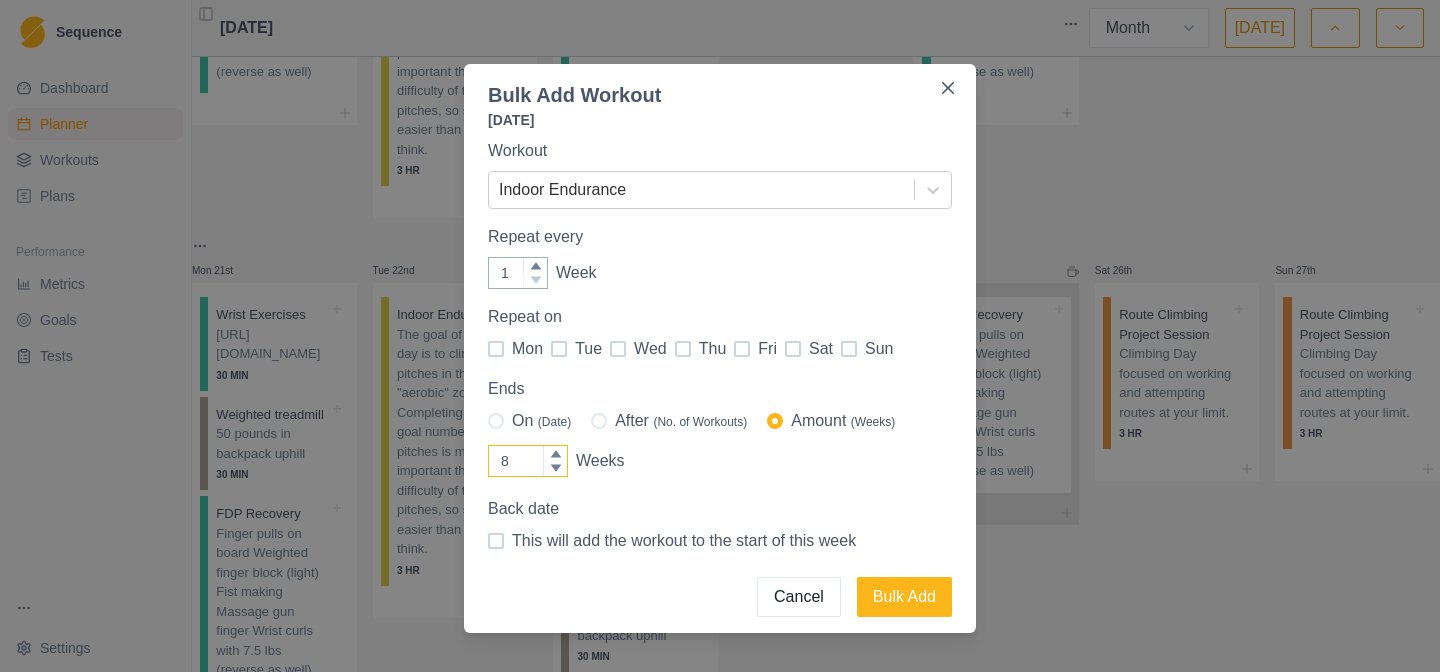 click on "8" at bounding box center (528, 461) 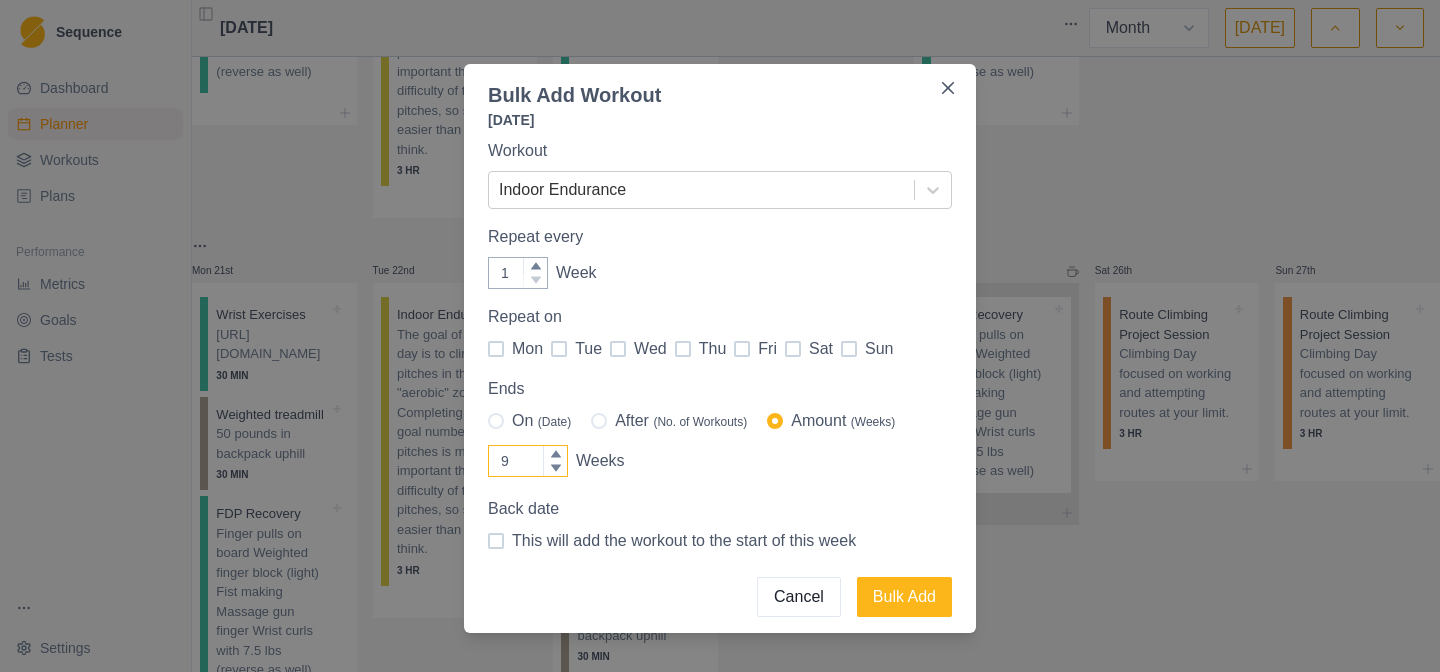 click 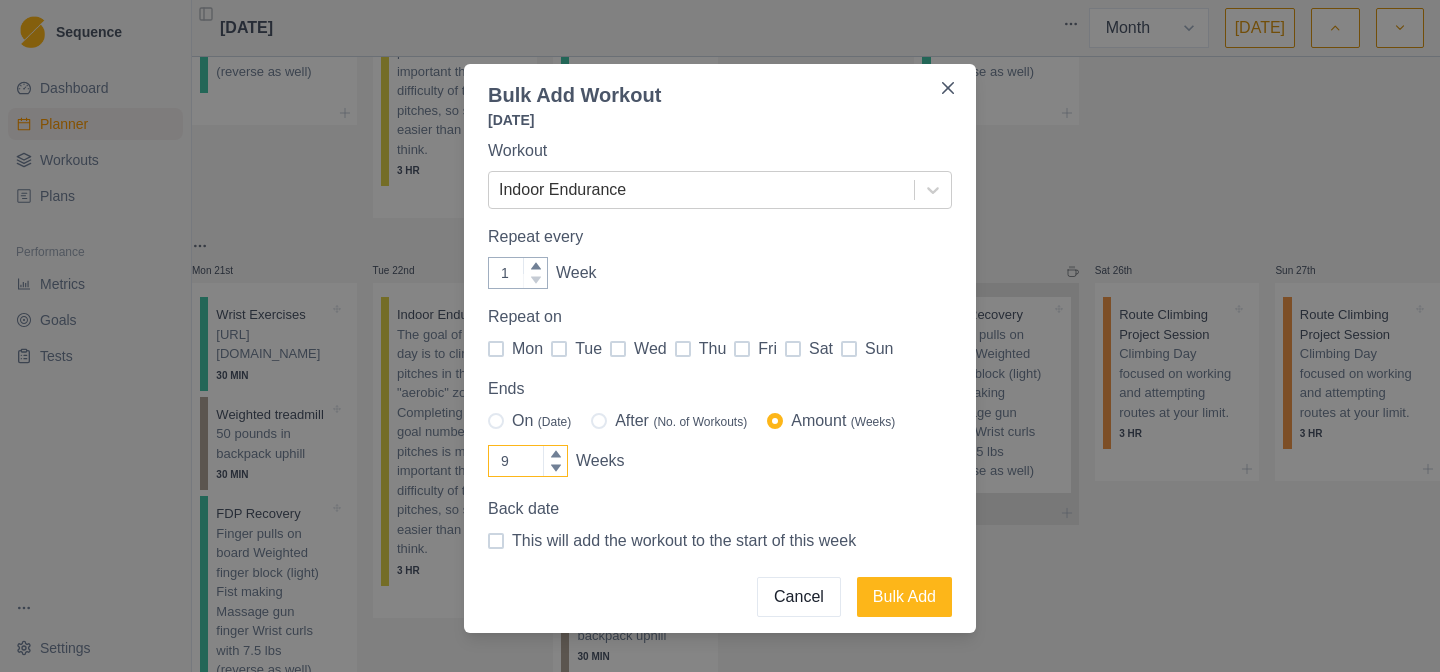 click on "9" at bounding box center (528, 461) 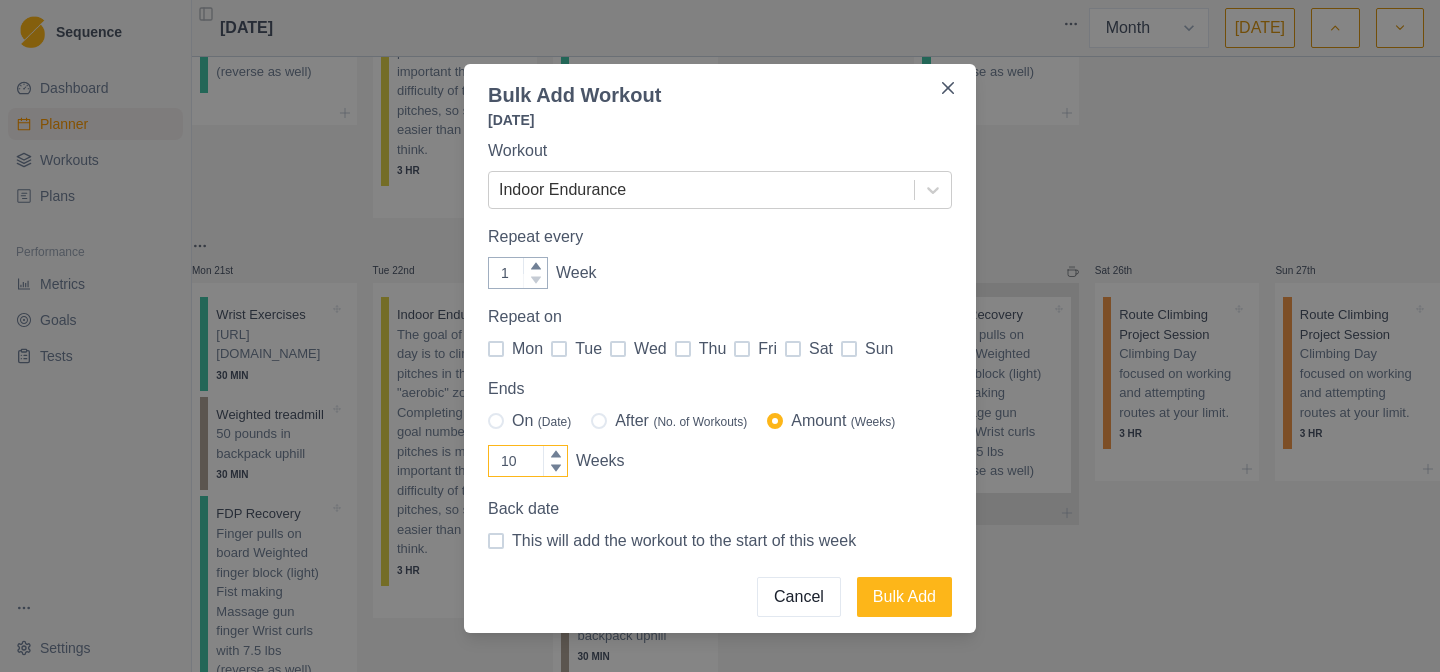 click 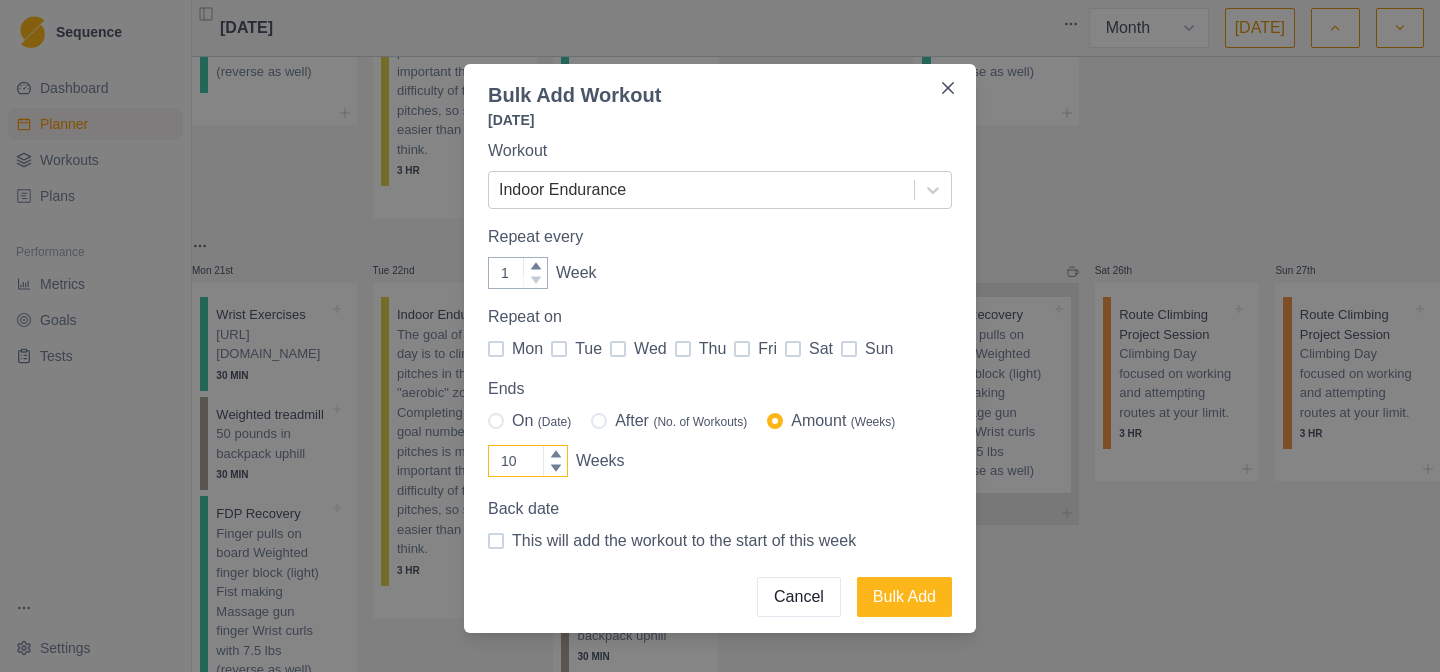 click on "10" at bounding box center (528, 461) 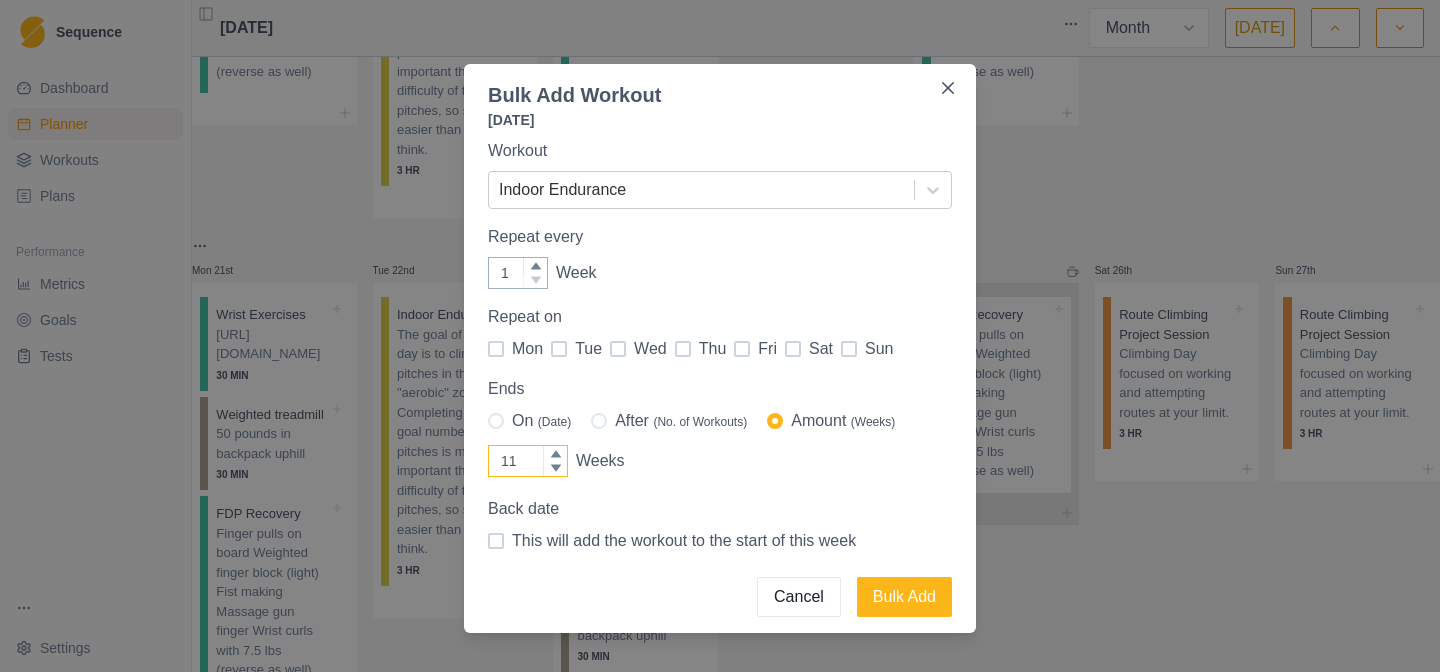 click 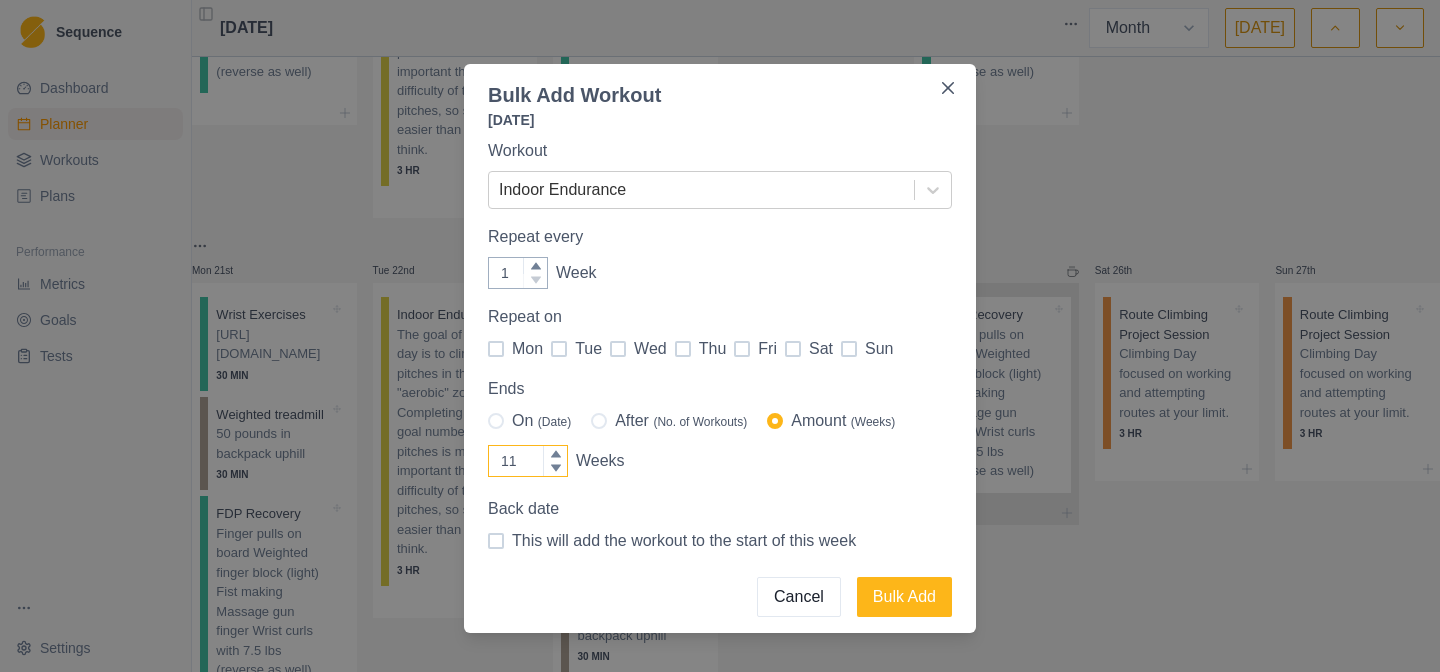 click on "11" at bounding box center [528, 461] 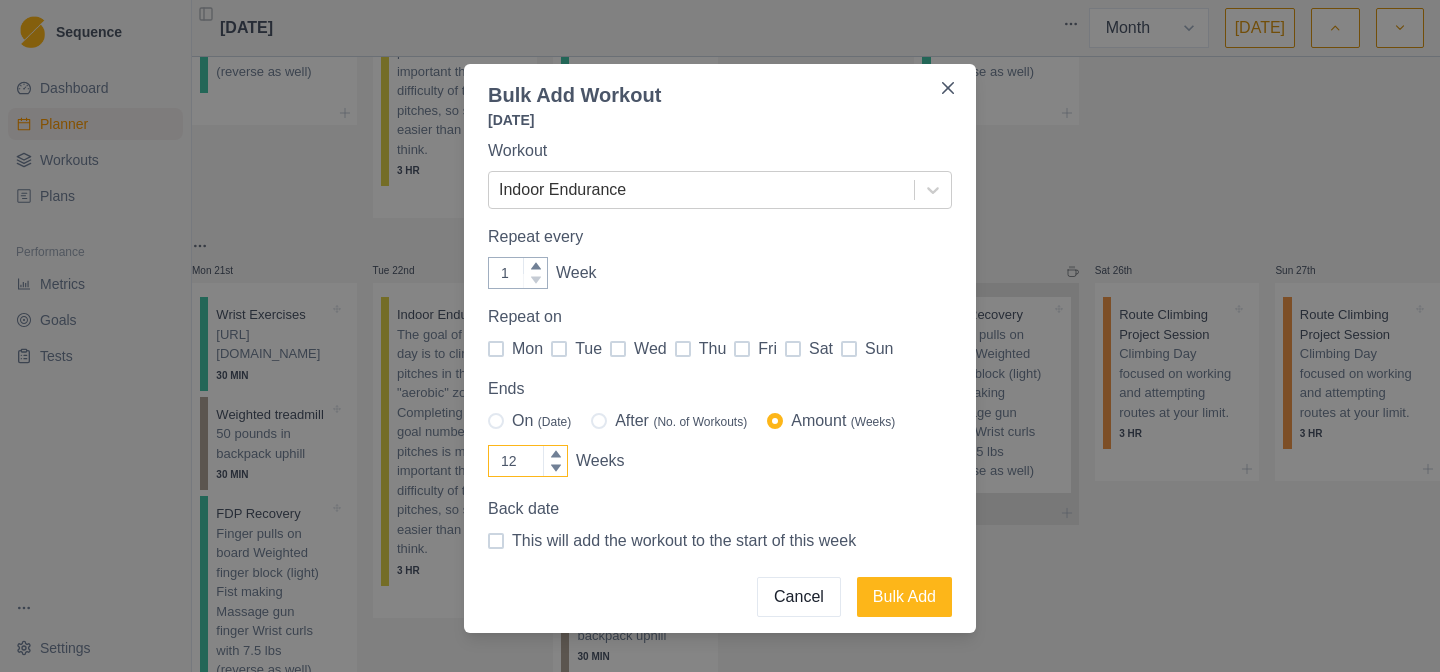 click 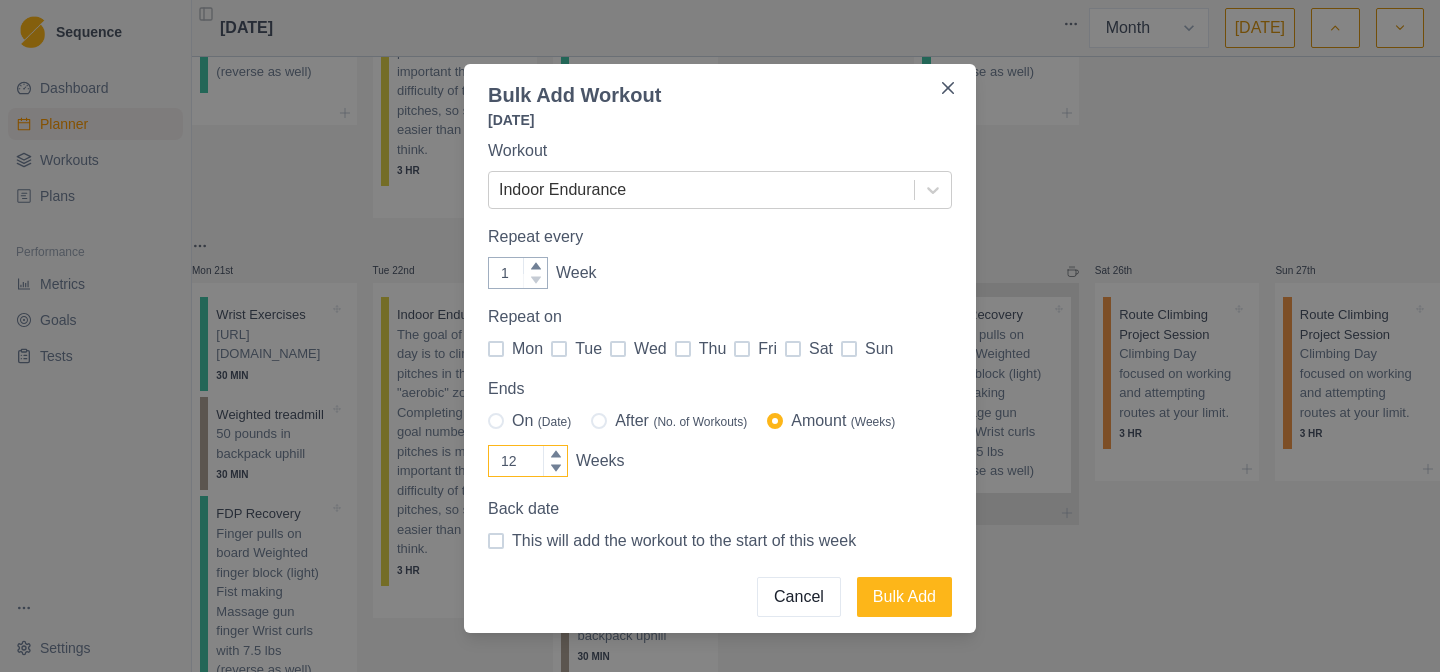 click on "12" at bounding box center (528, 461) 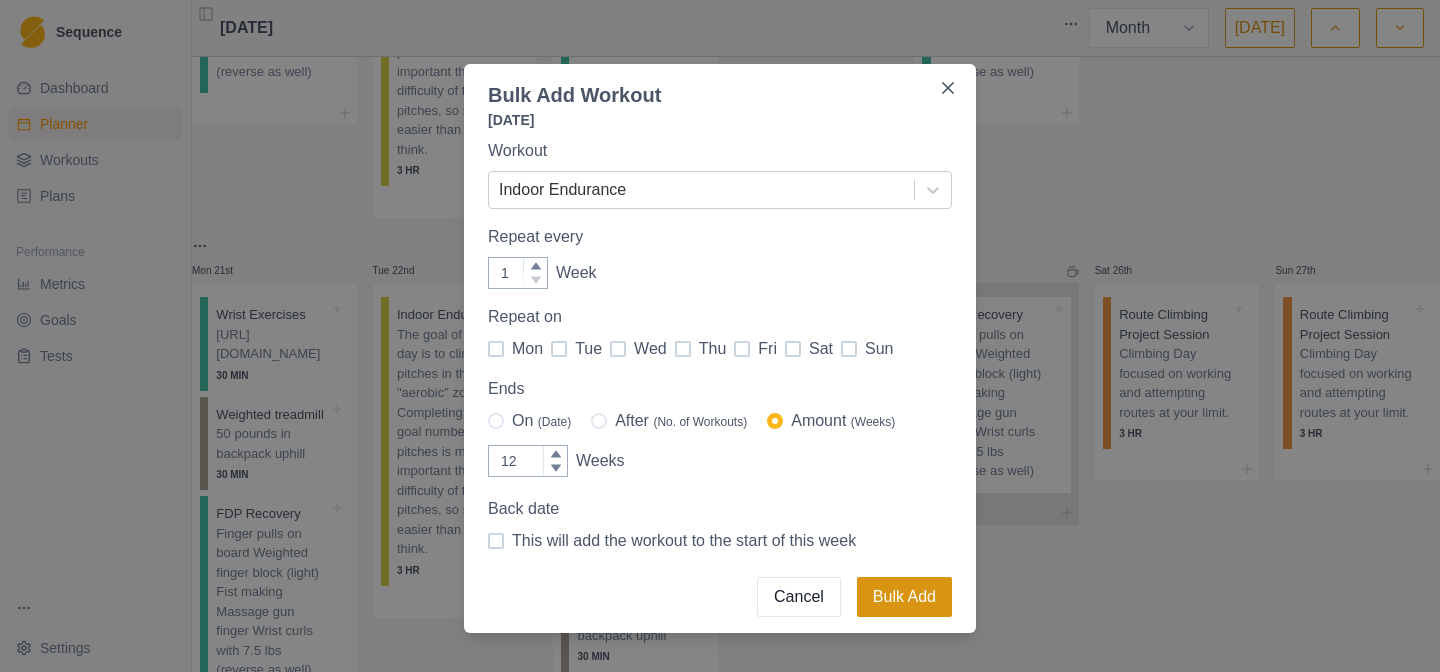 click on "Bulk Add" at bounding box center [904, 597] 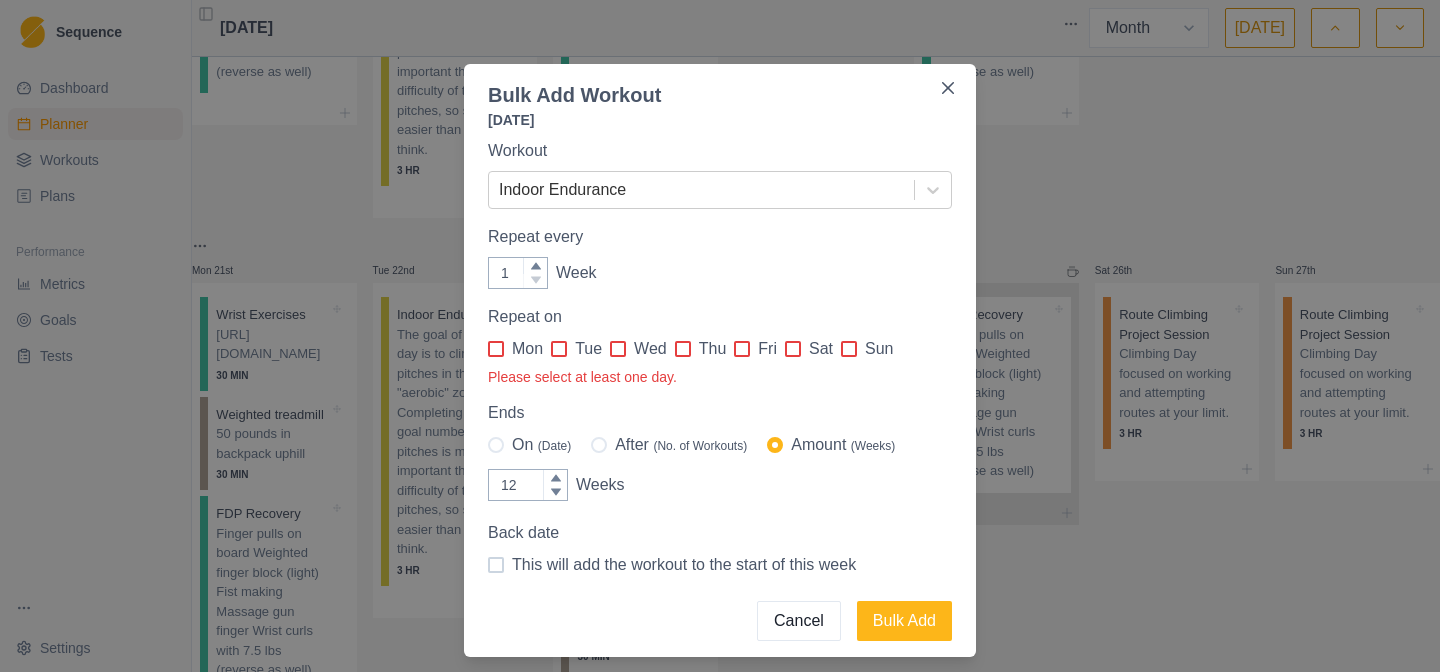 click at bounding box center [559, 349] 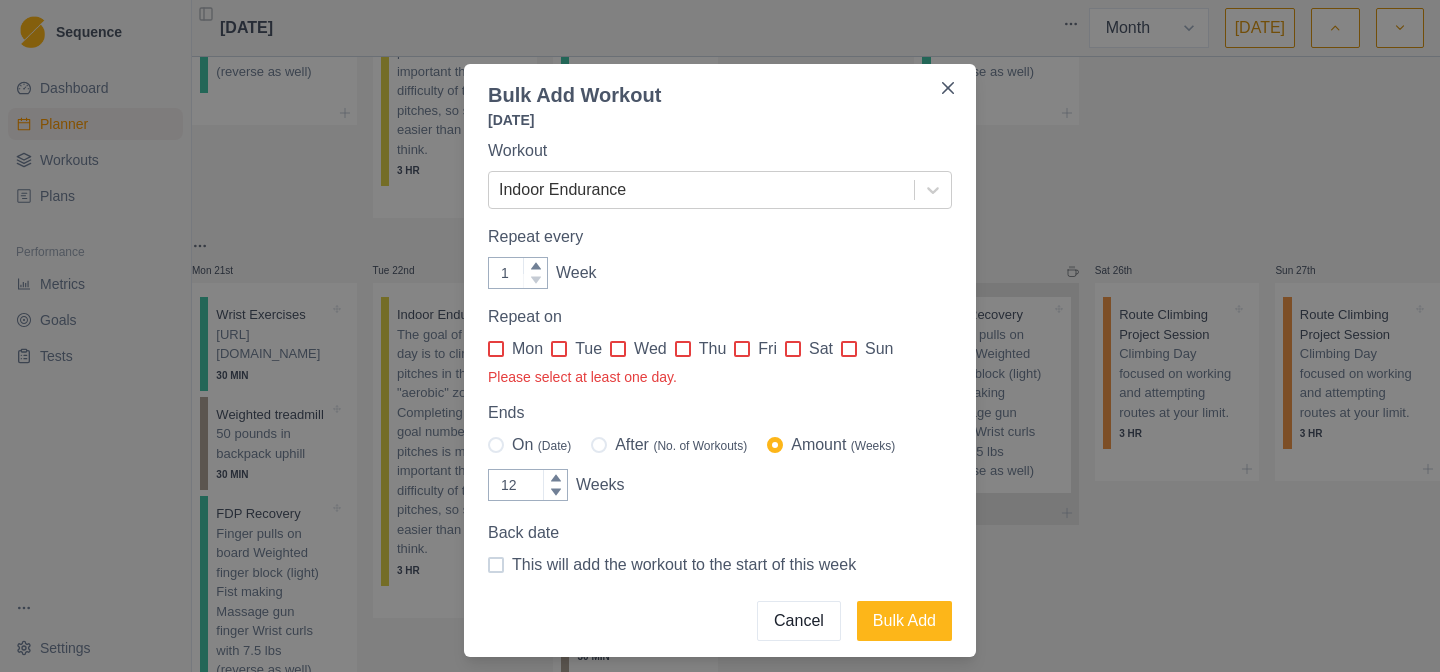 checkbox on "true" 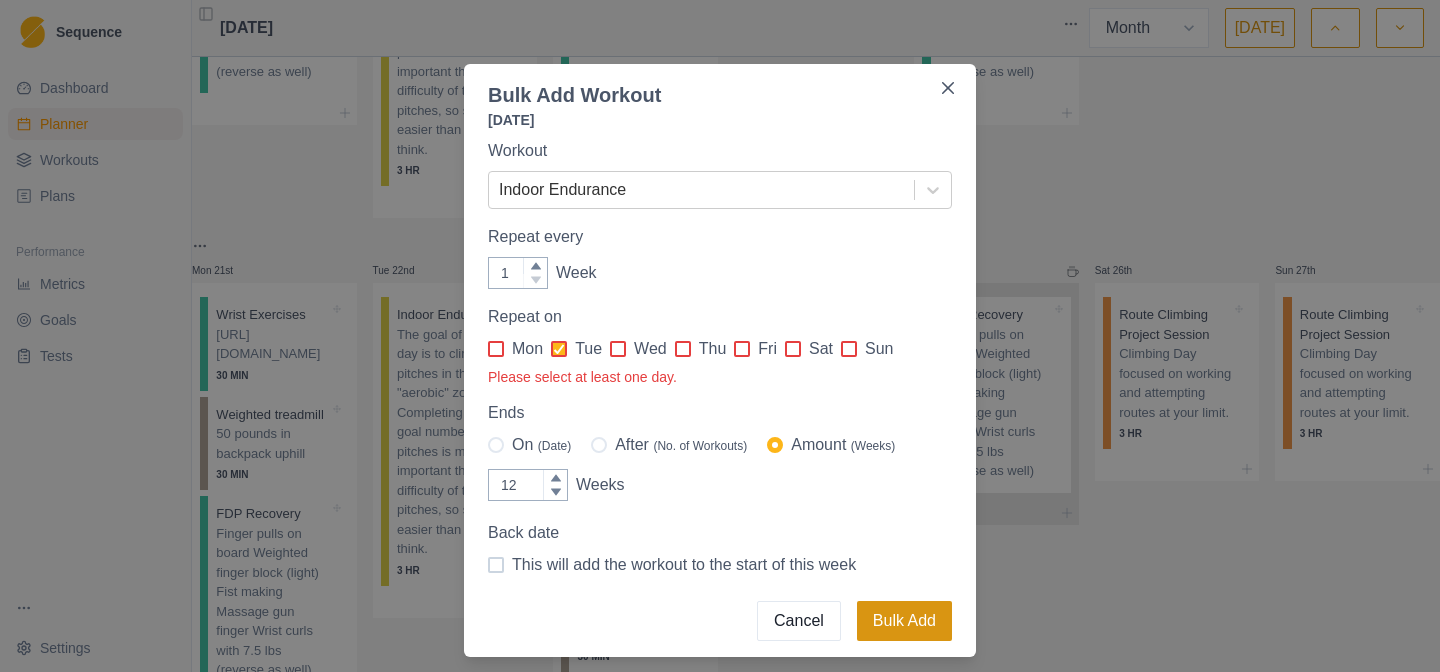 click on "Bulk Add" at bounding box center (904, 621) 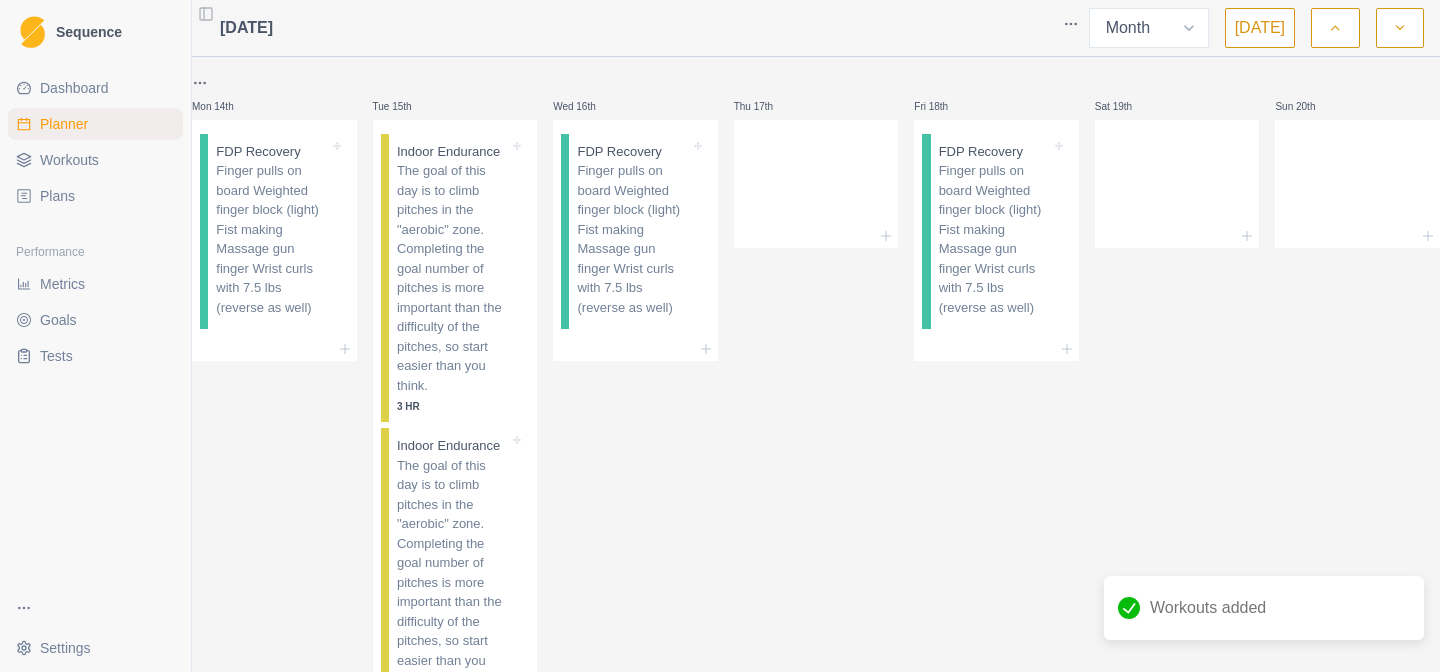 scroll, scrollTop: 492, scrollLeft: 0, axis: vertical 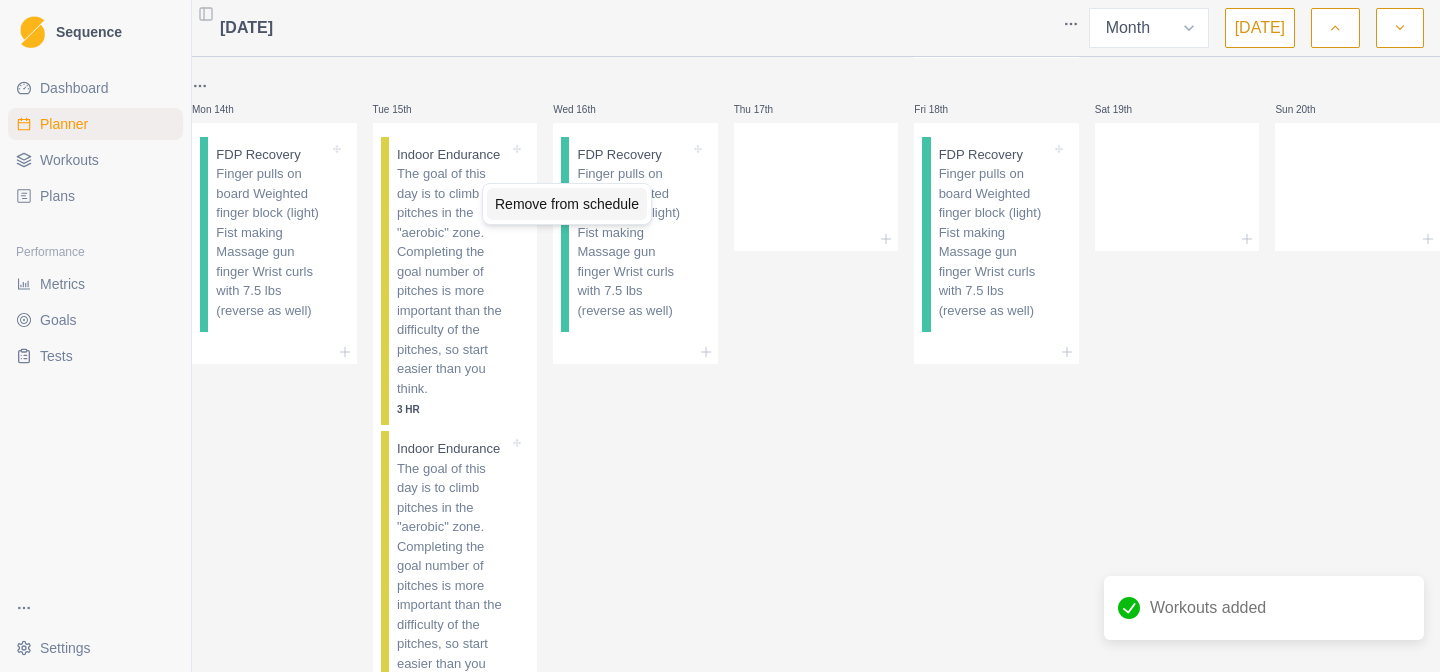 click on "Remove from schedule" at bounding box center (567, 204) 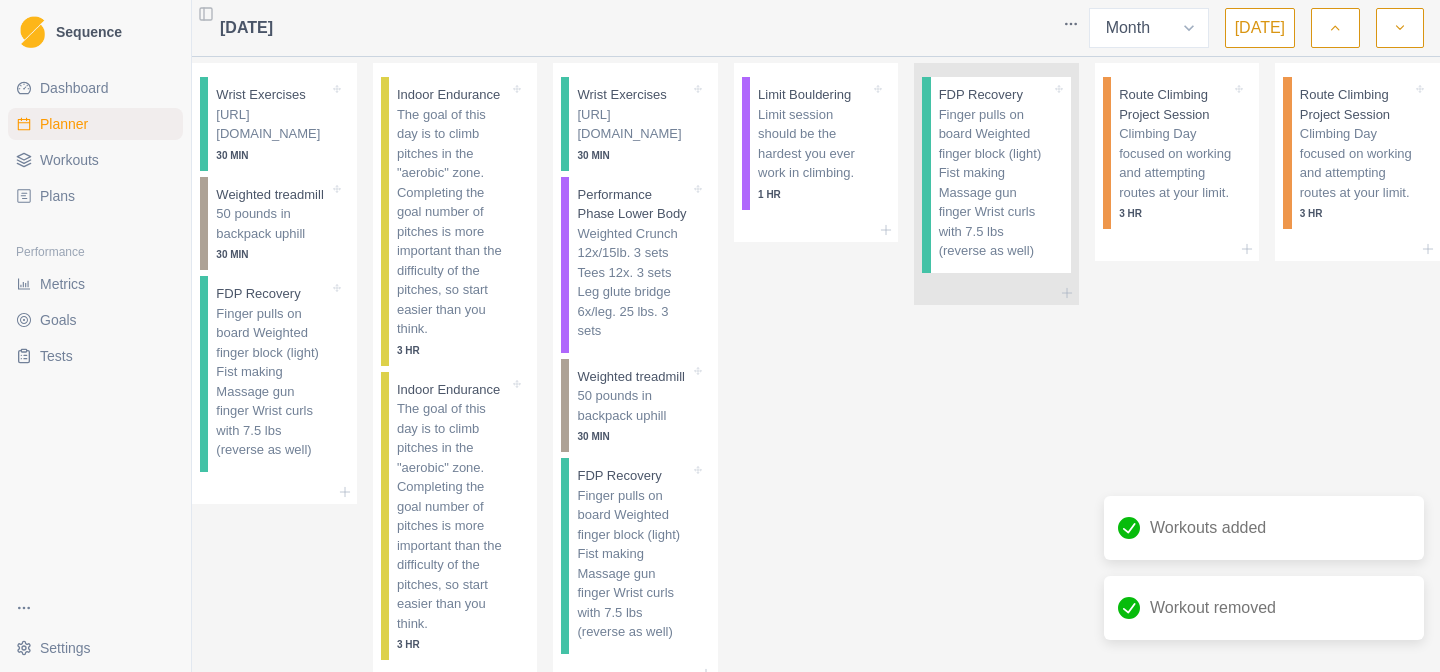 scroll, scrollTop: 952, scrollLeft: 0, axis: vertical 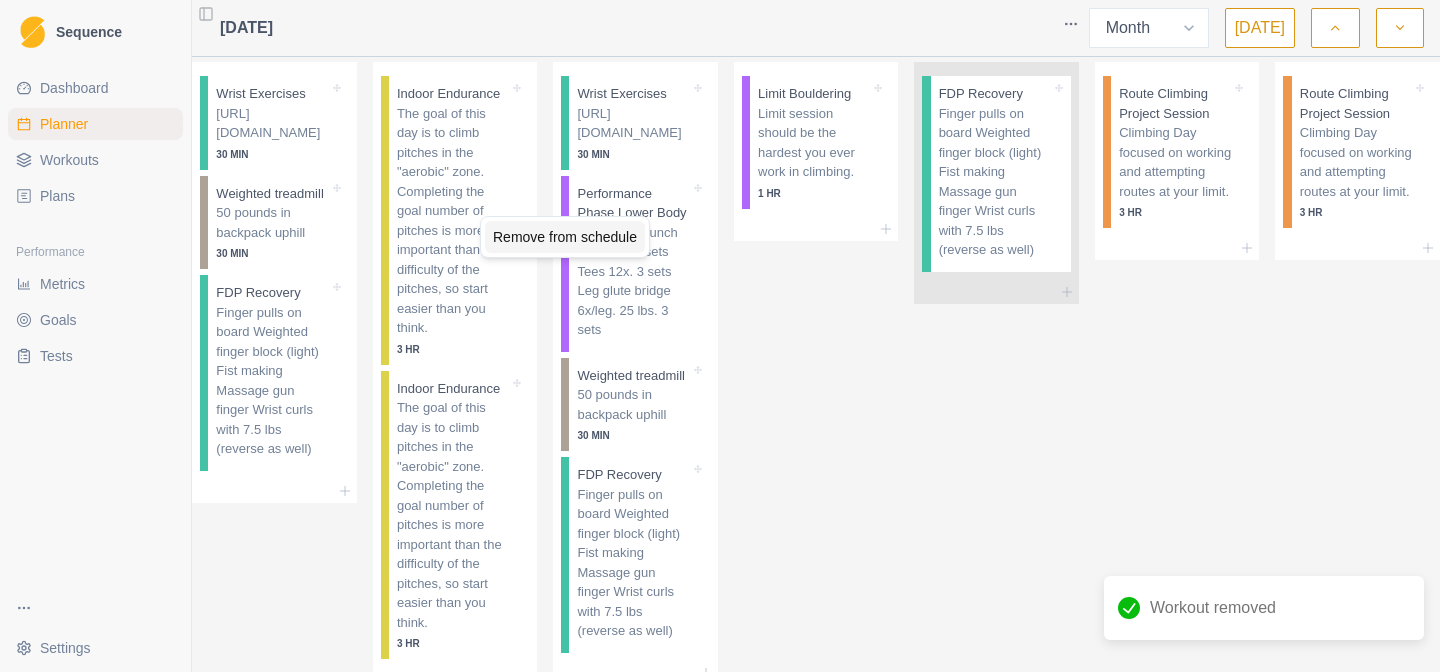 click on "Remove from schedule" at bounding box center (565, 237) 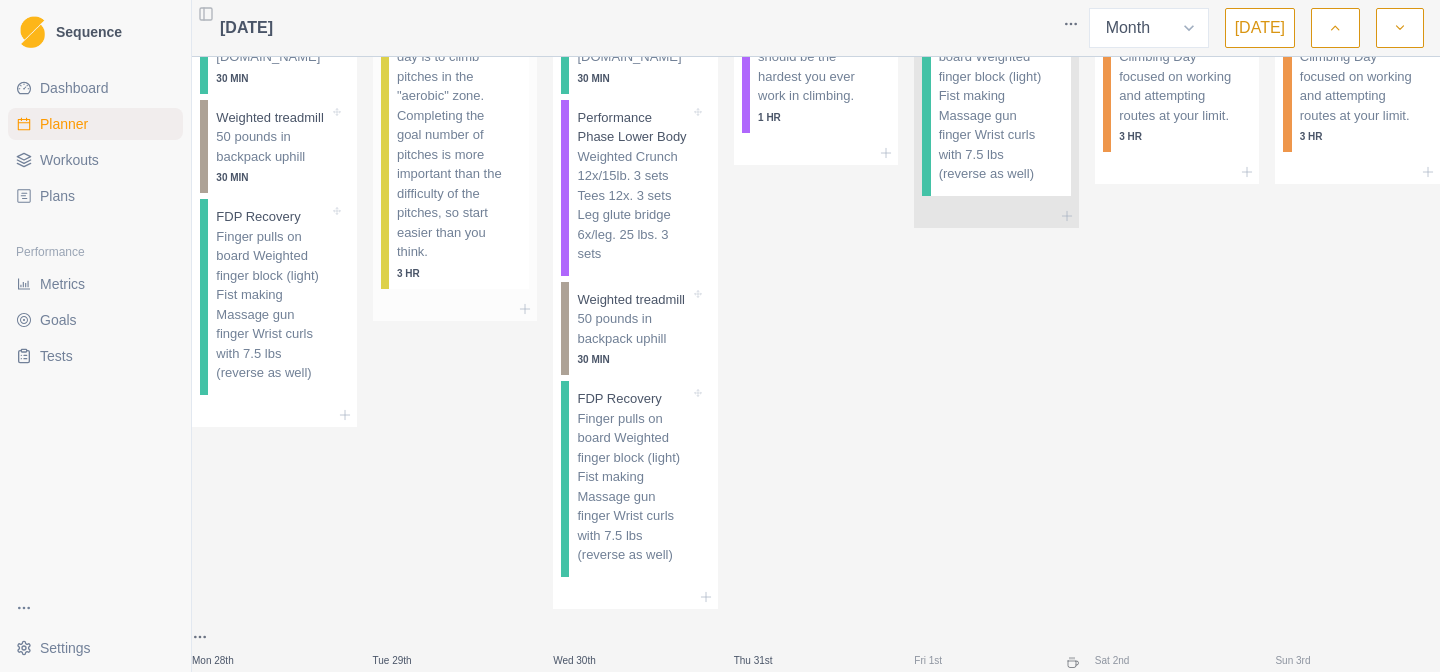 scroll, scrollTop: 1029, scrollLeft: 0, axis: vertical 